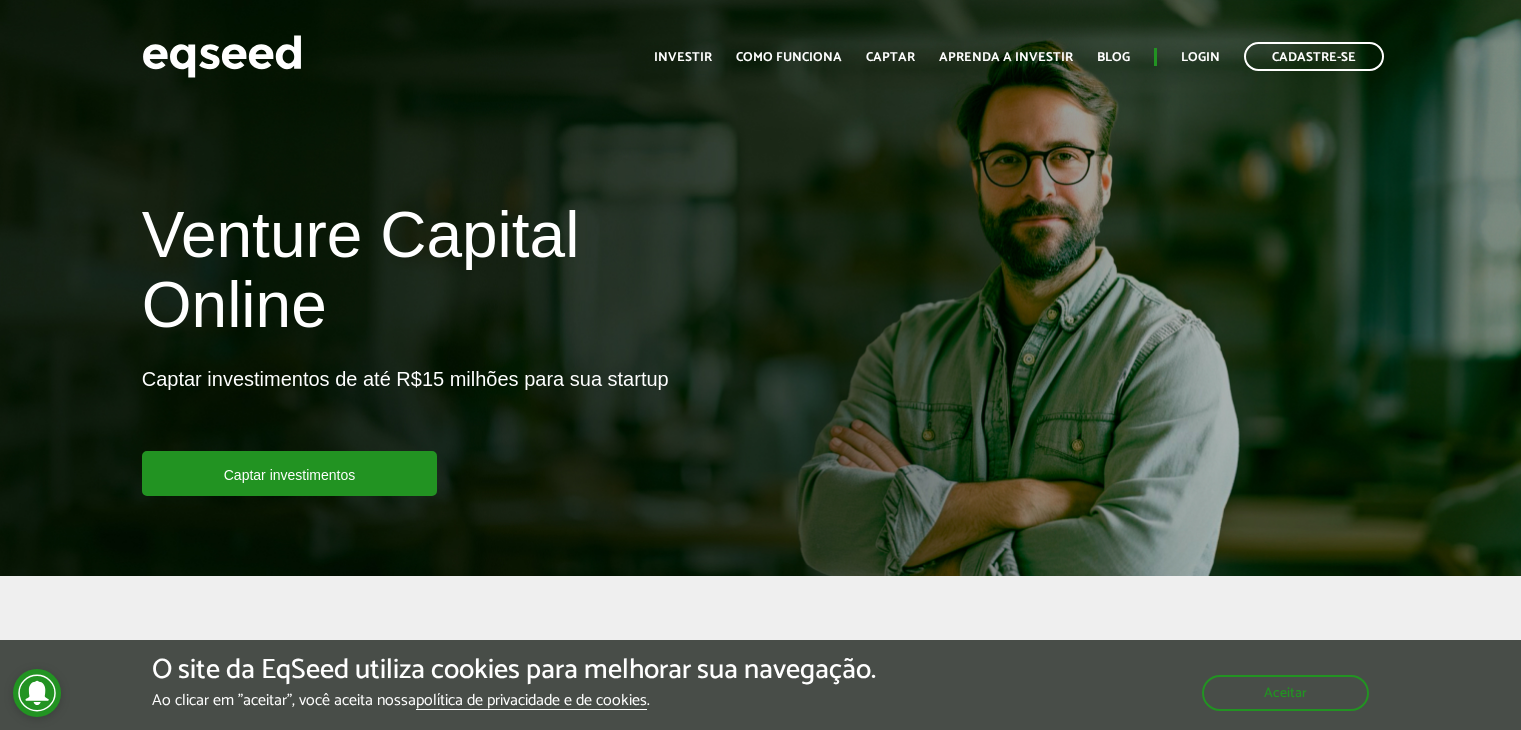 scroll, scrollTop: 0, scrollLeft: 0, axis: both 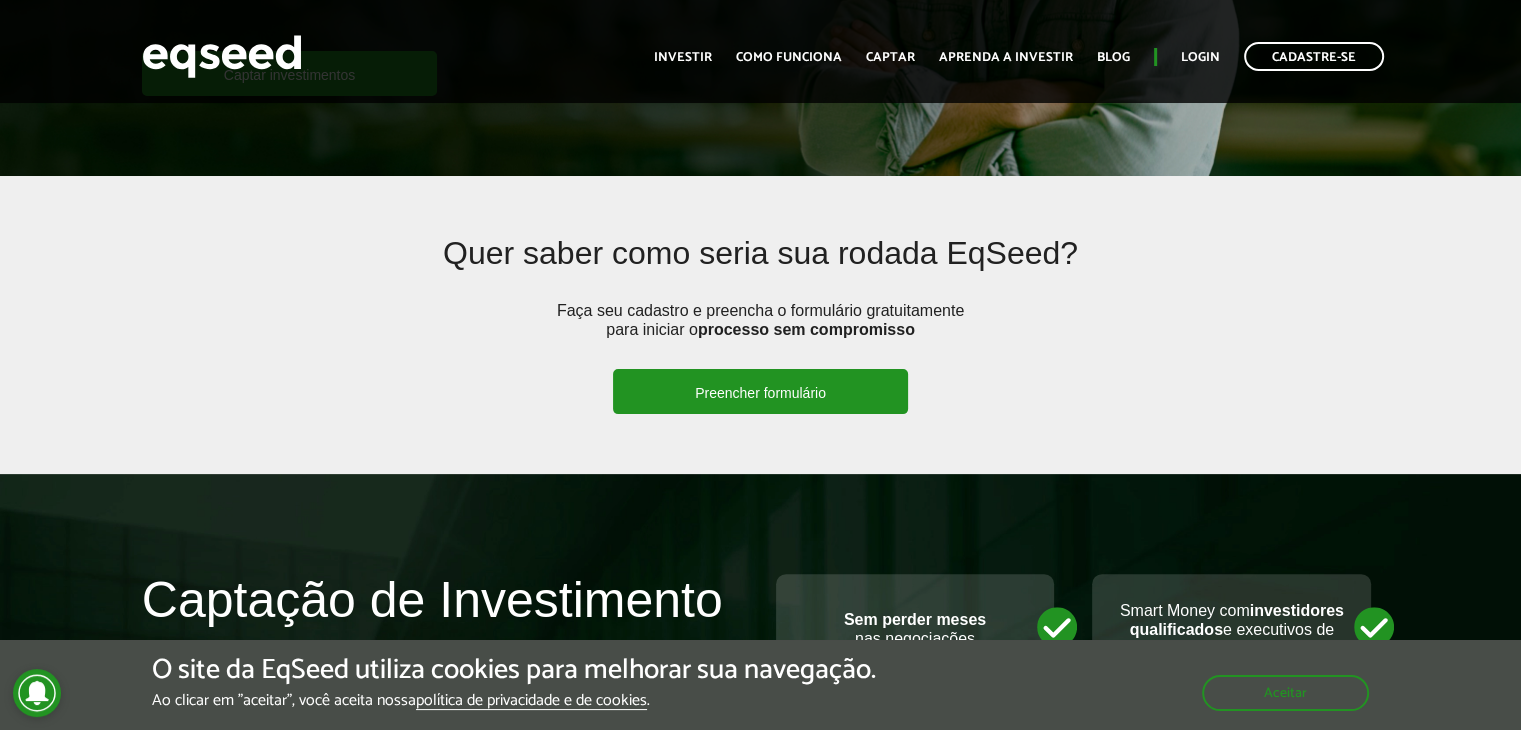 click on "Preencher formulário" at bounding box center [760, 391] 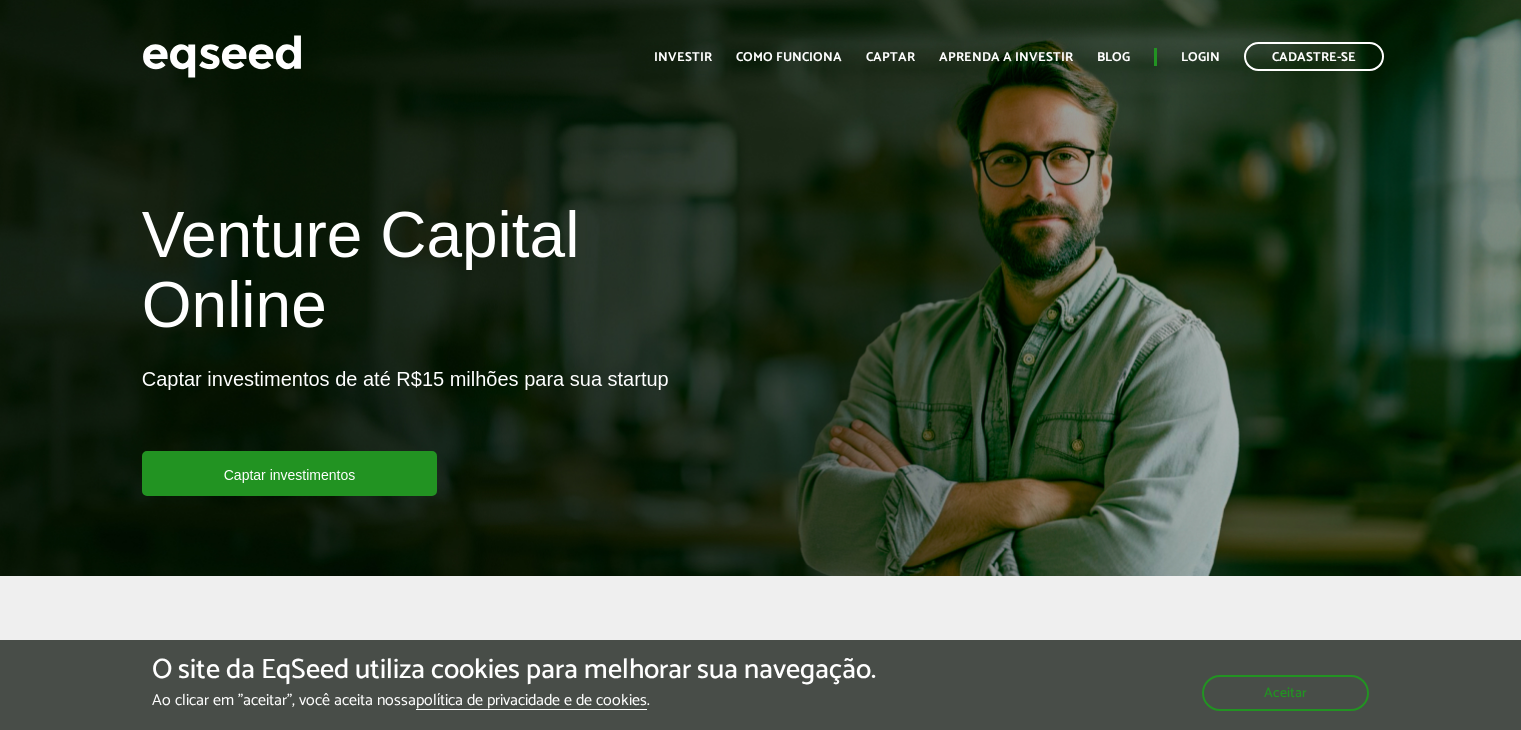 scroll, scrollTop: 0, scrollLeft: 0, axis: both 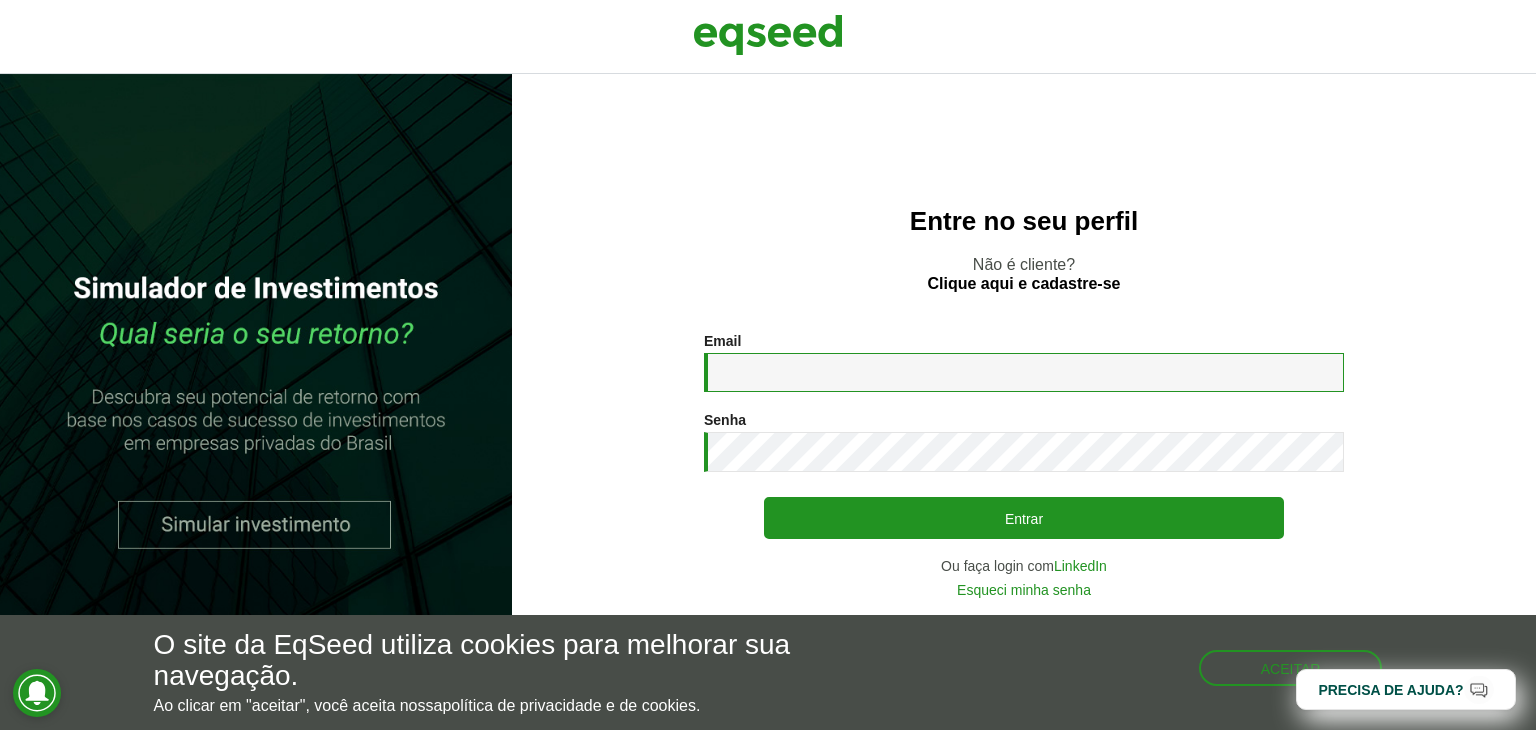 click on "Email  *" at bounding box center [1024, 372] 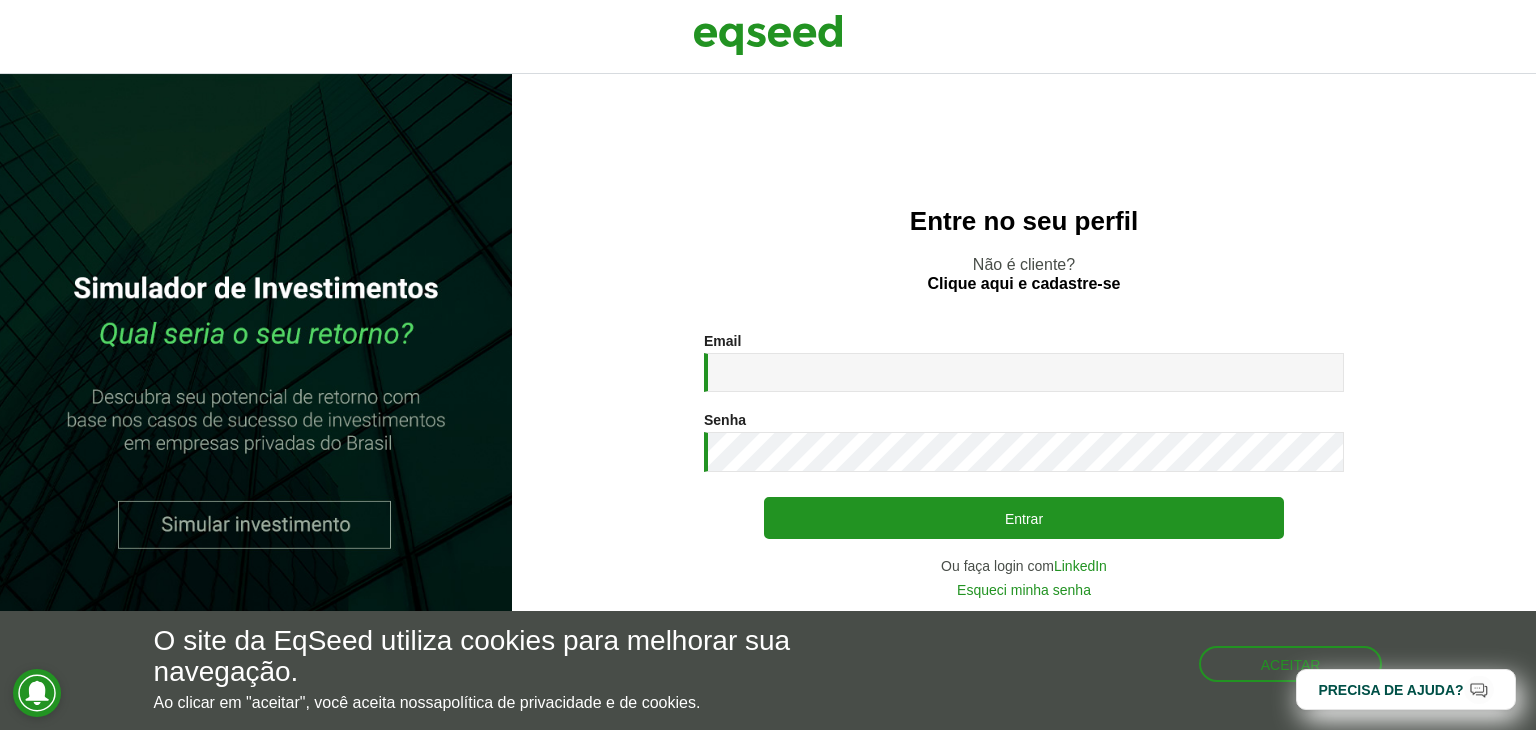 click on "Entre no seu perfil        Não é cliente? Clique aqui e cadastre-se
Email  *
Digite seu endereço de e-mail.   Senha  *
Digite a senha que será usada em conjunto com seu e-mail.
Entrar
Ou faça login com  LinkedIn Esqueci minha senha
Não possui conta? Clique para cadastrar.
Voltar" at bounding box center (1024, 402) 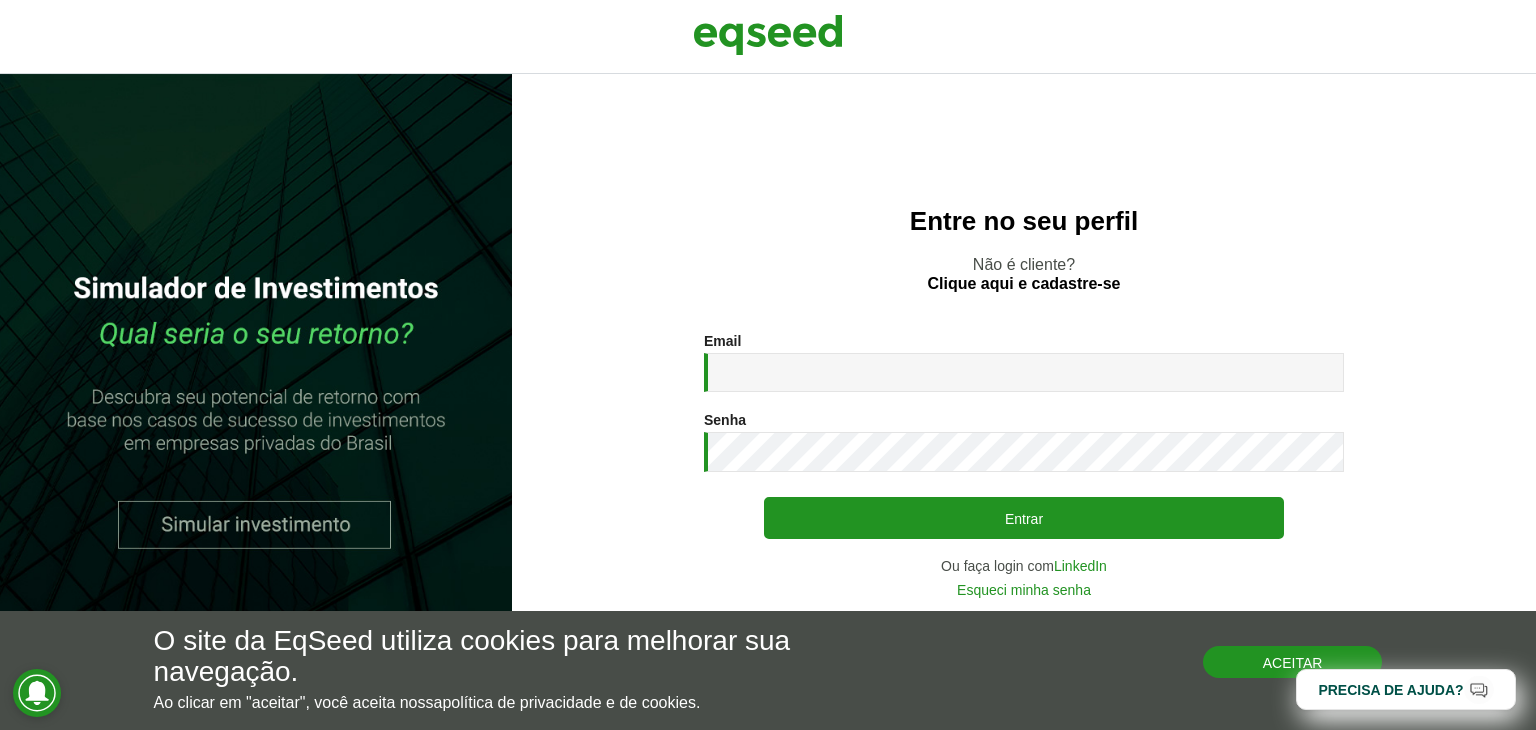 click on "Aceitar" at bounding box center (1293, 662) 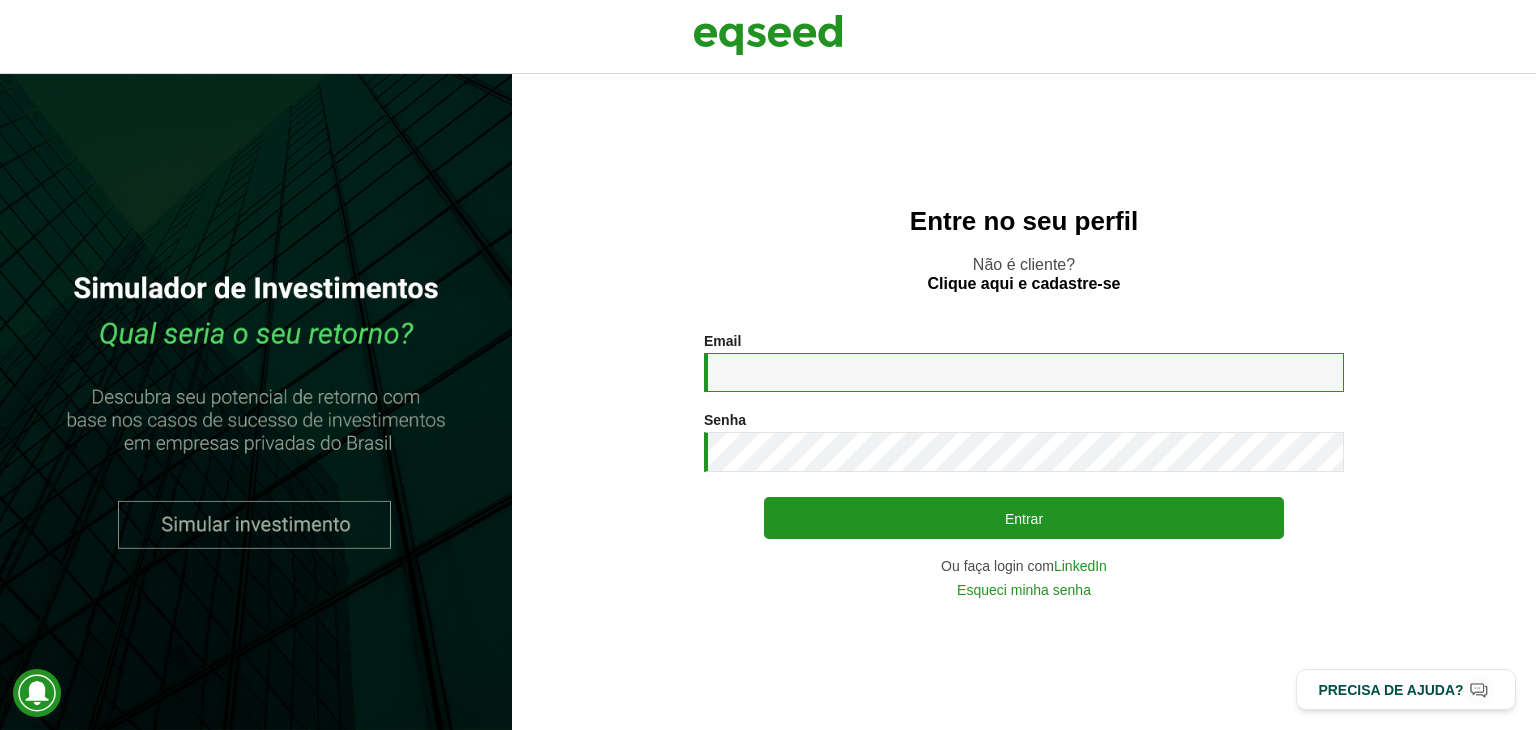 click on "Email  *" at bounding box center [1024, 372] 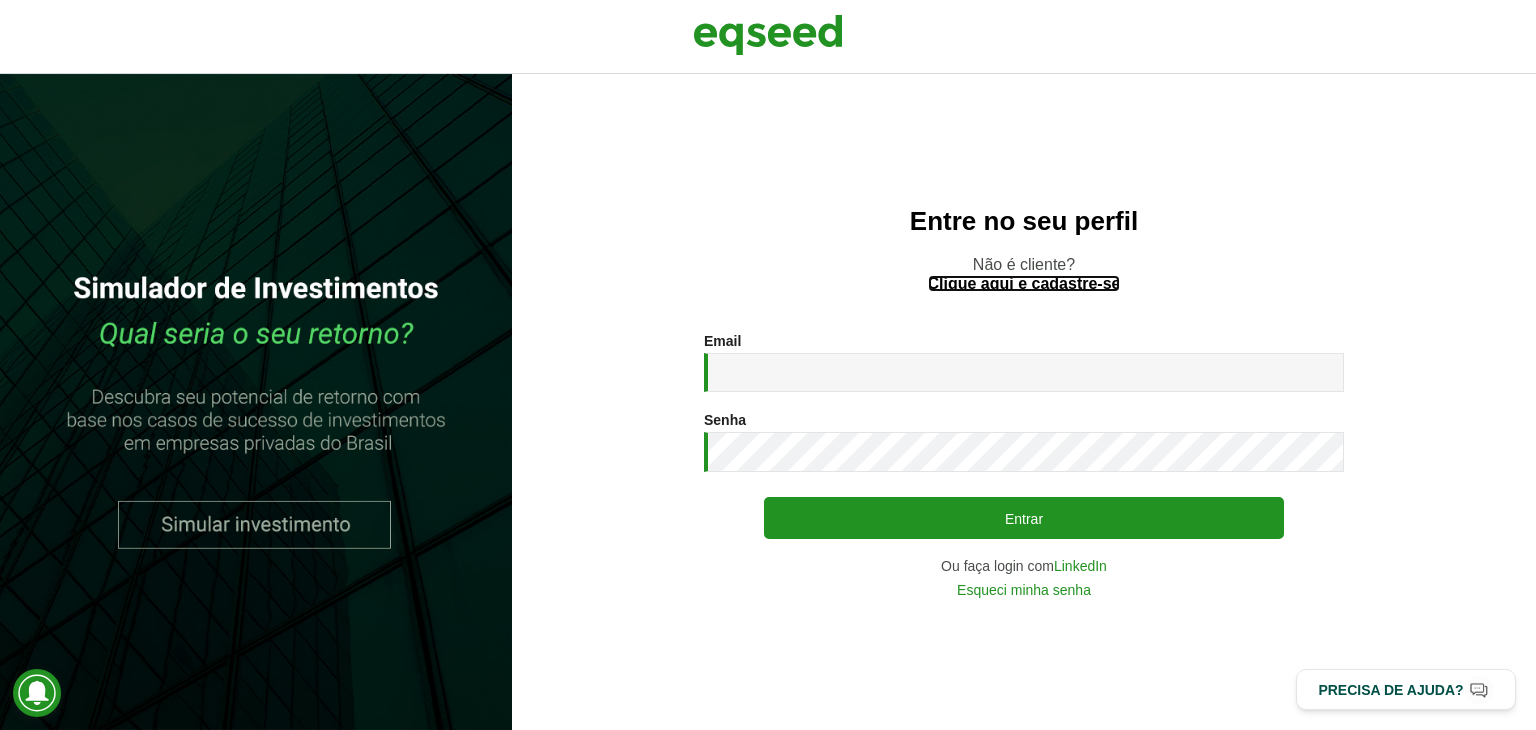 click on "Clique aqui e cadastre-se" at bounding box center (1024, 284) 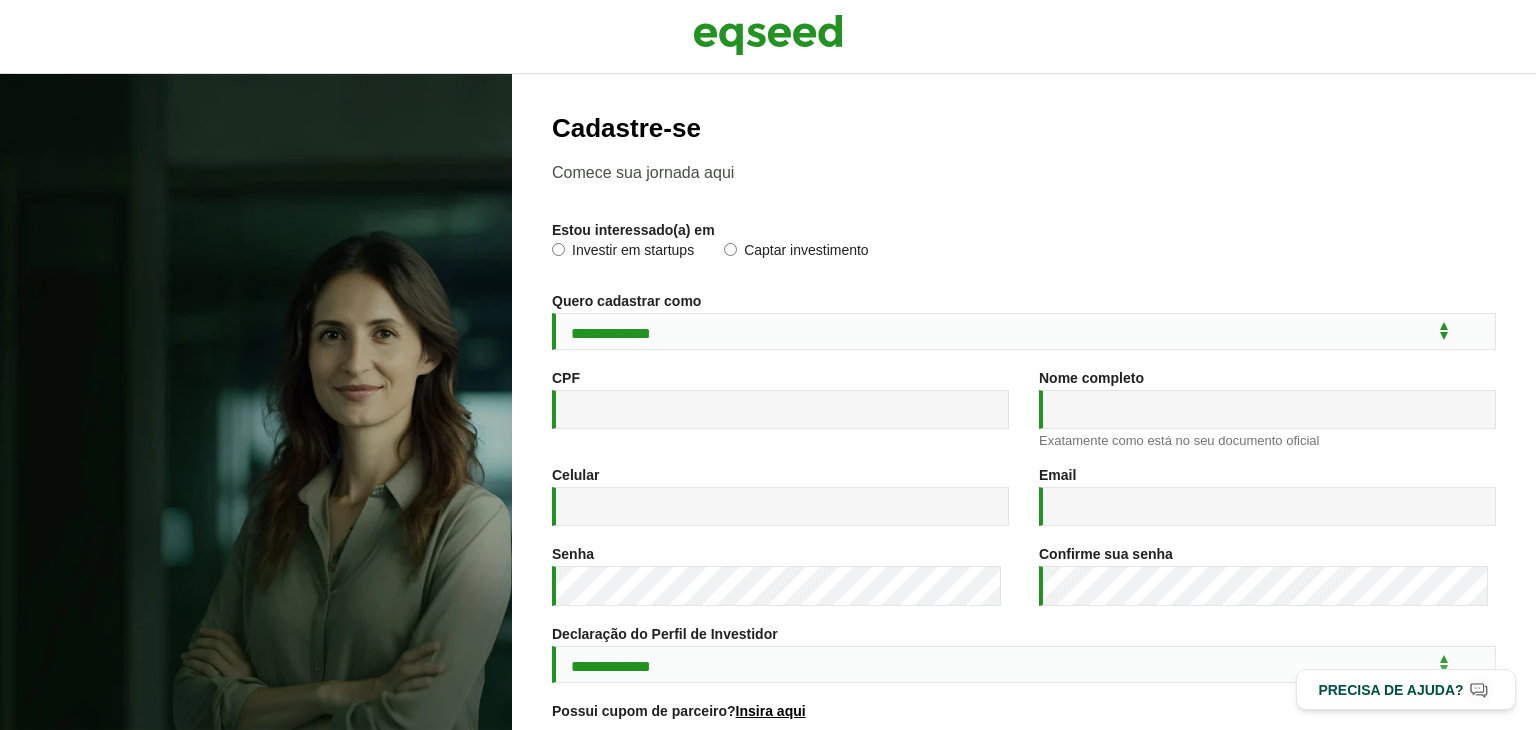 scroll, scrollTop: 0, scrollLeft: 0, axis: both 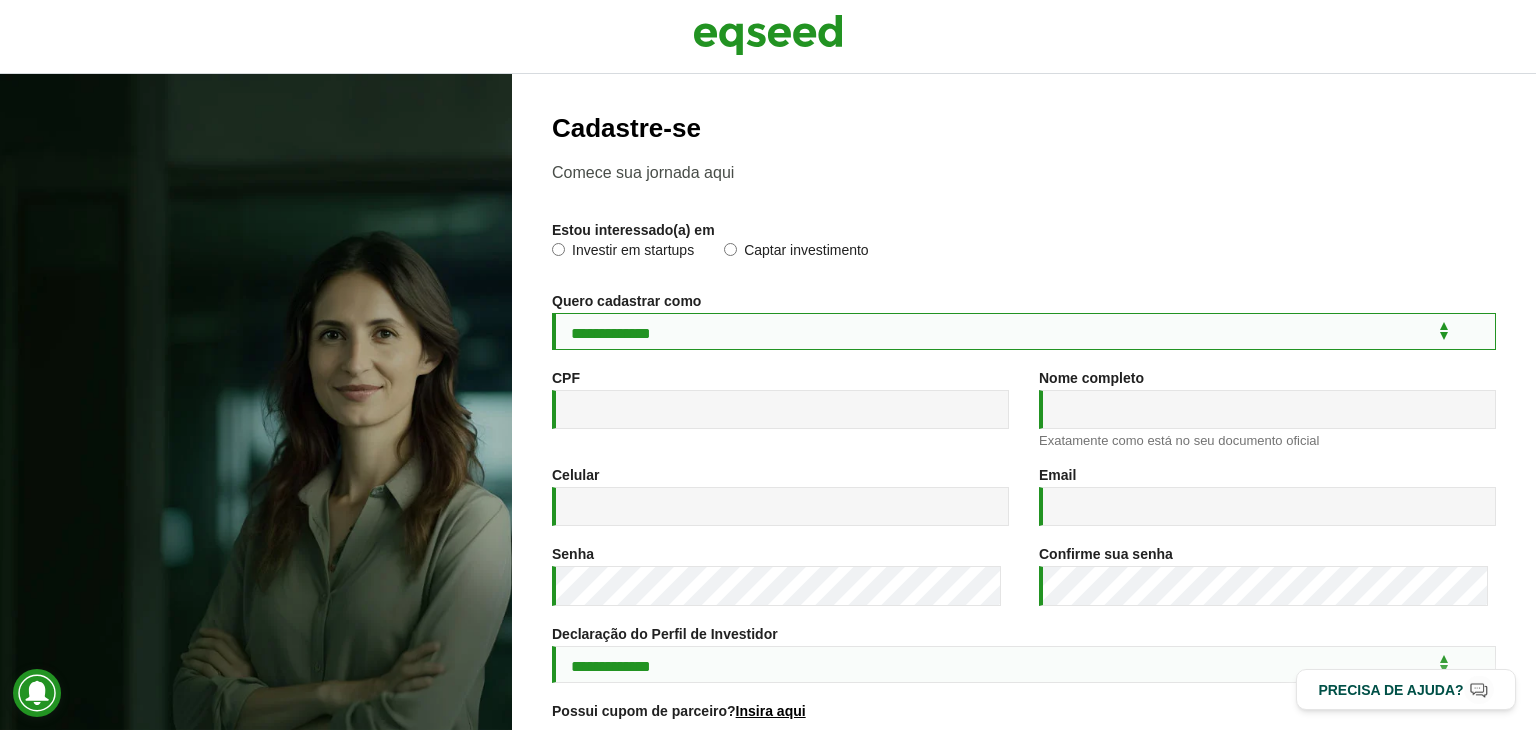click on "**********" at bounding box center [1024, 331] 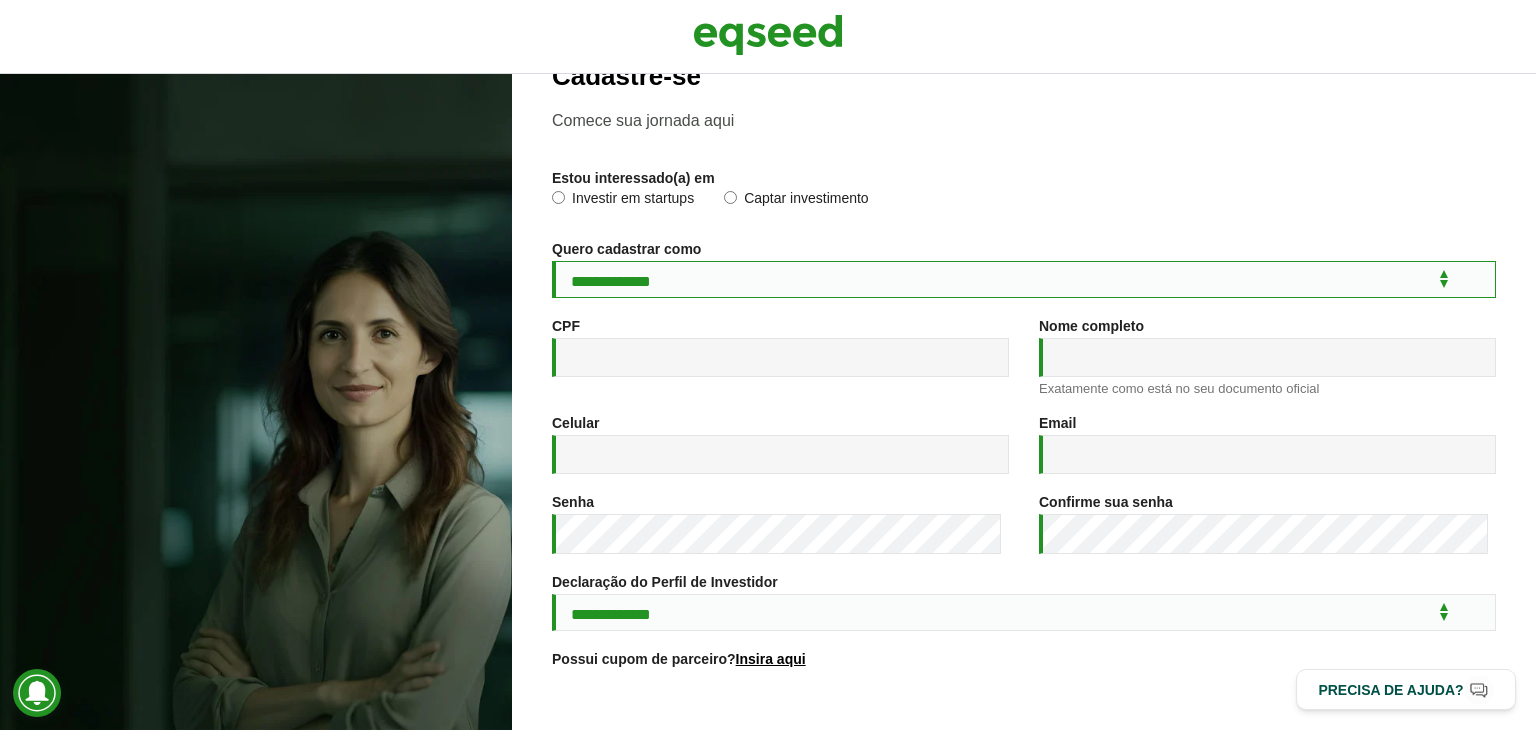 scroll, scrollTop: 100, scrollLeft: 0, axis: vertical 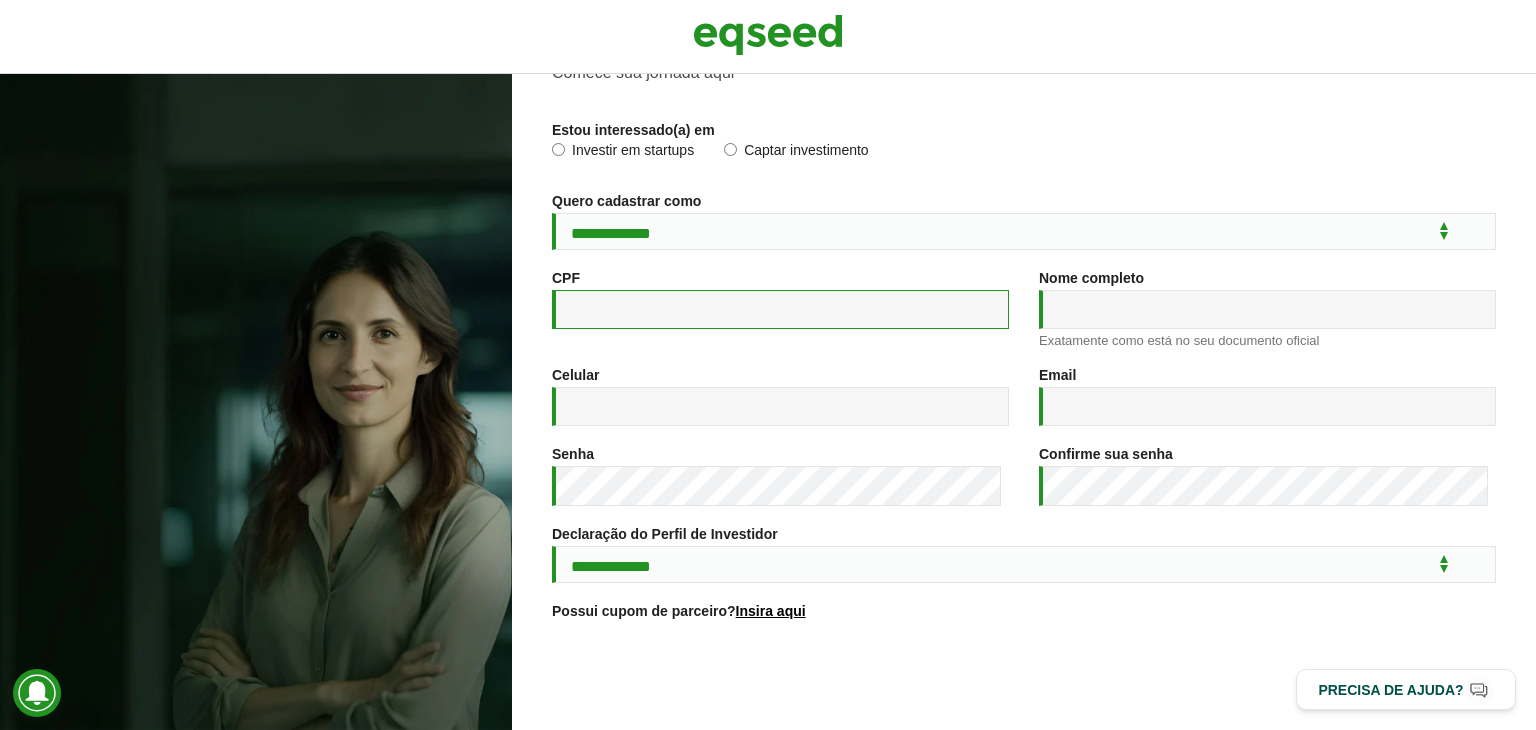 click on "CPF  *" at bounding box center [780, 309] 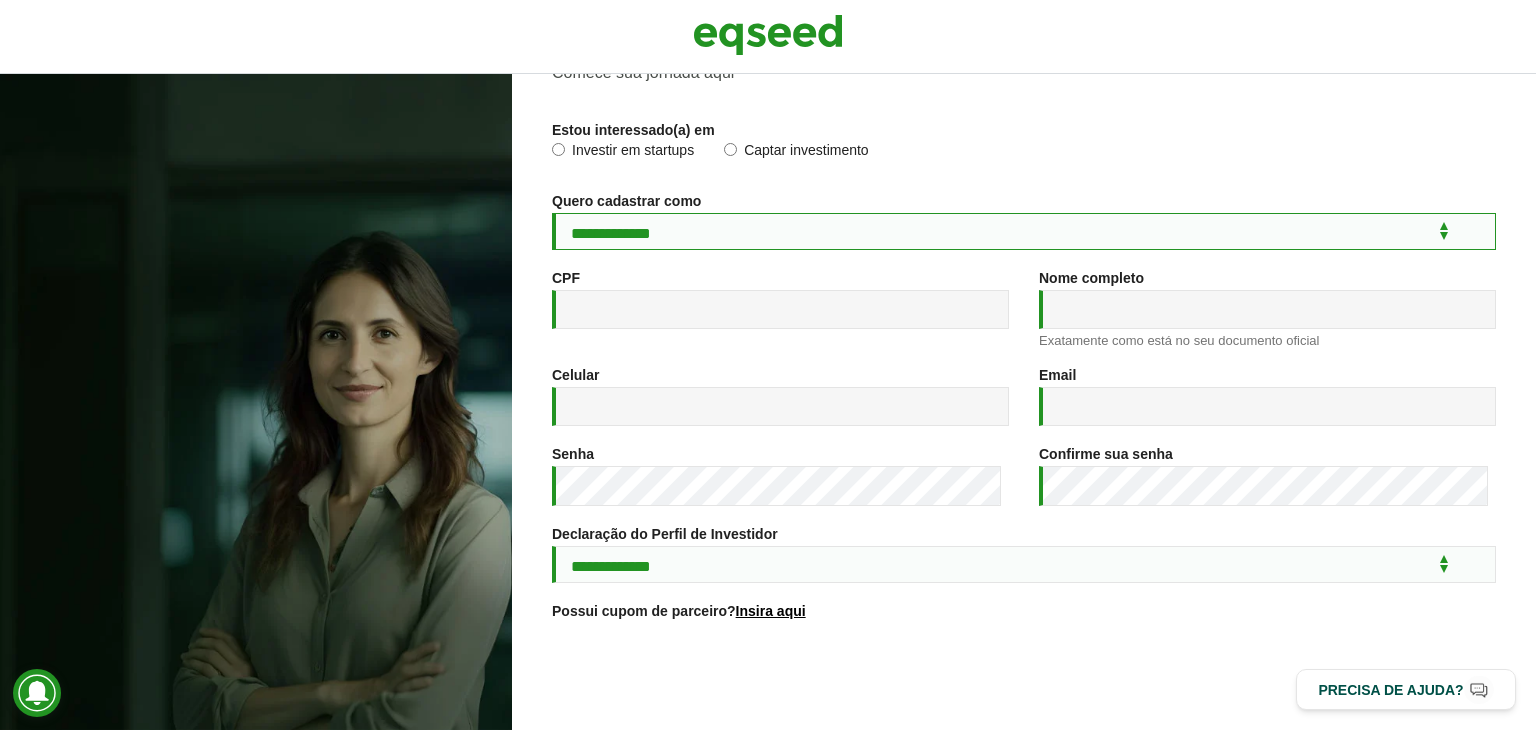 click on "**********" at bounding box center [1024, 231] 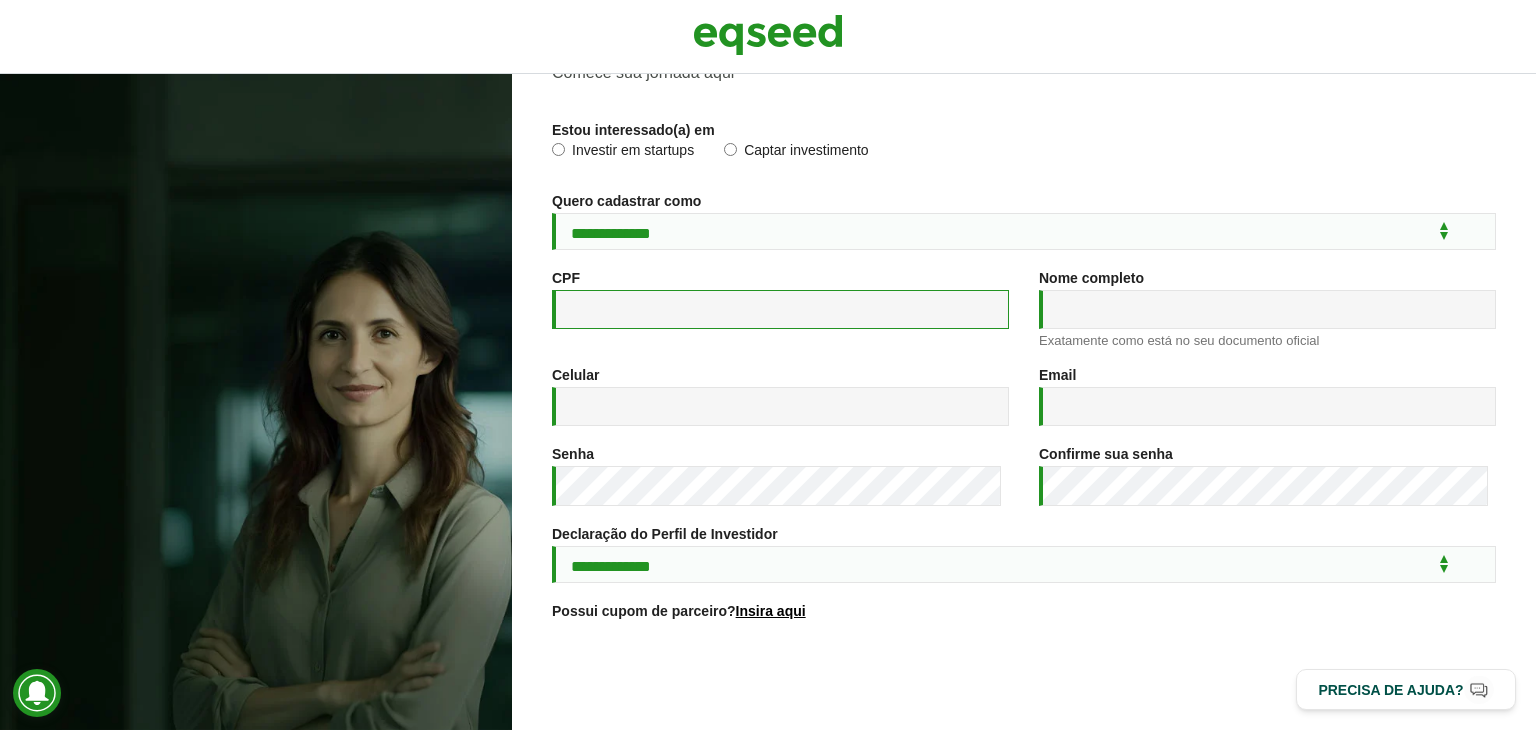 click on "CPF  *" at bounding box center [780, 309] 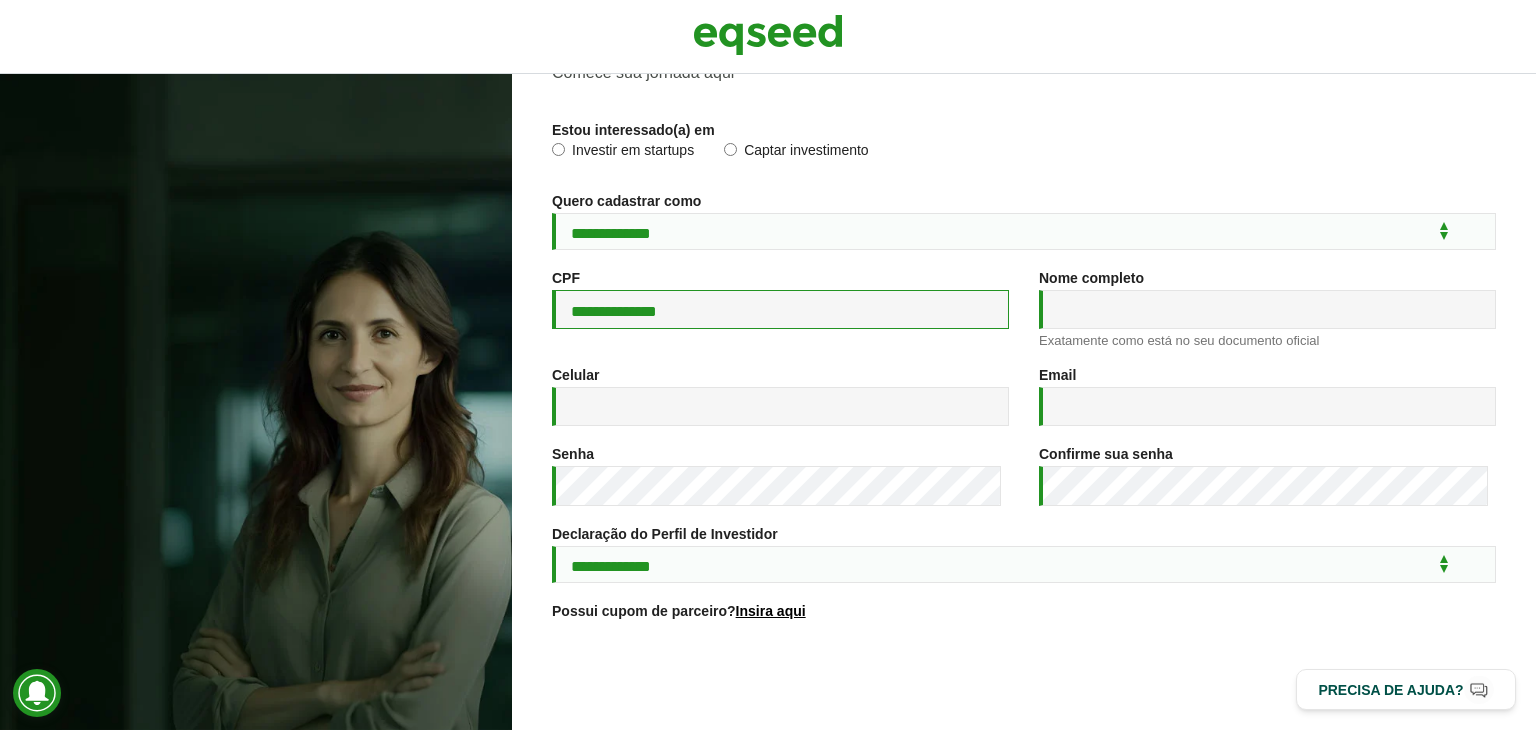 type on "**********" 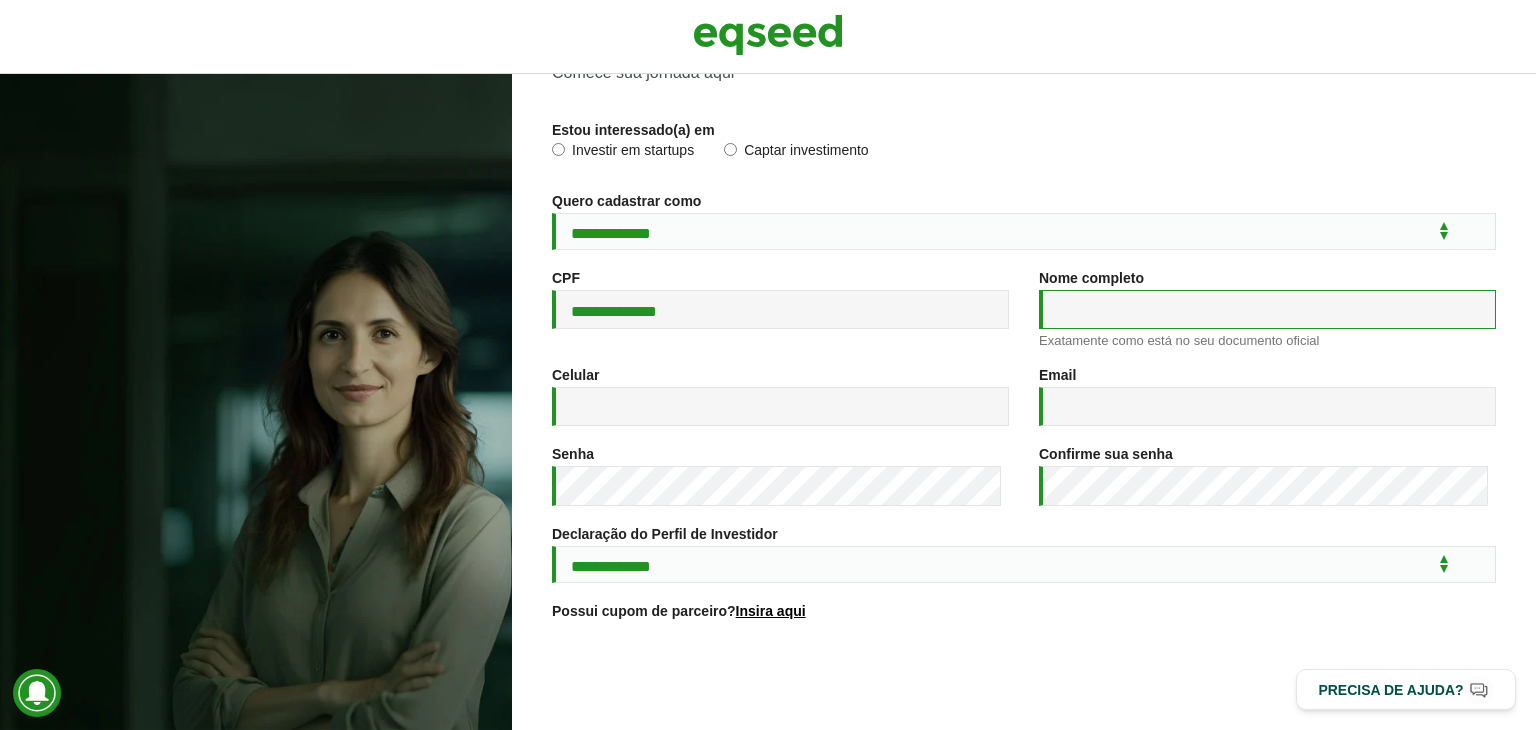 click on "Nome completo  *" at bounding box center [1267, 309] 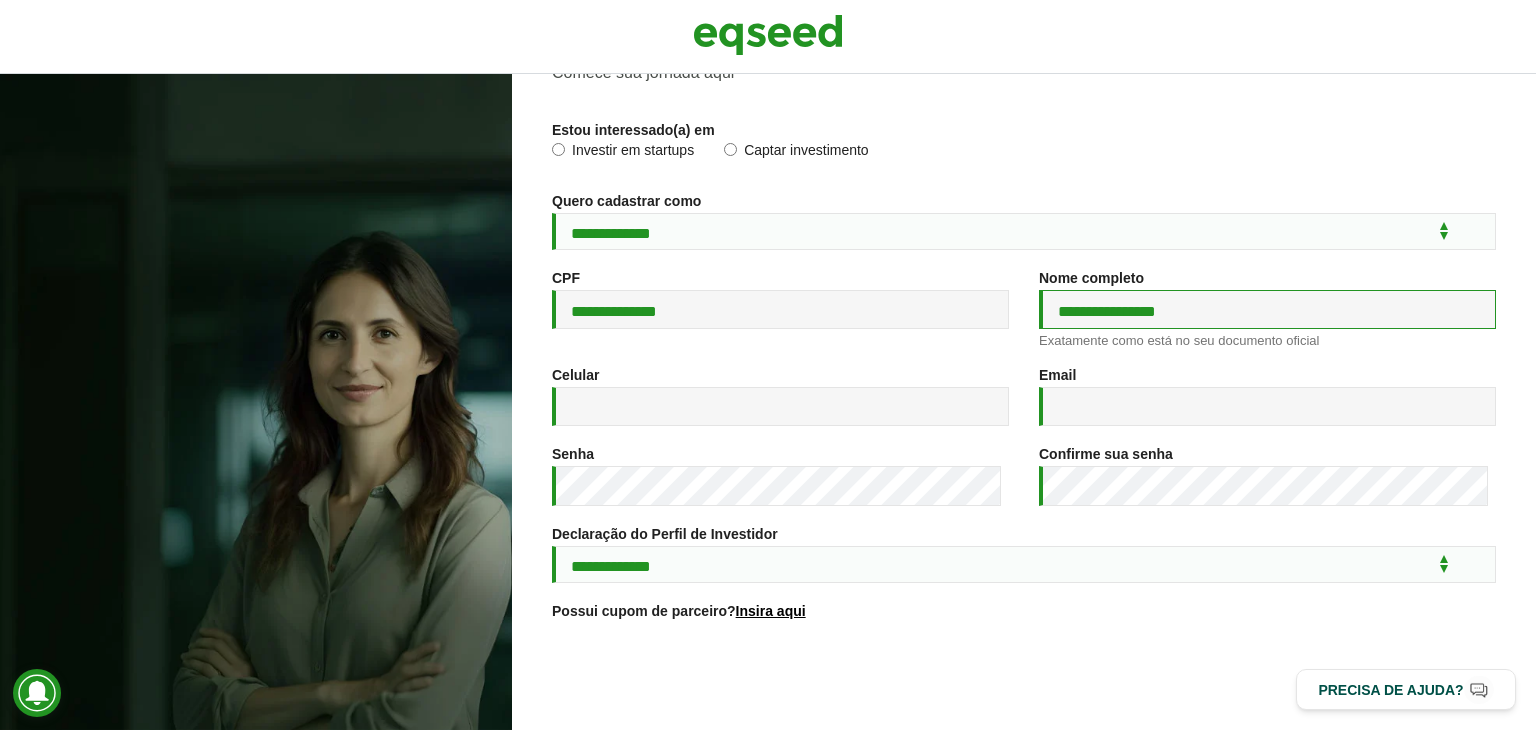 type on "**********" 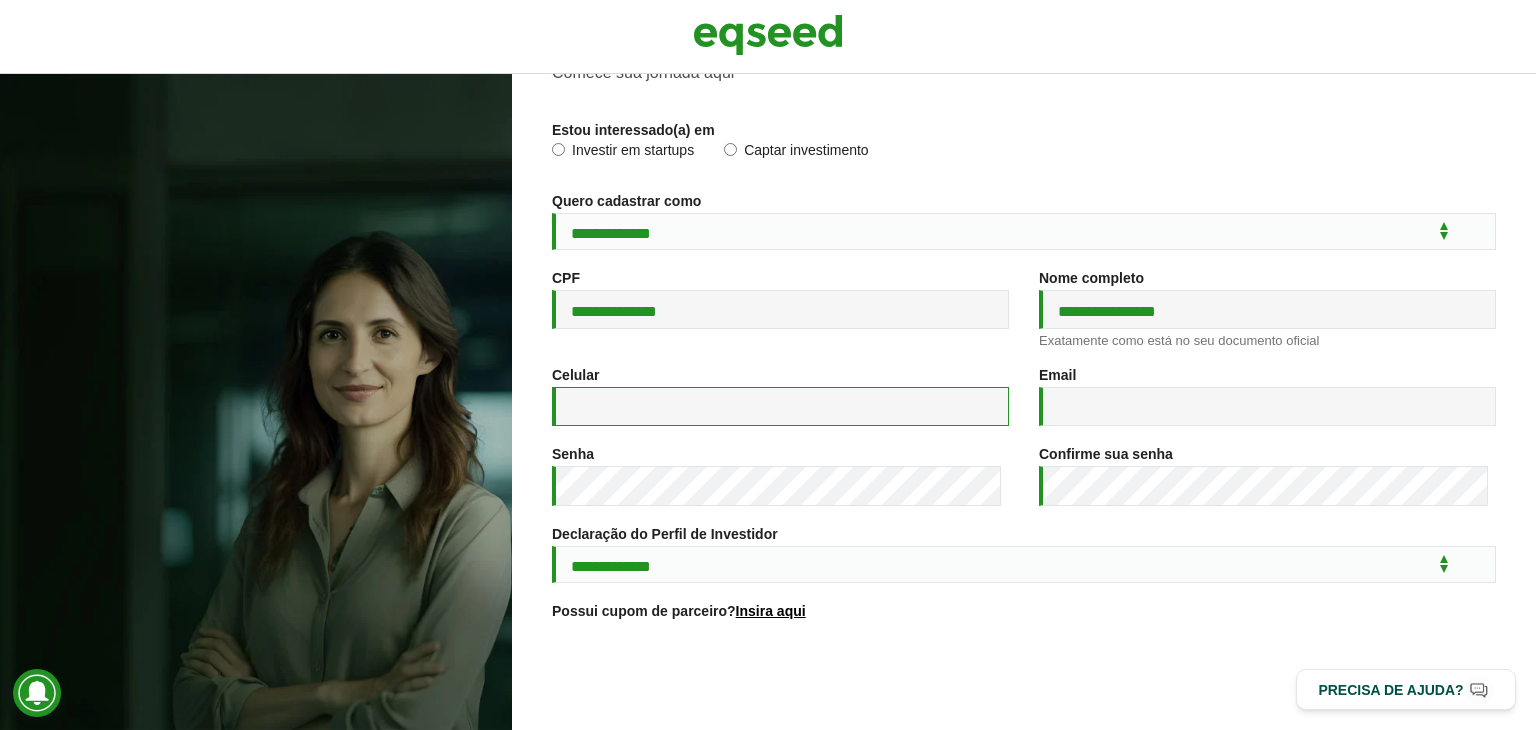 click on "Celular  *" at bounding box center (780, 406) 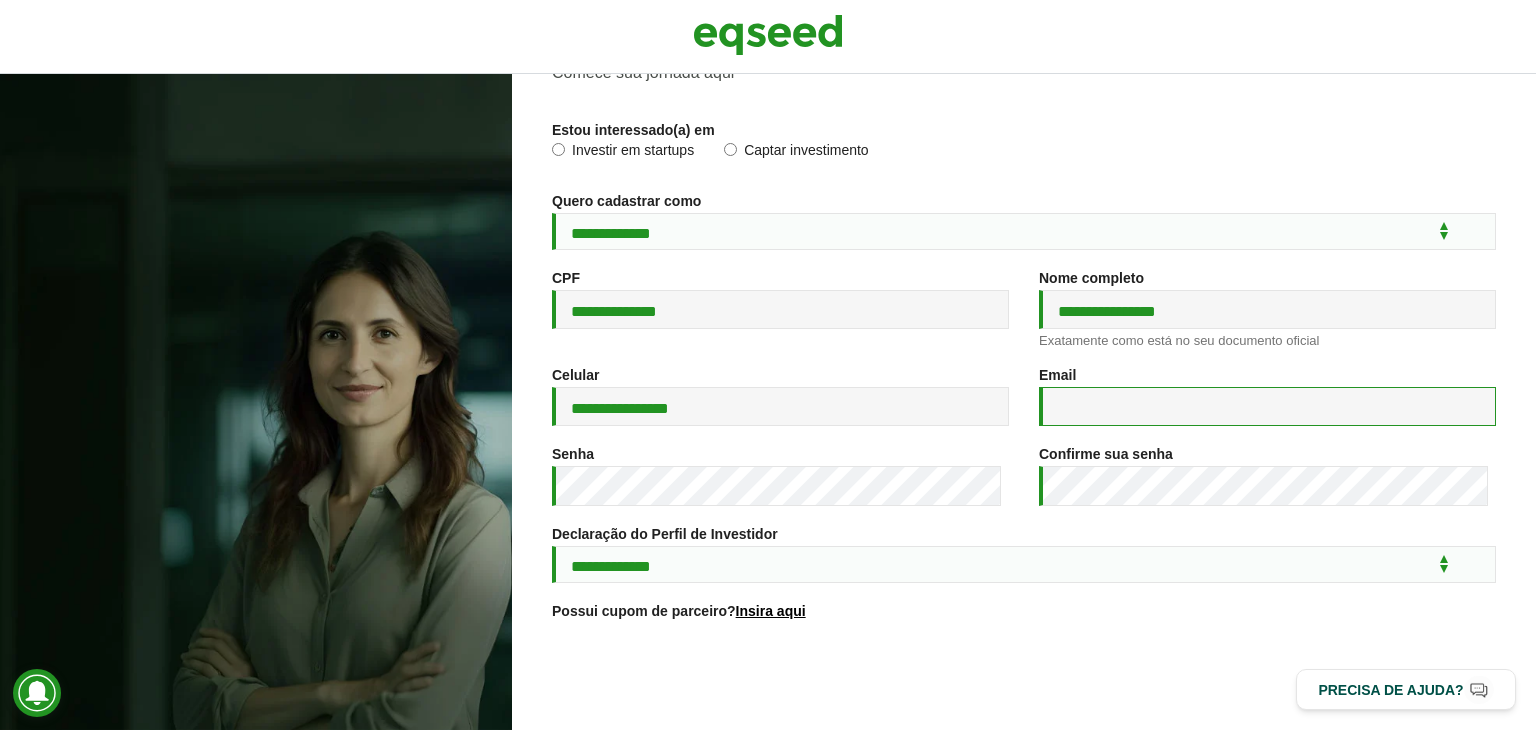 type on "**********" 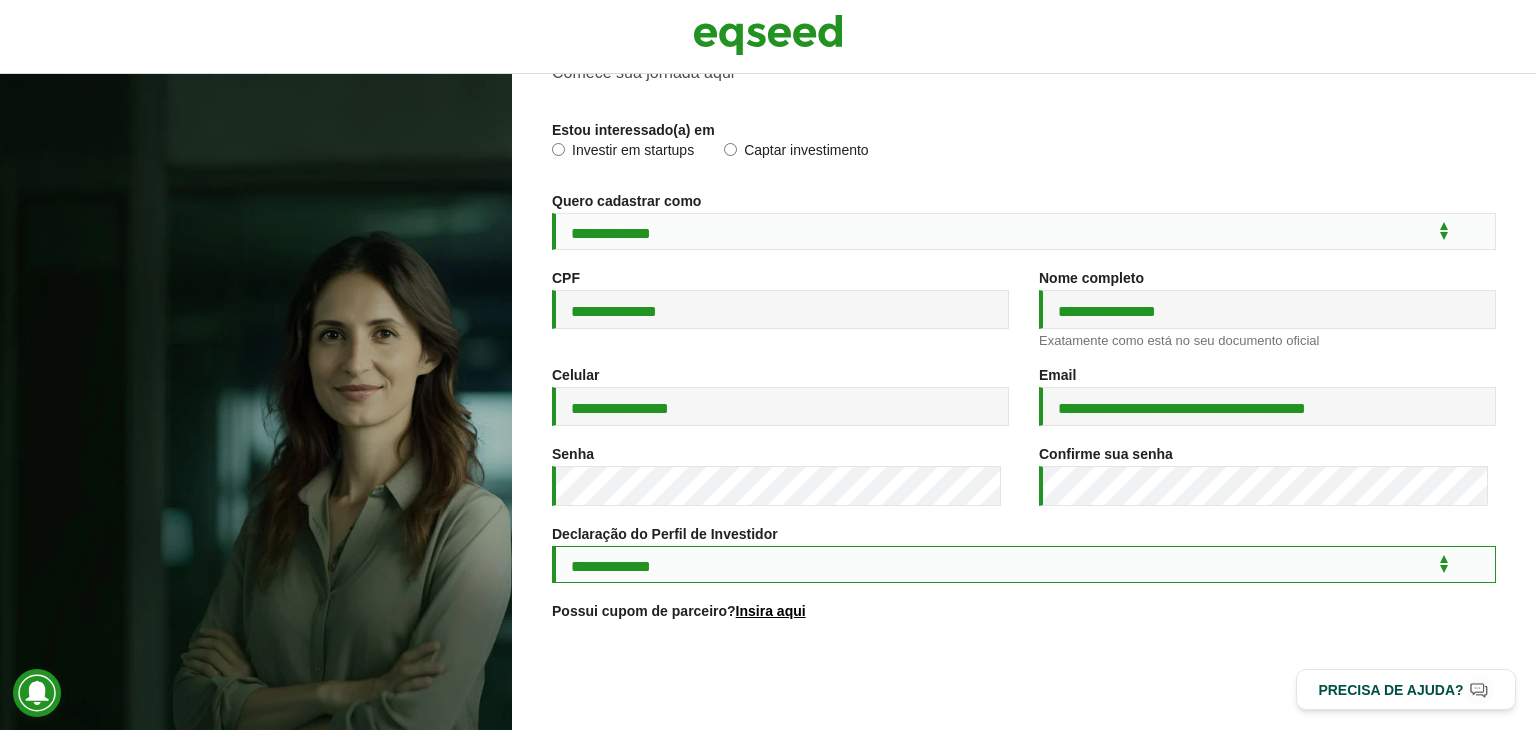 click on "**********" at bounding box center [1024, 564] 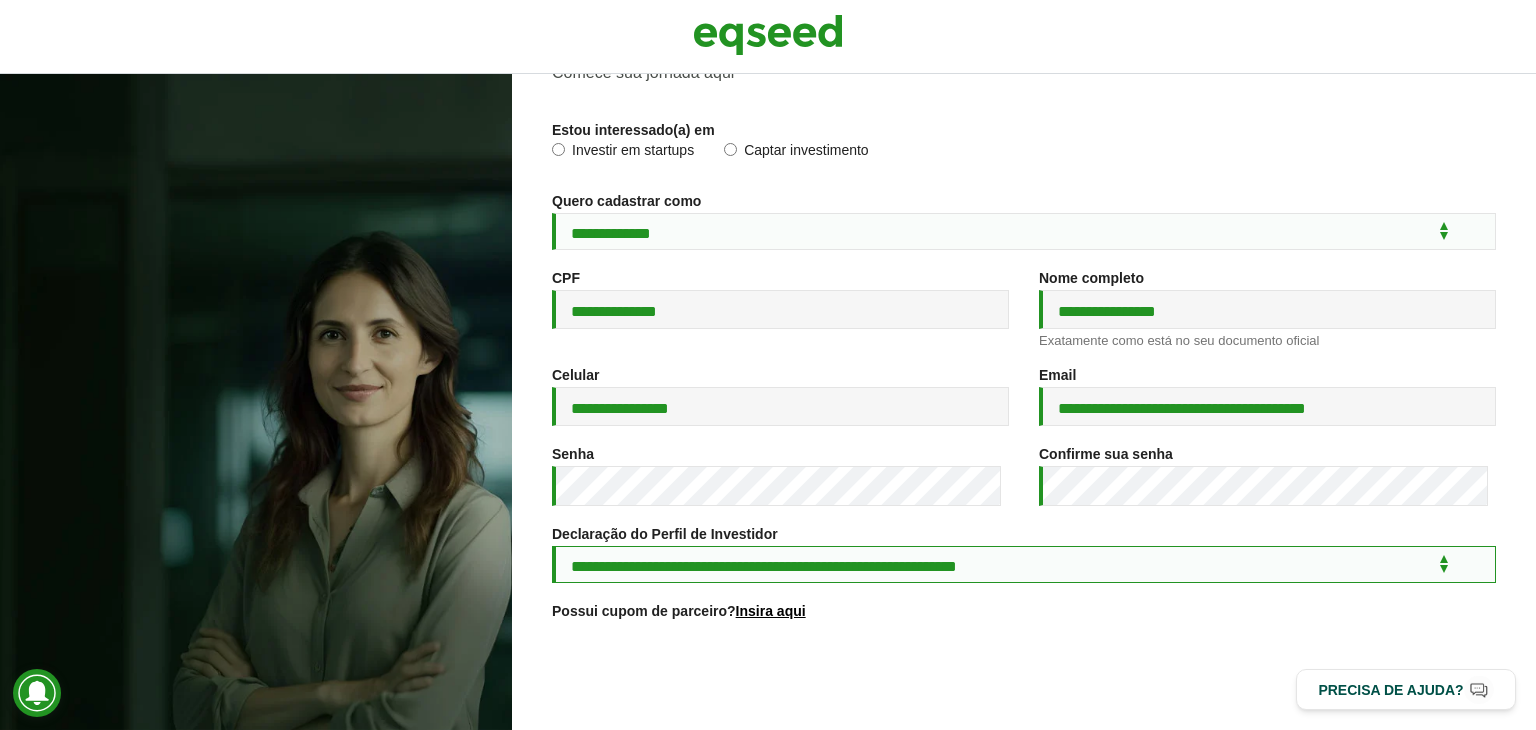 click on "**********" at bounding box center (1024, 564) 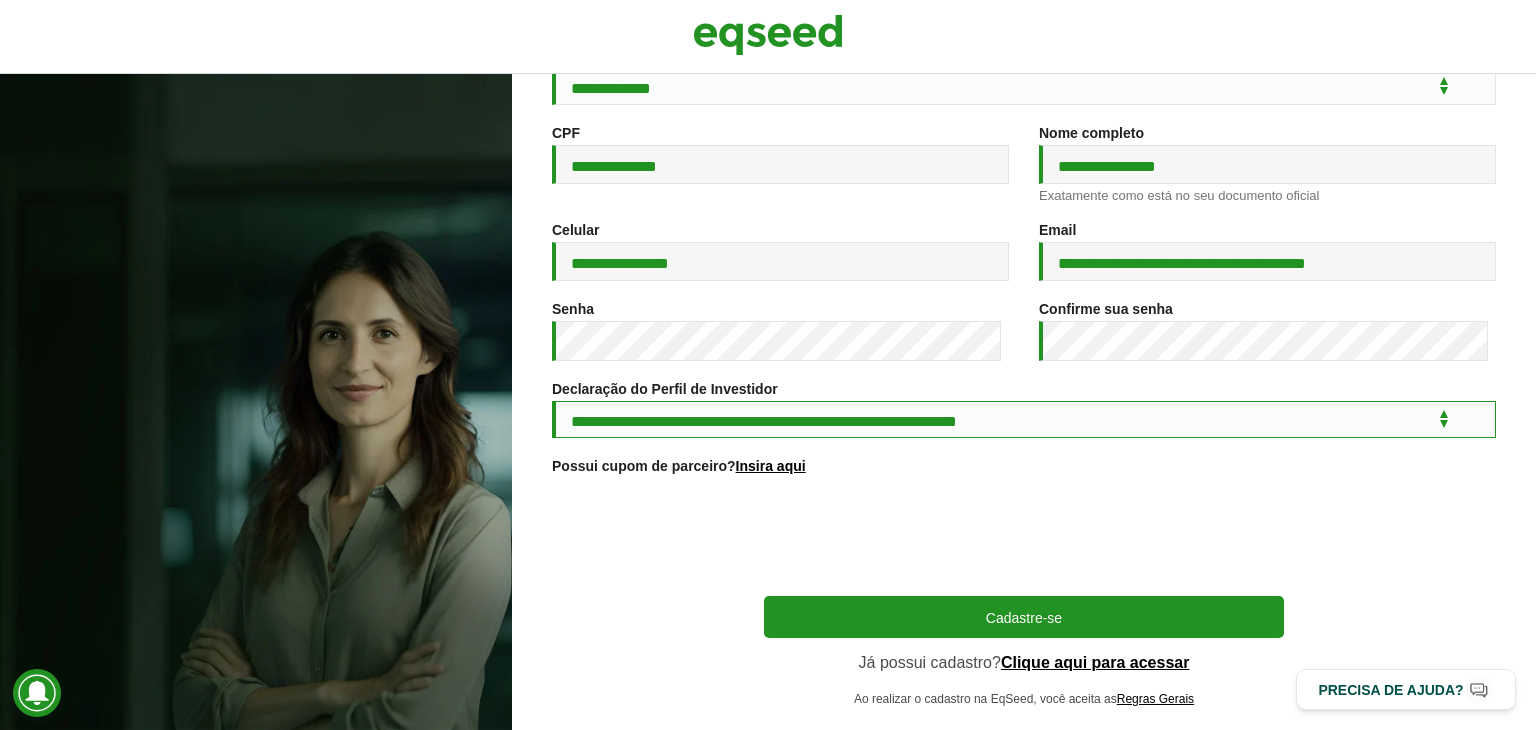 scroll, scrollTop: 297, scrollLeft: 0, axis: vertical 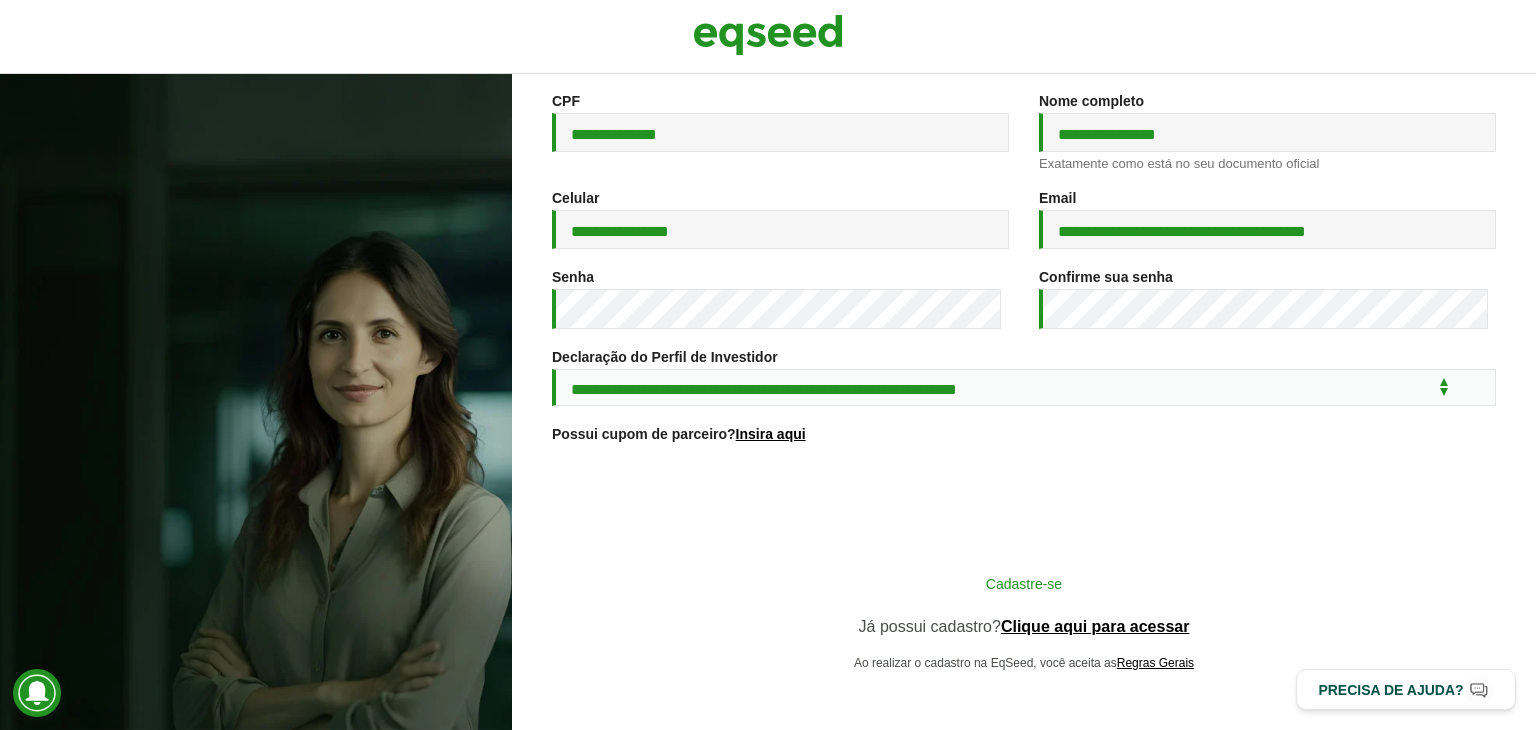 click on "Cadastre-se" at bounding box center [1024, 583] 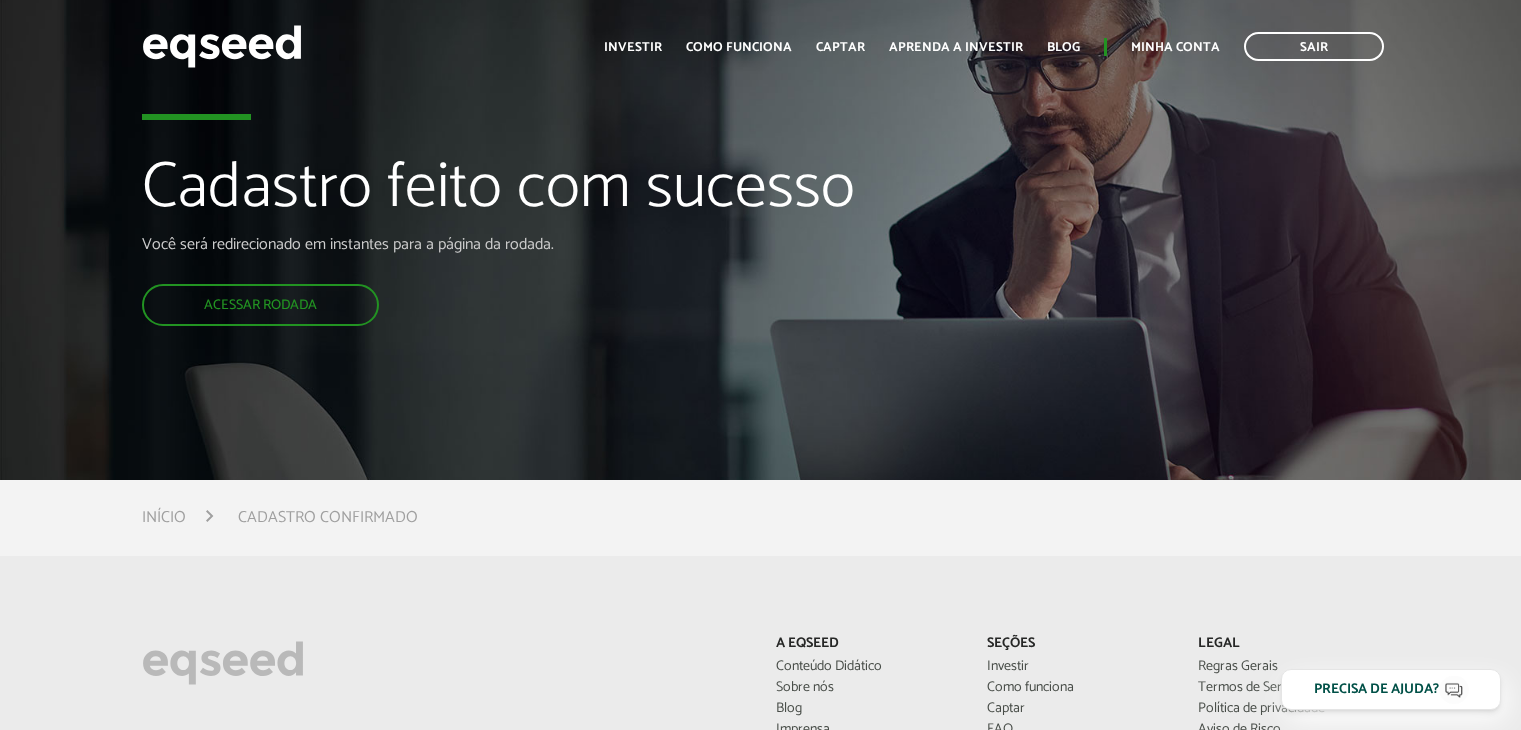 scroll, scrollTop: 0, scrollLeft: 0, axis: both 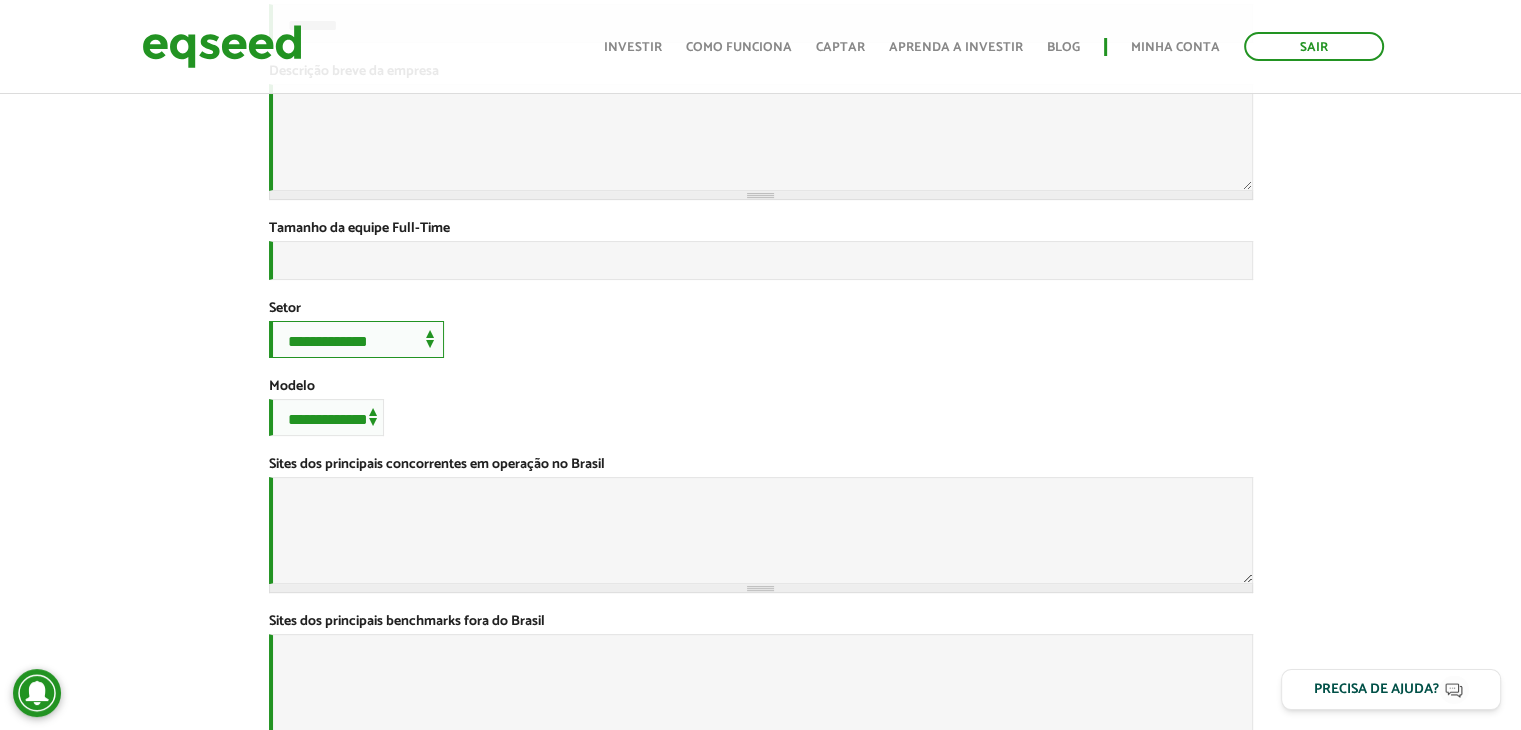 click on "**********" at bounding box center [356, 339] 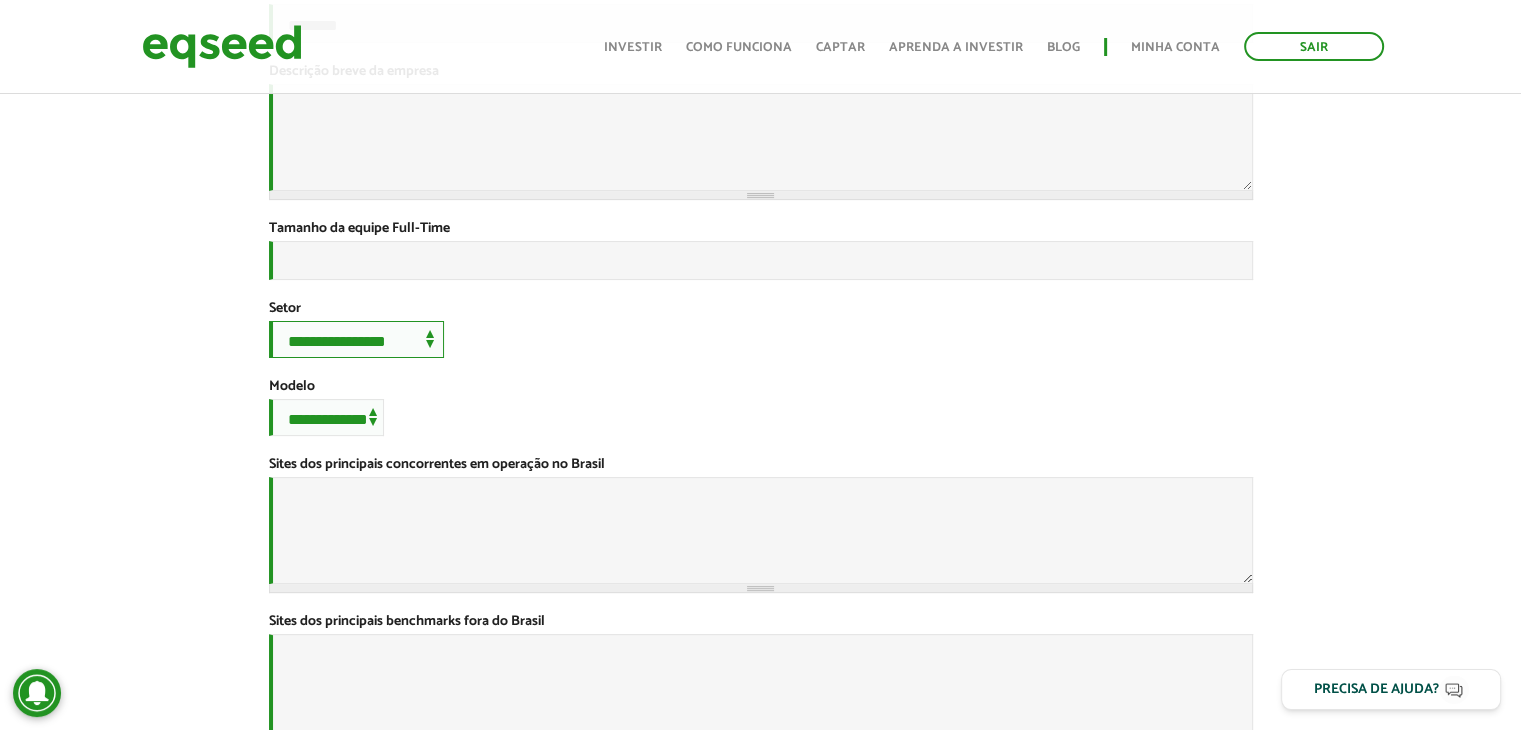 click on "**********" at bounding box center [356, 339] 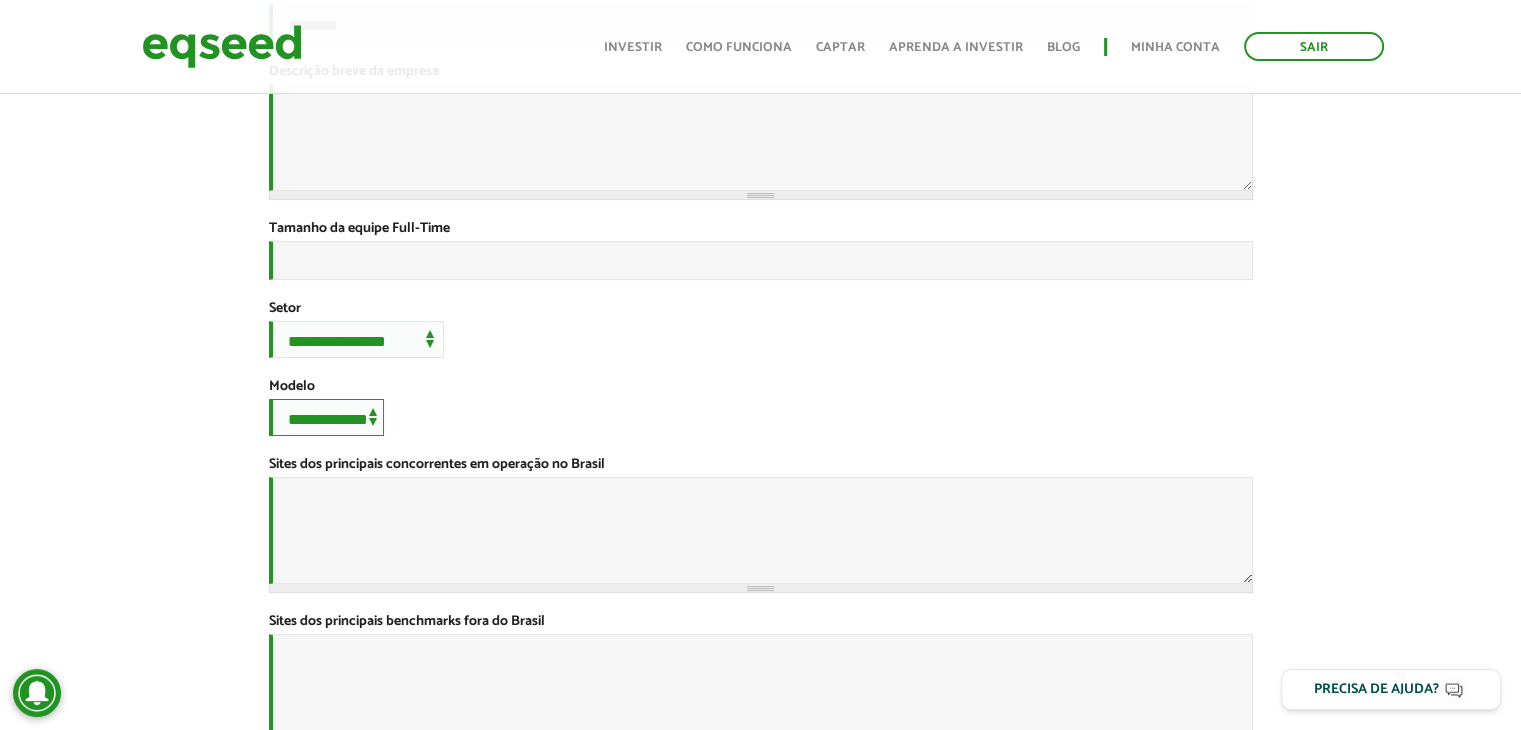 click on "**********" at bounding box center (326, 417) 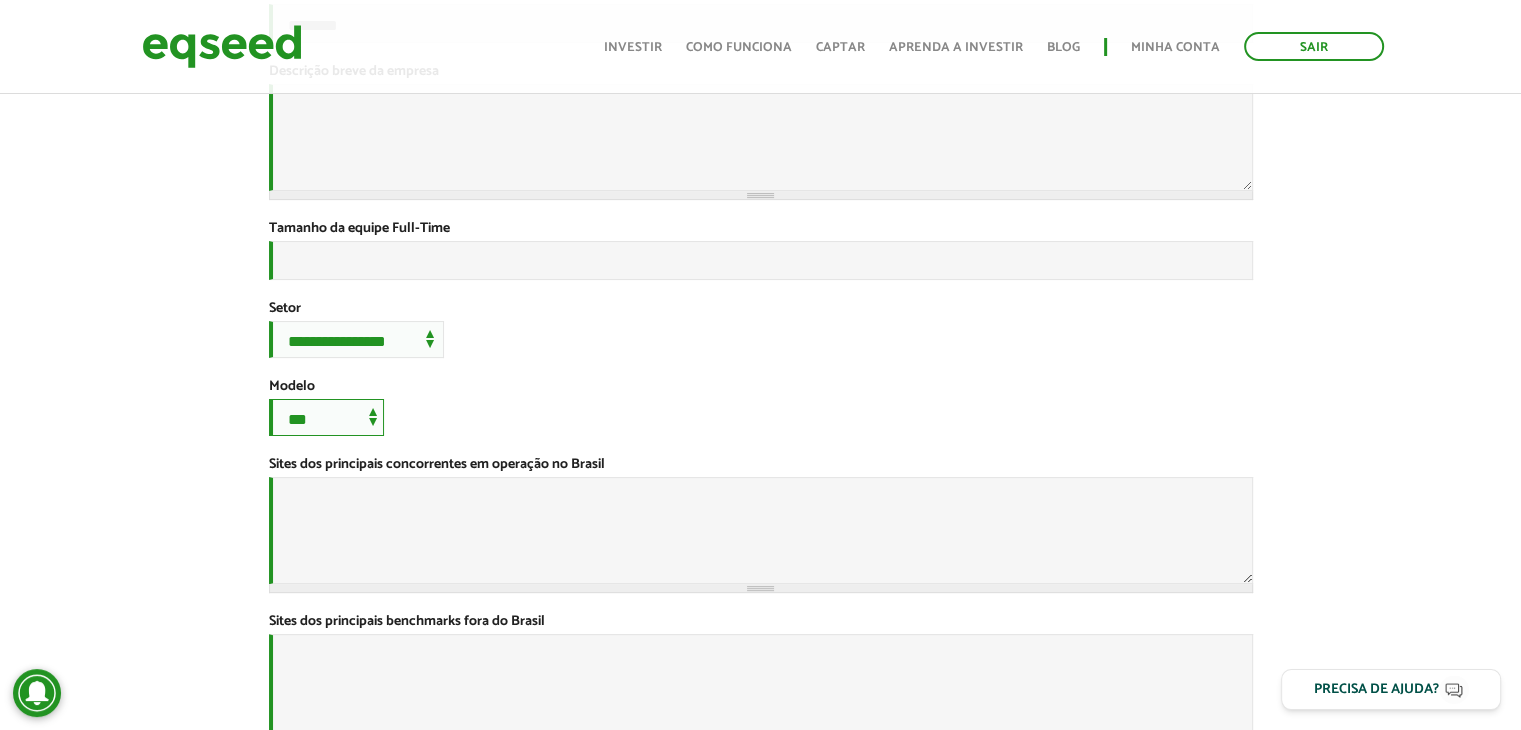 click on "**********" at bounding box center [326, 417] 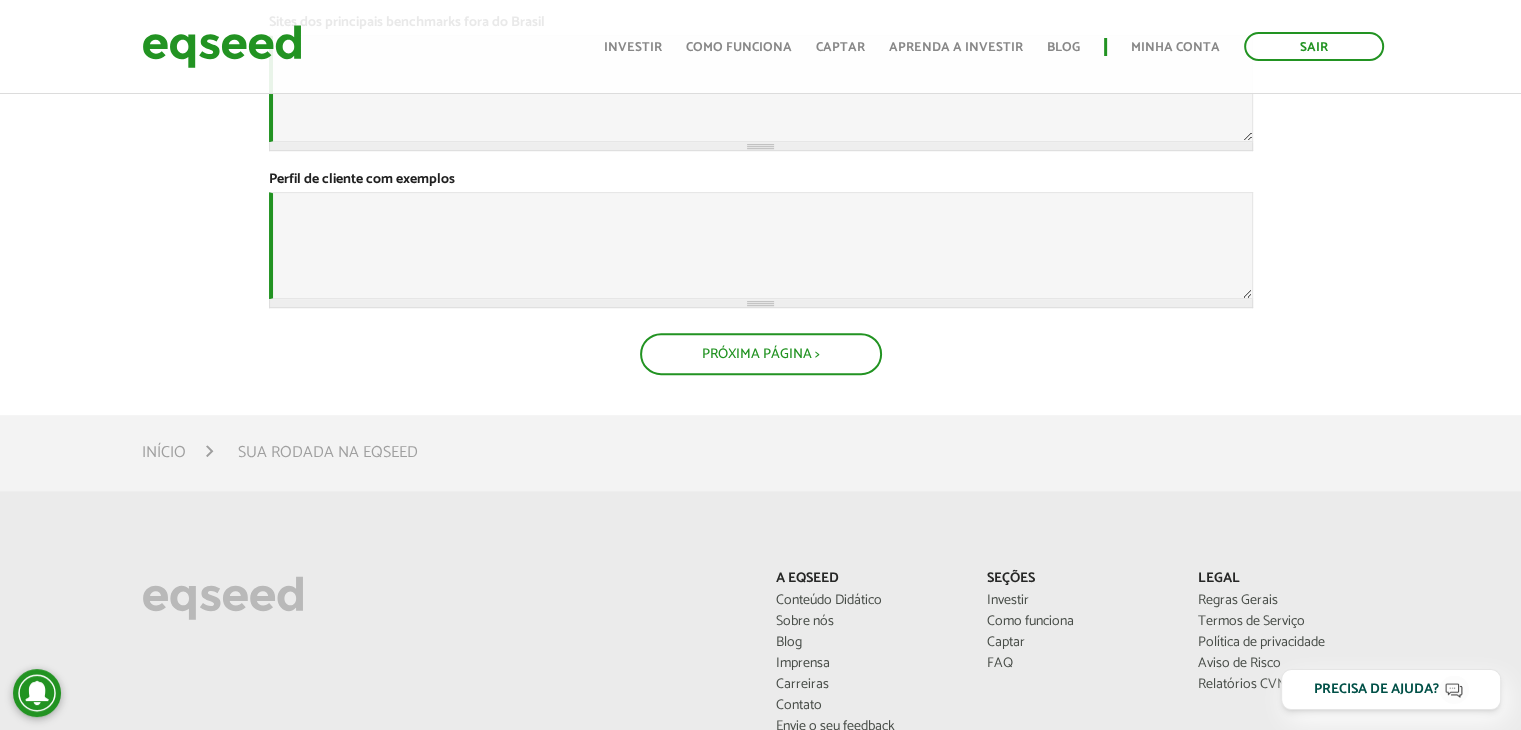 scroll, scrollTop: 1035, scrollLeft: 0, axis: vertical 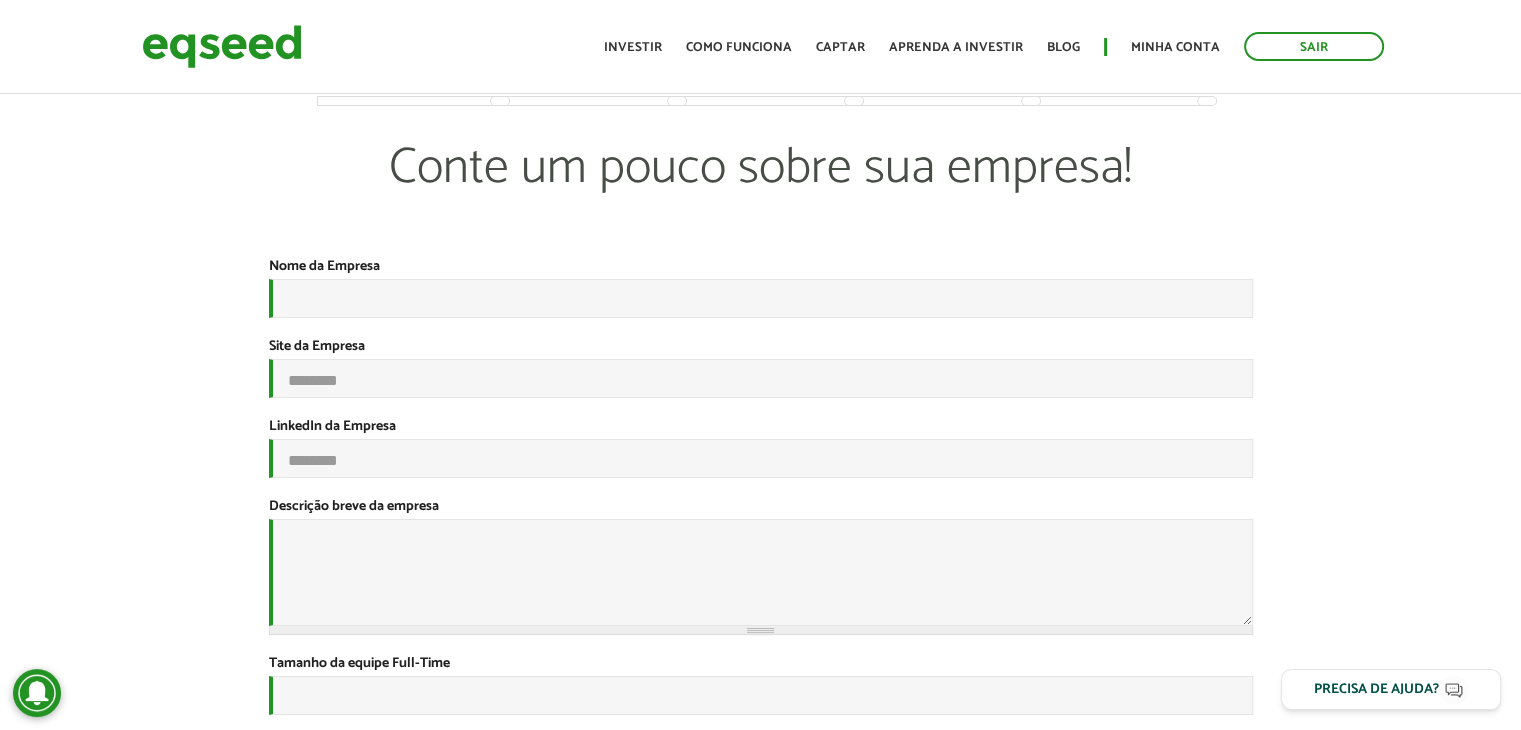 click on "Nome da Empresa  *" at bounding box center (761, 288) 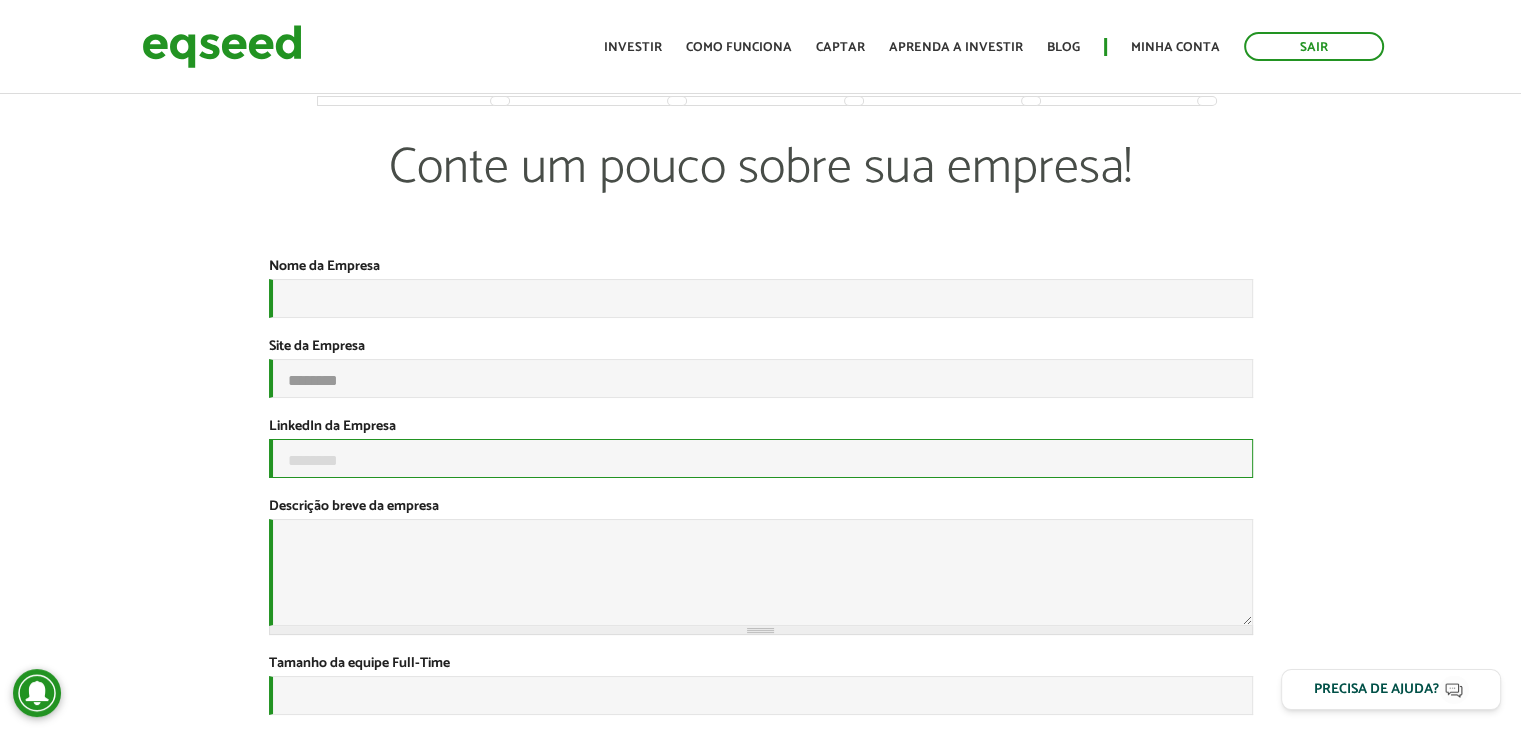 click on "LinkedIn da Empresa" at bounding box center [761, 458] 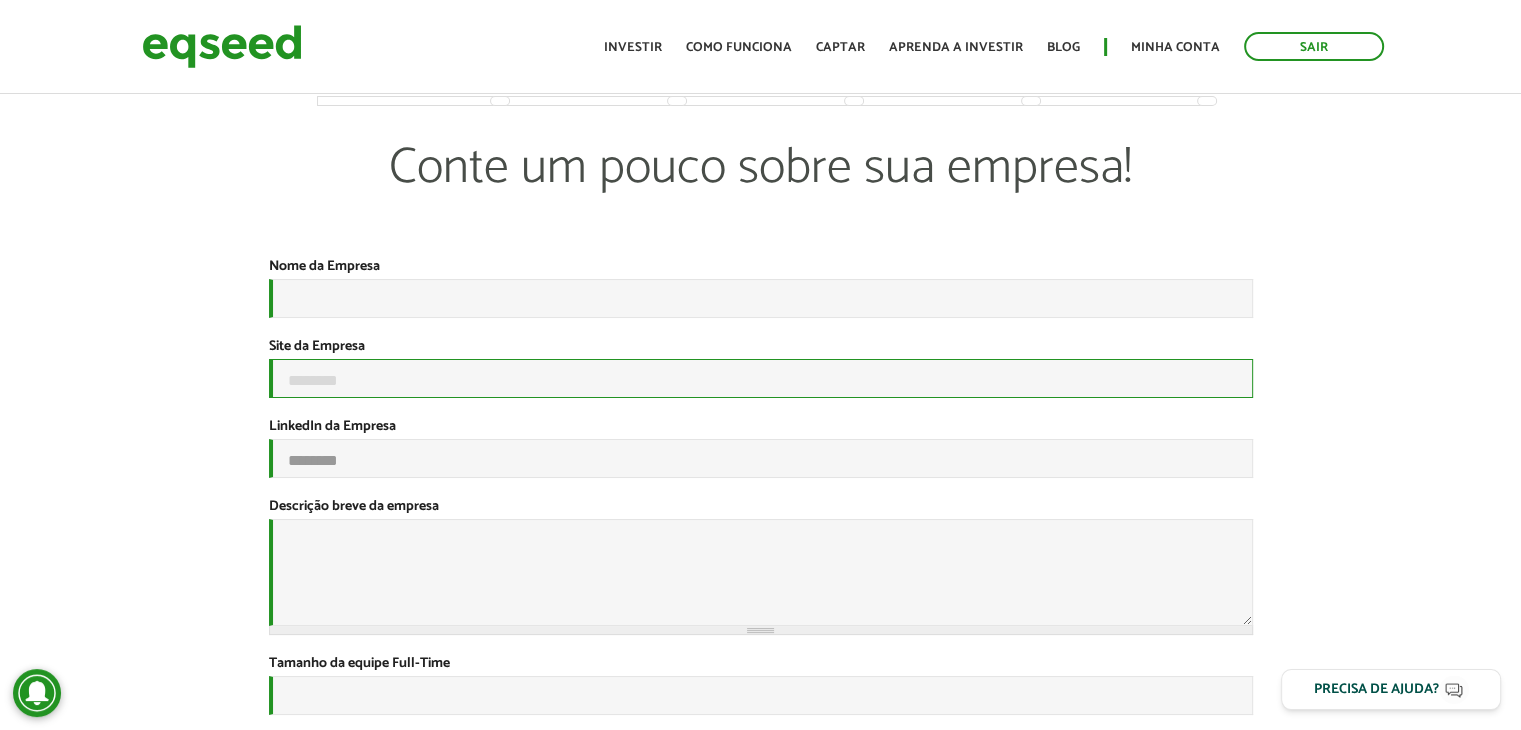 click on "Site da Empresa" at bounding box center (761, 378) 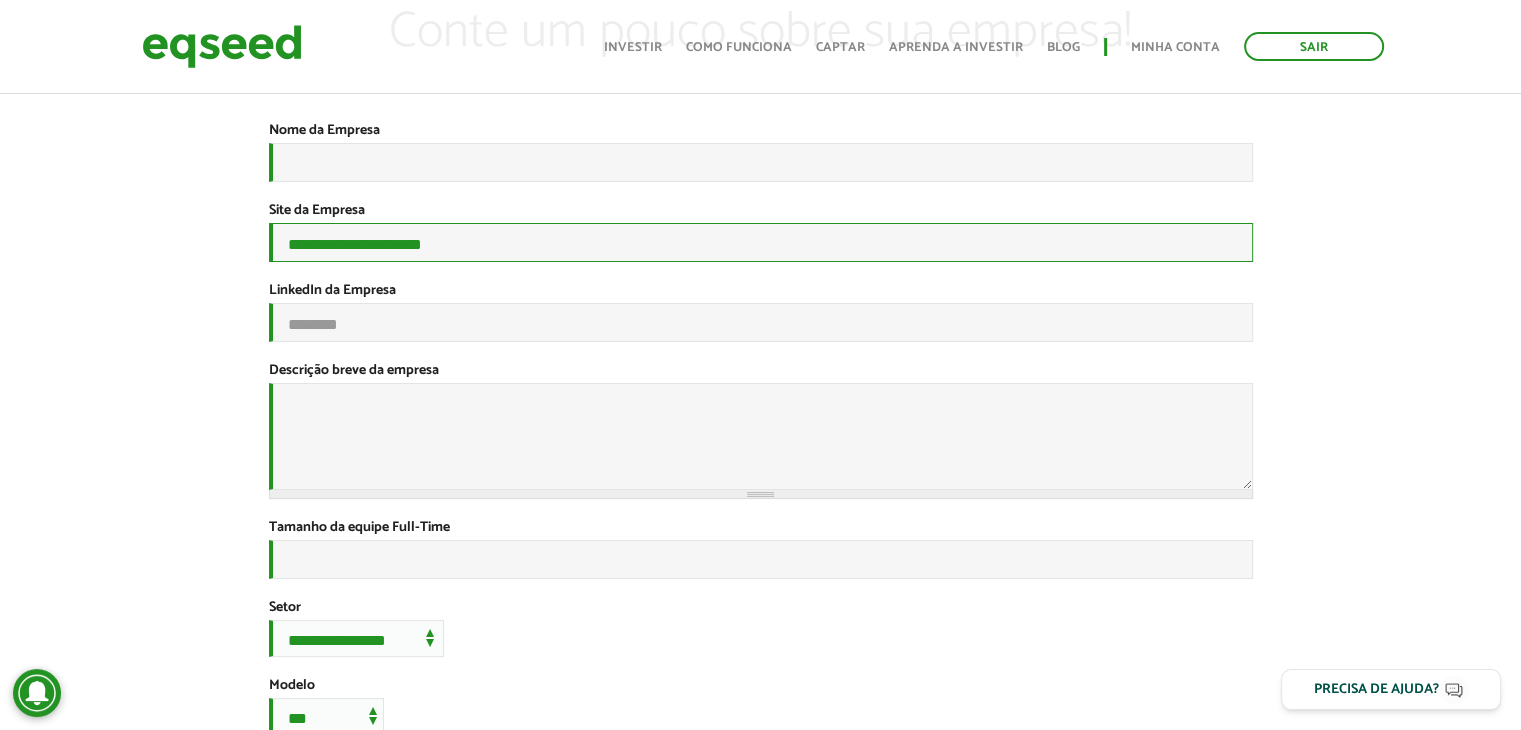 scroll, scrollTop: 200, scrollLeft: 0, axis: vertical 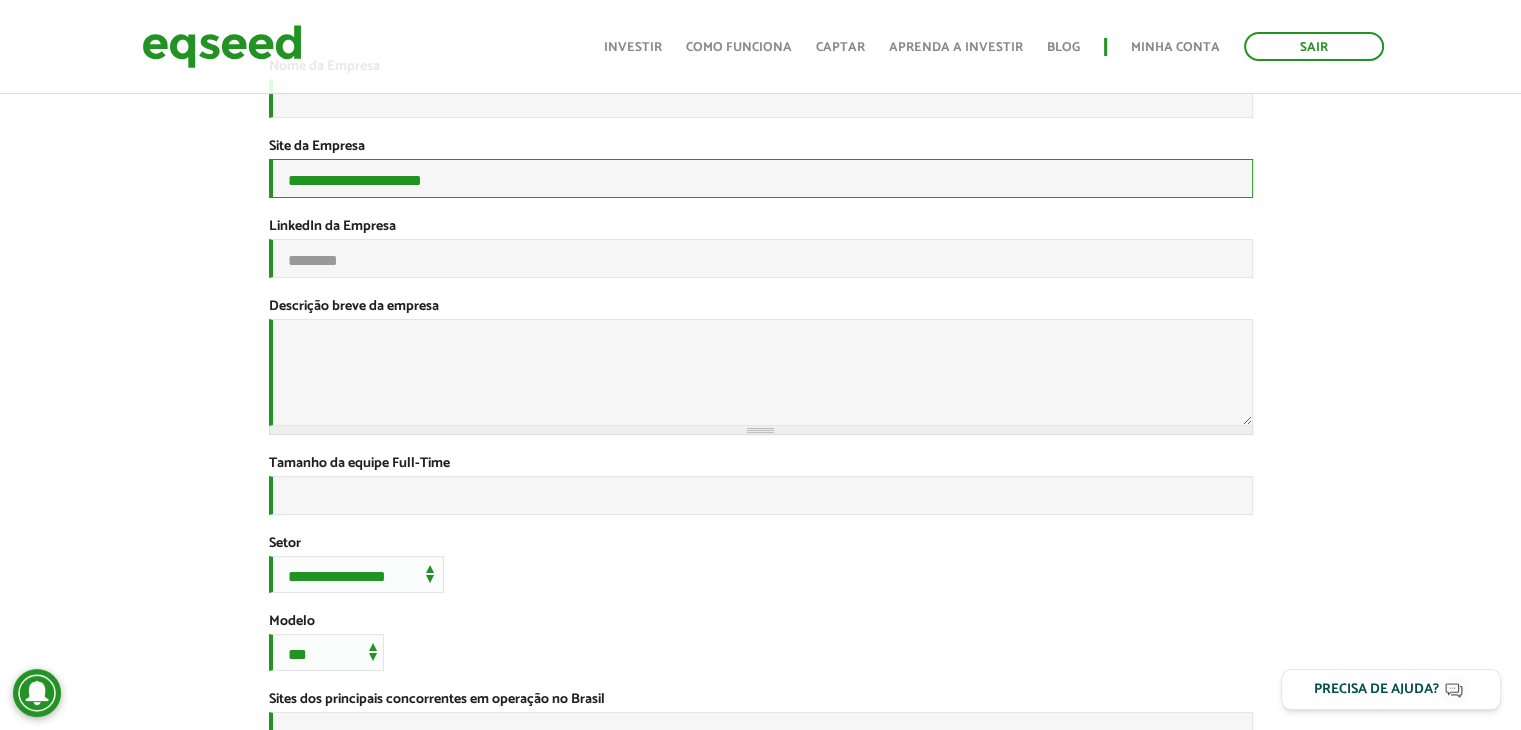 type on "**********" 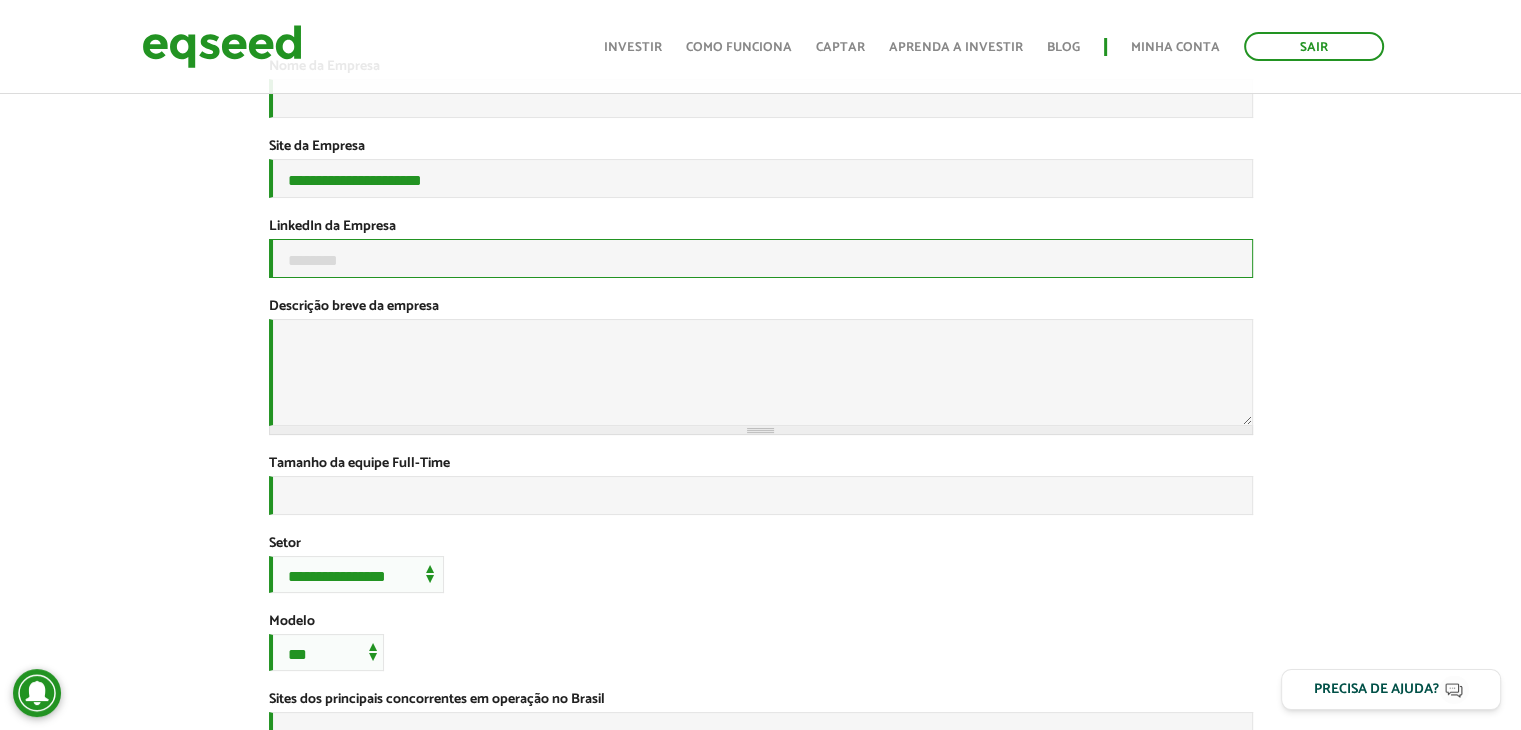 click on "LinkedIn da Empresa" at bounding box center [761, 258] 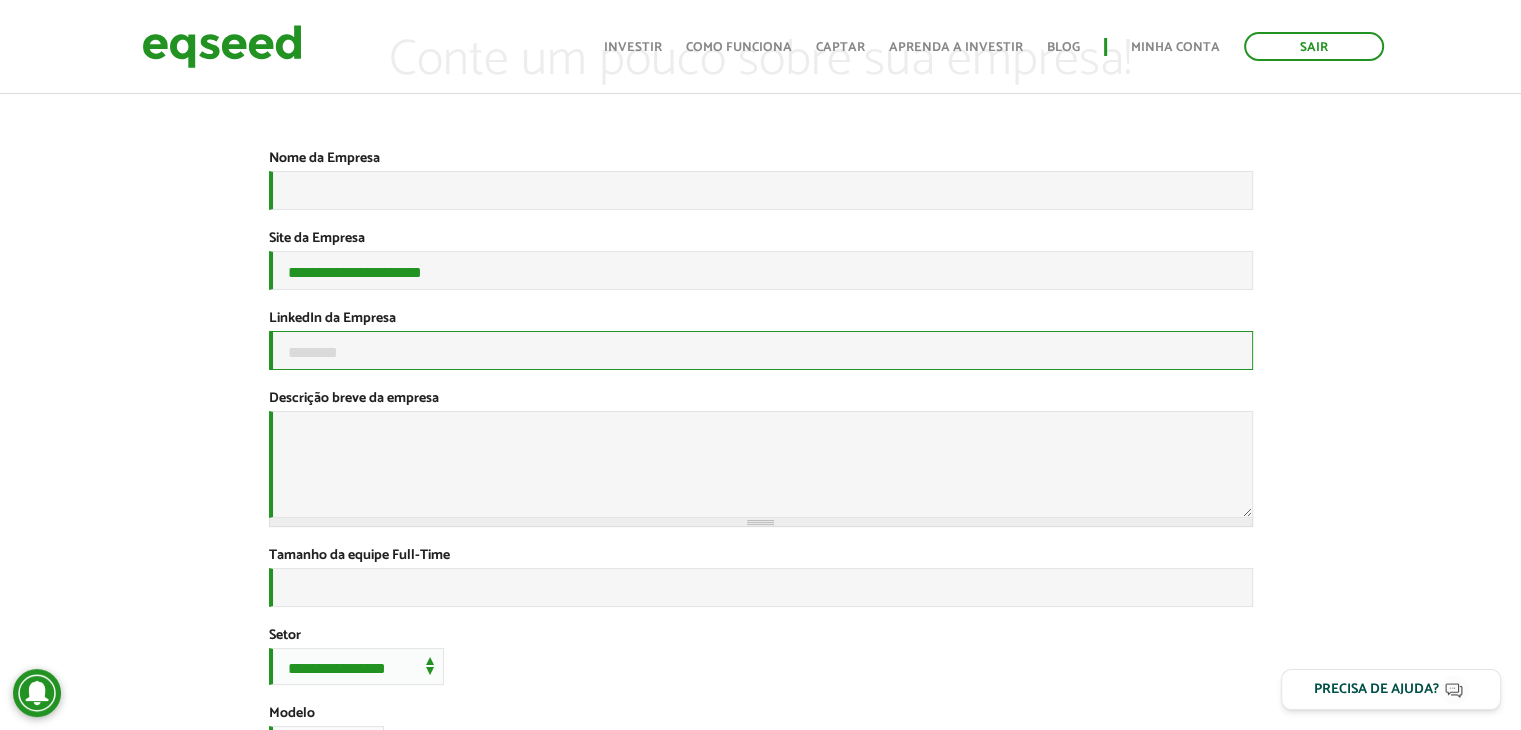 scroll, scrollTop: 0, scrollLeft: 0, axis: both 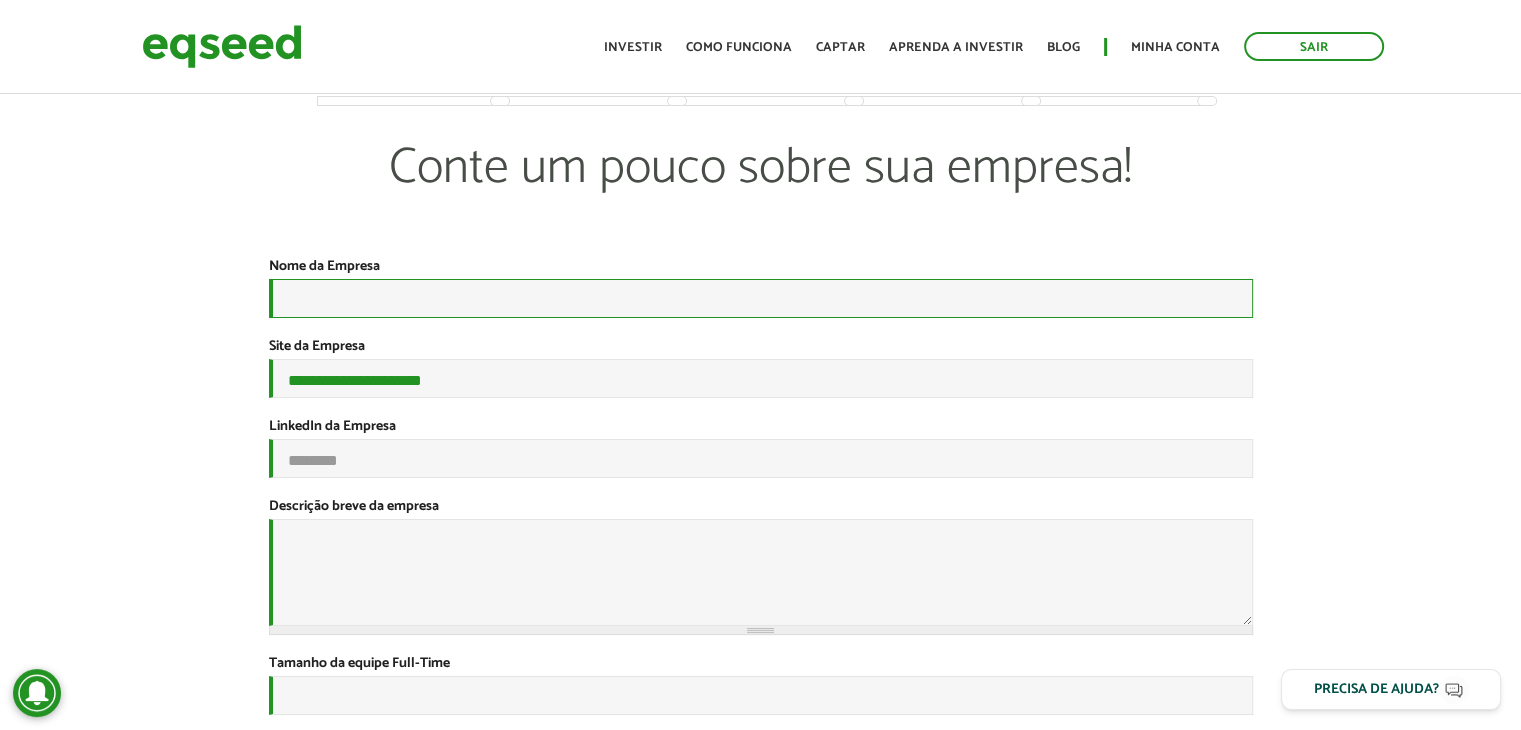 click on "Nome da Empresa  *" at bounding box center [761, 298] 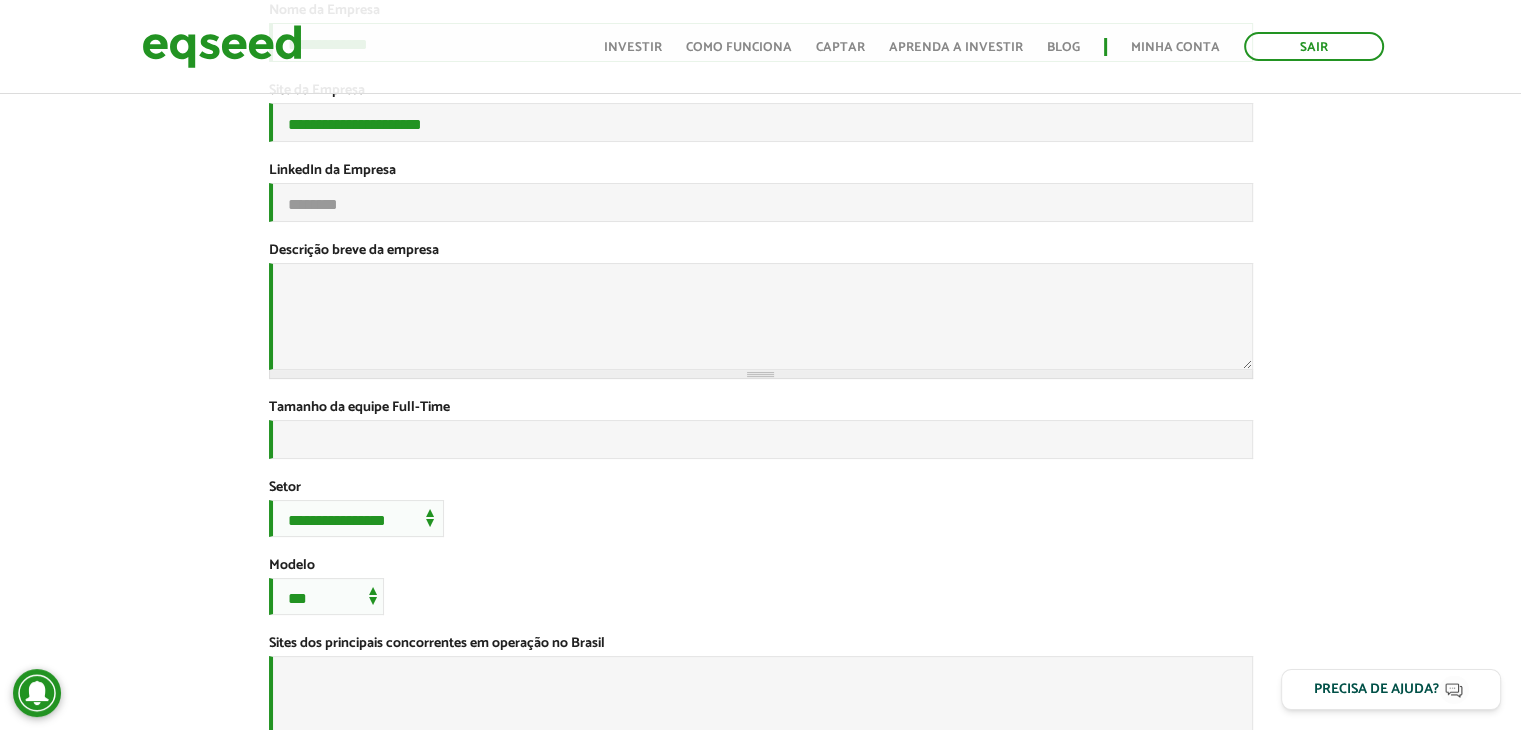 scroll, scrollTop: 300, scrollLeft: 0, axis: vertical 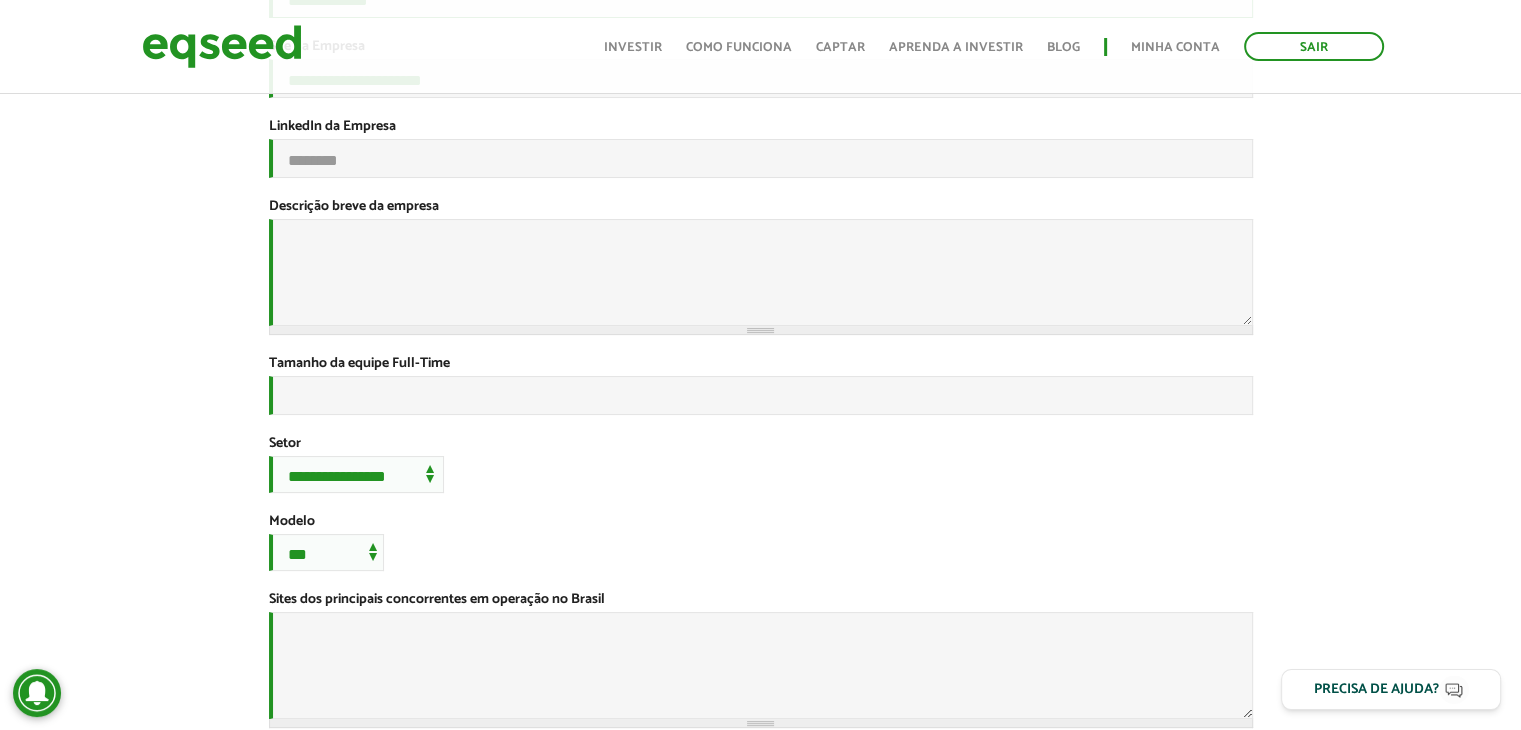 type on "**********" 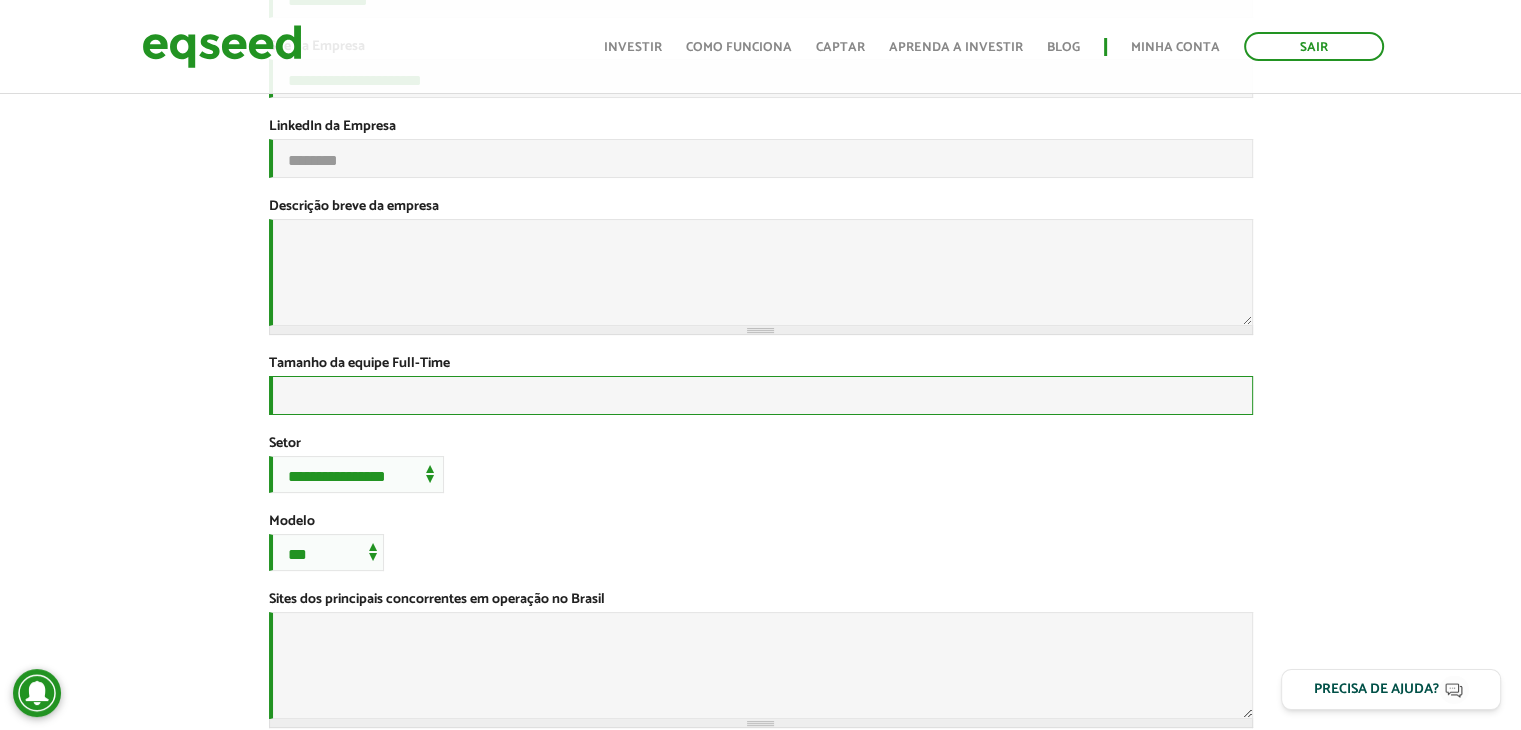 click on "Tamanho da equipe Full-Time  *" at bounding box center (761, 395) 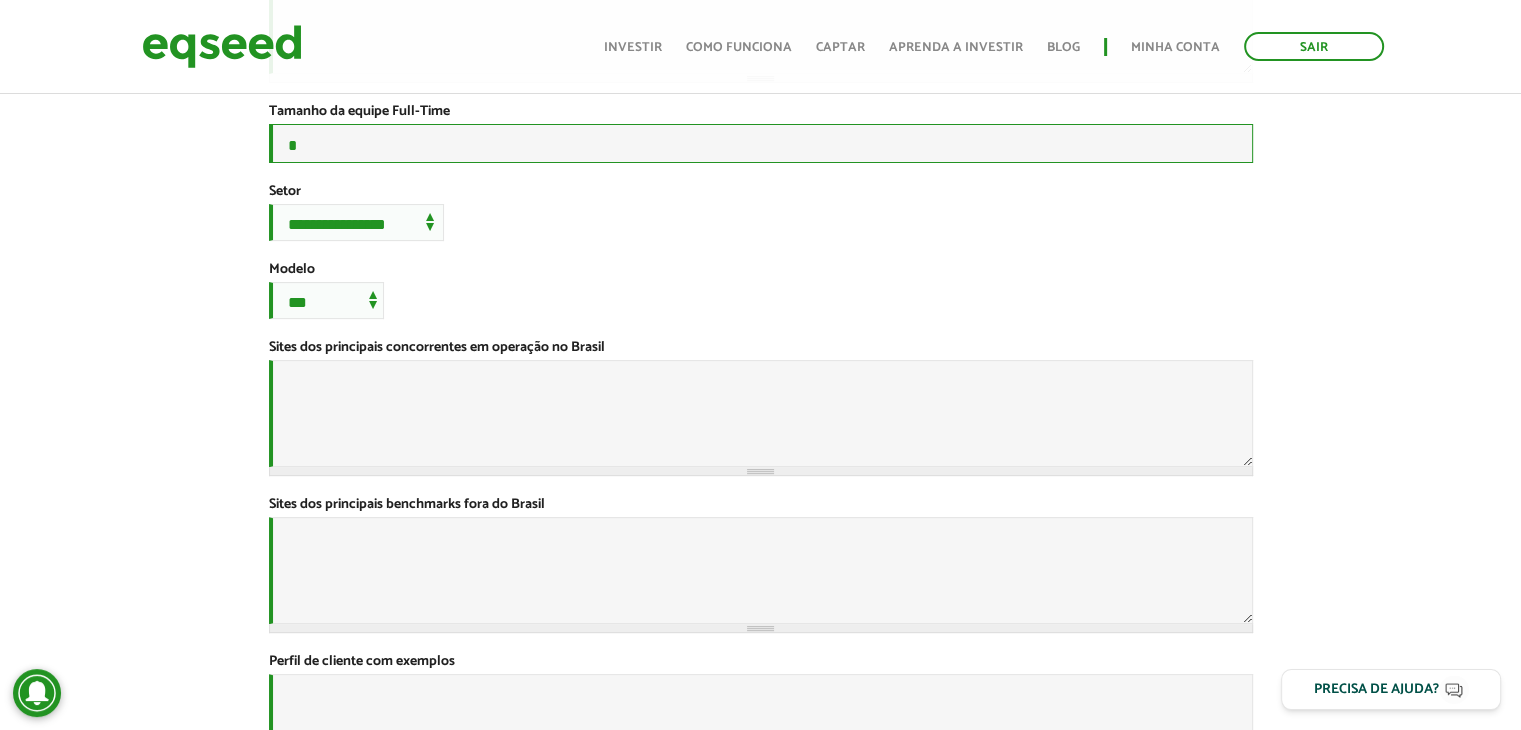 scroll, scrollTop: 600, scrollLeft: 0, axis: vertical 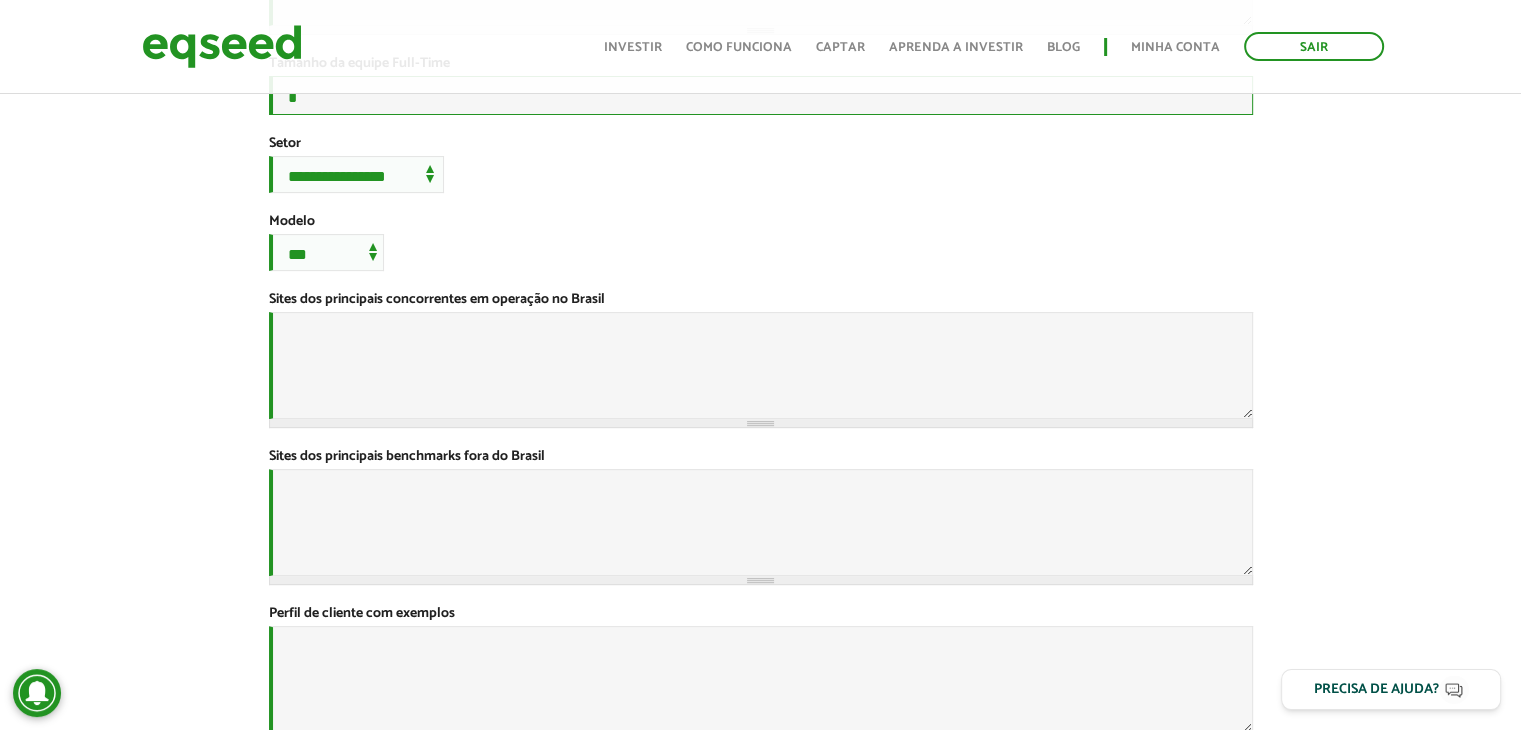 type on "*" 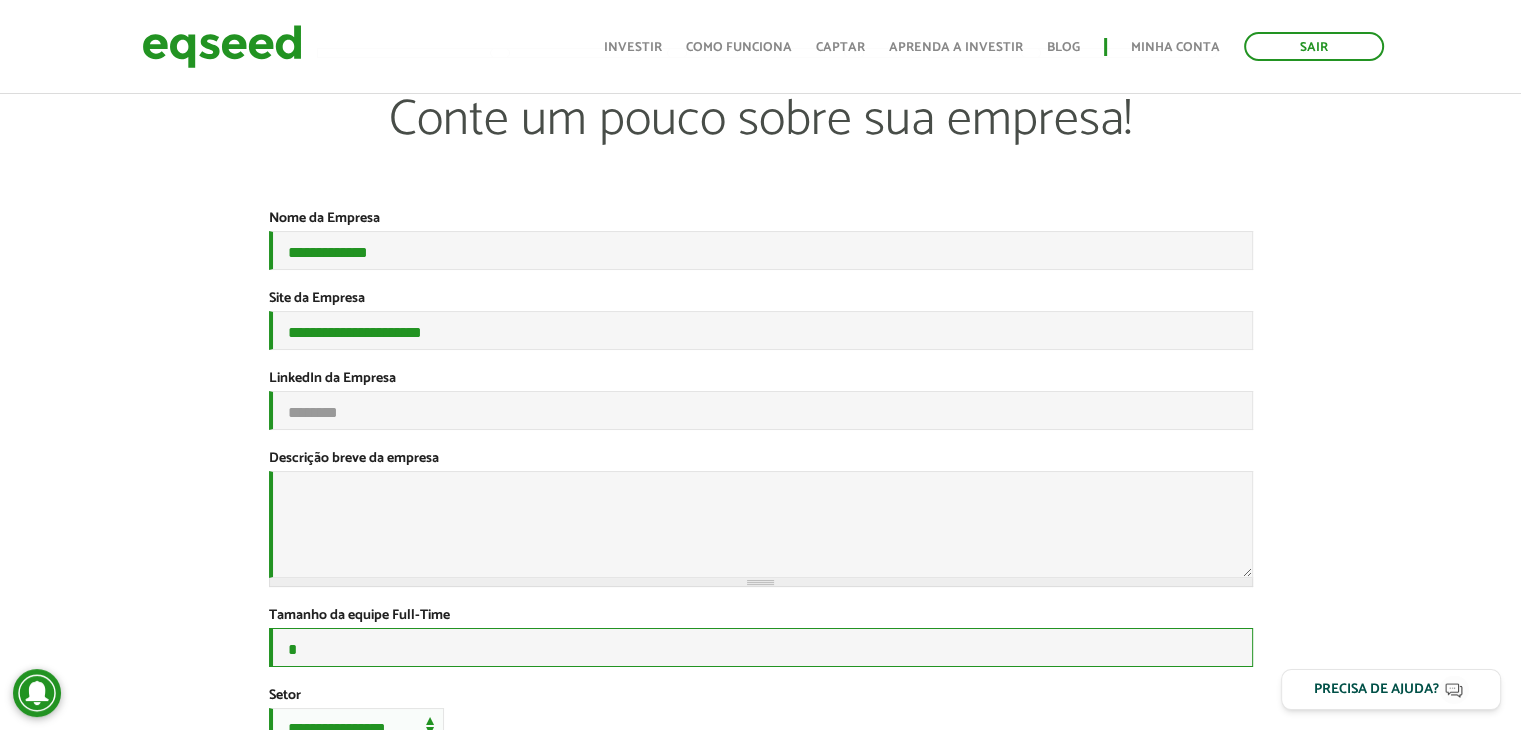 scroll, scrollTop: 0, scrollLeft: 0, axis: both 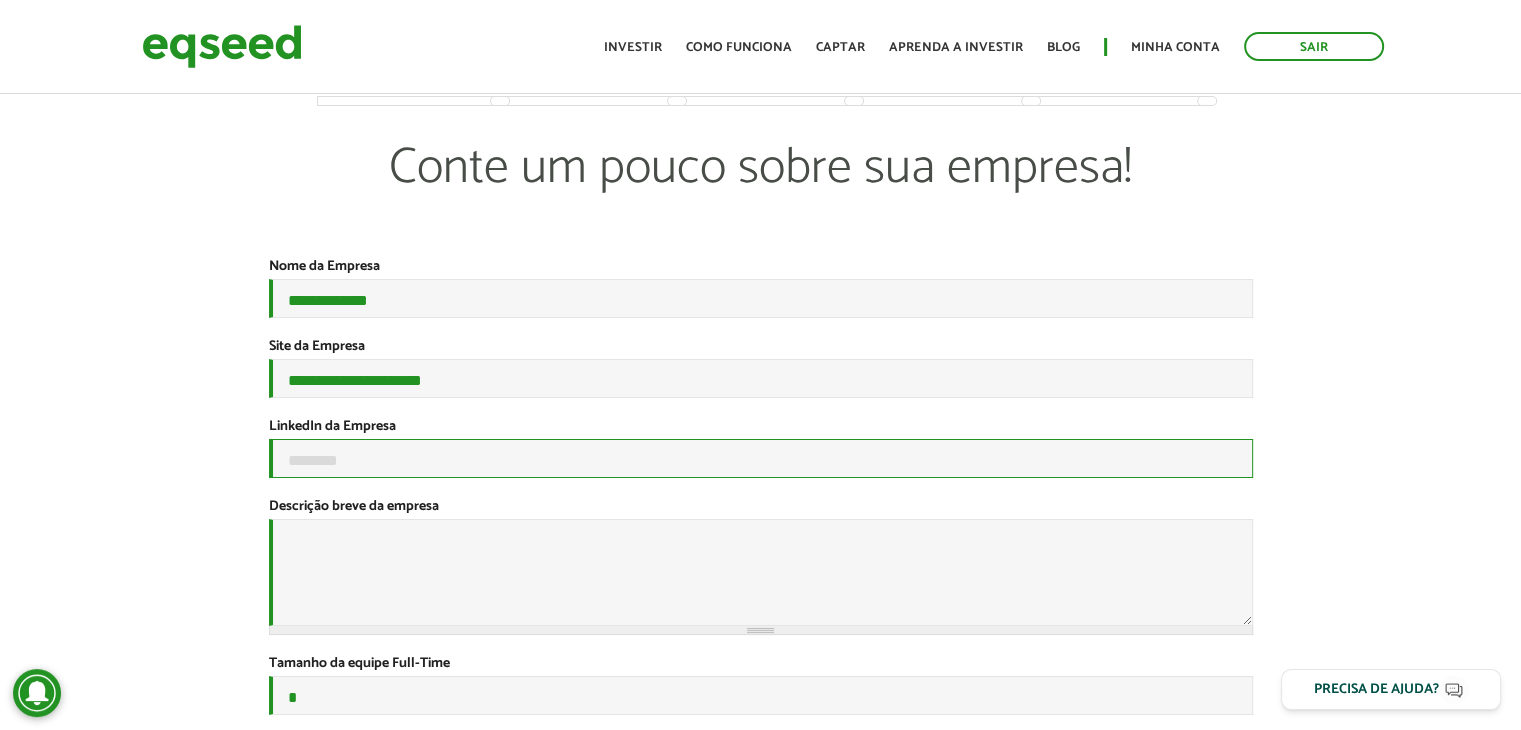 click on "LinkedIn da Empresa" at bounding box center [761, 458] 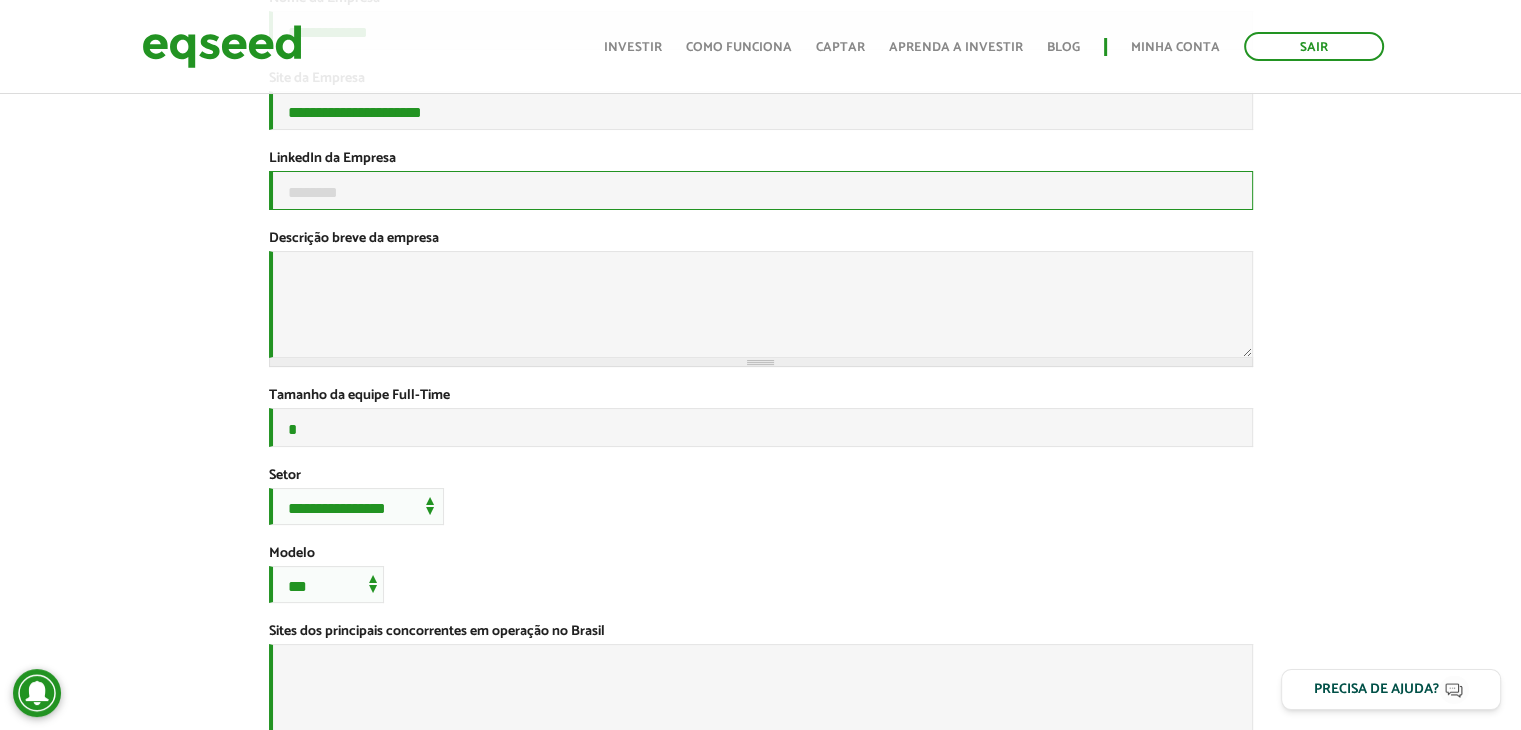 scroll, scrollTop: 300, scrollLeft: 0, axis: vertical 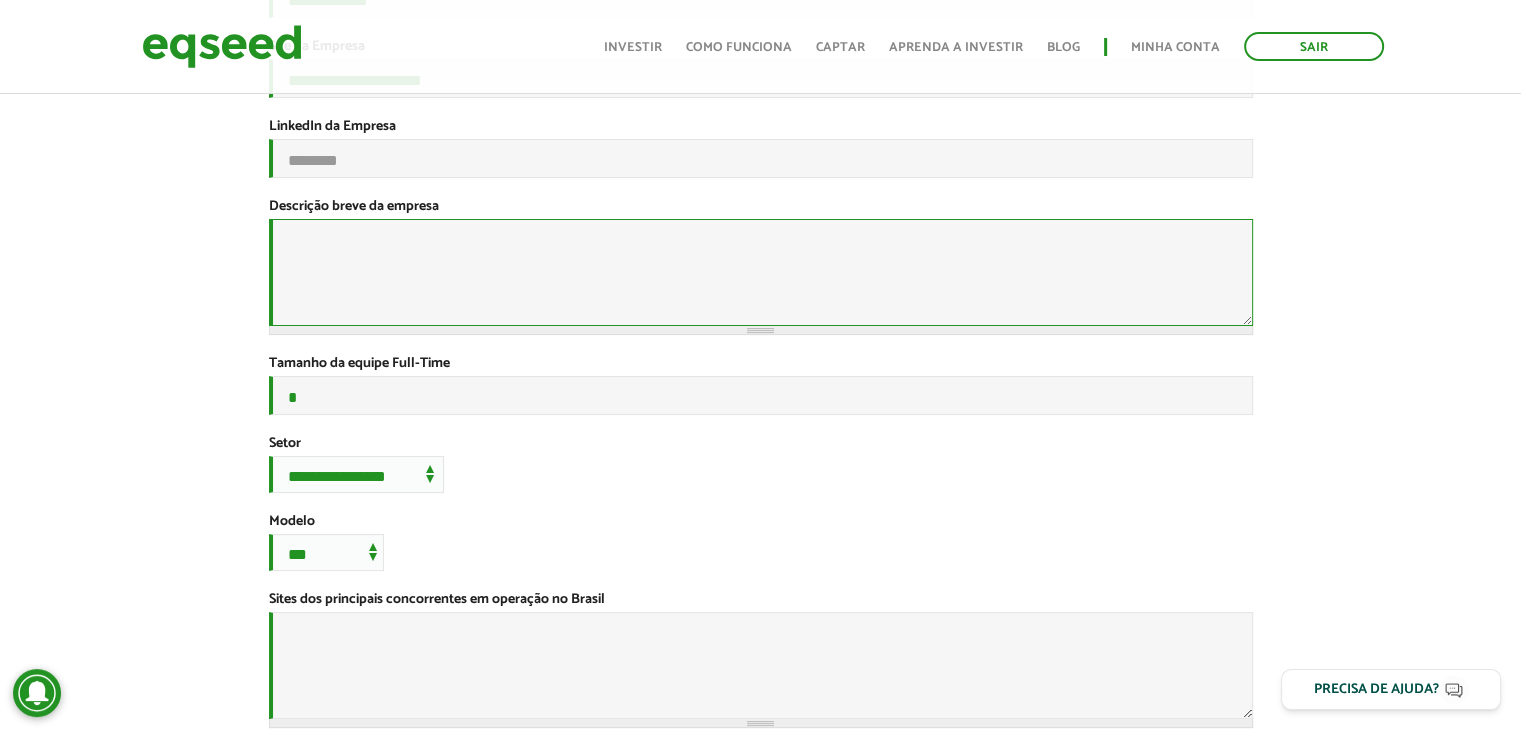 click on "Descrição breve da empresa  *" at bounding box center [761, 272] 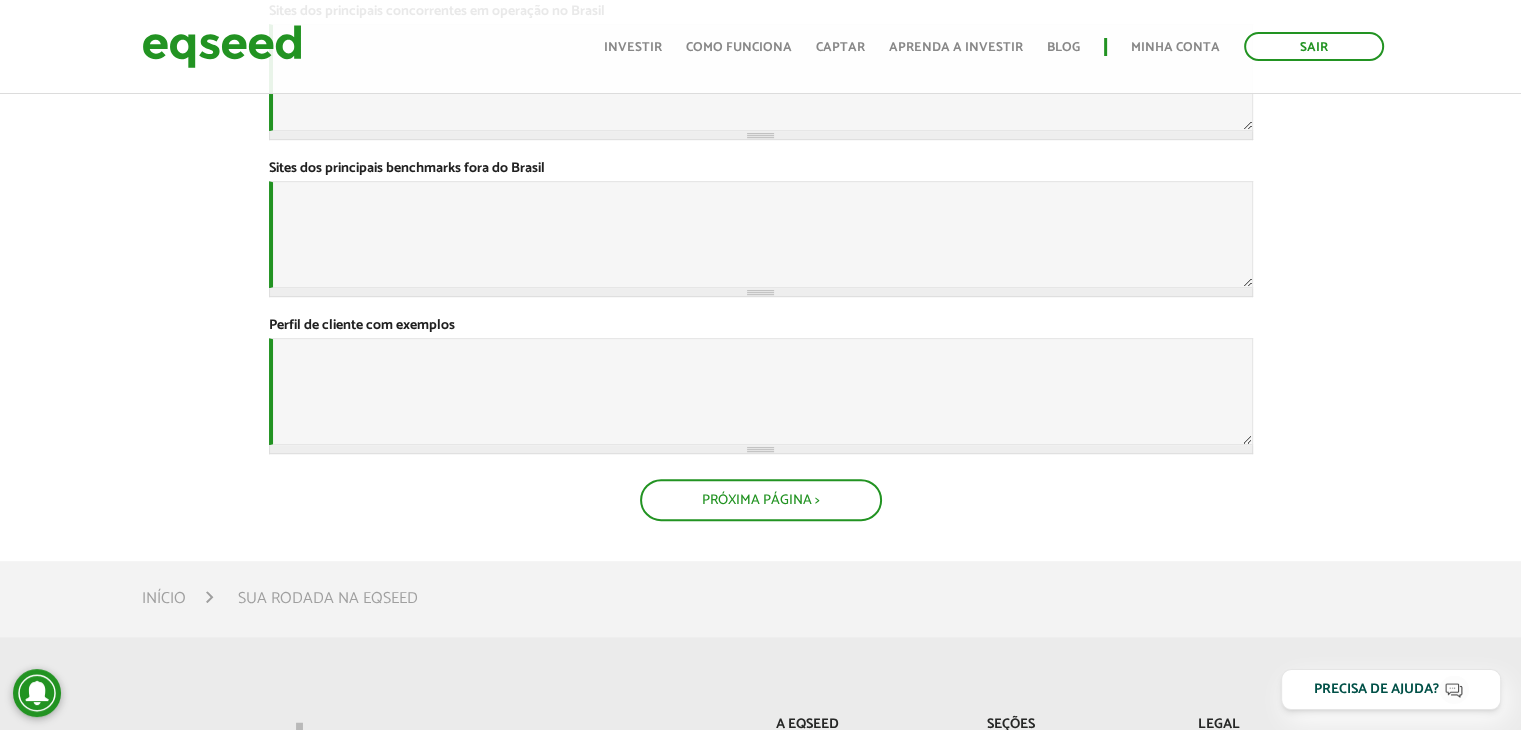scroll, scrollTop: 900, scrollLeft: 0, axis: vertical 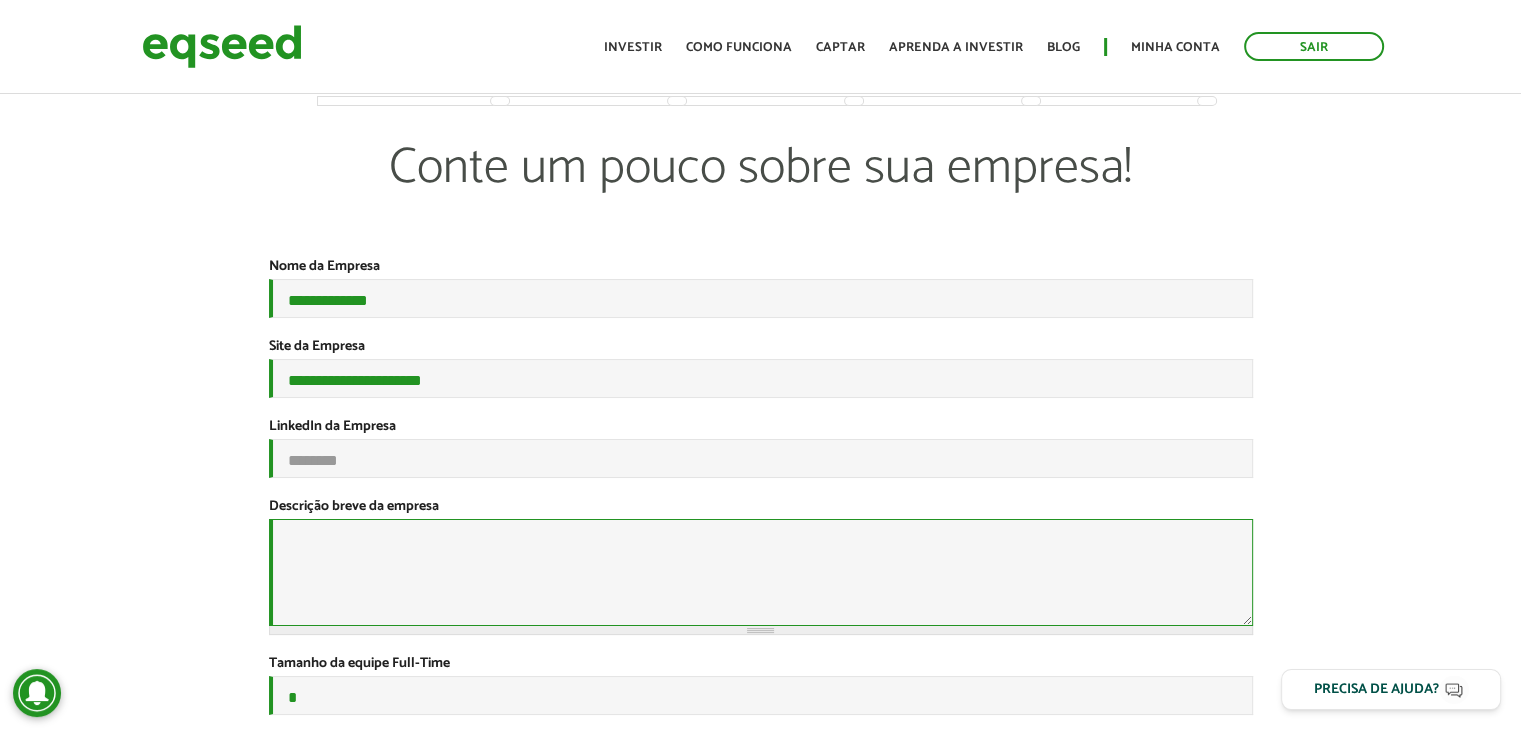 click on "Descrição breve da empresa  *" at bounding box center [761, 572] 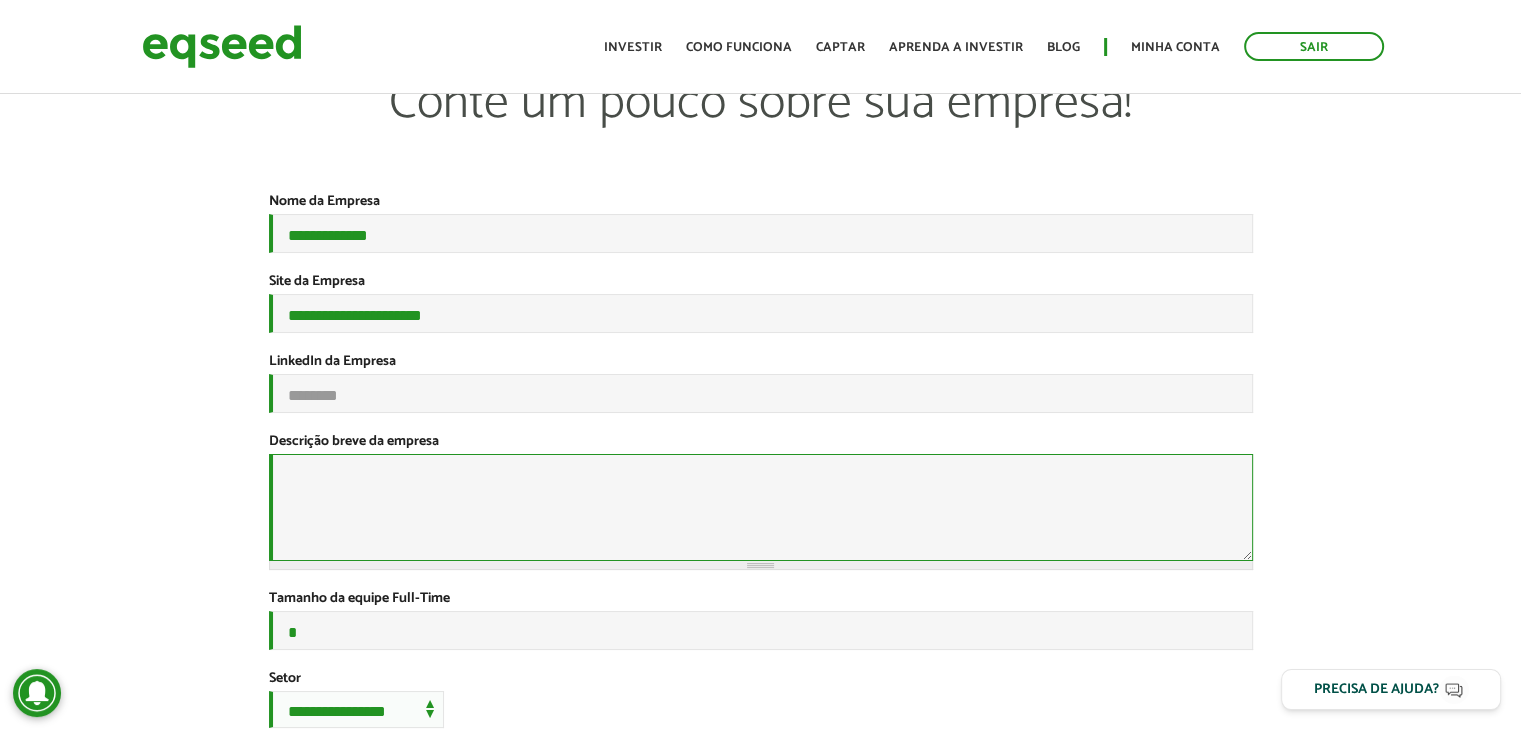 scroll, scrollTop: 100, scrollLeft: 0, axis: vertical 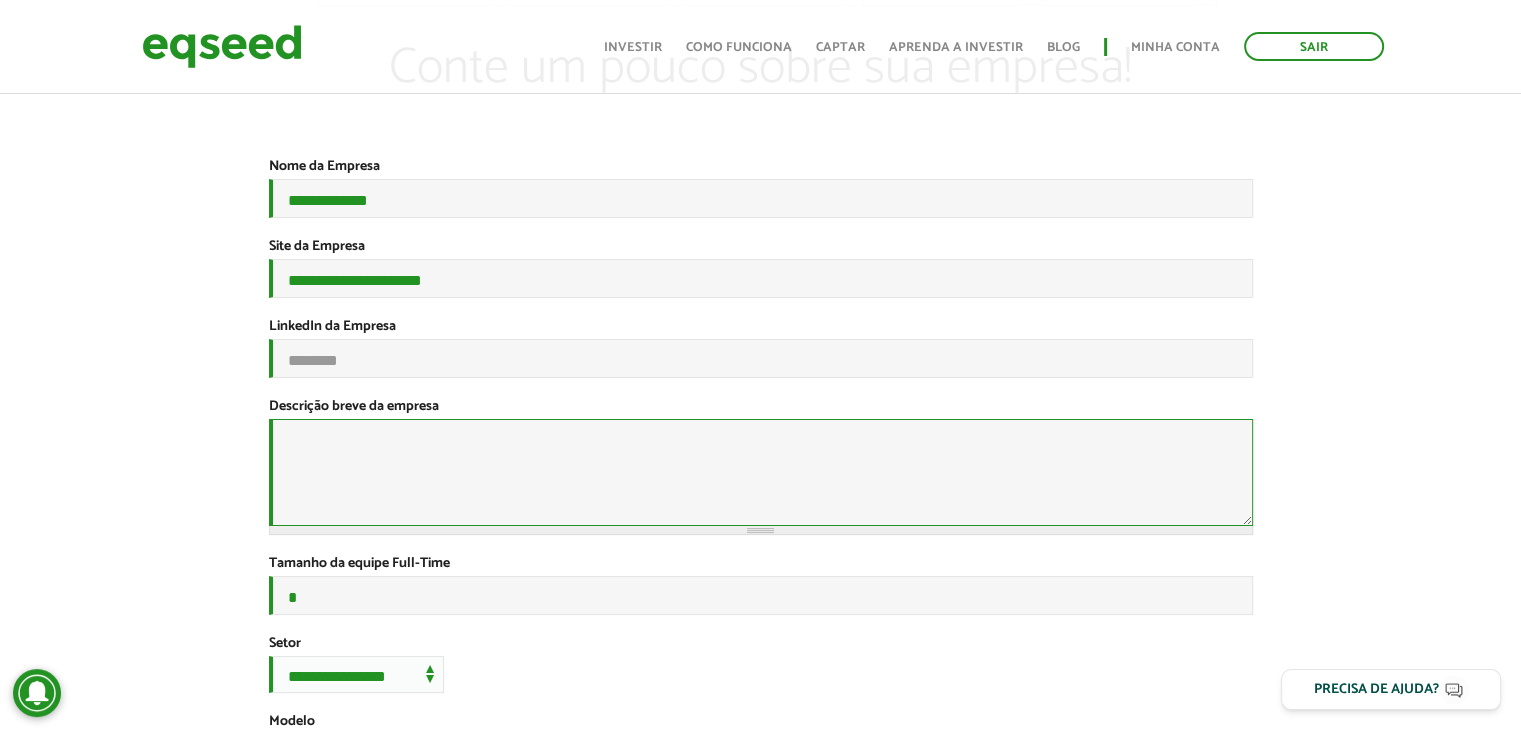 click on "Descrição breve da empresa  *" at bounding box center [761, 472] 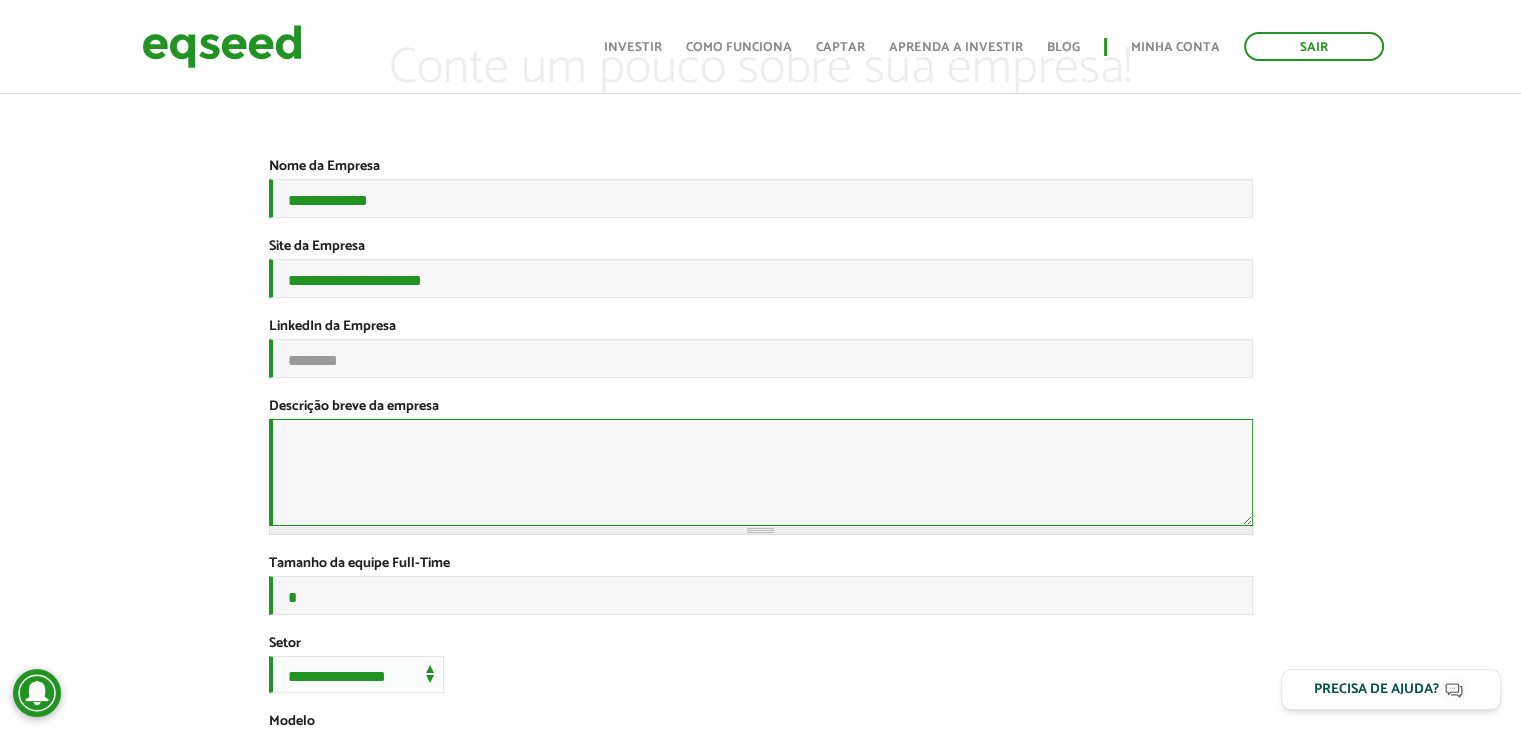 paste on "**********" 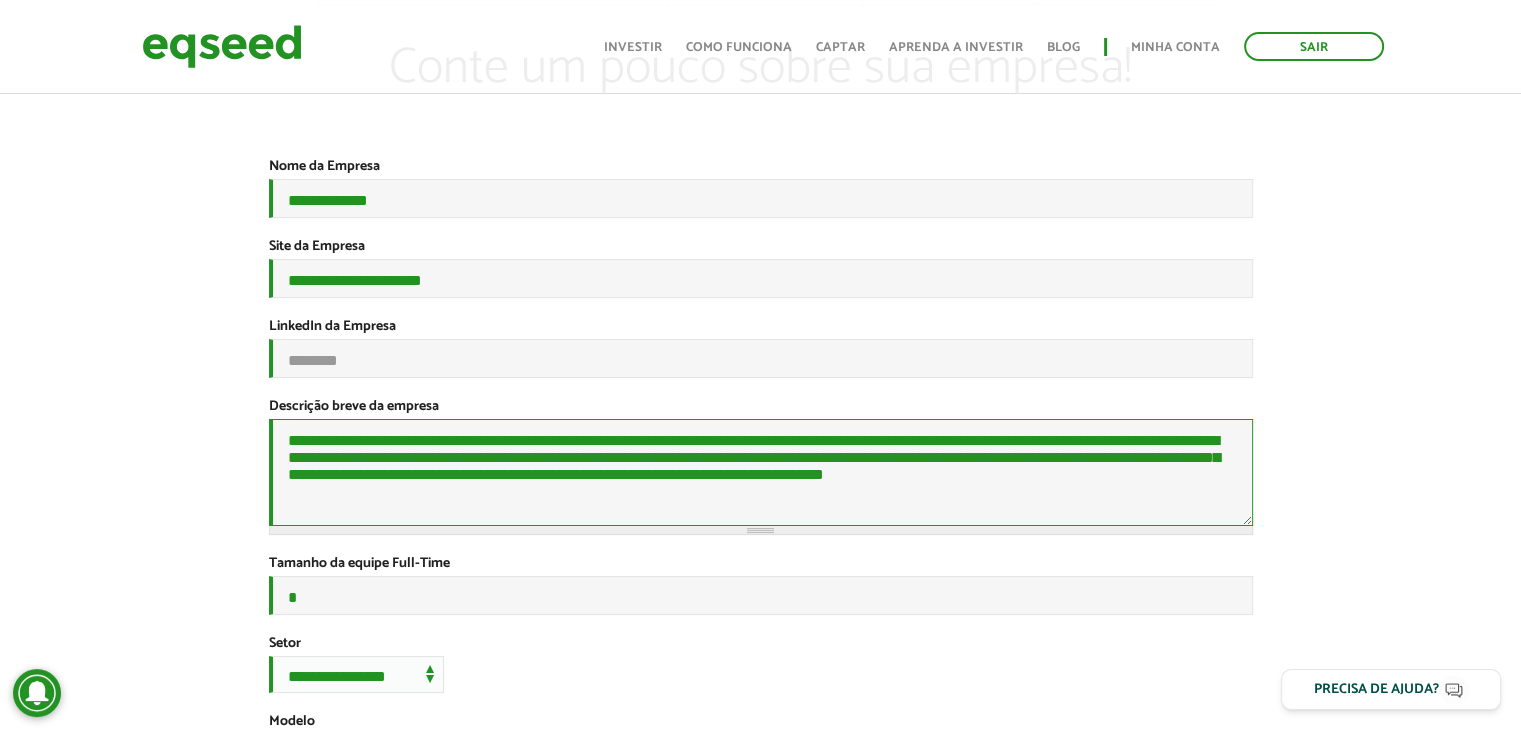 paste on "**********" 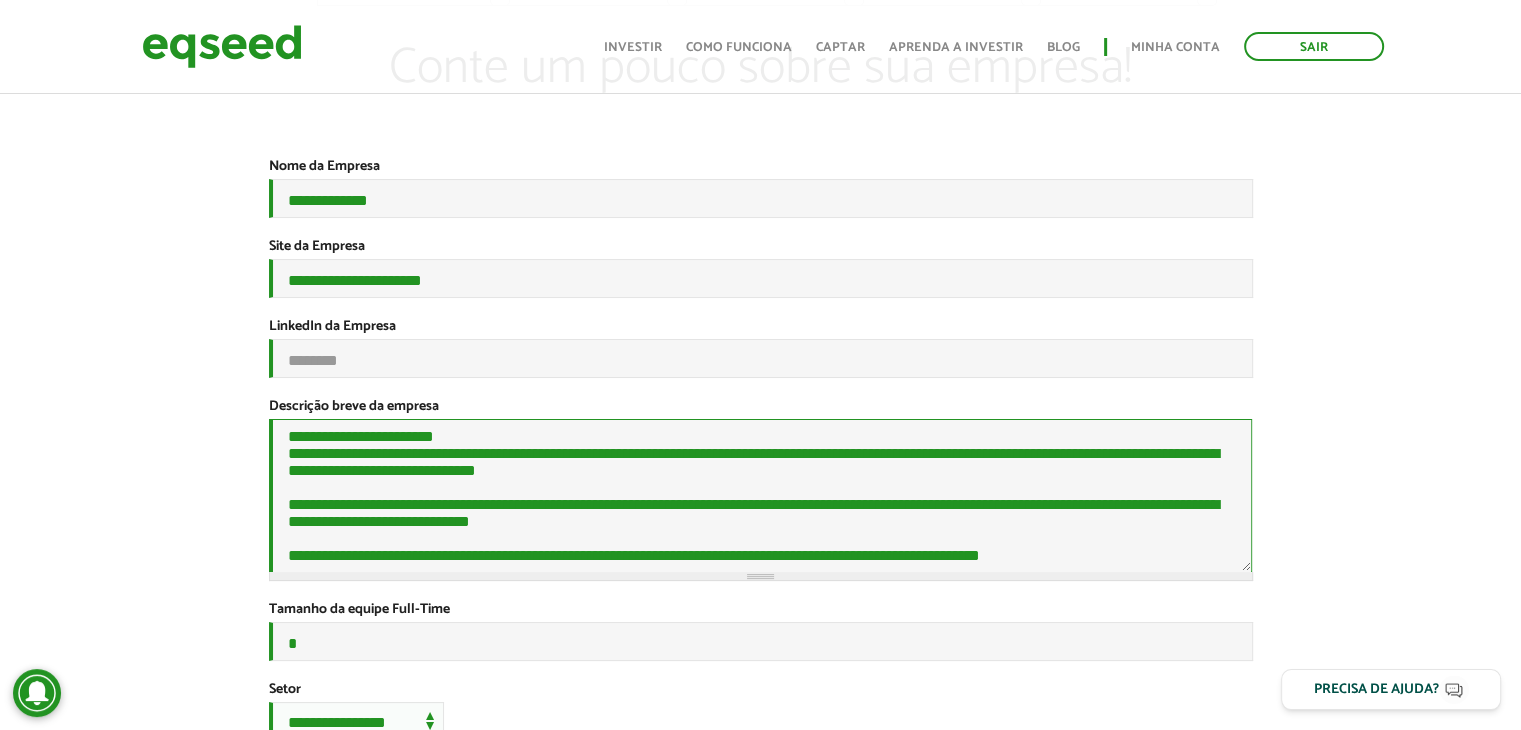 scroll, scrollTop: 0, scrollLeft: 0, axis: both 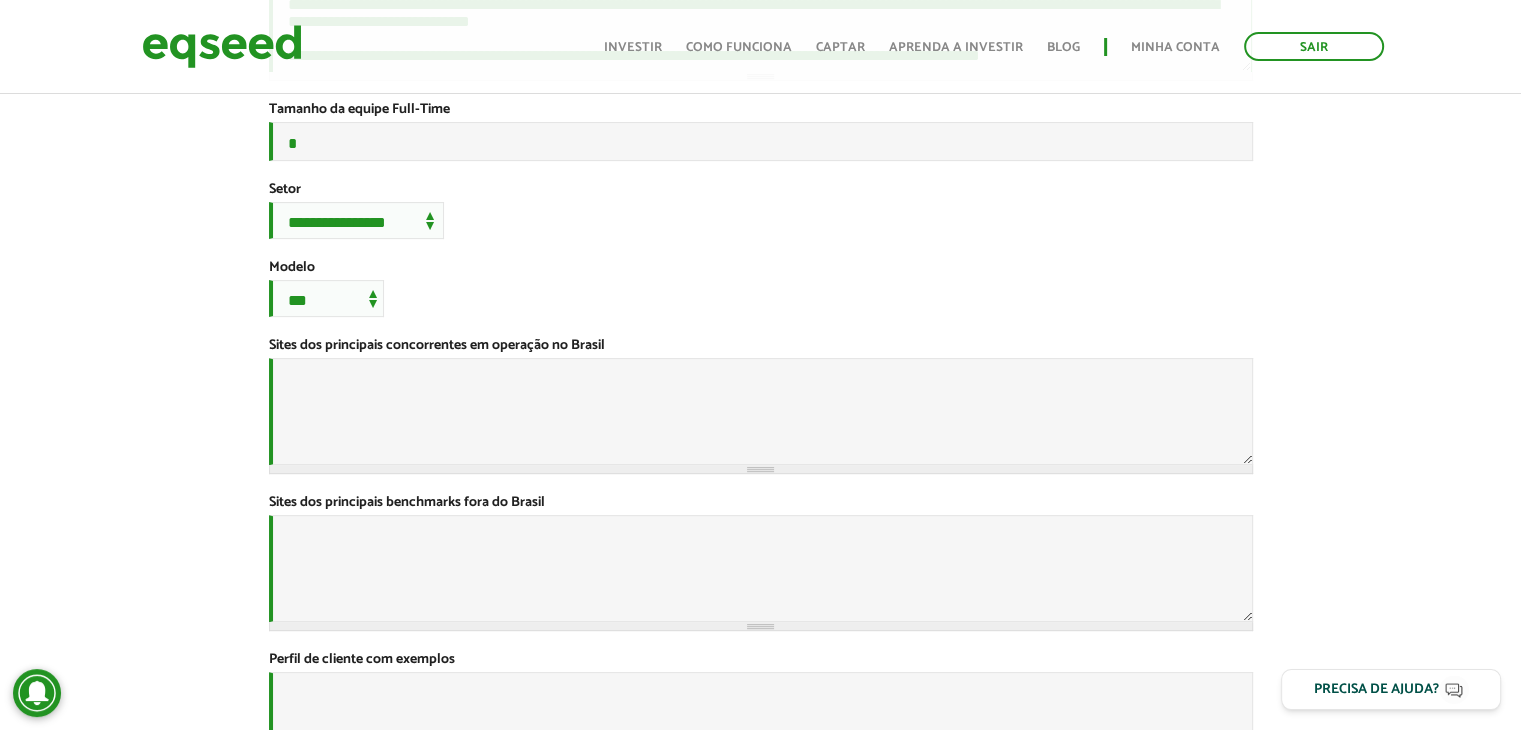 type on "**********" 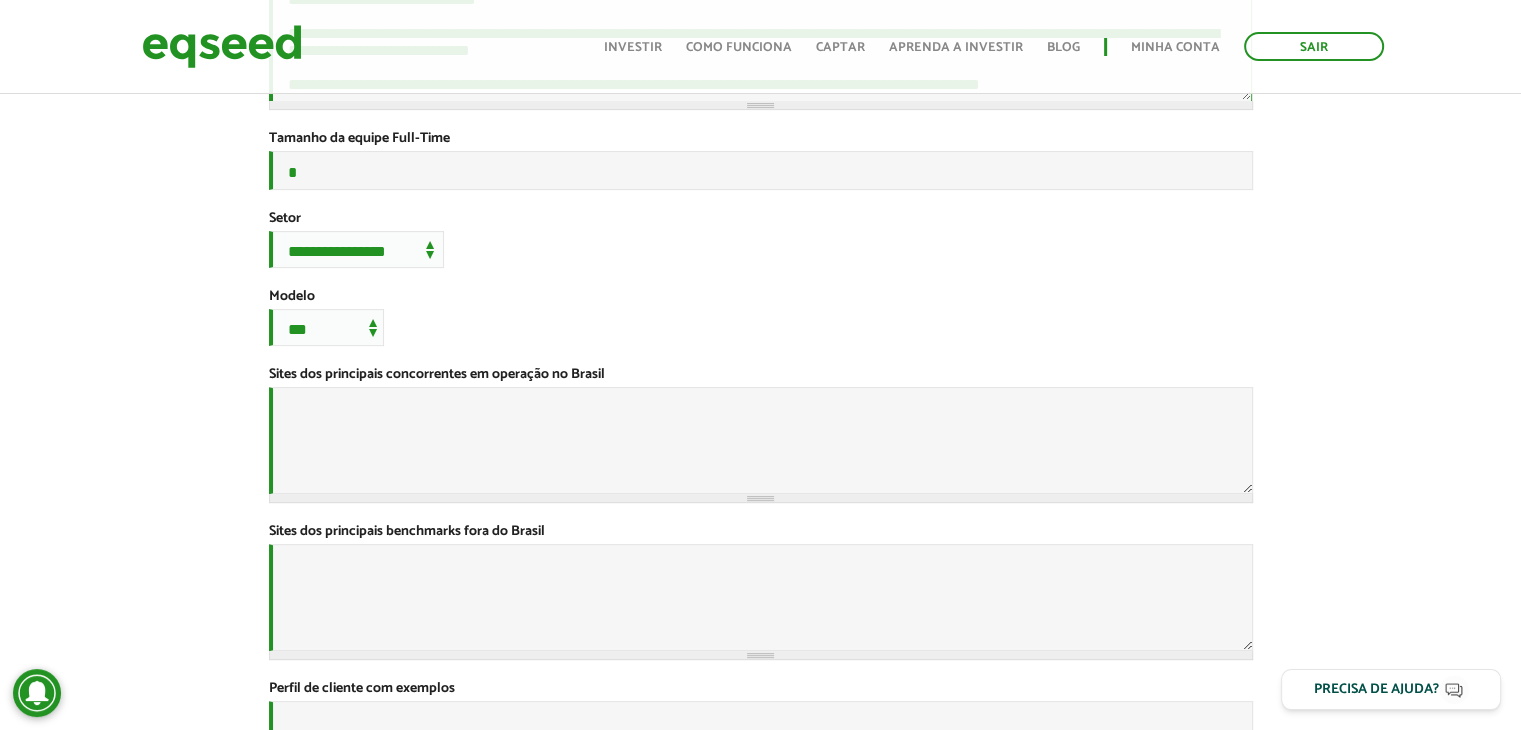 scroll, scrollTop: 600, scrollLeft: 0, axis: vertical 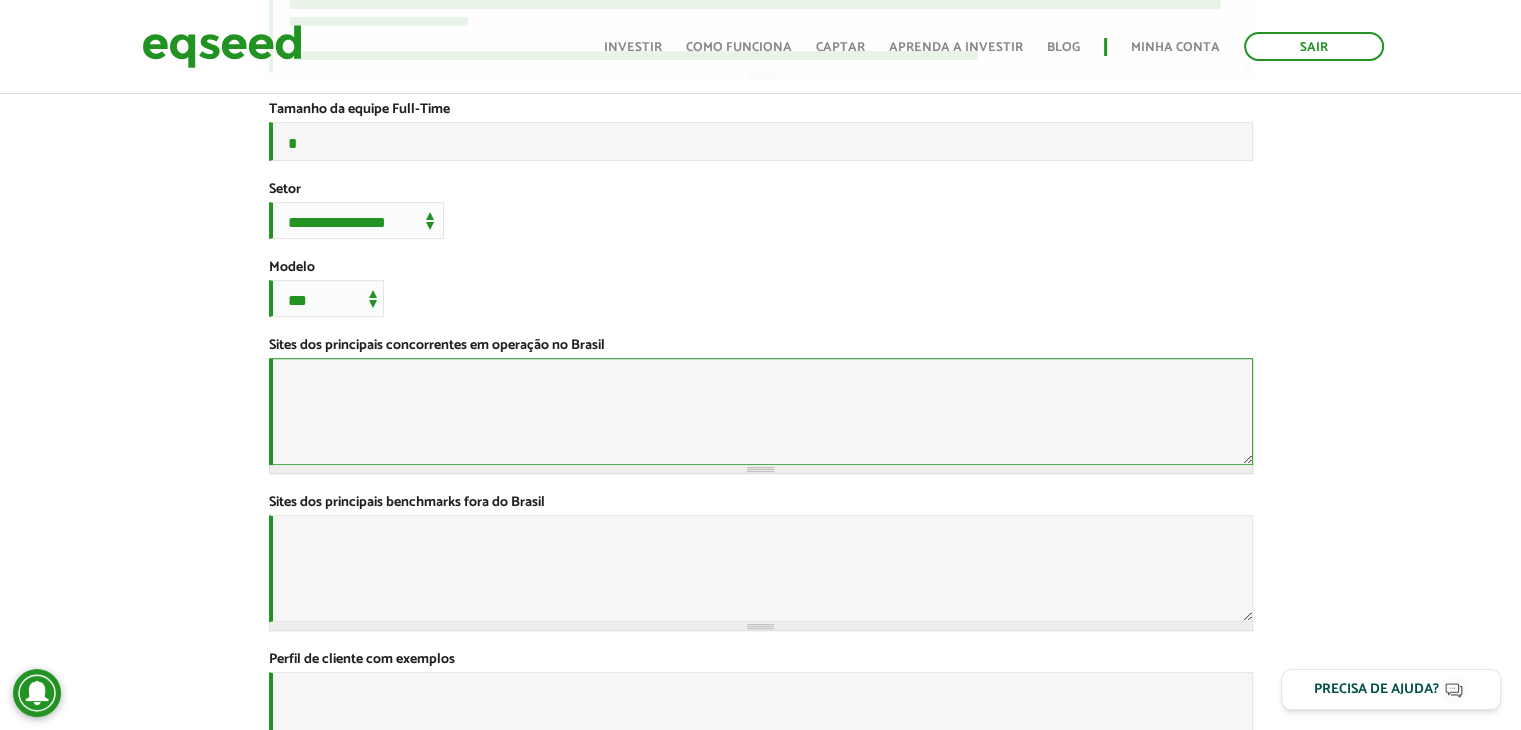 click on "Sites dos principais concorrentes em operação no Brasil  *" at bounding box center (761, 411) 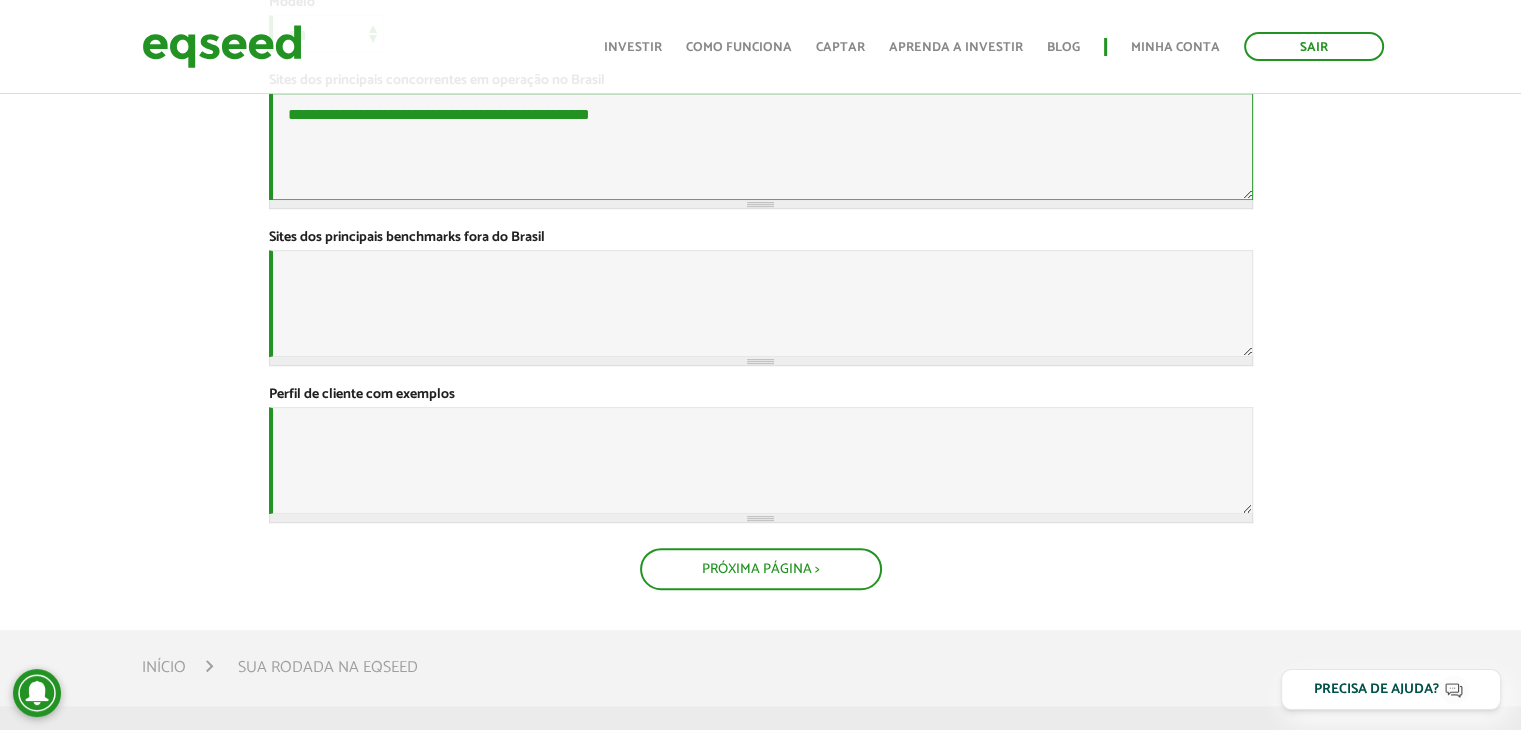 scroll, scrollTop: 900, scrollLeft: 0, axis: vertical 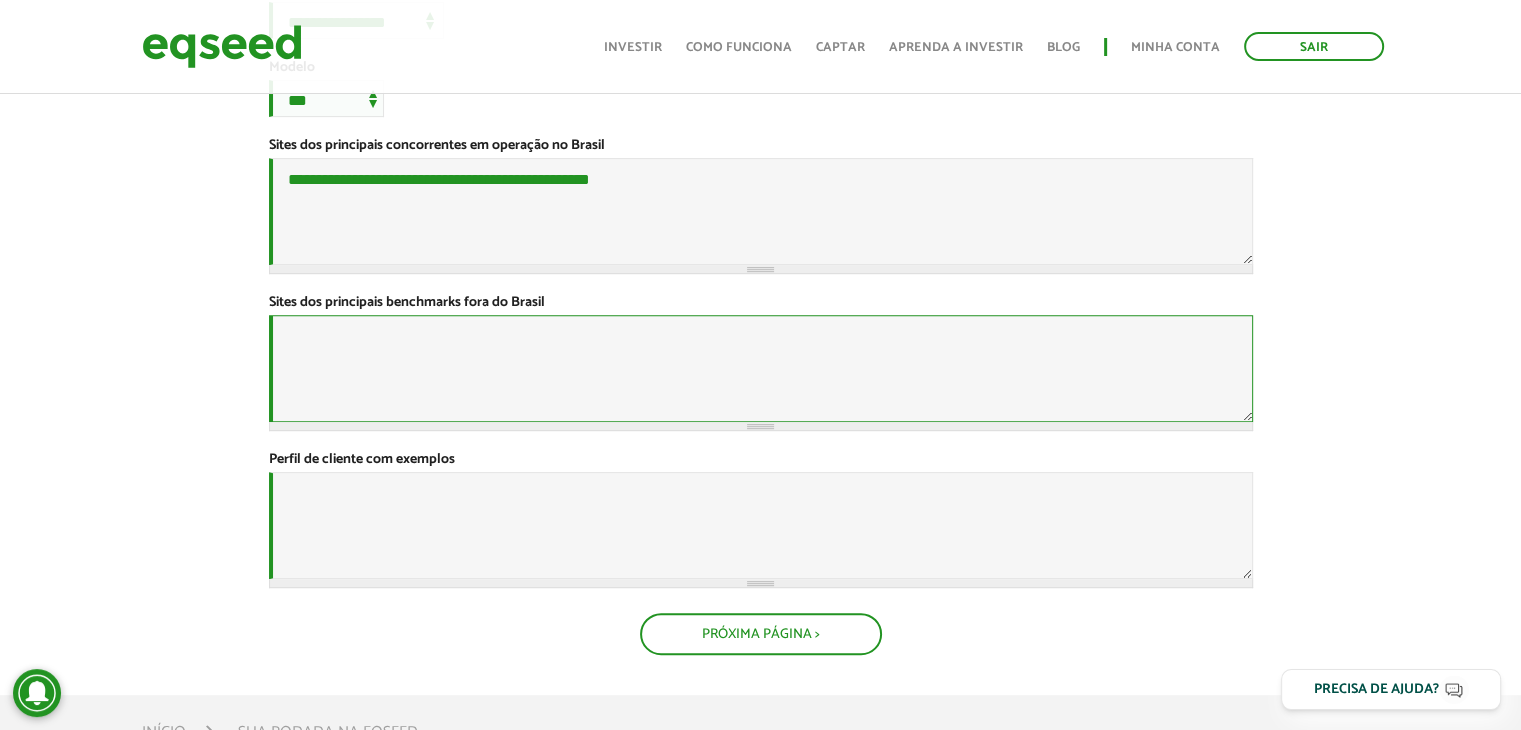 click on "Sites dos principais benchmarks fora do Brasil  *" at bounding box center [761, 368] 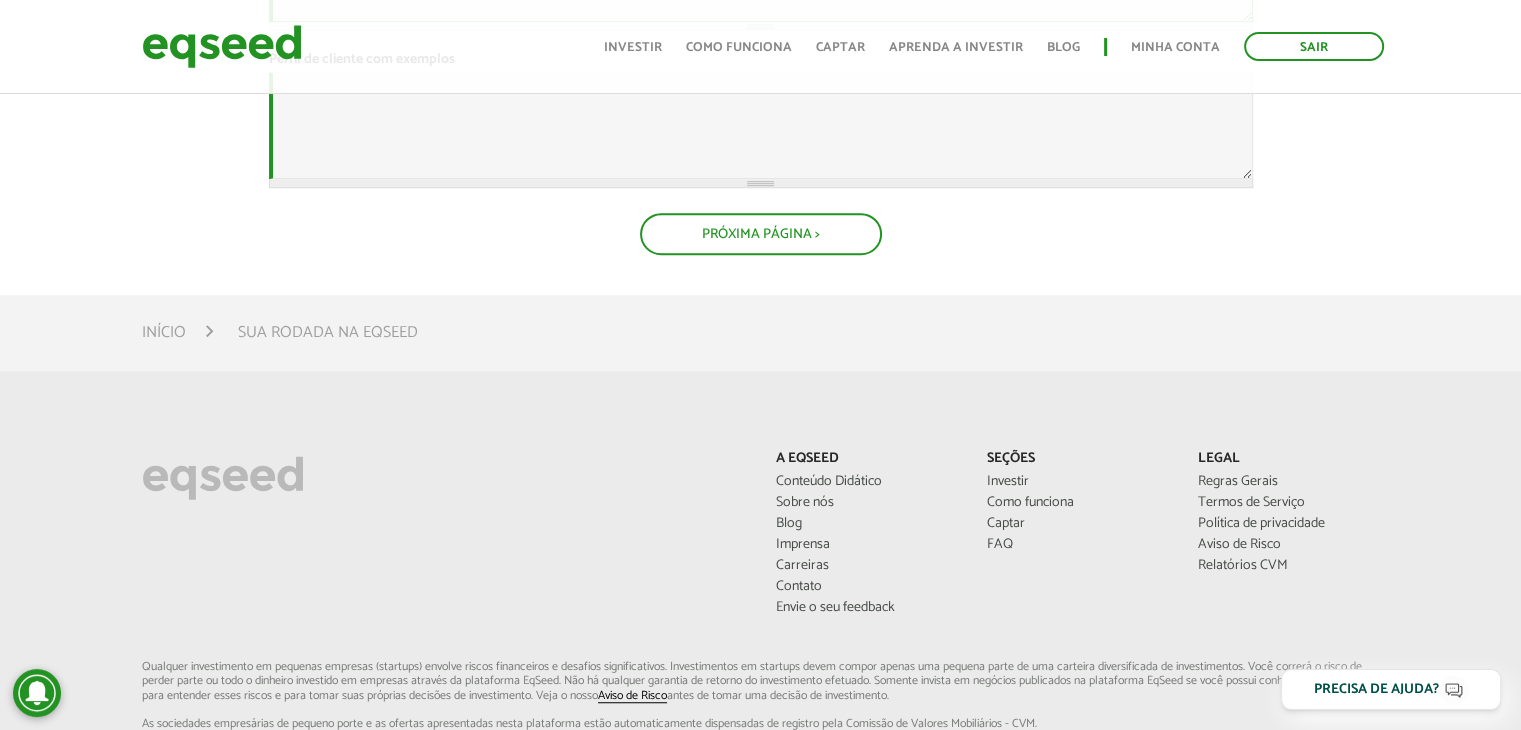 scroll, scrollTop: 1100, scrollLeft: 0, axis: vertical 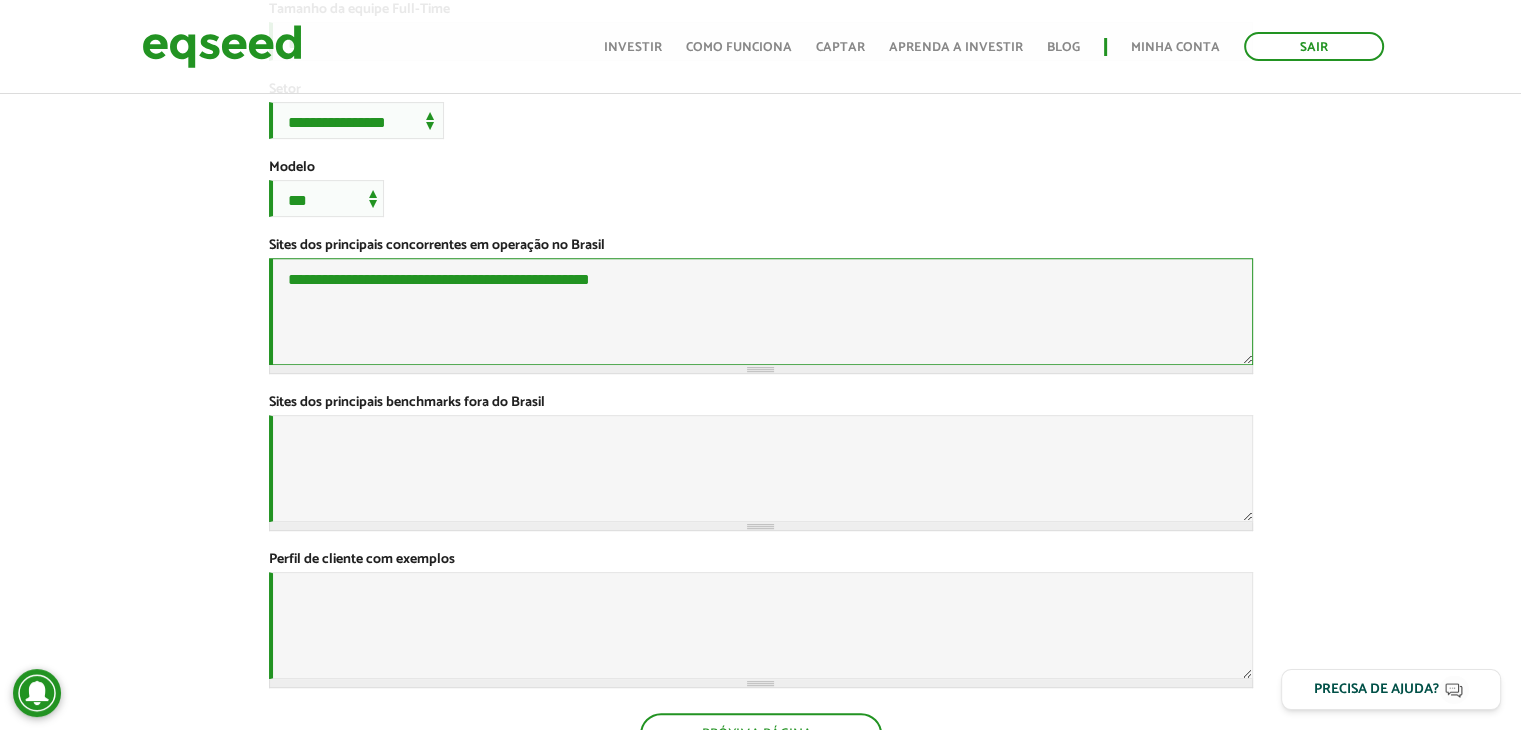click on "**********" at bounding box center (761, 311) 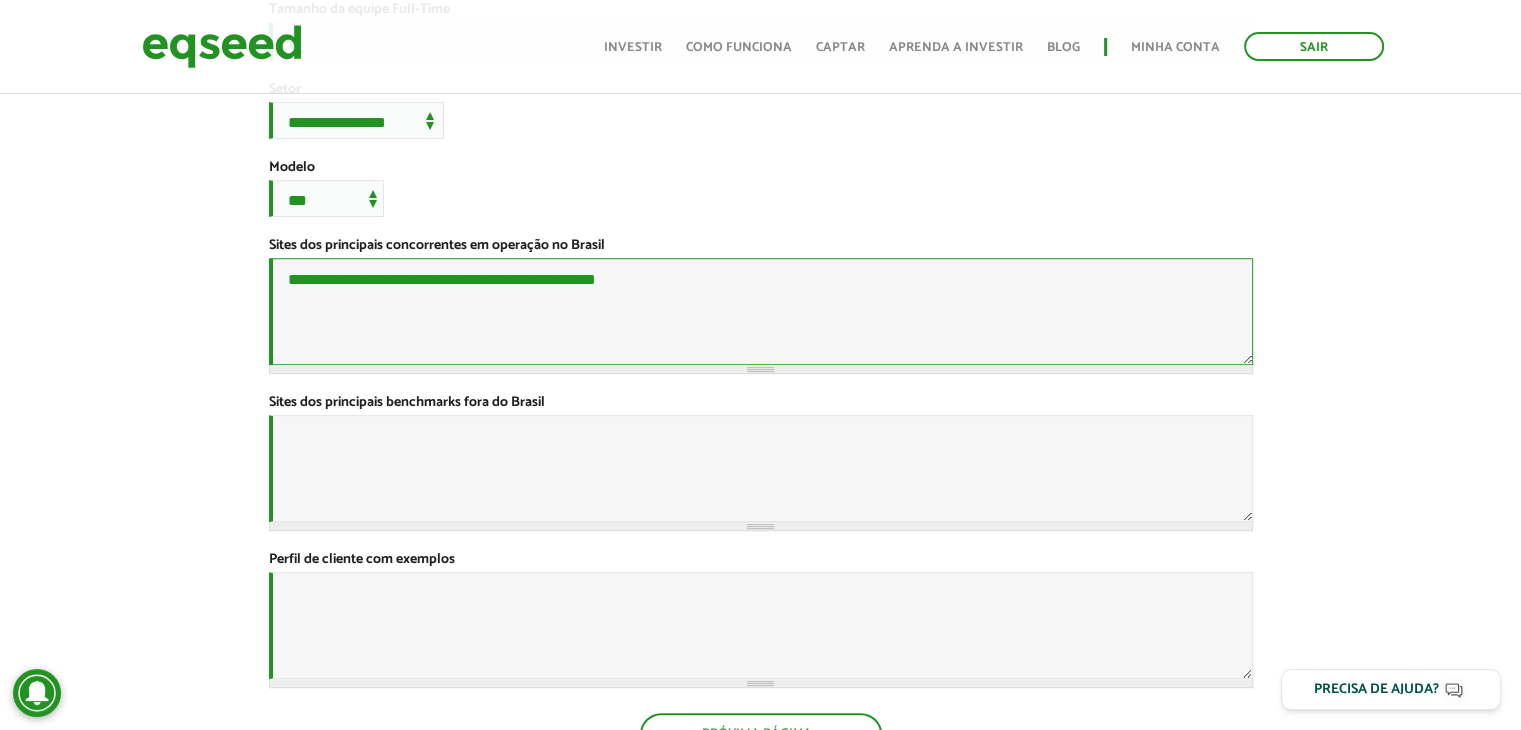 paste on "**********" 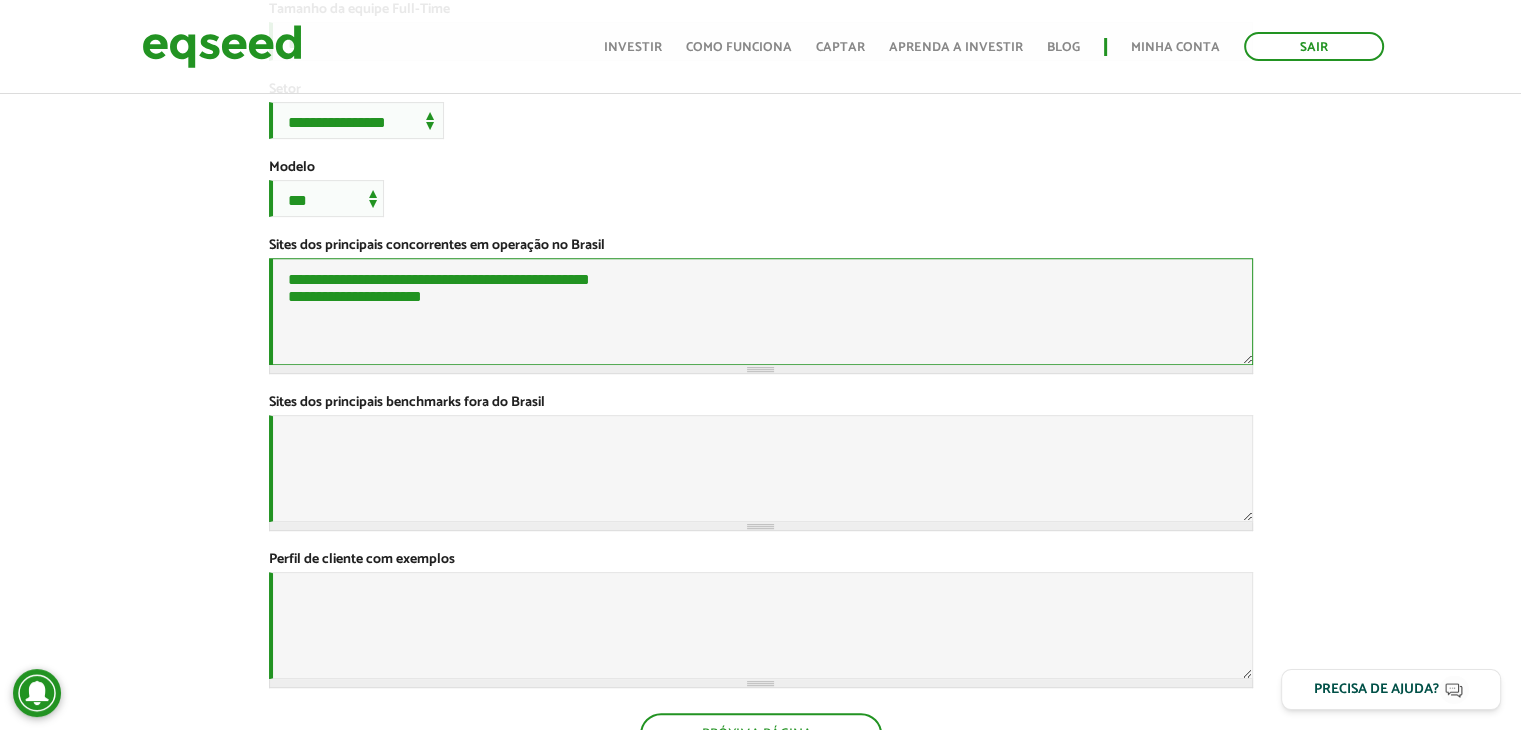 drag, startPoint x: 644, startPoint y: 334, endPoint x: 289, endPoint y: 317, distance: 355.4068 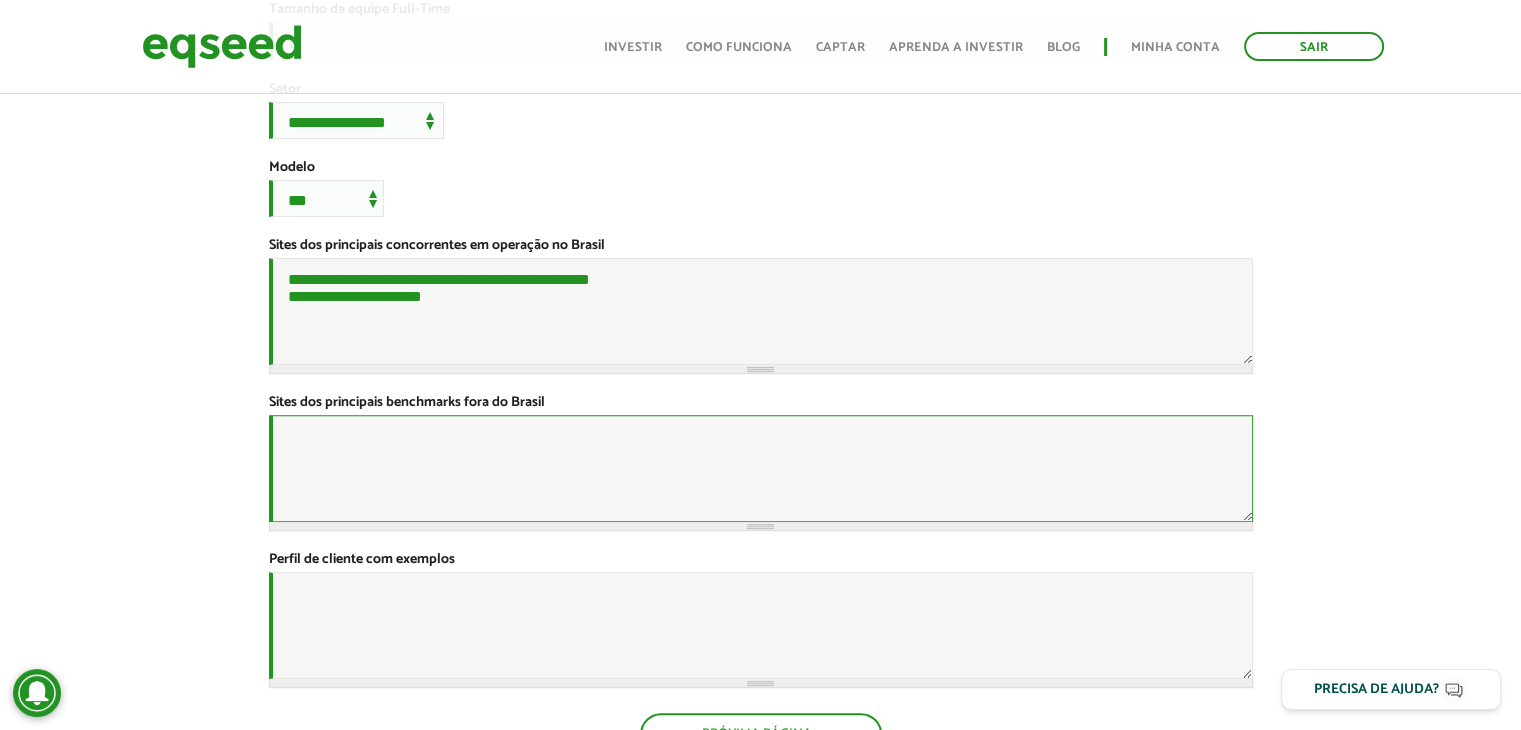 click on "Sites dos principais benchmarks fora do Brasil  *" at bounding box center [761, 468] 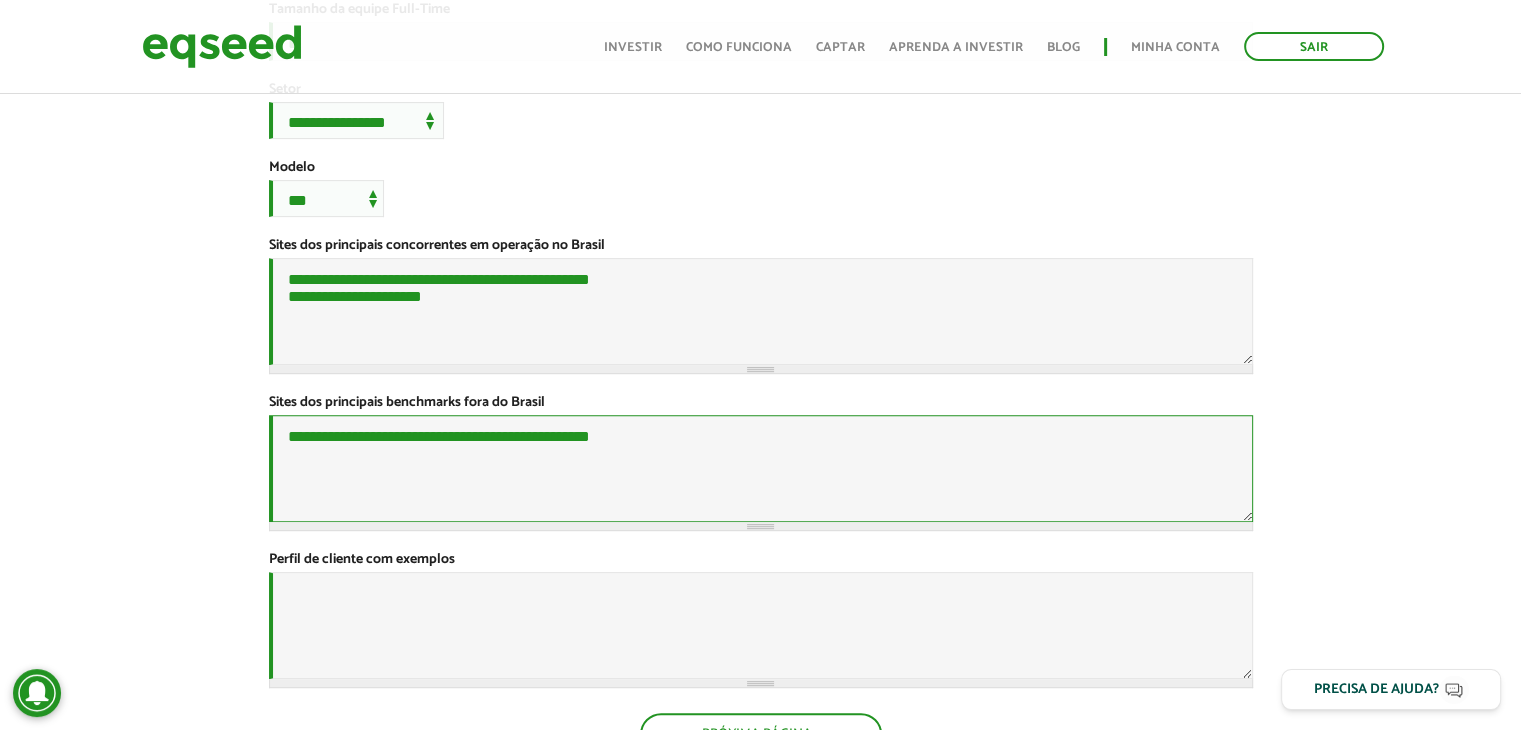 type on "**********" 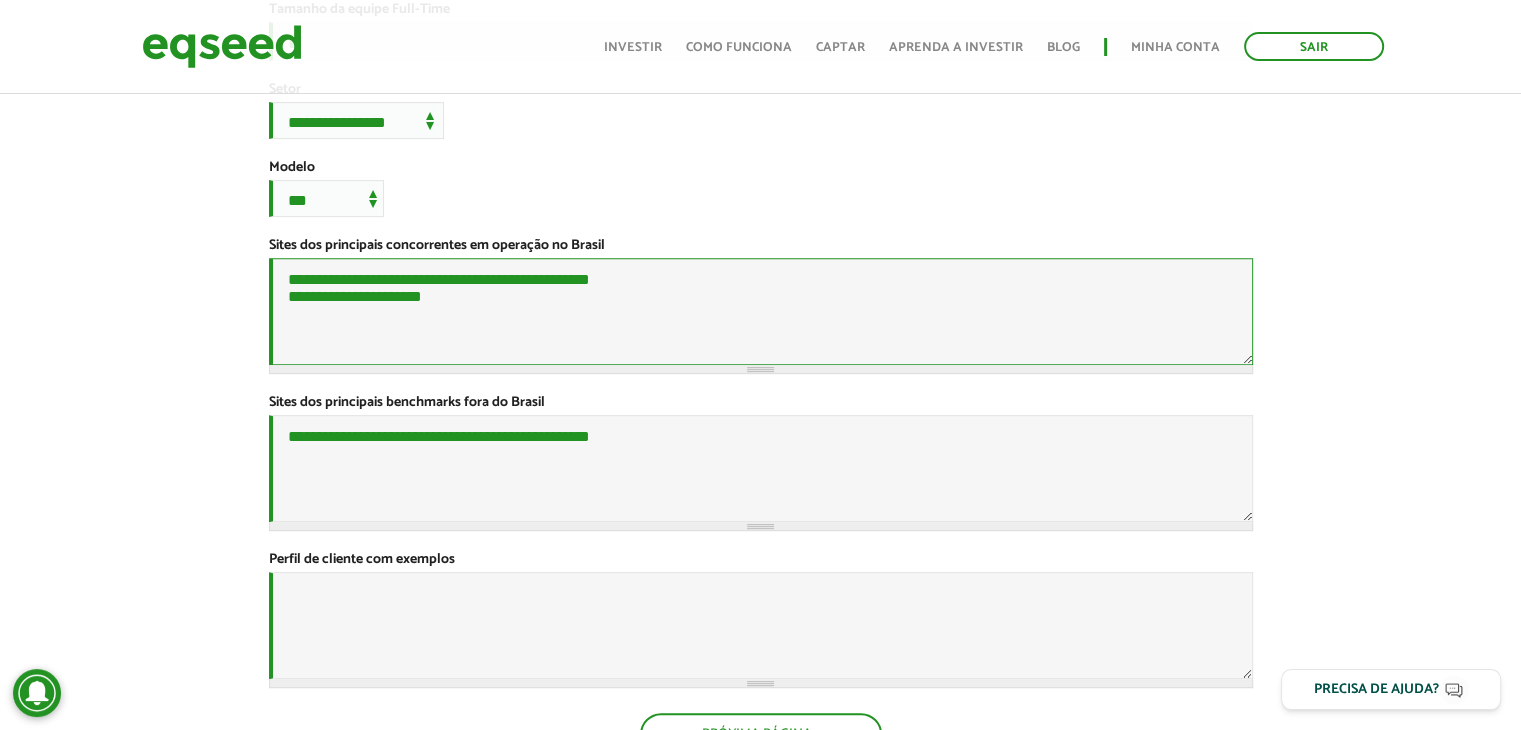 drag, startPoint x: 628, startPoint y: 337, endPoint x: 288, endPoint y: 328, distance: 340.1191 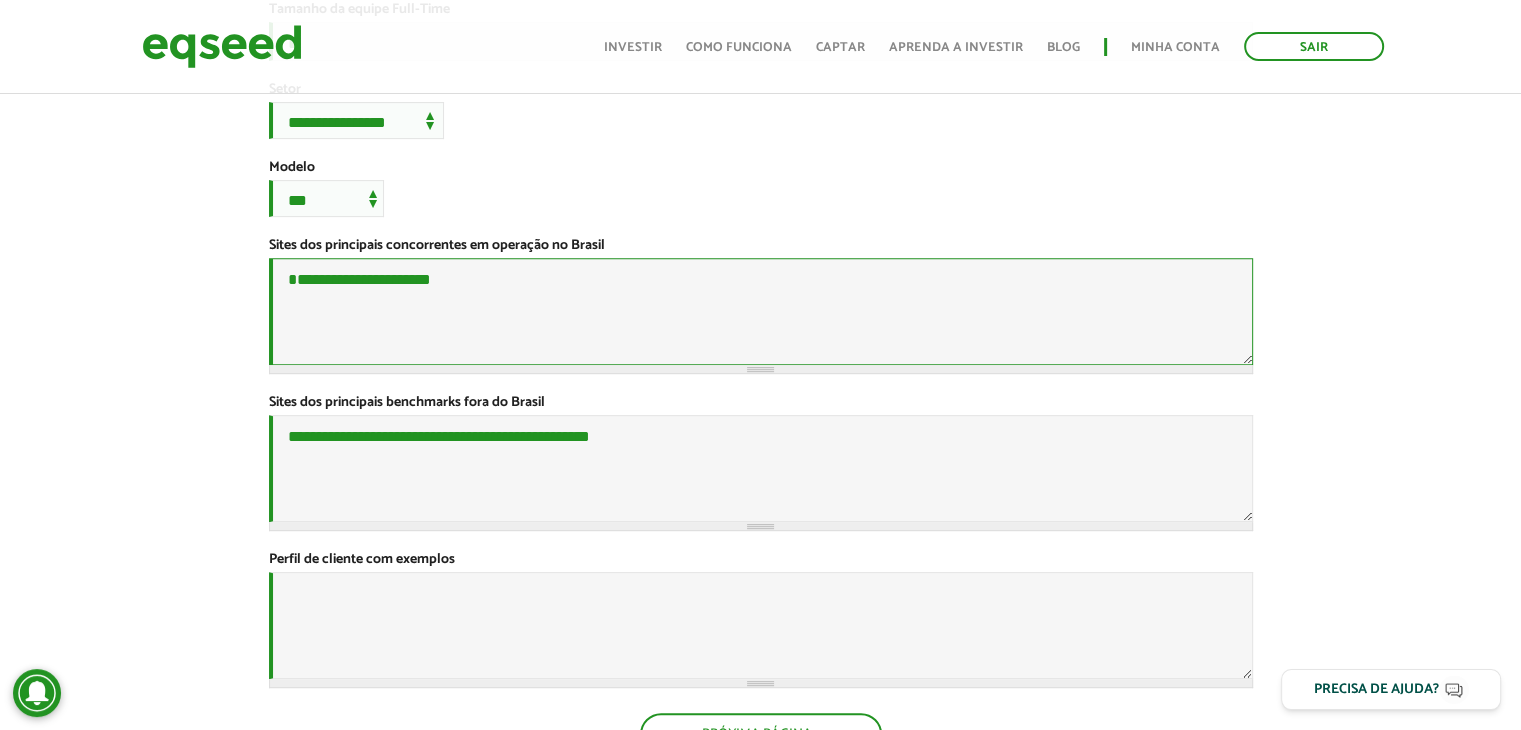 click on "**********" at bounding box center (761, 311) 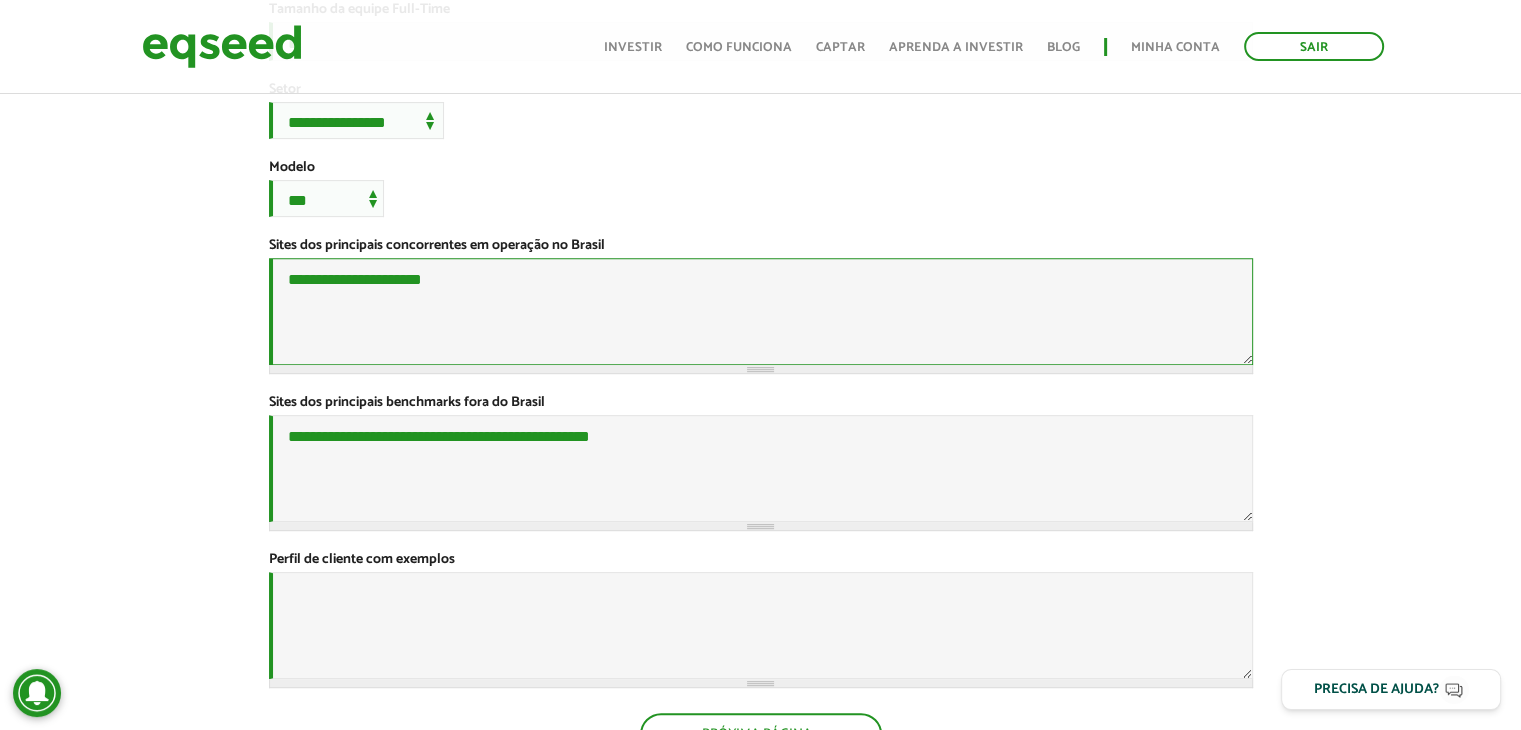 click on "**********" at bounding box center [761, 311] 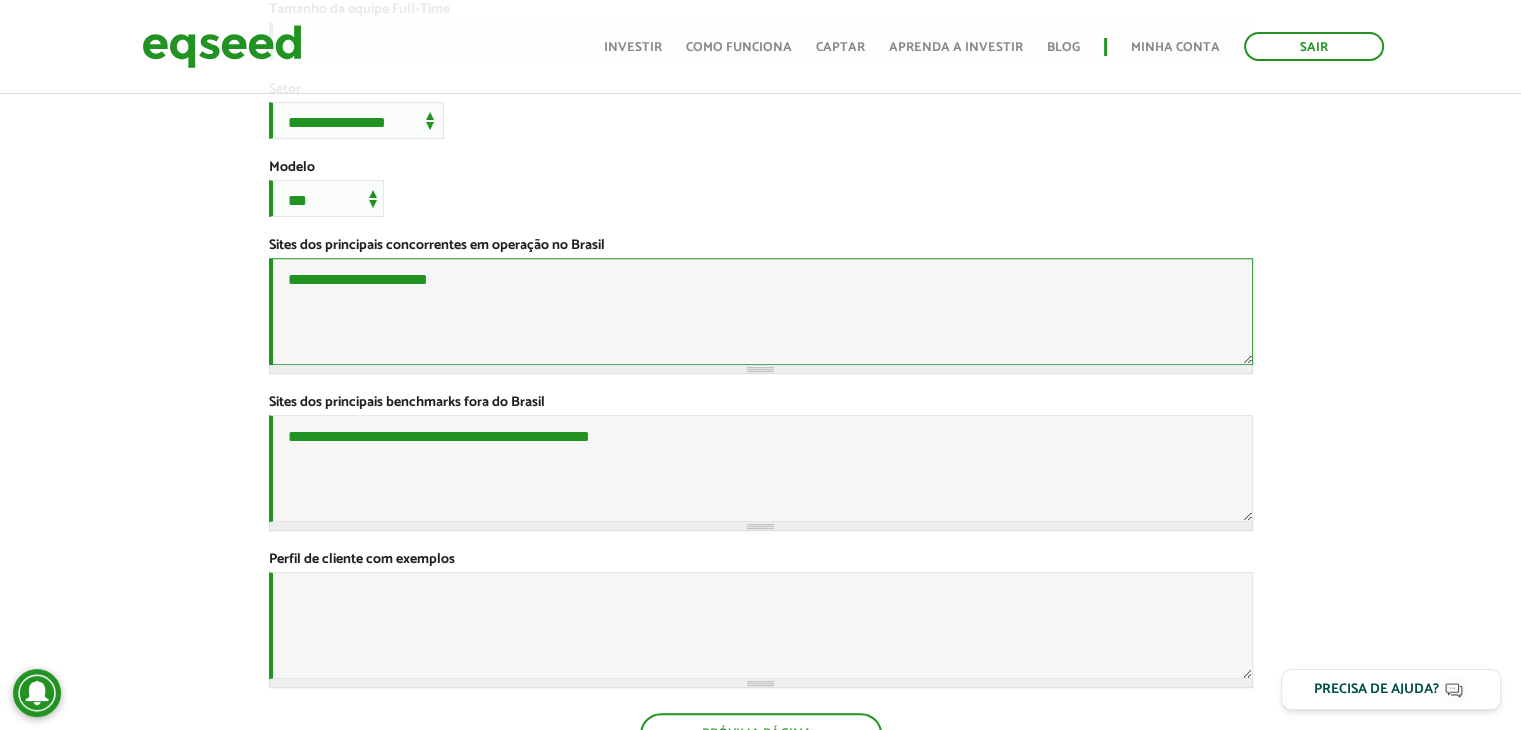 paste on "**********" 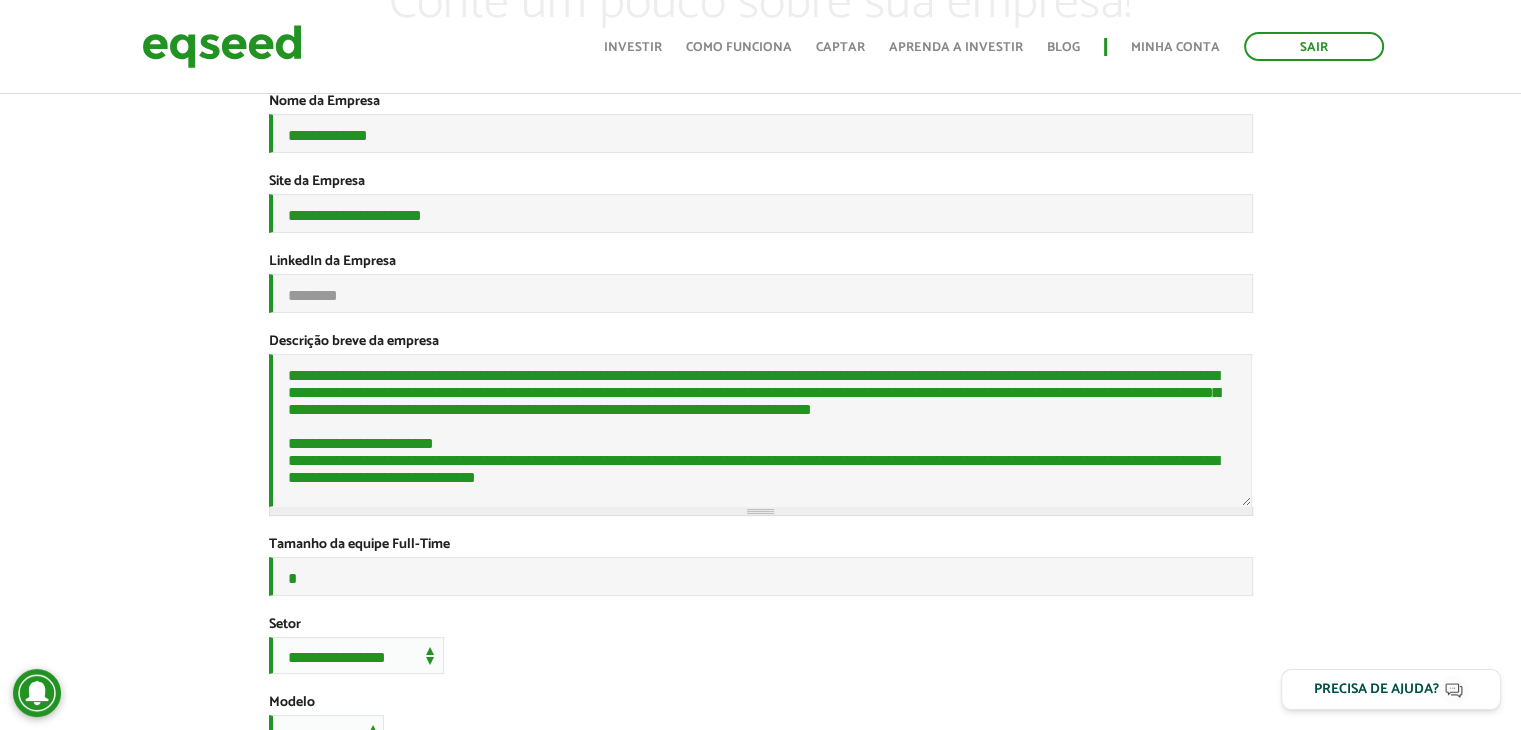 scroll, scrollTop: 200, scrollLeft: 0, axis: vertical 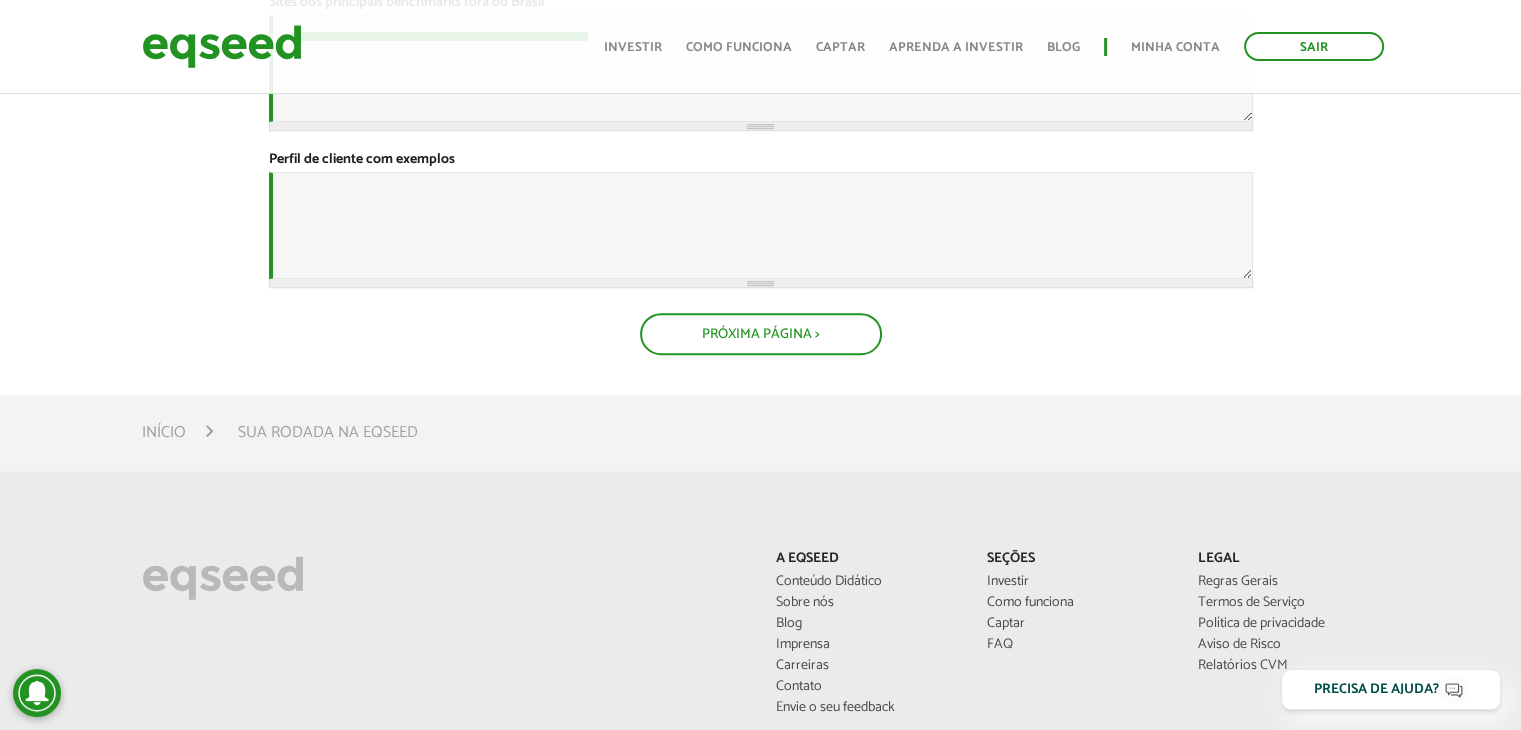 type on "**********" 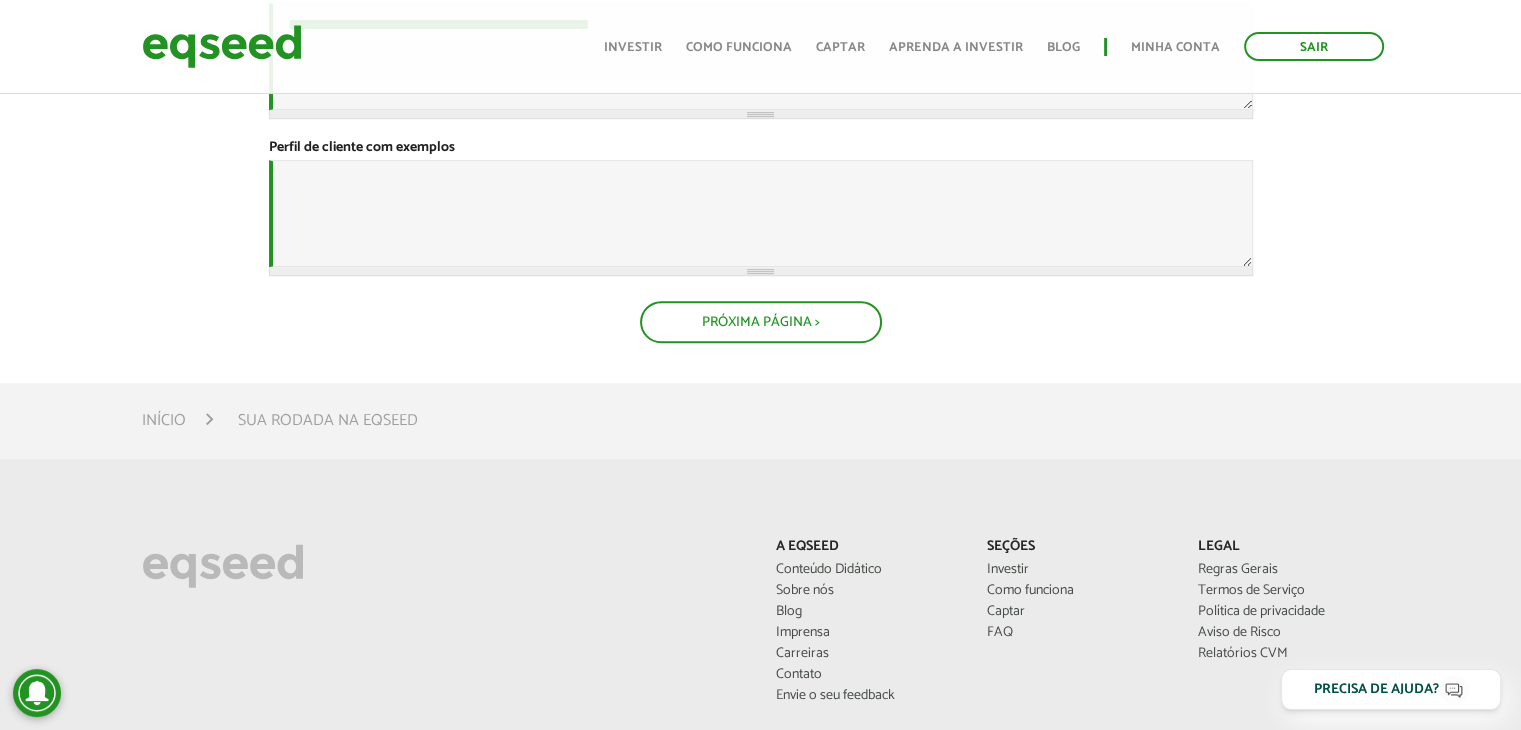 scroll, scrollTop: 1100, scrollLeft: 0, axis: vertical 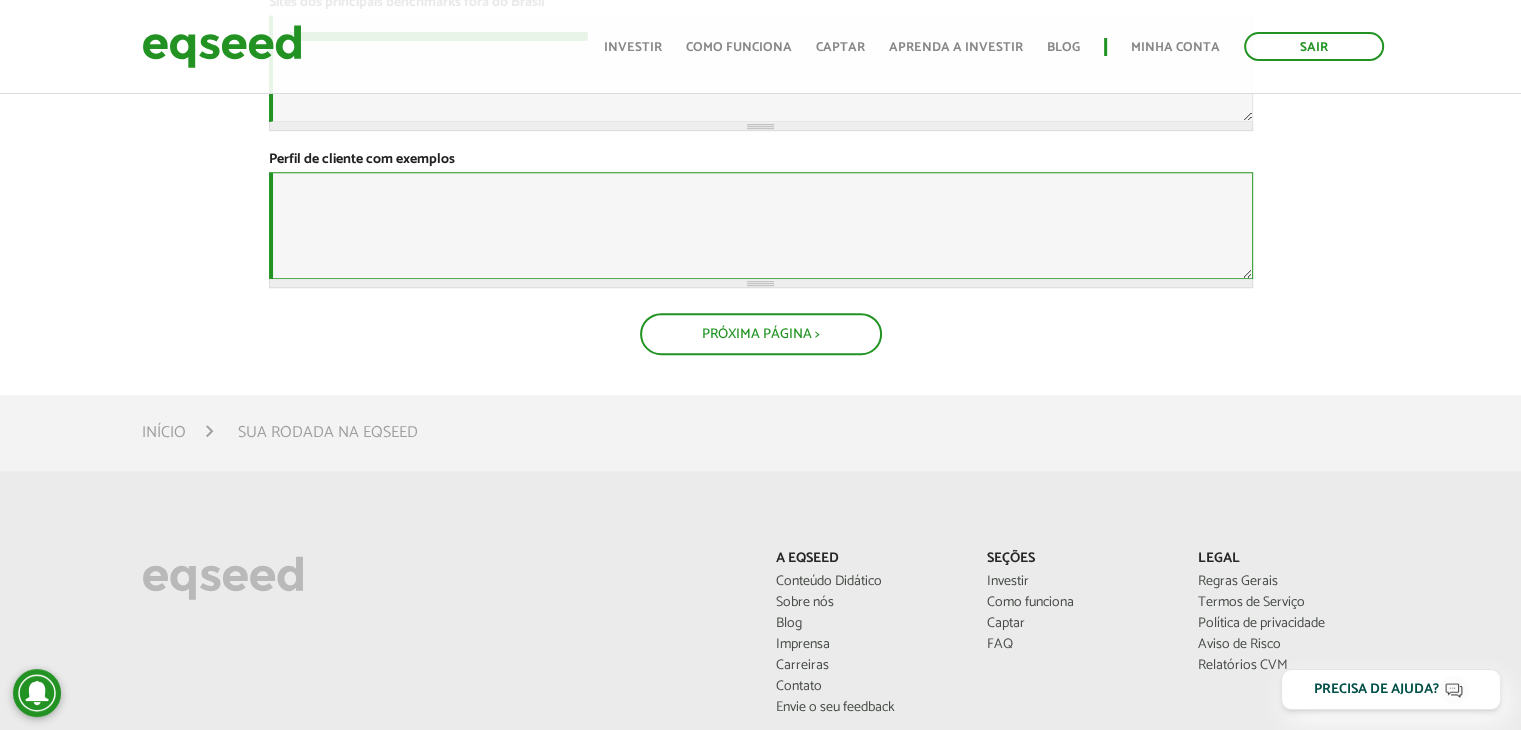 click on "Perfil de cliente com exemplos  *" at bounding box center (761, 225) 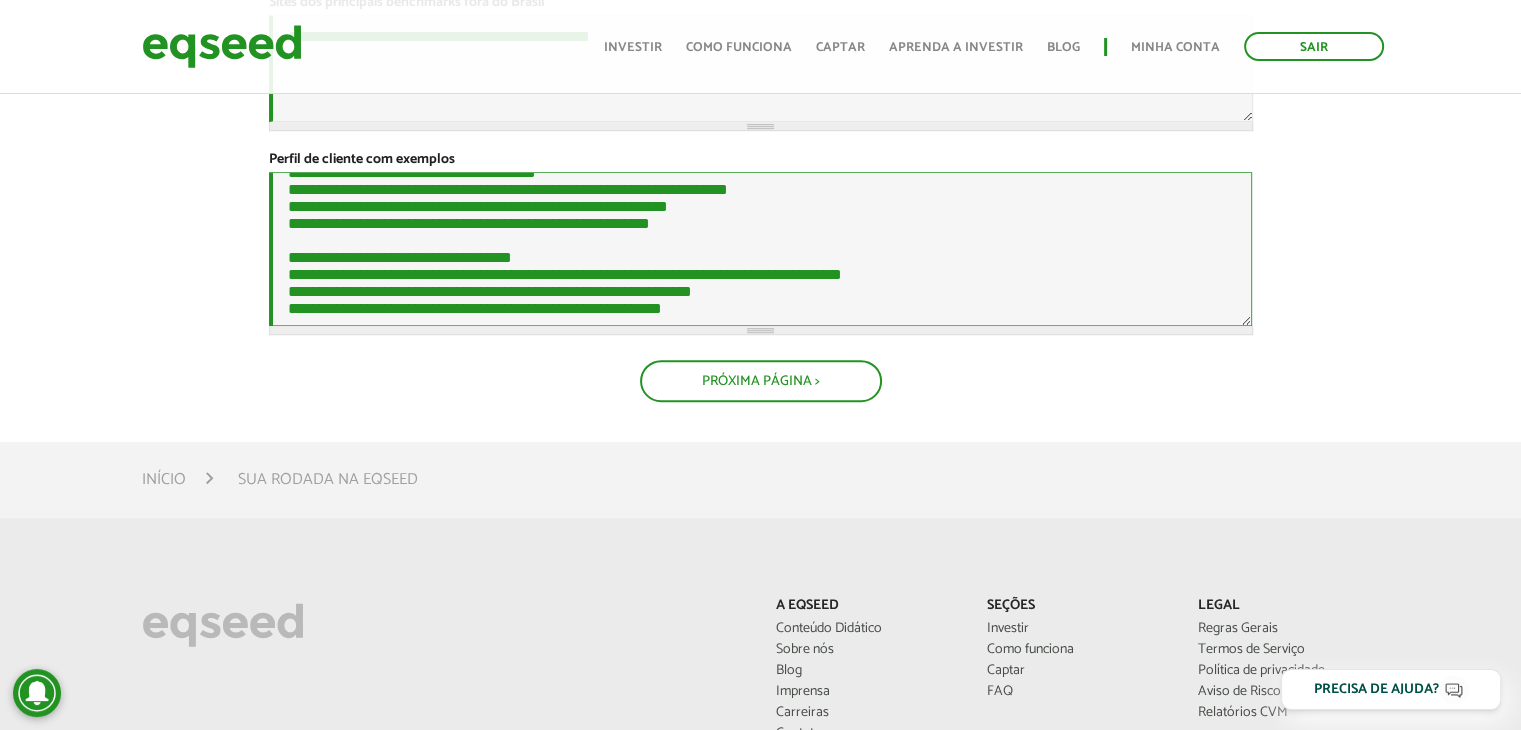 scroll, scrollTop: 790, scrollLeft: 0, axis: vertical 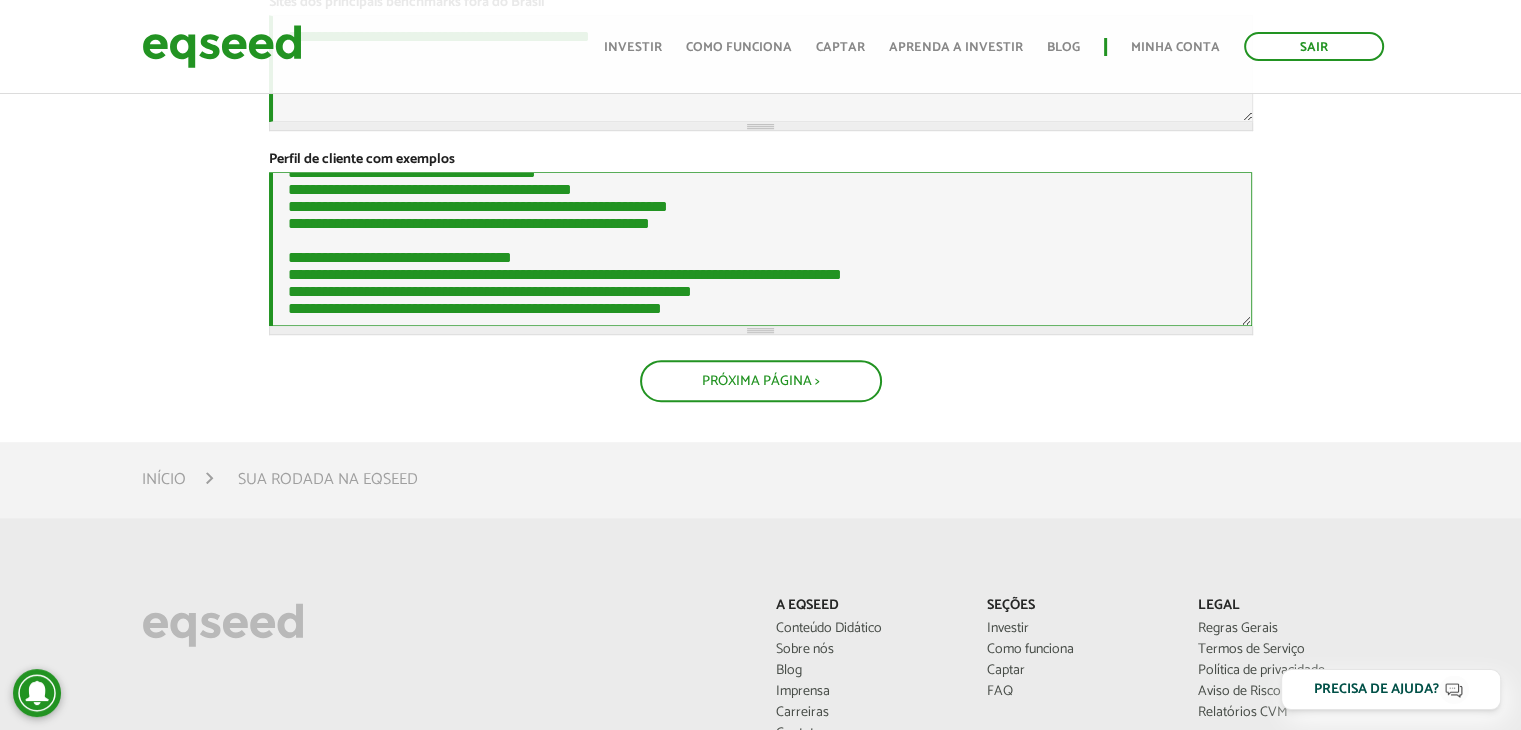 click on "Perfil de cliente com exemplos  *" at bounding box center (761, 249) 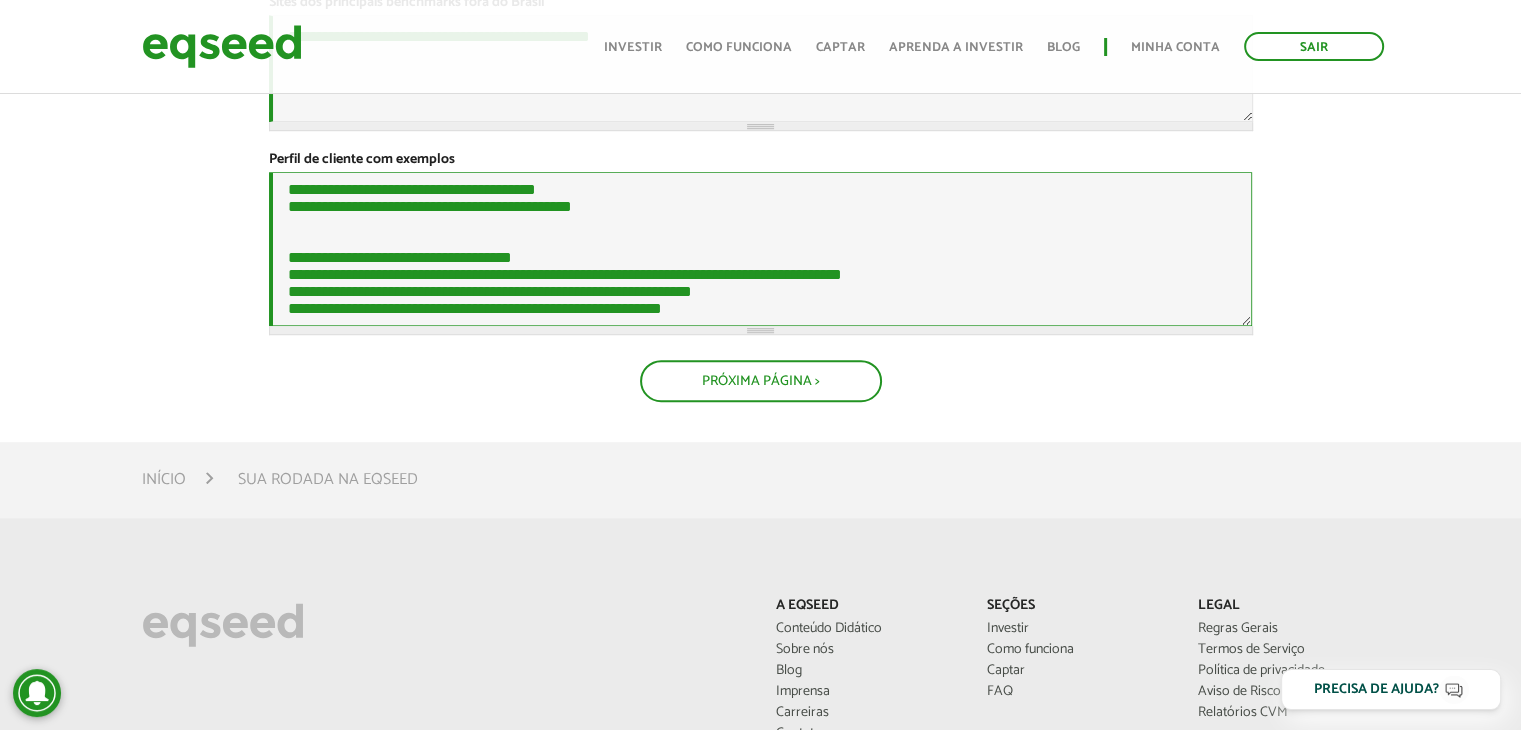 scroll, scrollTop: 790, scrollLeft: 0, axis: vertical 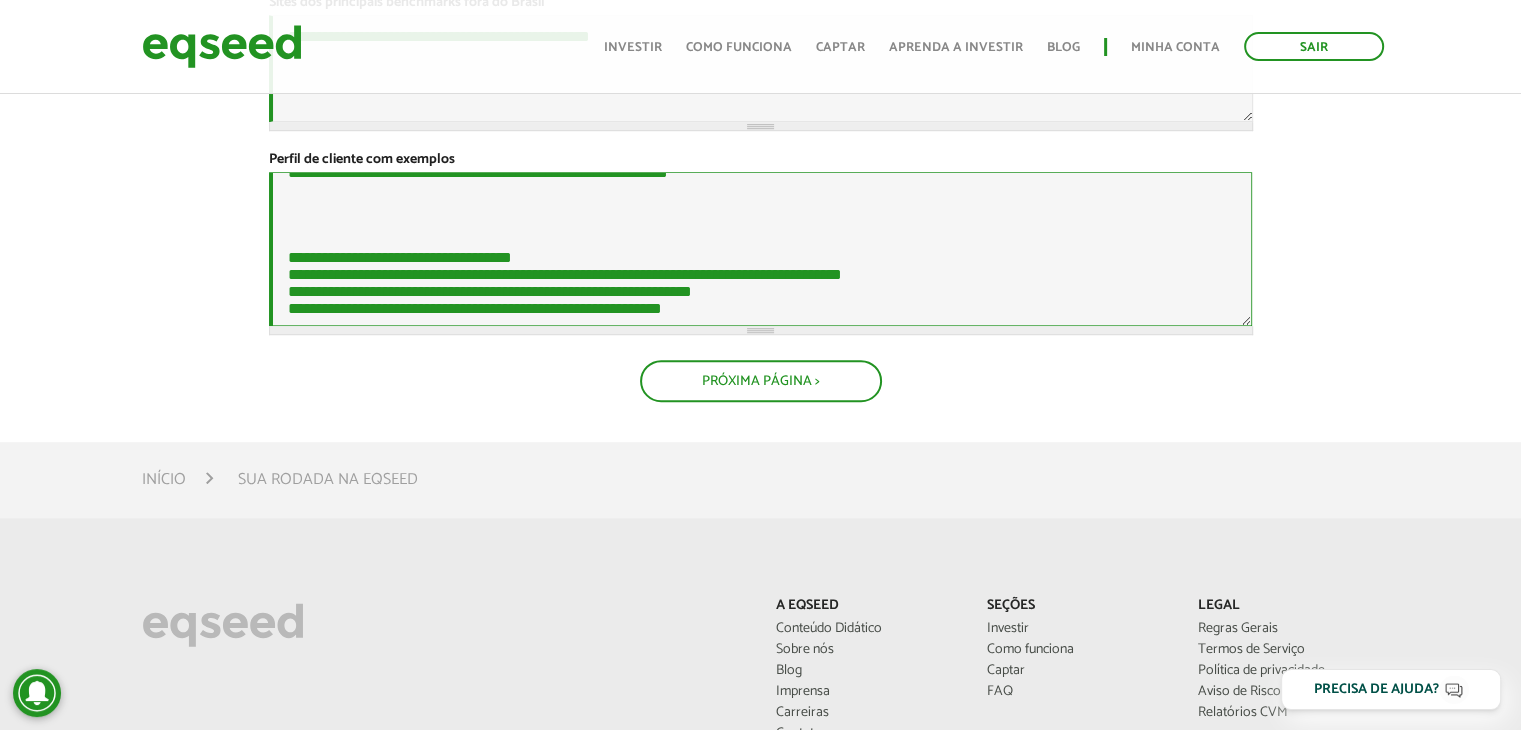 click on "Perfil de cliente com exemplos  *" at bounding box center [761, 249] 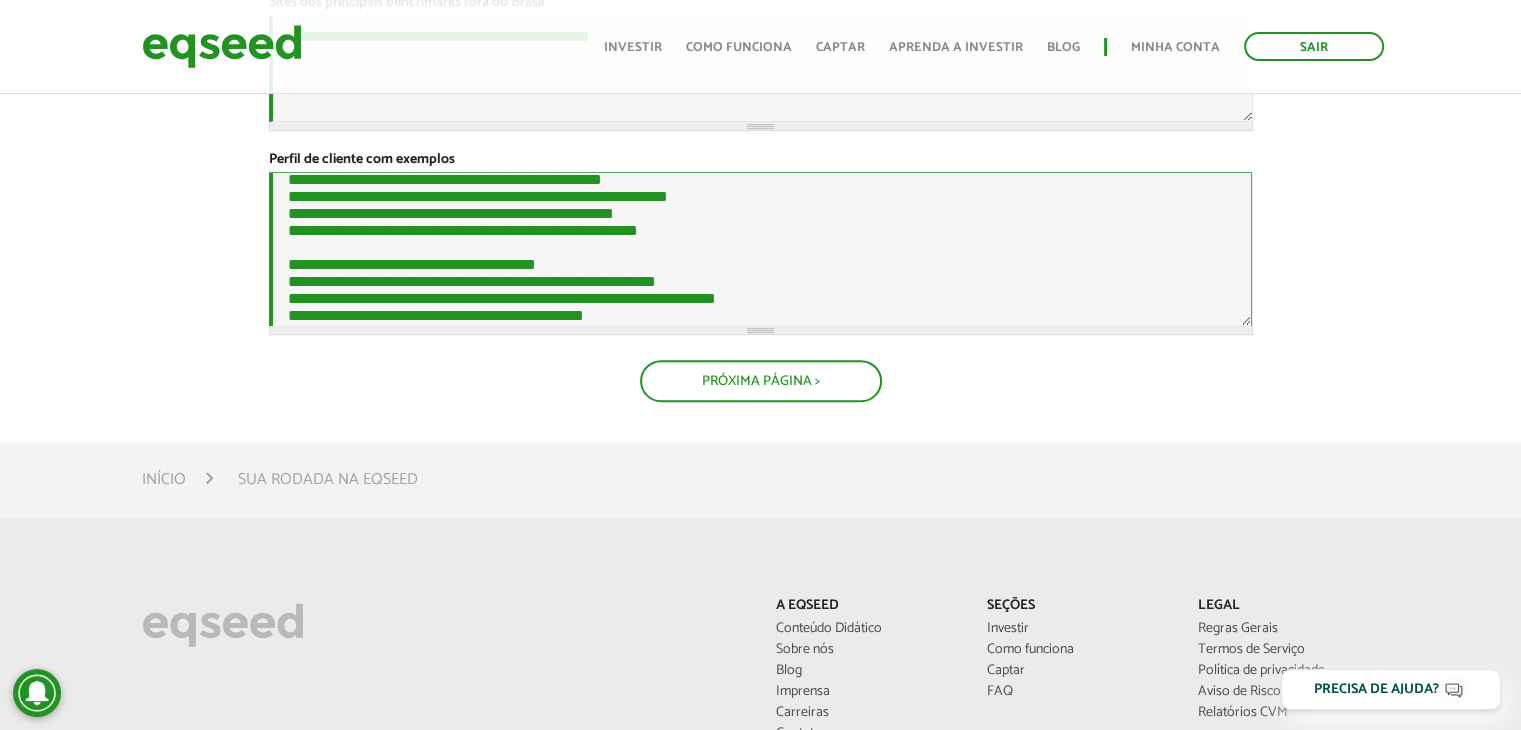 scroll, scrollTop: 284, scrollLeft: 0, axis: vertical 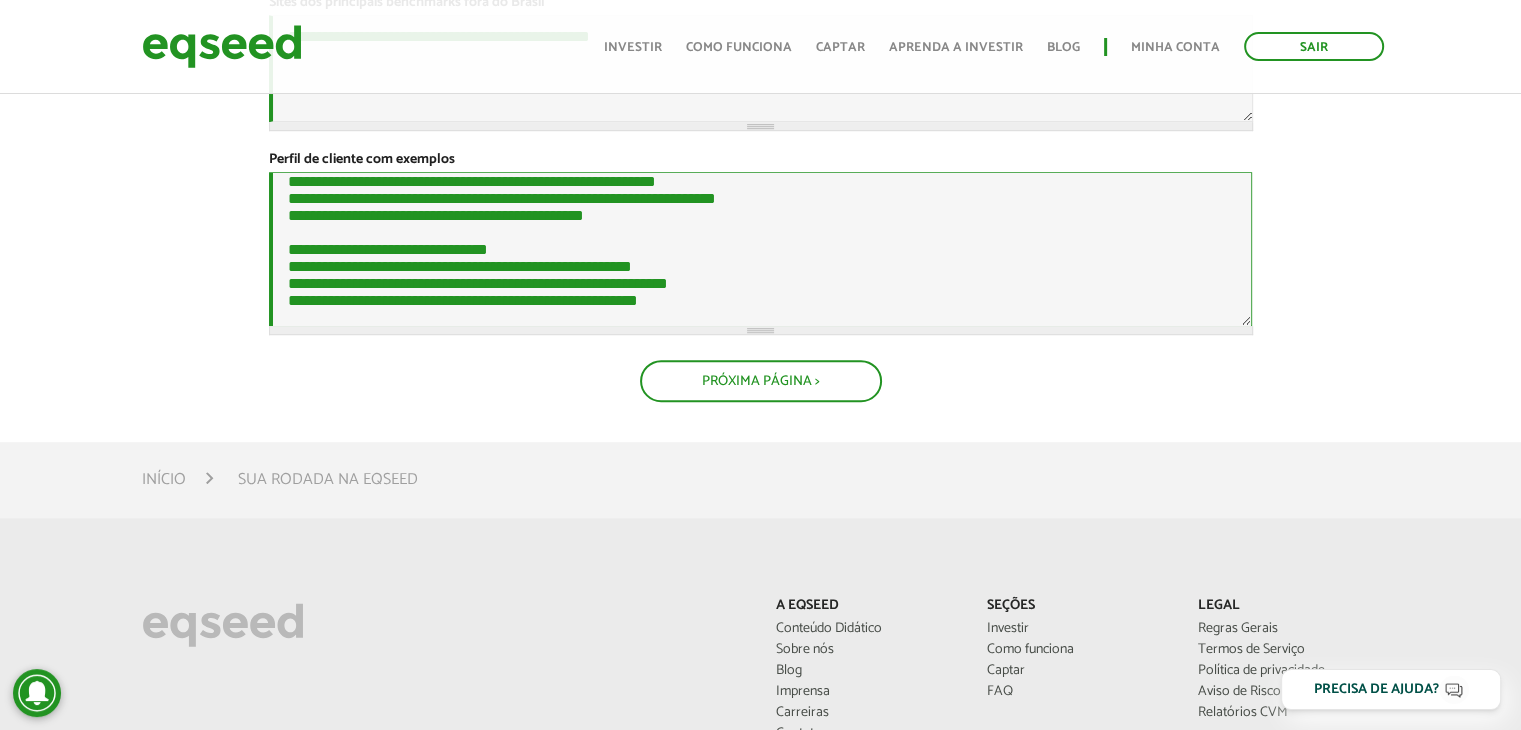 drag, startPoint x: 686, startPoint y: 399, endPoint x: 250, endPoint y: 416, distance: 436.3313 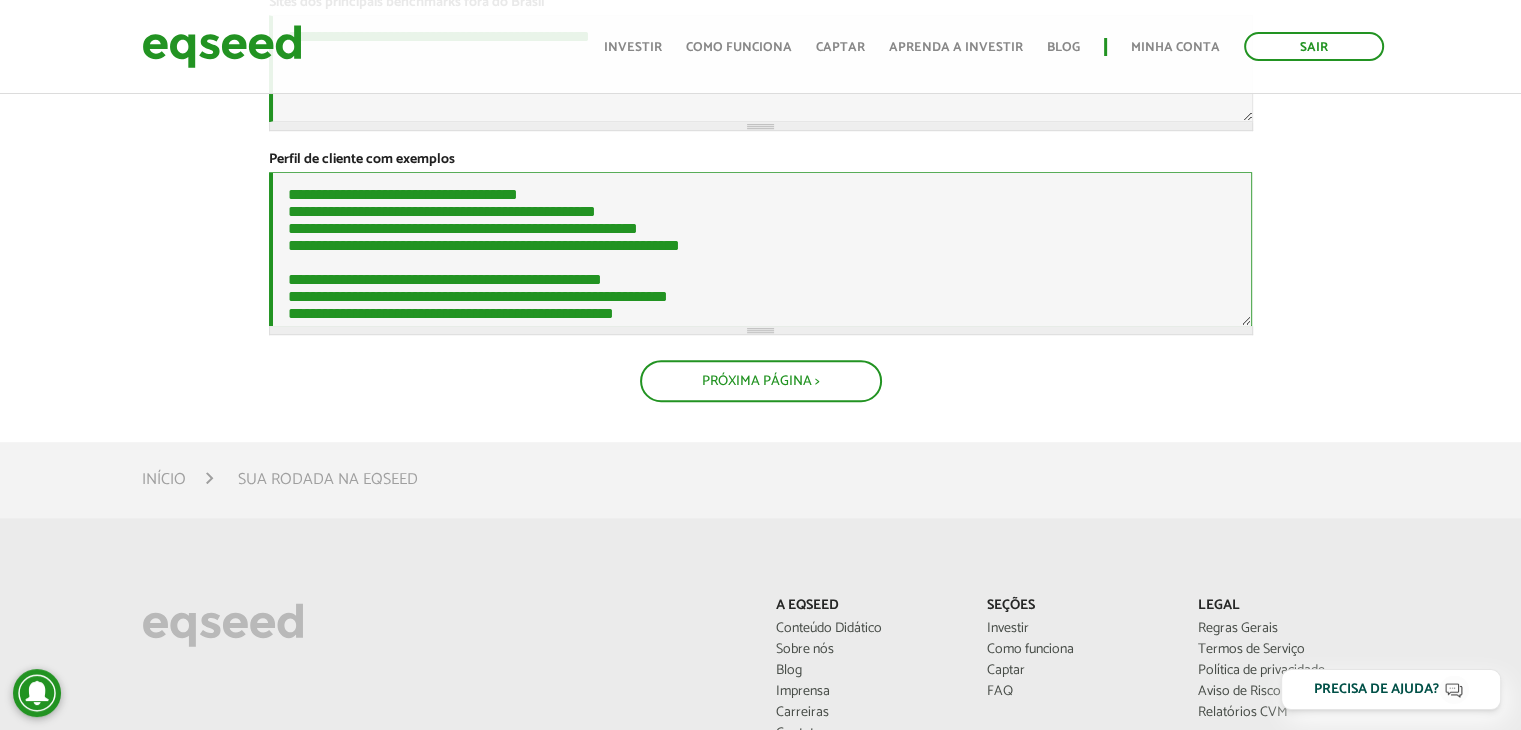 scroll, scrollTop: 0, scrollLeft: 0, axis: both 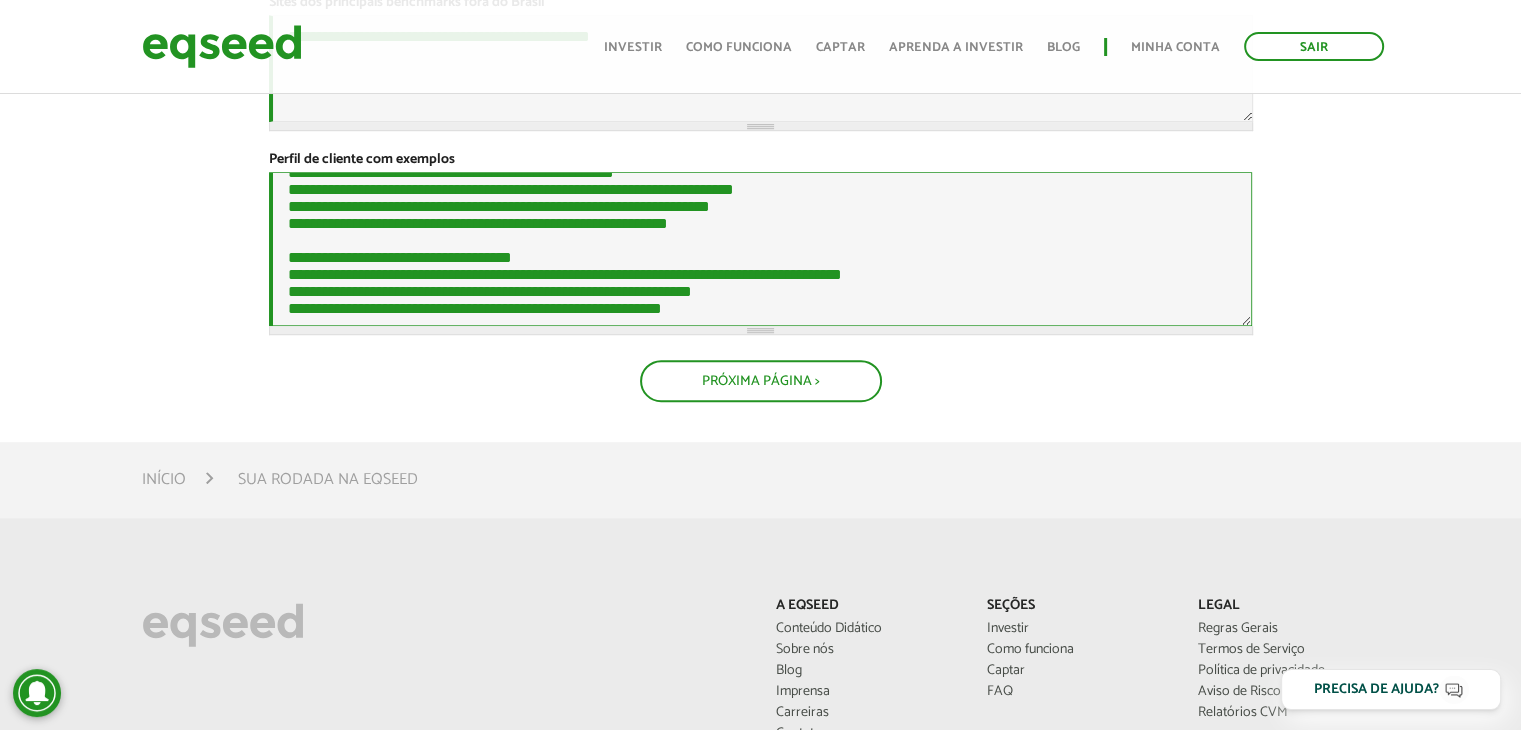 click on "Perfil de cliente com exemplos  *" at bounding box center [761, 249] 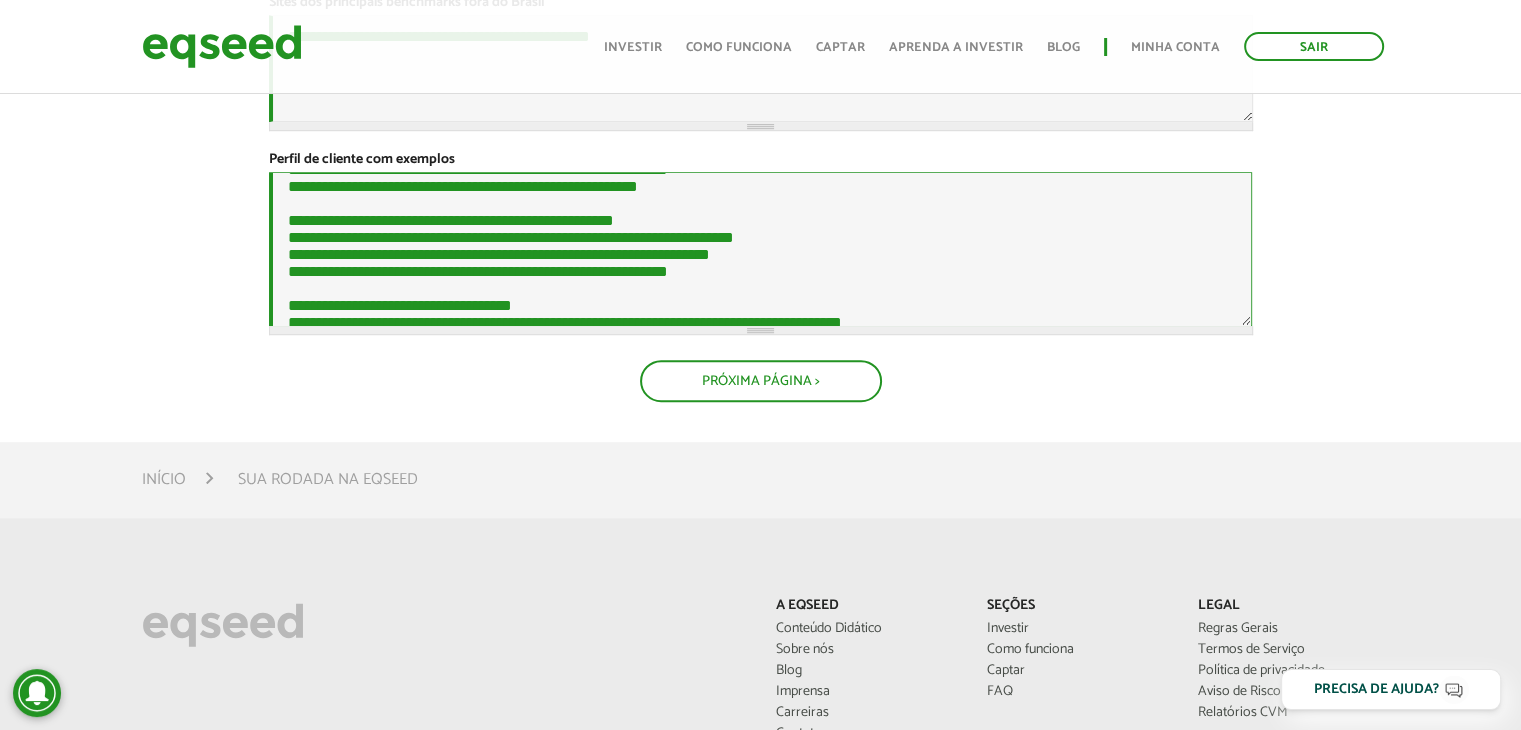 scroll, scrollTop: 165, scrollLeft: 0, axis: vertical 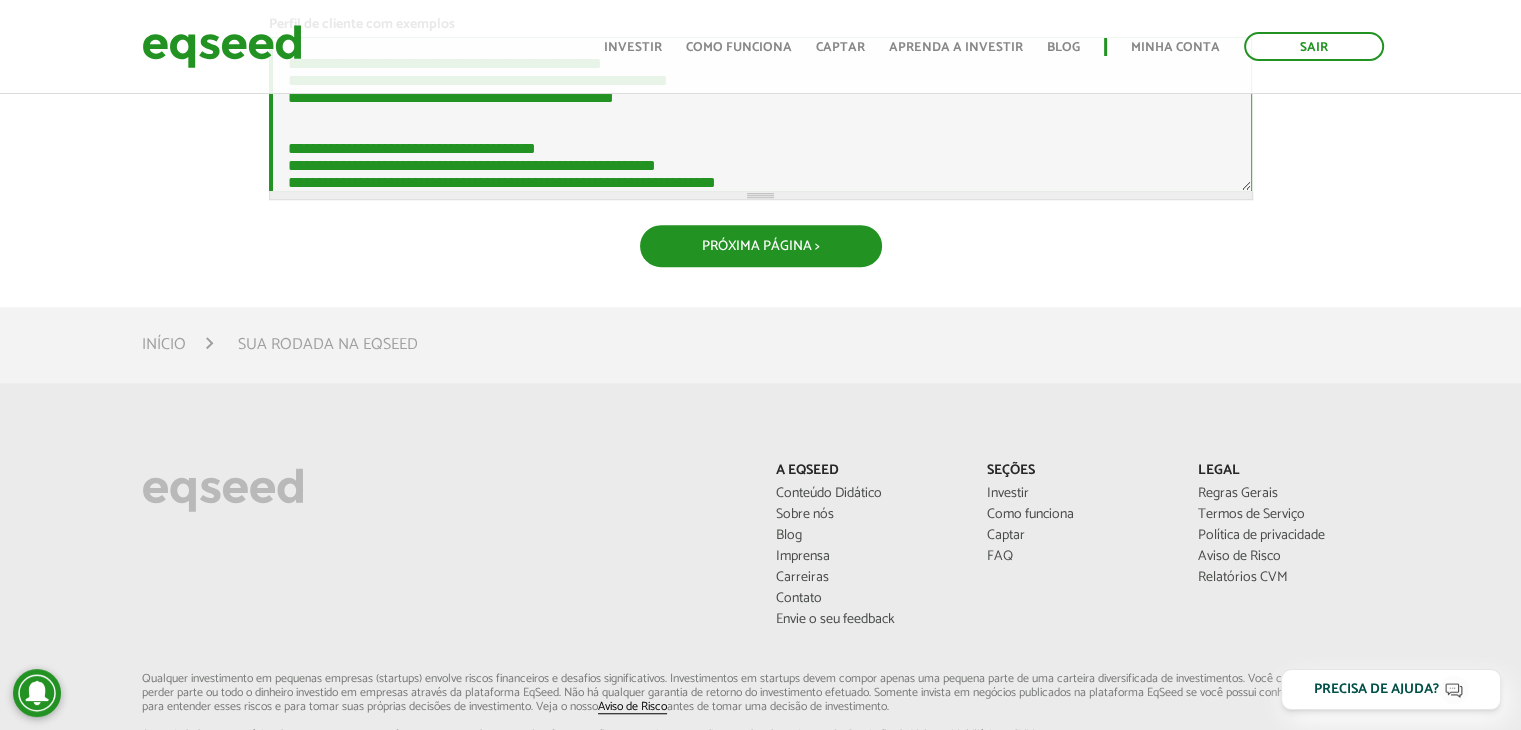 type on "**********" 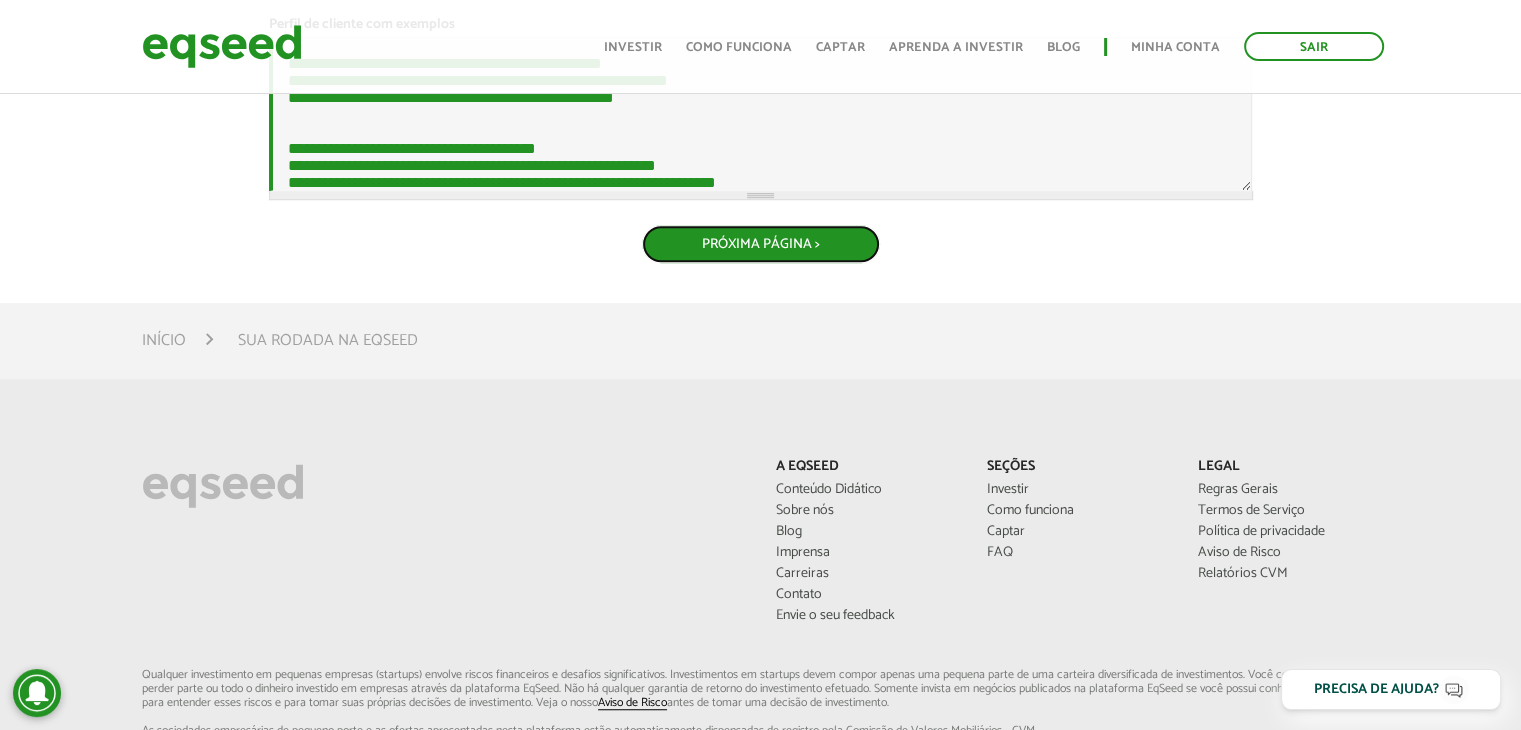 click on "**********" at bounding box center (760, -466) 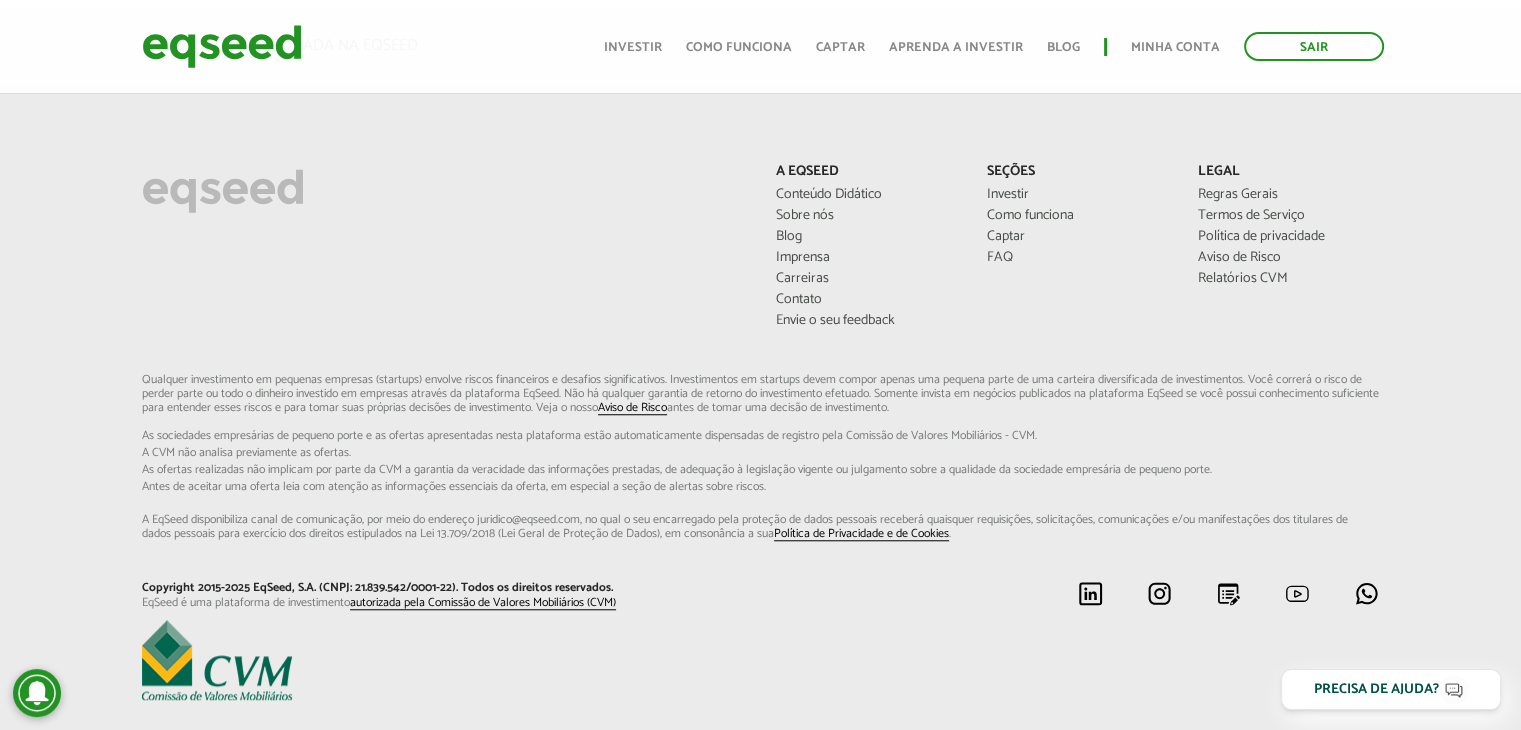 scroll, scrollTop: 1332, scrollLeft: 0, axis: vertical 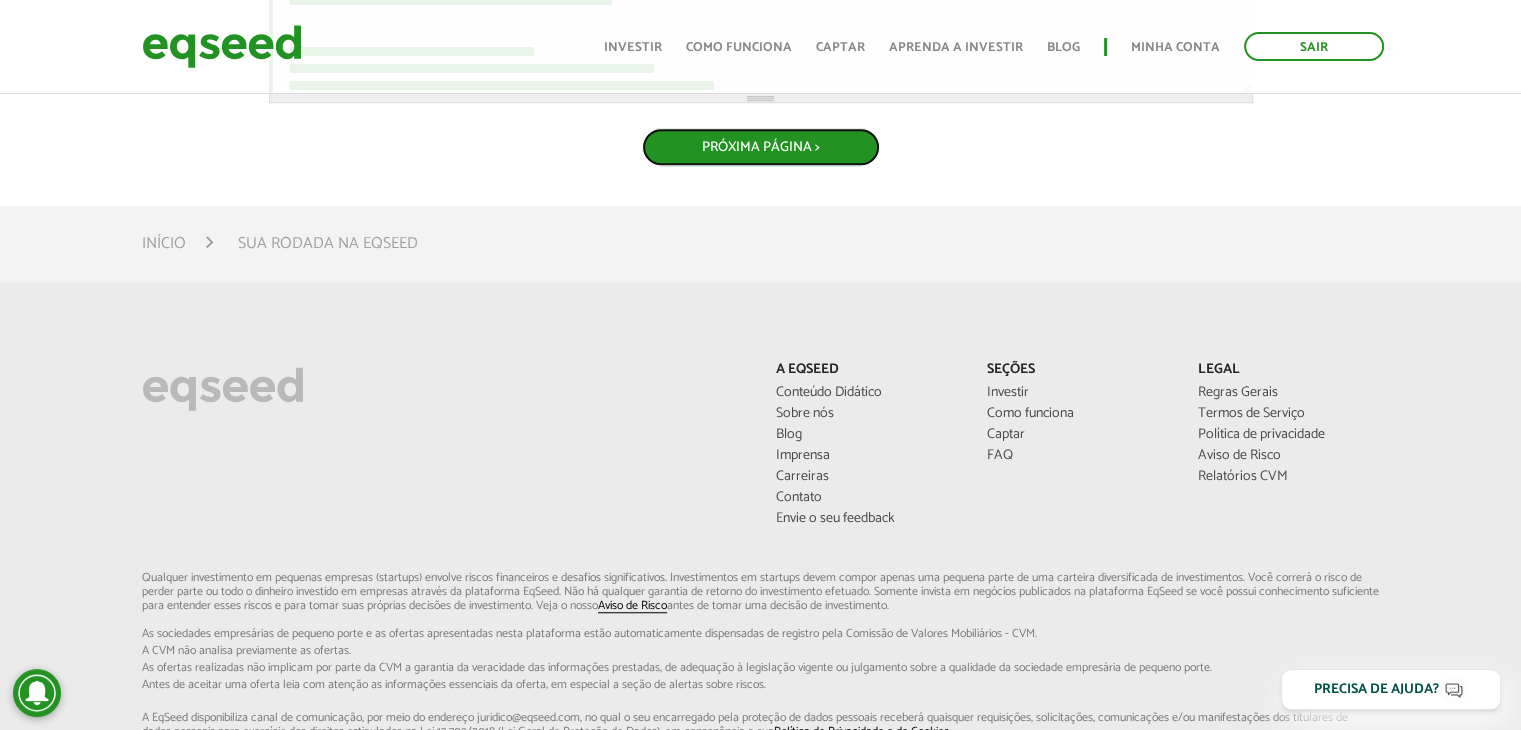 click on "Próxima Página >" at bounding box center [761, 147] 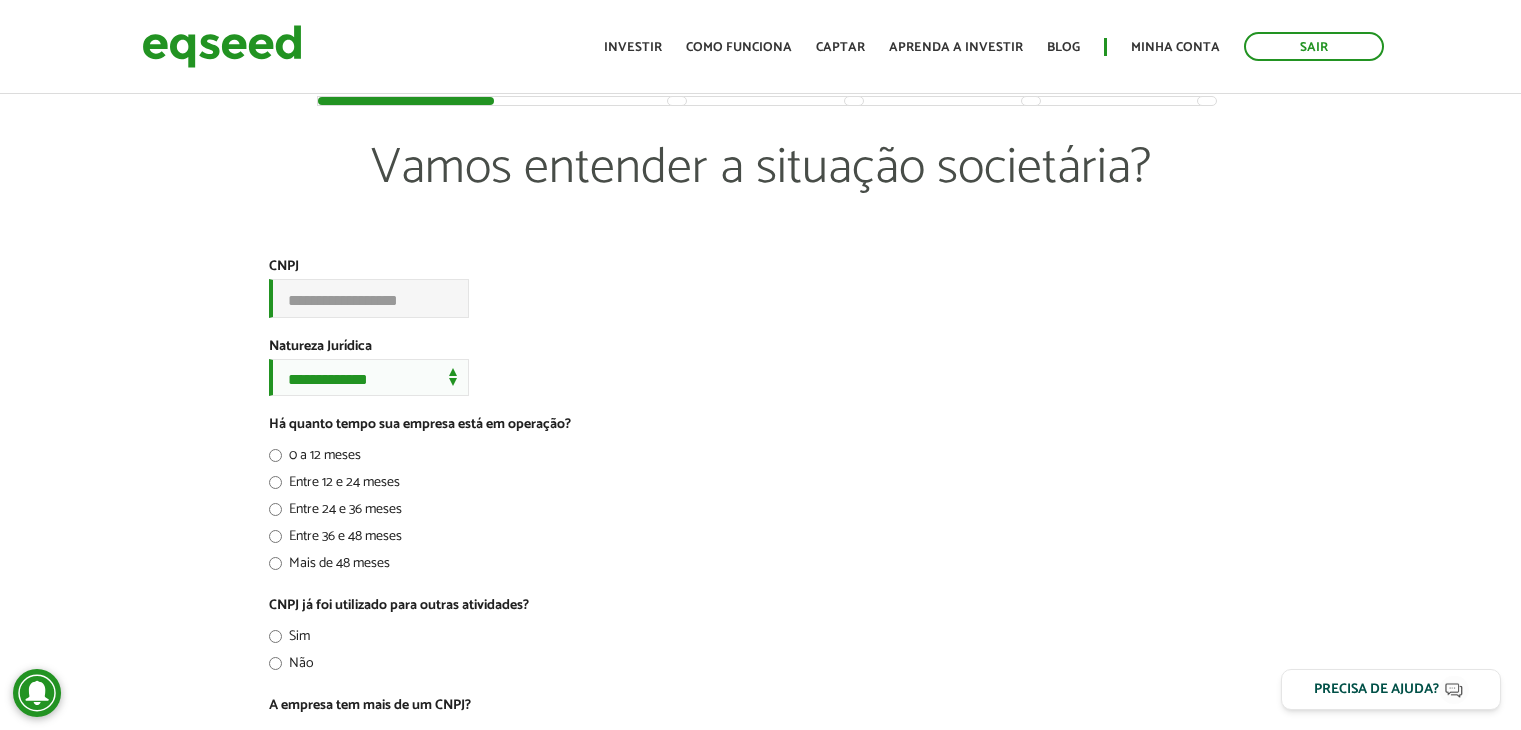 scroll, scrollTop: 0, scrollLeft: 0, axis: both 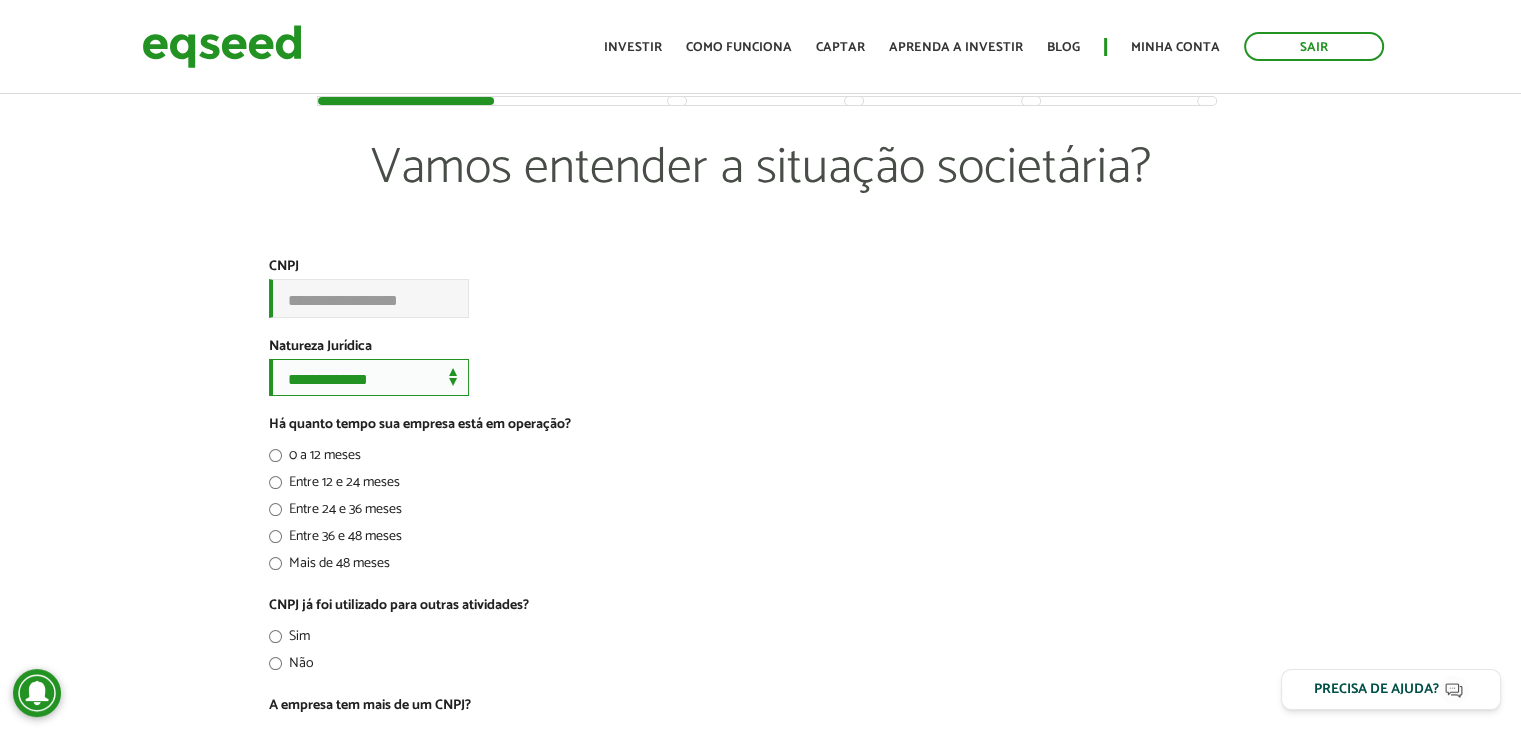 click on "**********" at bounding box center (369, 377) 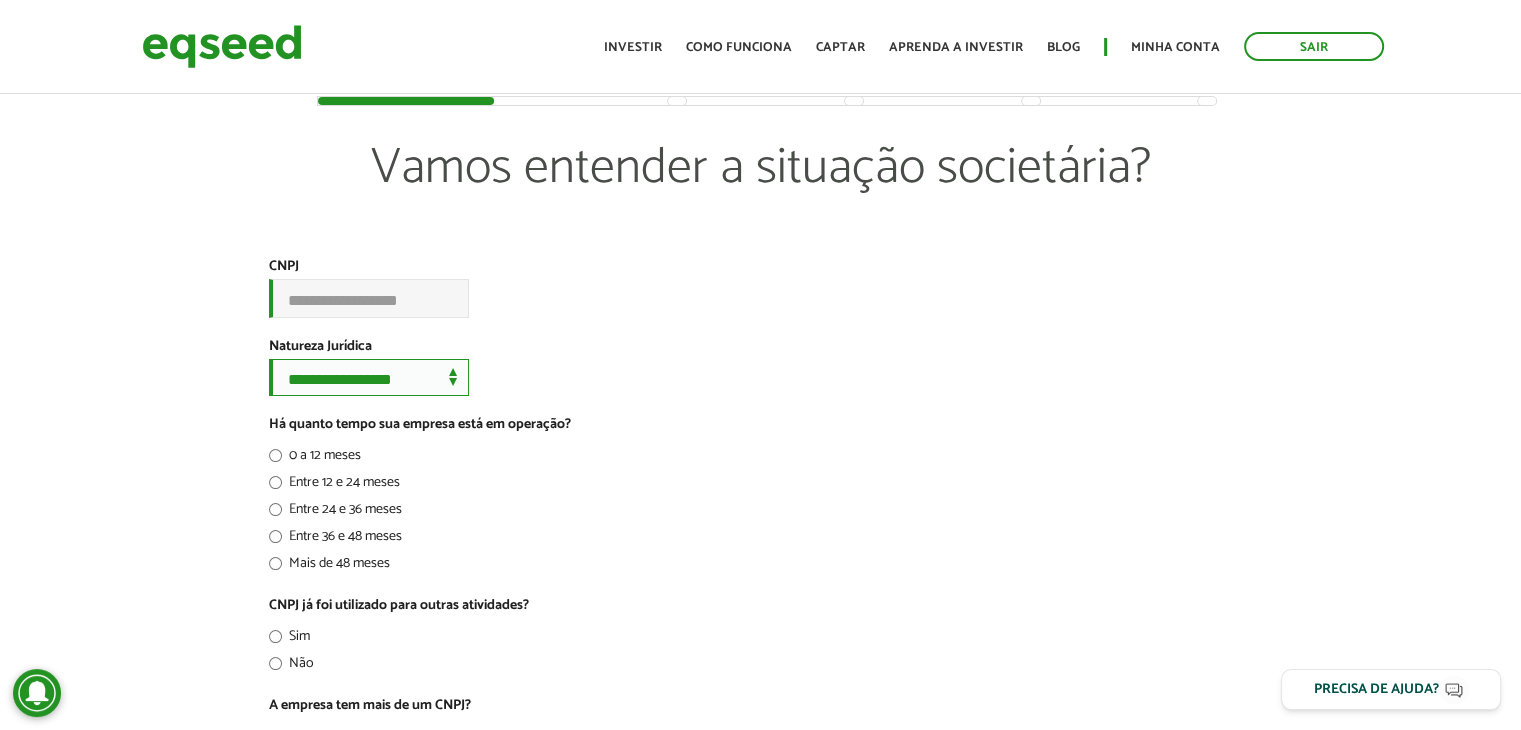 click on "**********" at bounding box center (369, 377) 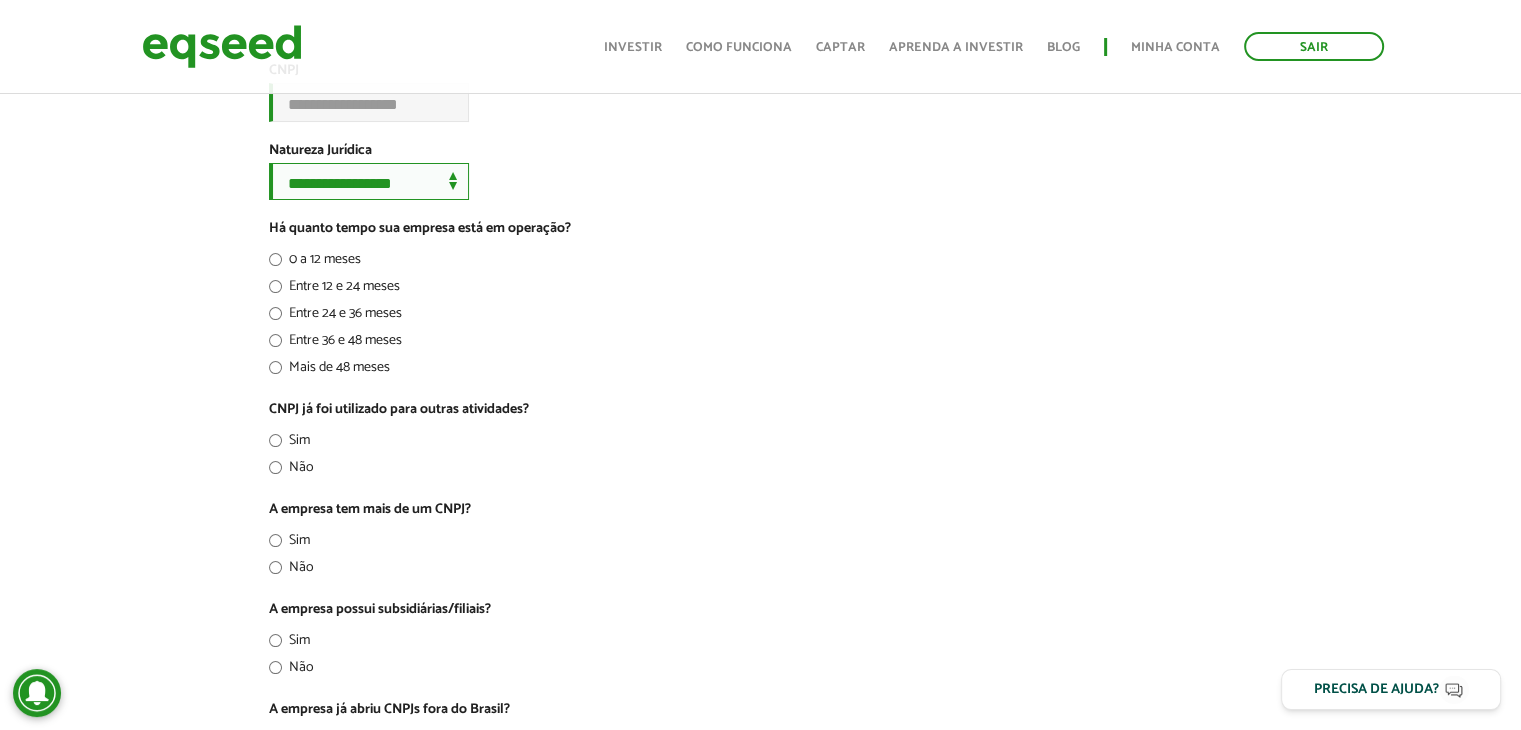 scroll, scrollTop: 200, scrollLeft: 0, axis: vertical 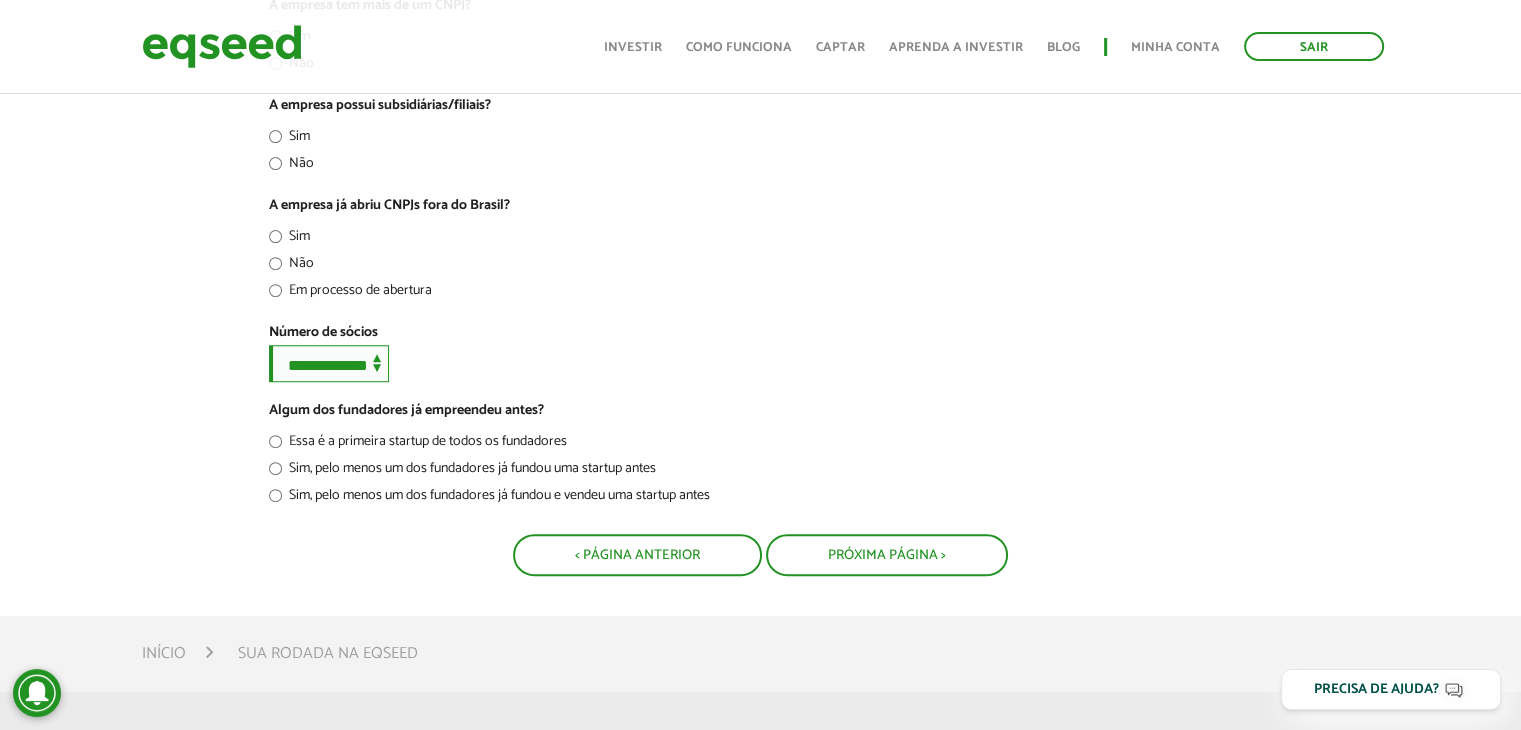 click on "**********" at bounding box center [329, 363] 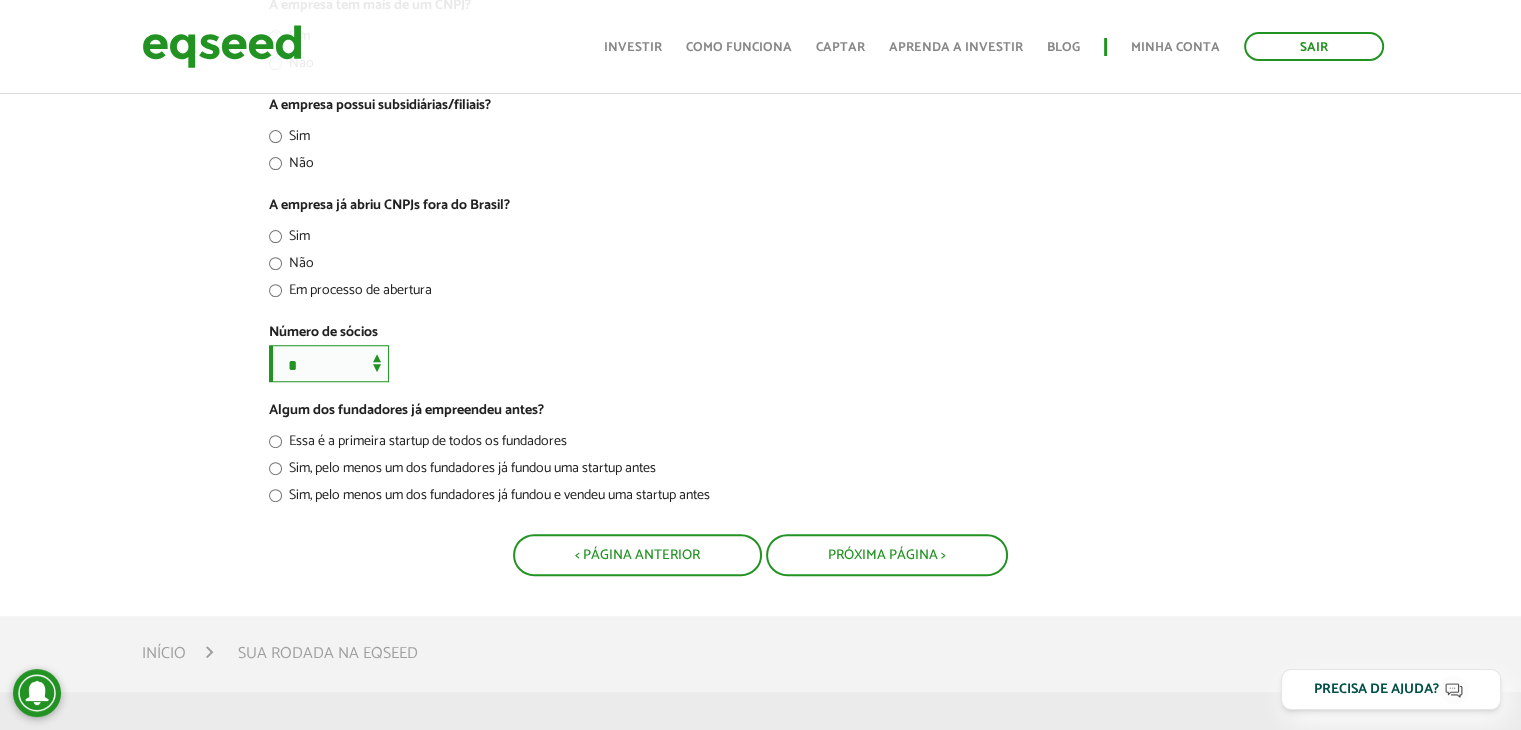 click on "**********" at bounding box center (329, 363) 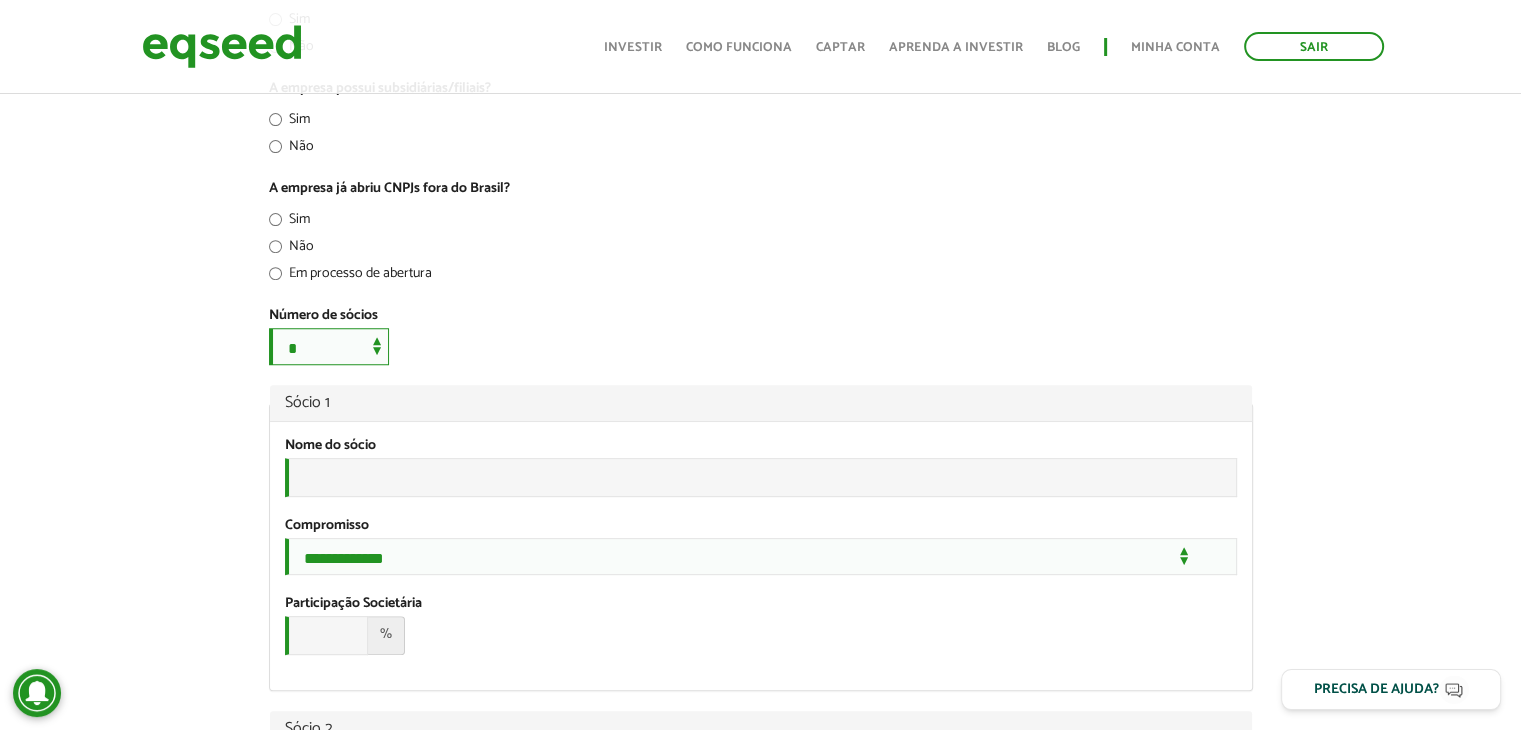 scroll, scrollTop: 700, scrollLeft: 0, axis: vertical 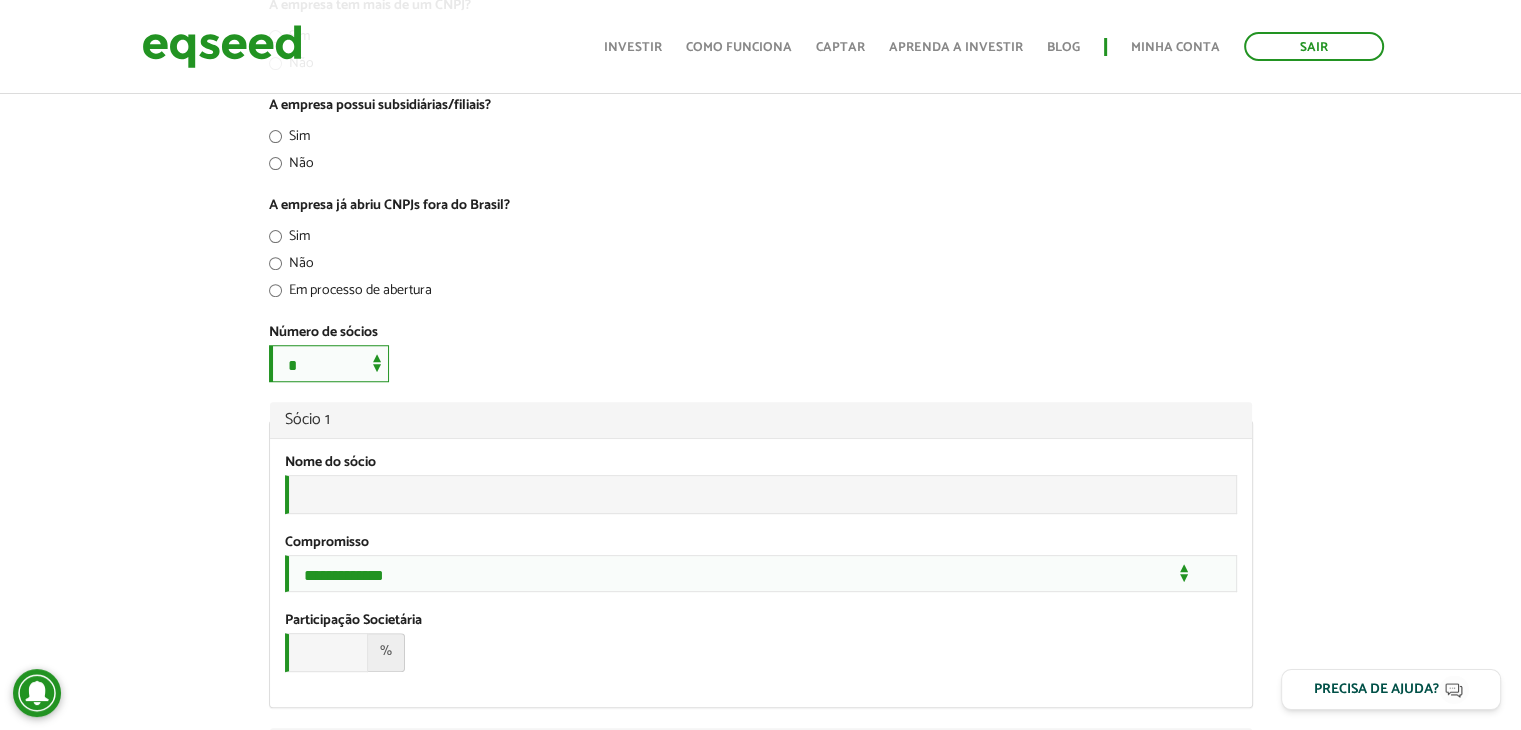 click on "**********" at bounding box center (329, 363) 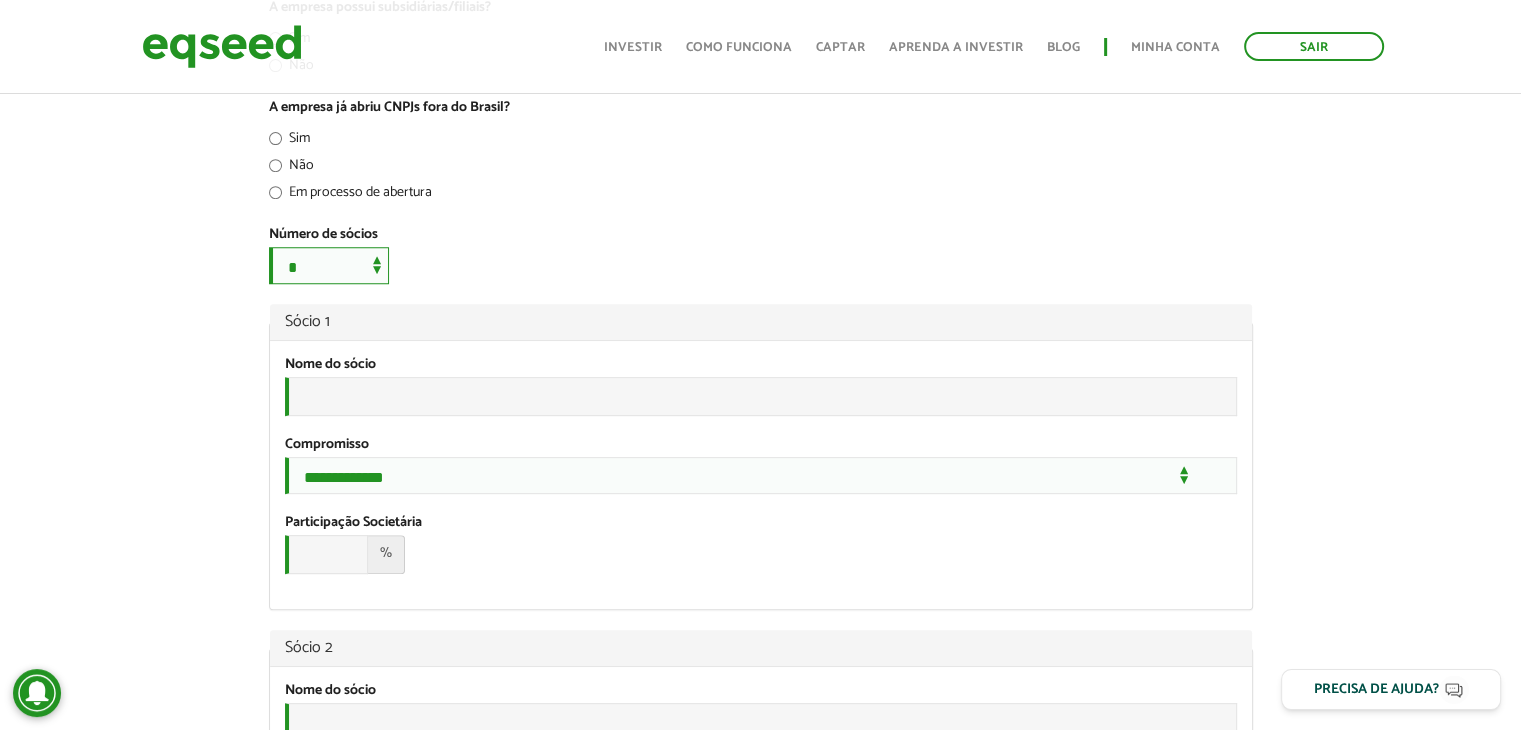scroll, scrollTop: 900, scrollLeft: 0, axis: vertical 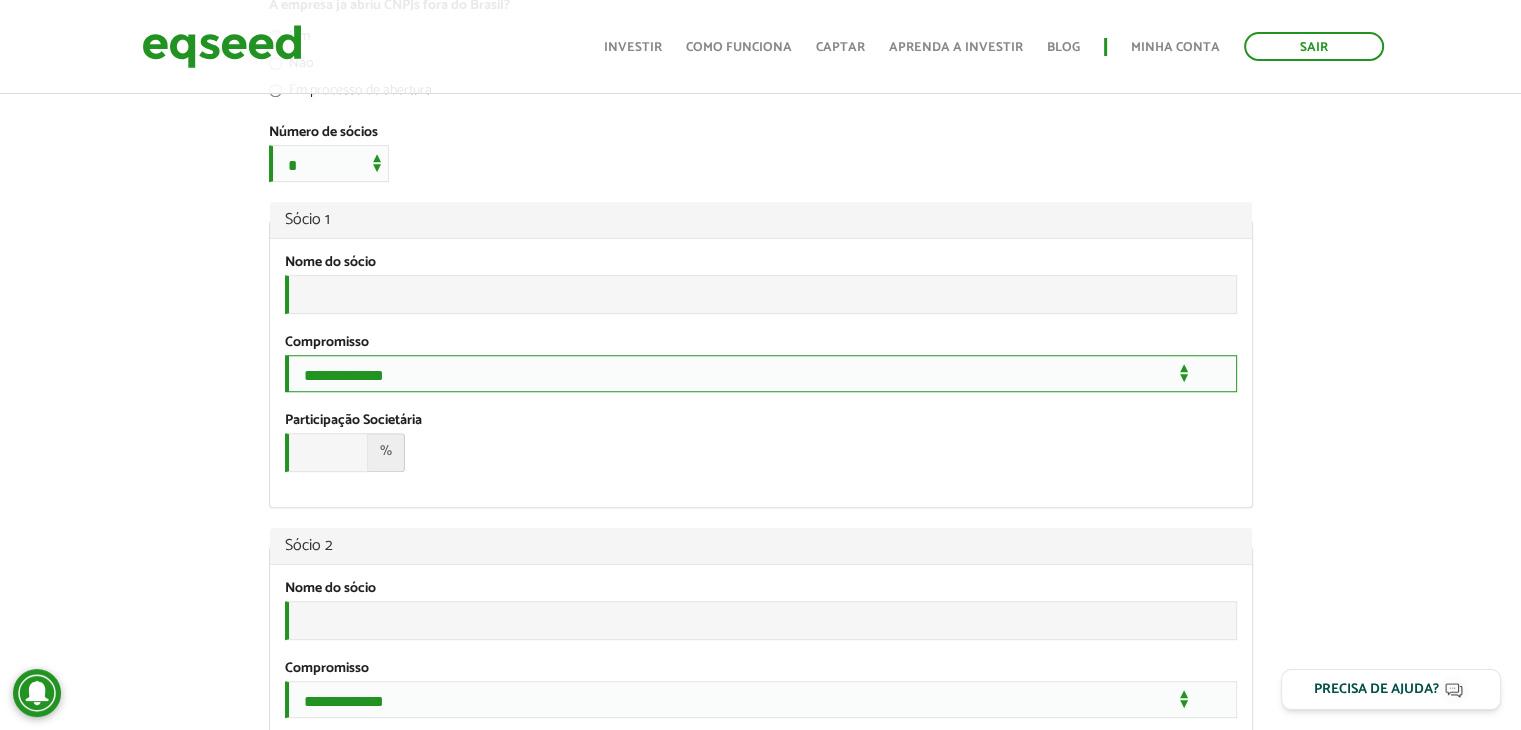 click on "**********" at bounding box center (761, 373) 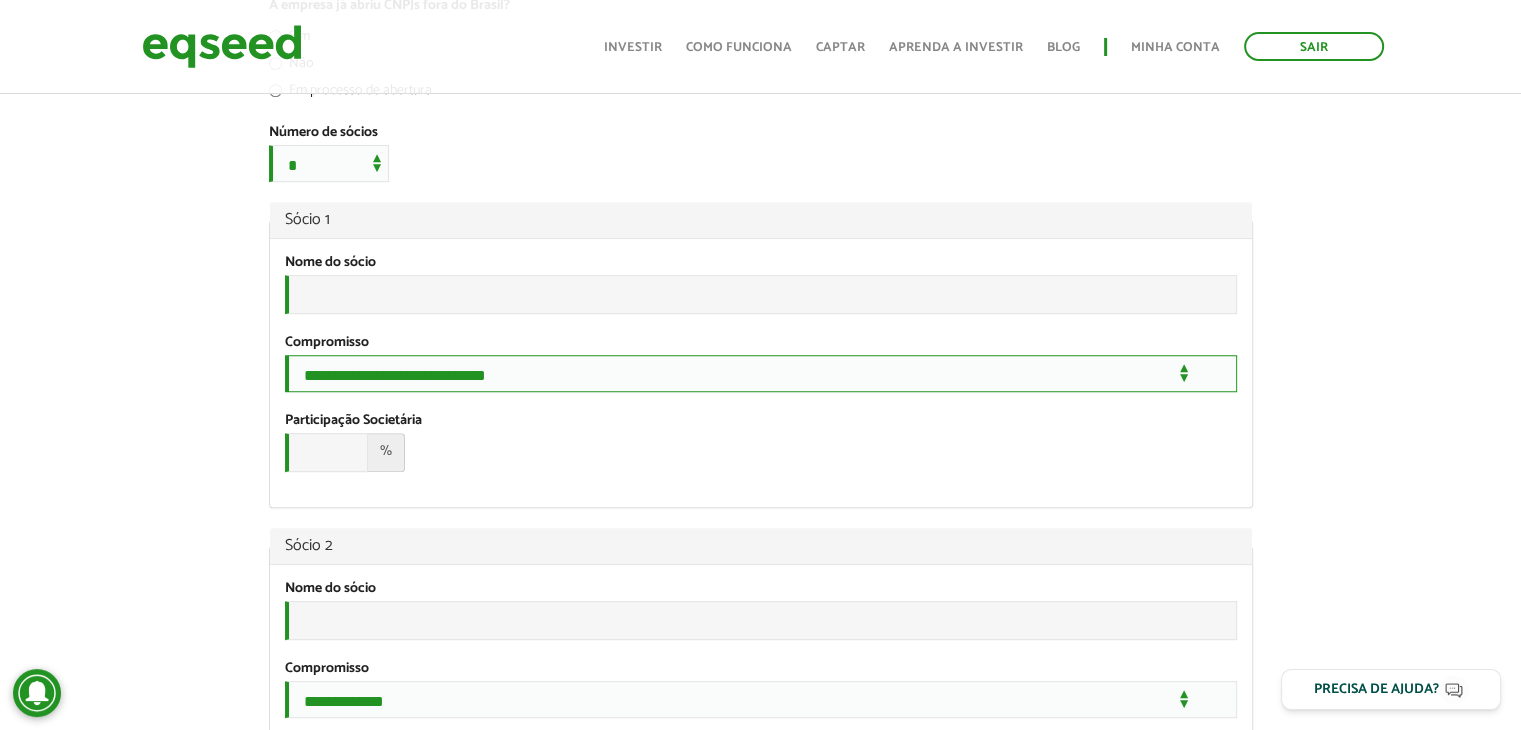 click on "**********" at bounding box center (761, 373) 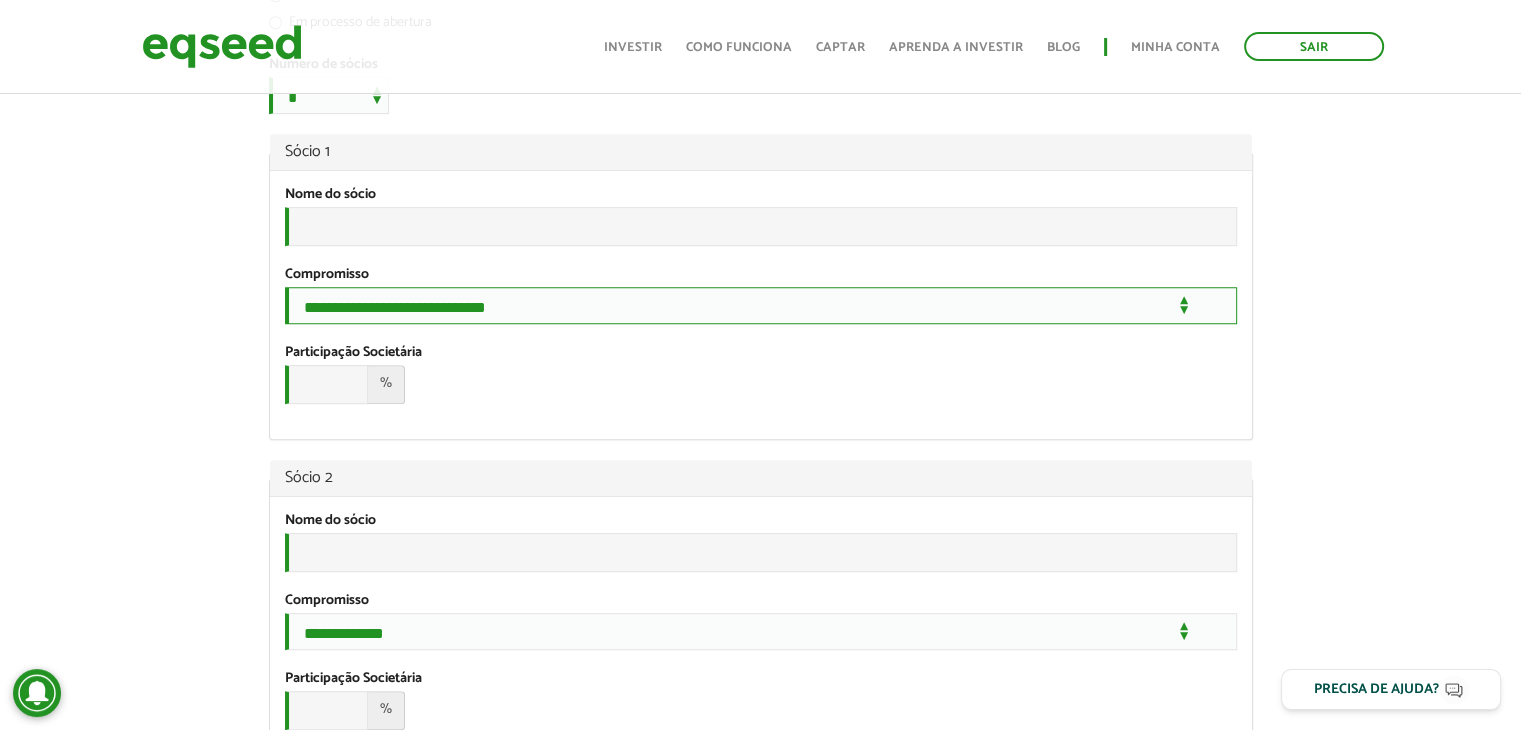 scroll, scrollTop: 1100, scrollLeft: 0, axis: vertical 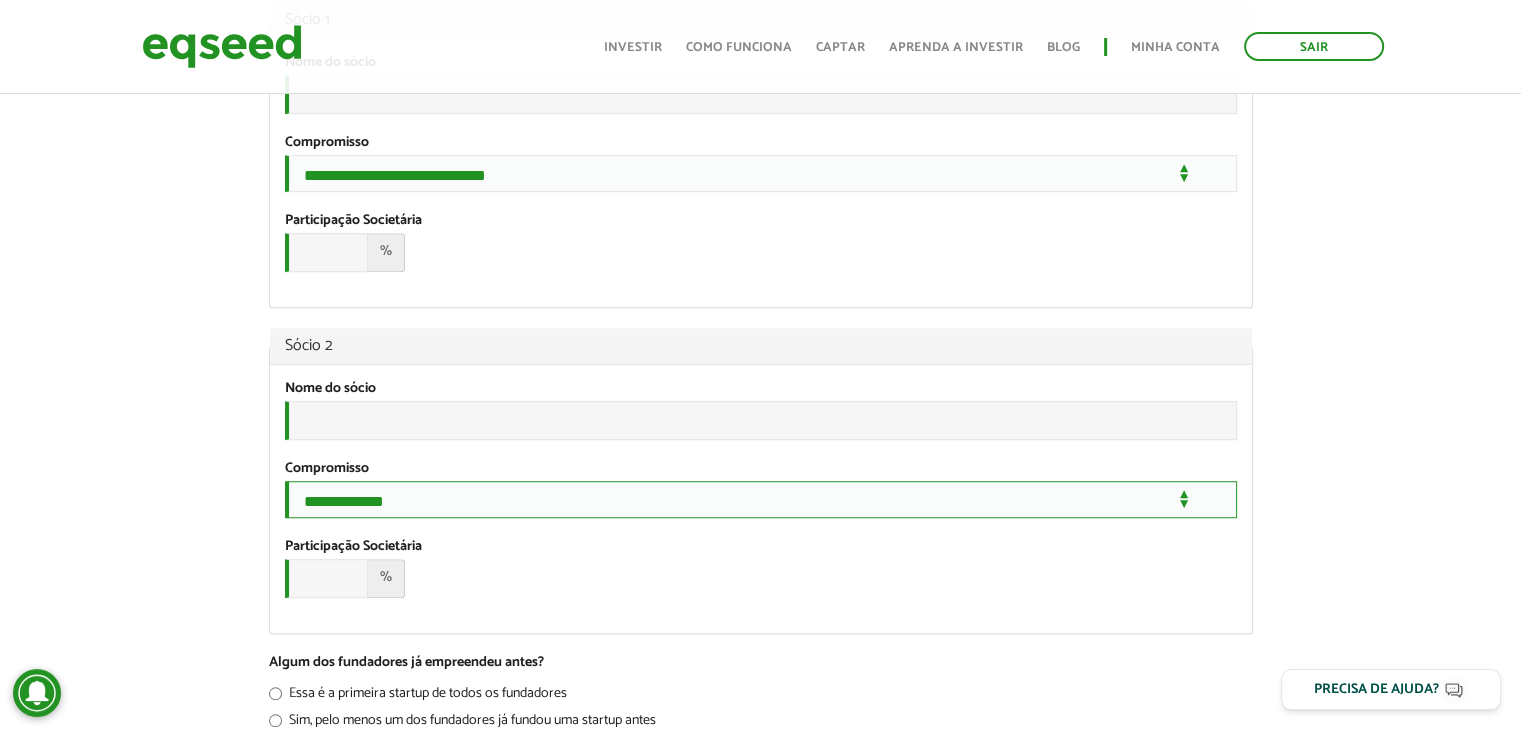 click on "**********" at bounding box center (761, 499) 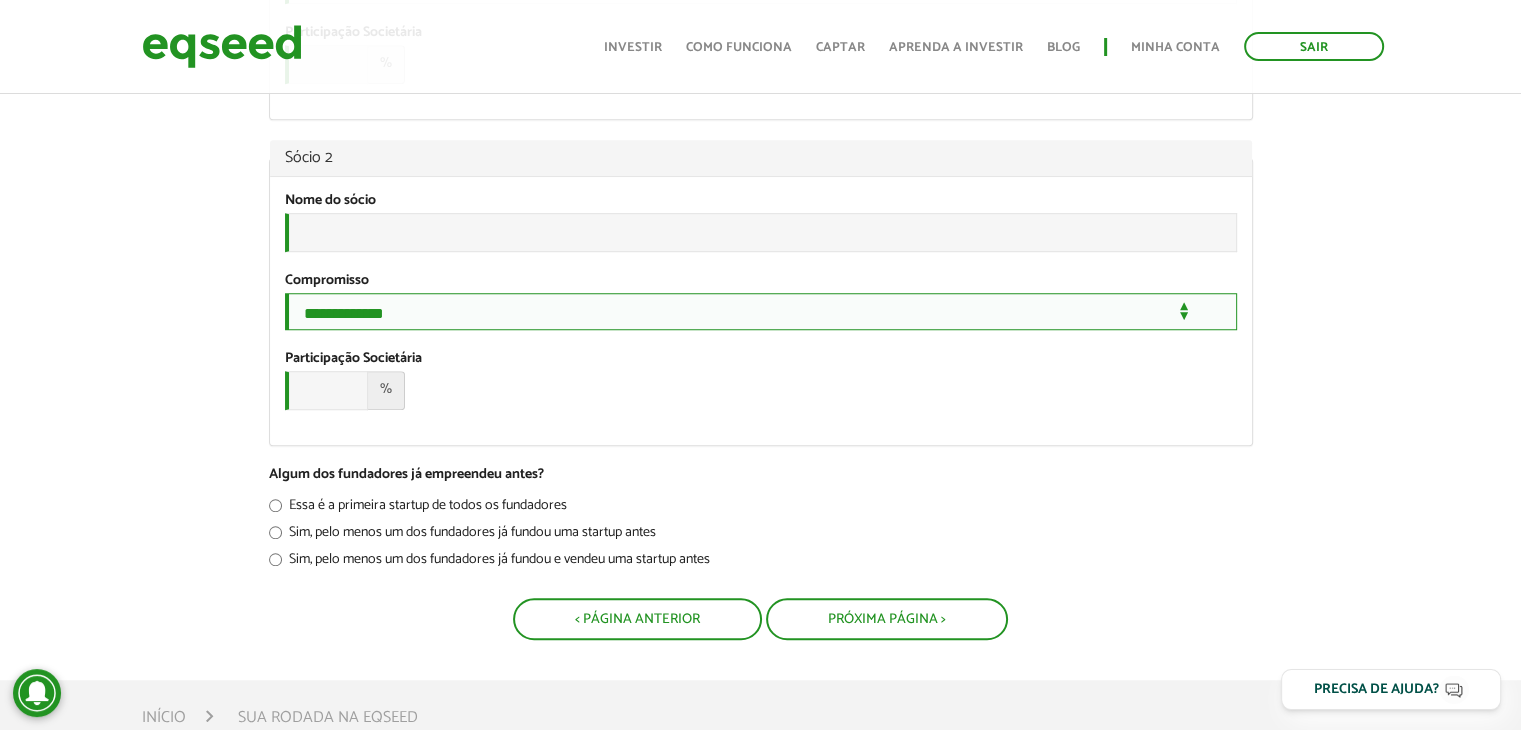 scroll, scrollTop: 1300, scrollLeft: 0, axis: vertical 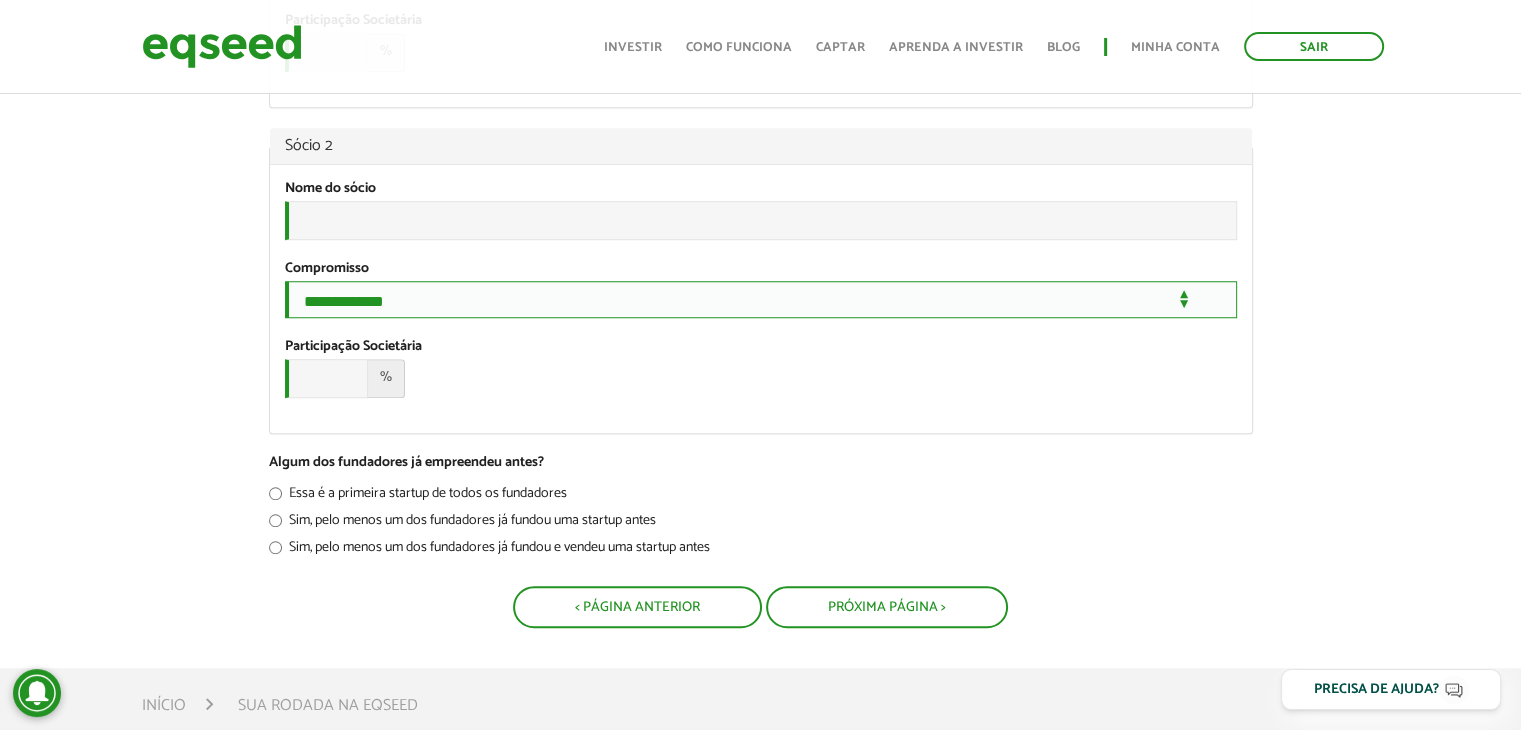 click on "**********" at bounding box center (761, 299) 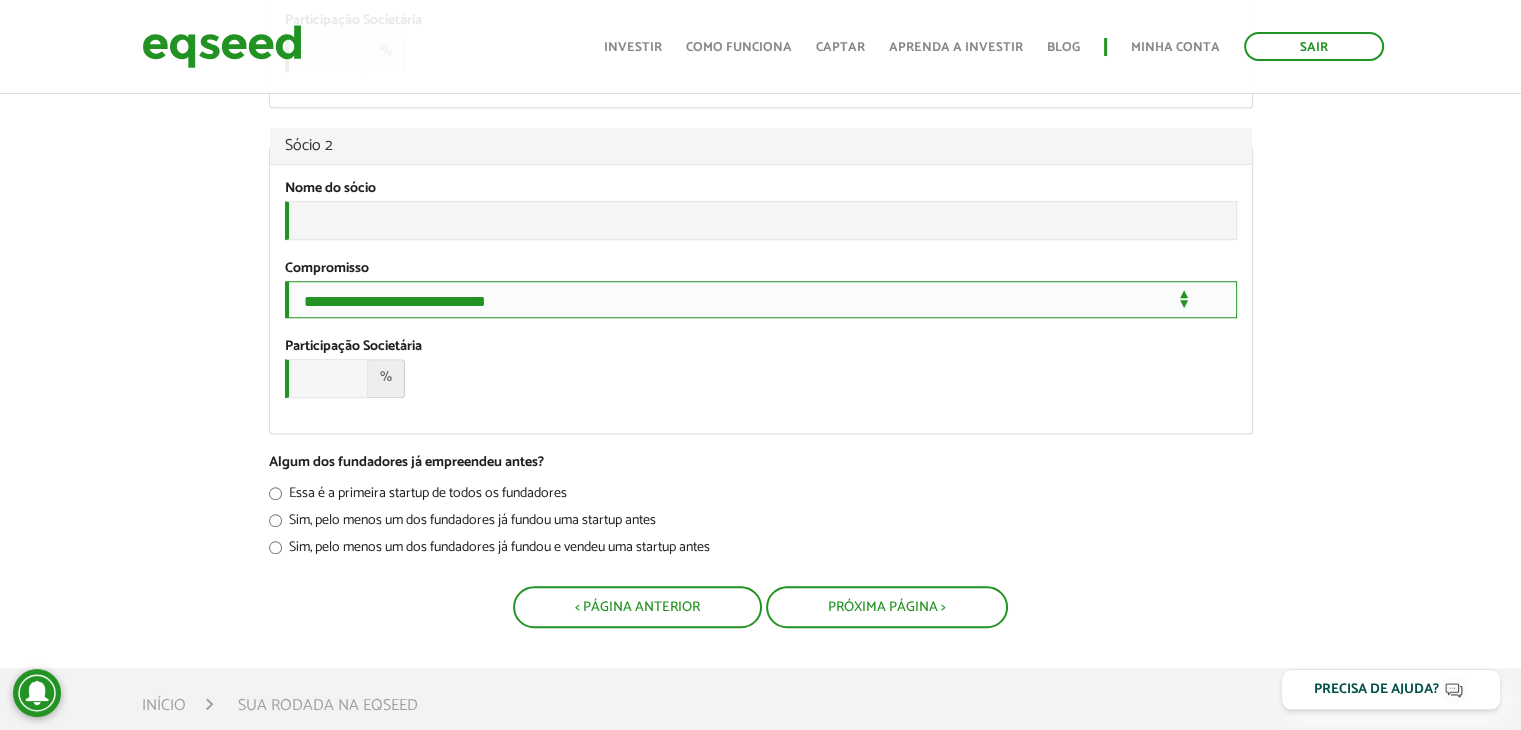 click on "**********" at bounding box center (761, 299) 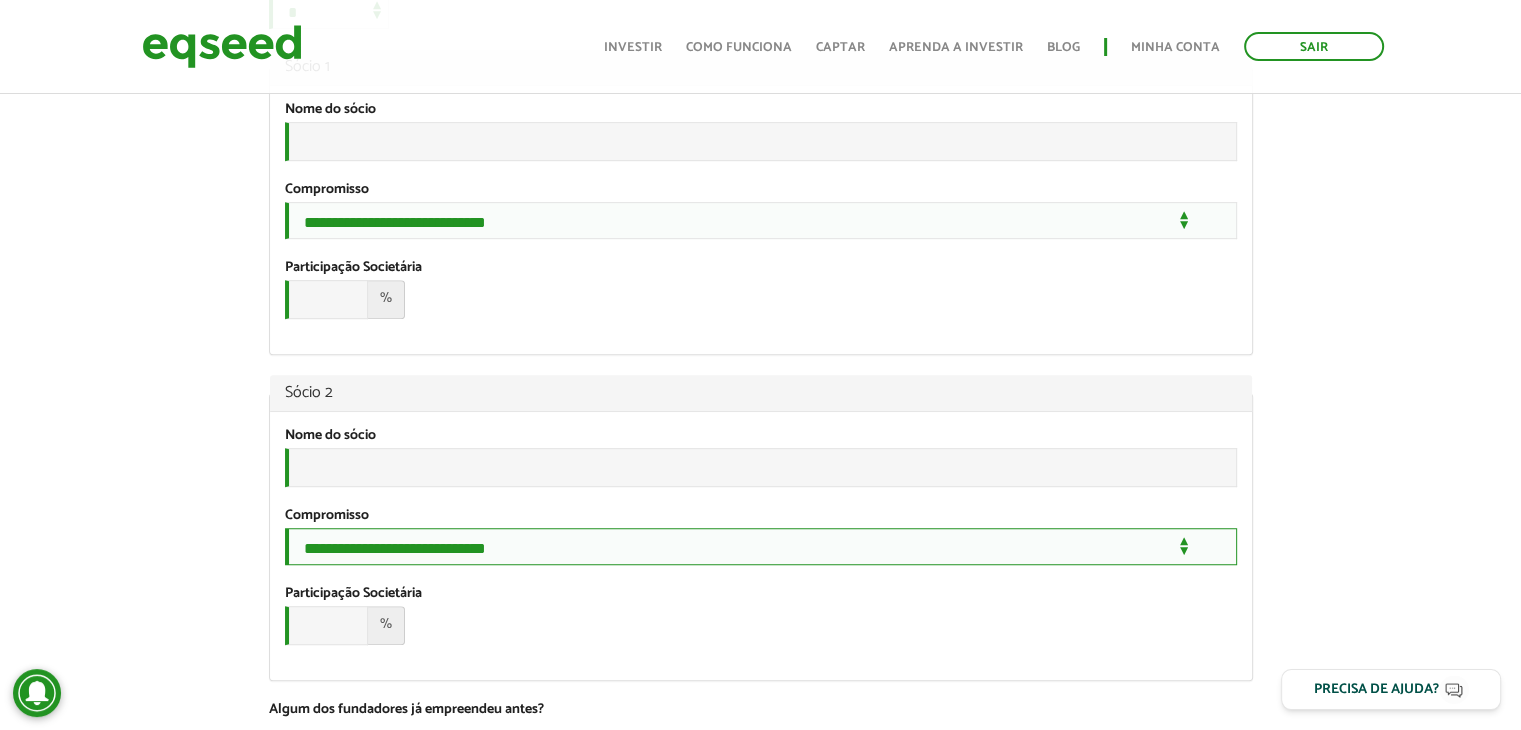 scroll, scrollTop: 1100, scrollLeft: 0, axis: vertical 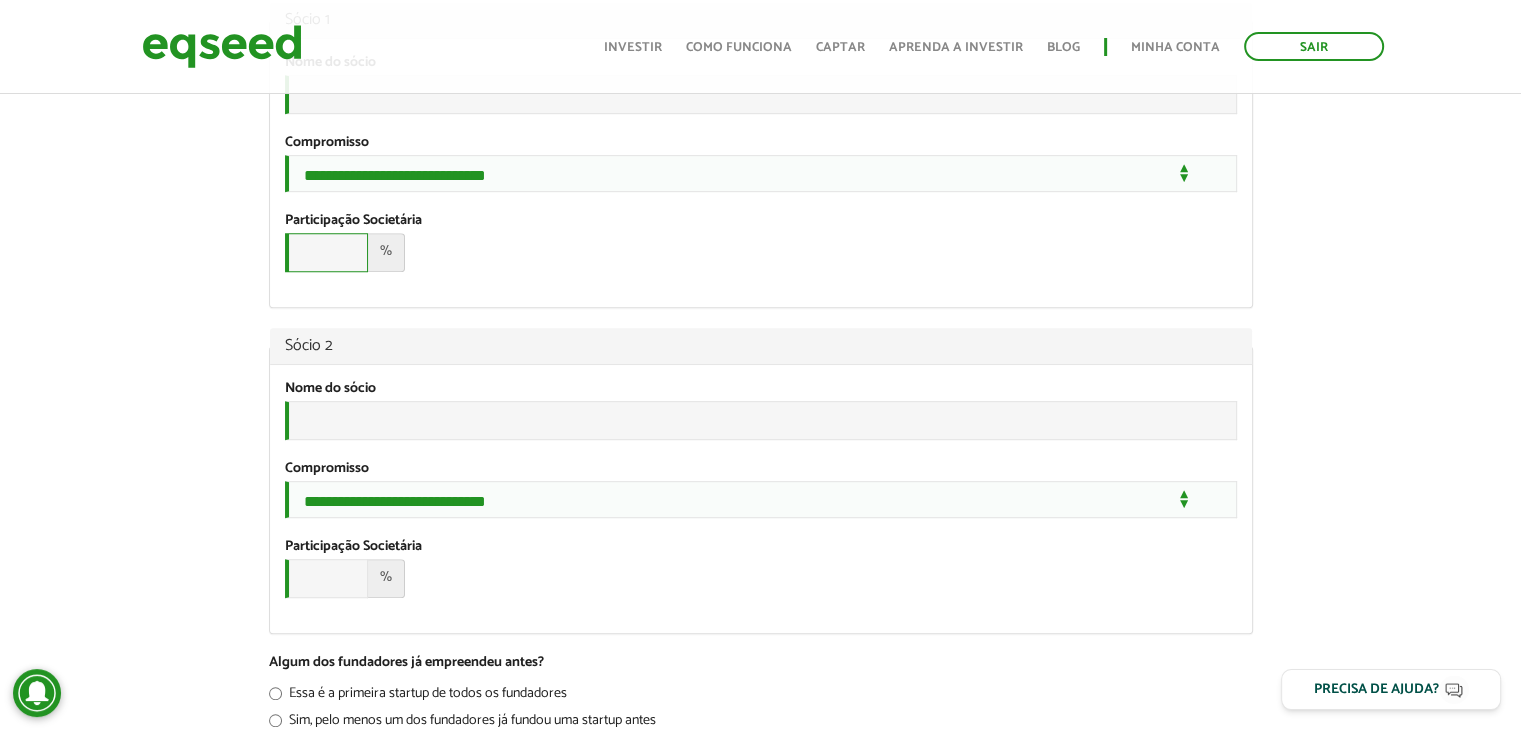 click on "Participação Societária  *" at bounding box center [326, 252] 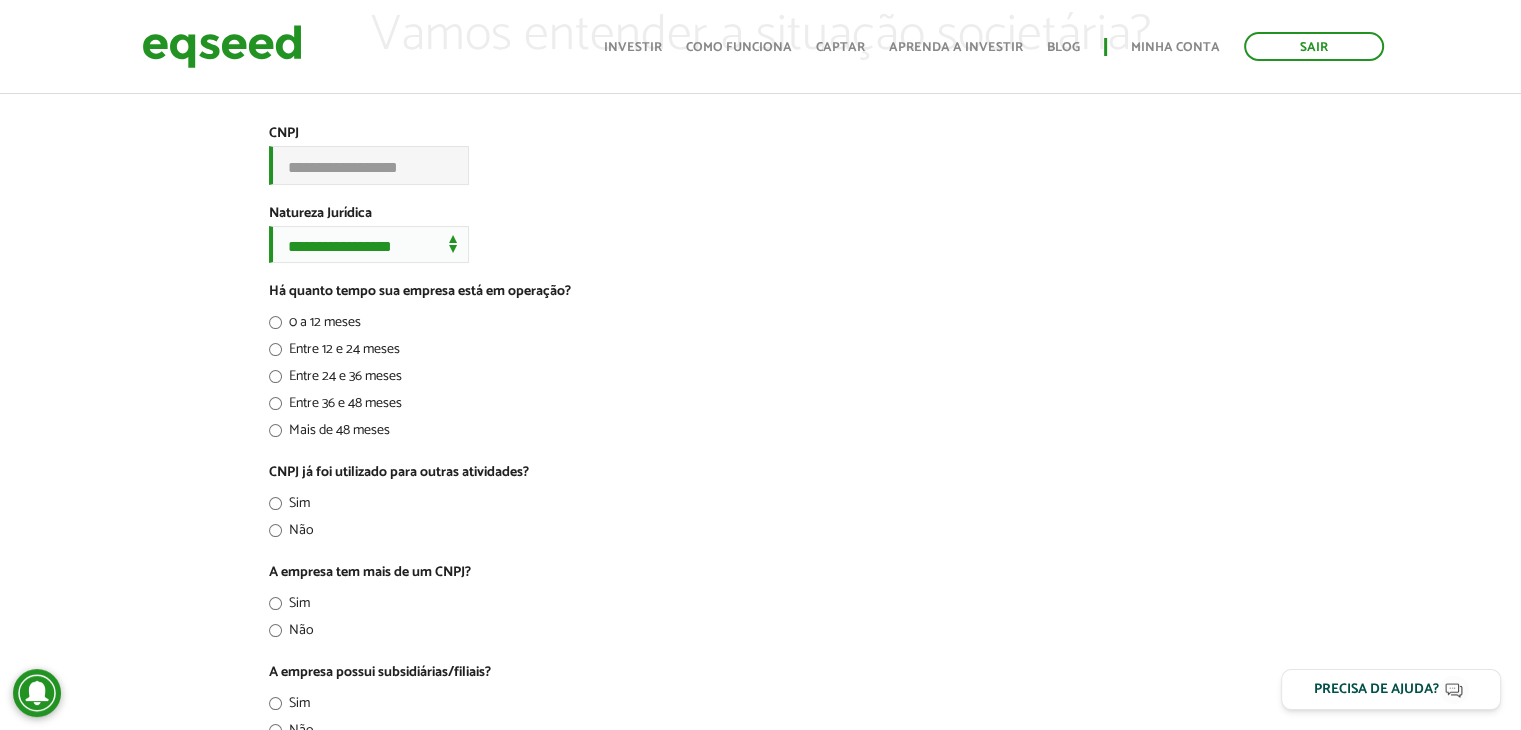 scroll, scrollTop: 0, scrollLeft: 0, axis: both 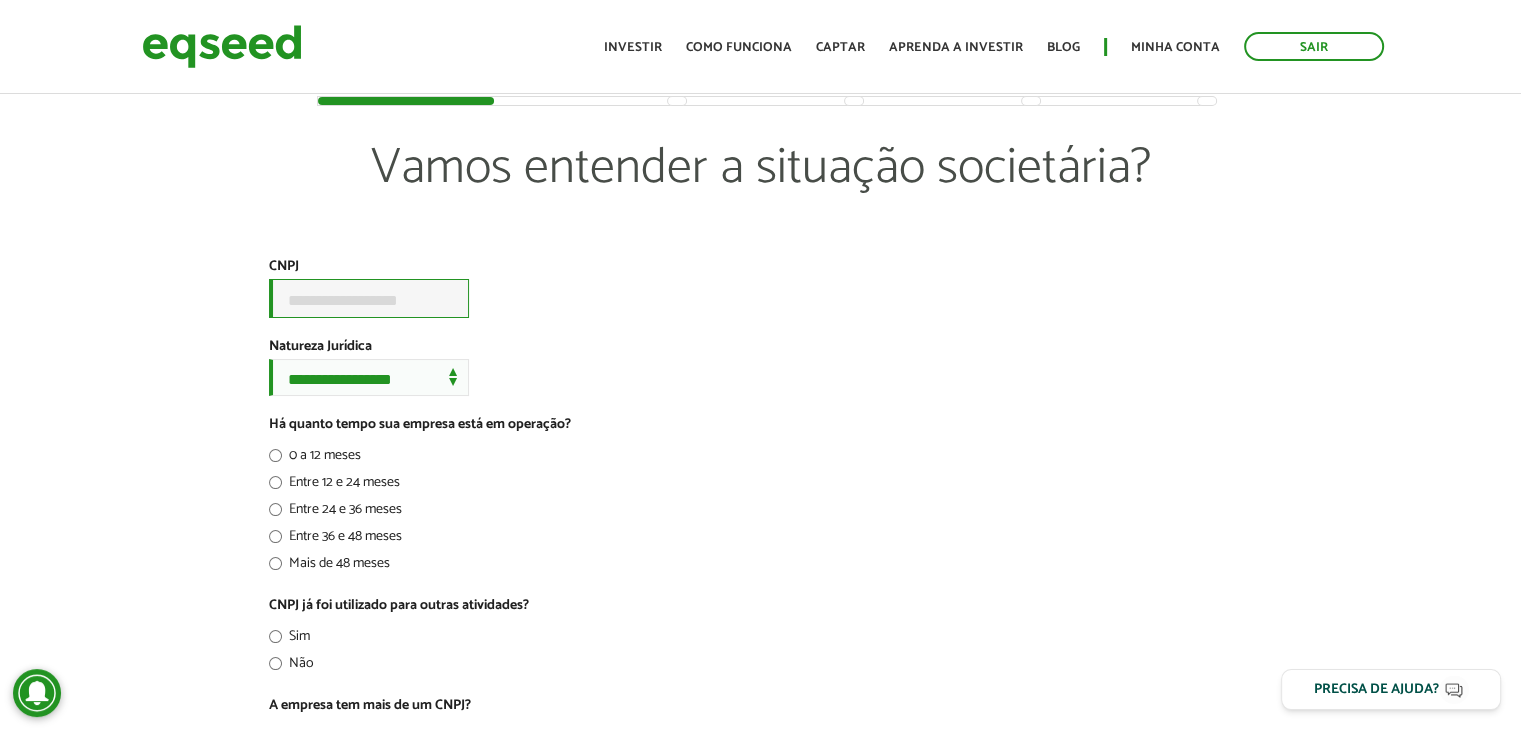 click on "CNPJ  *" at bounding box center [369, 298] 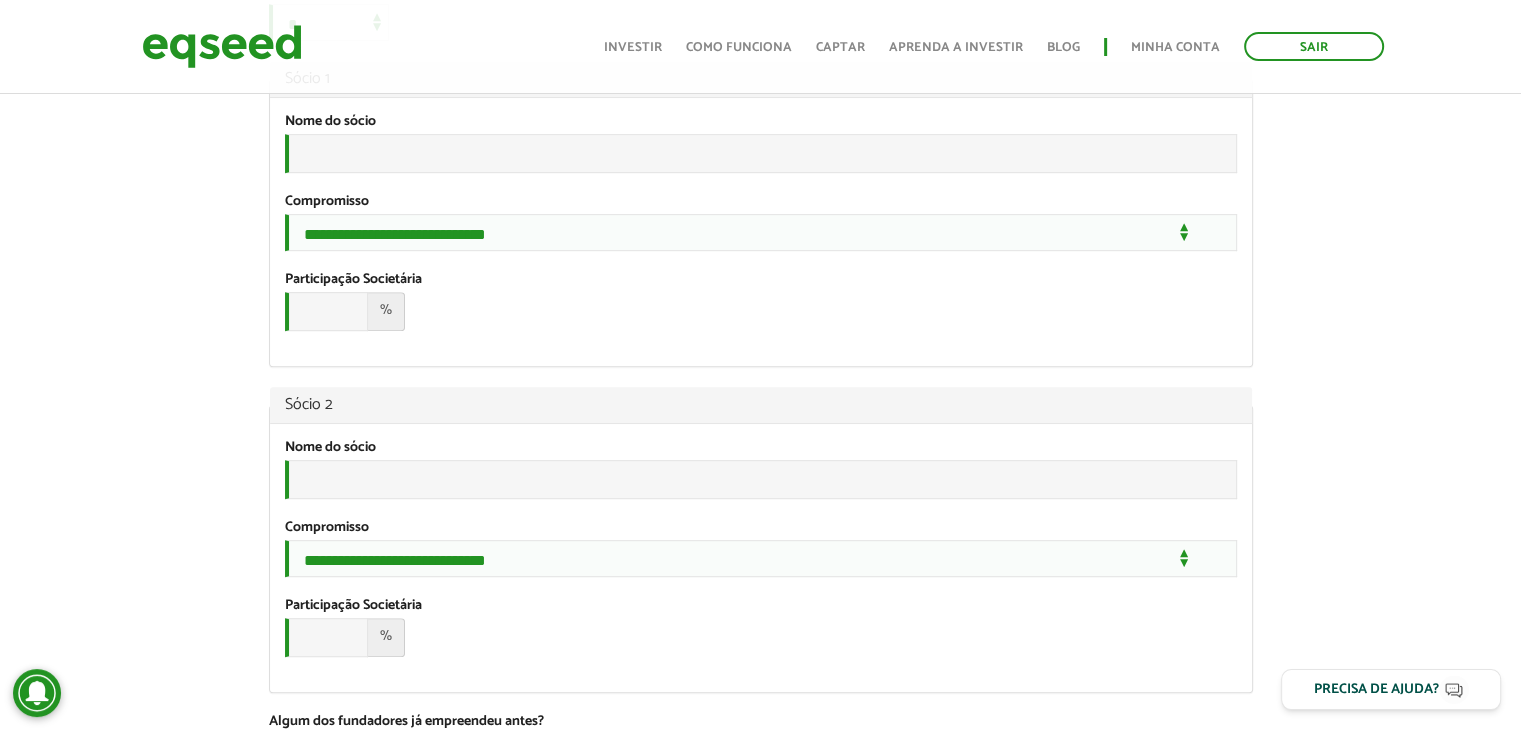 scroll, scrollTop: 800, scrollLeft: 0, axis: vertical 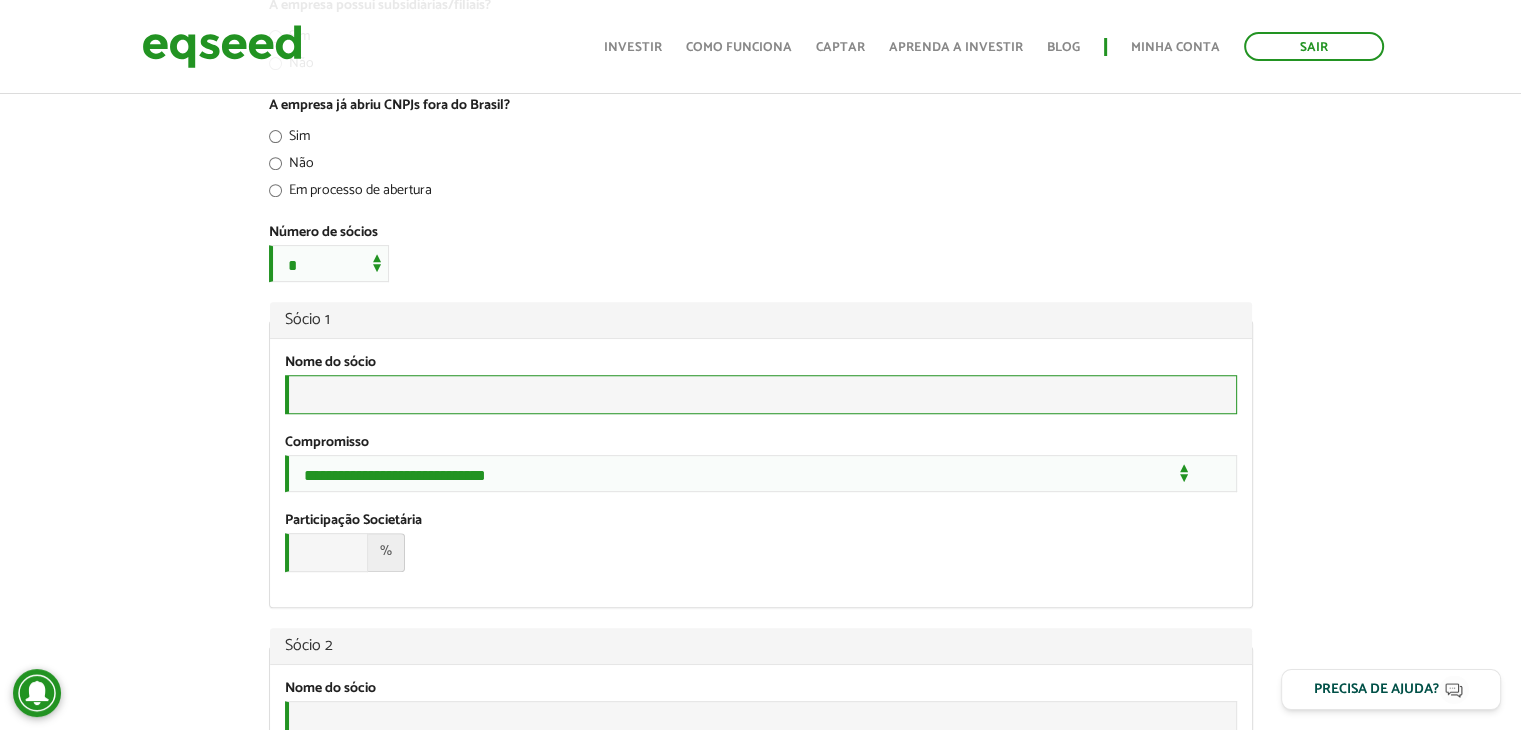 click on "Nome do sócio  *" at bounding box center [761, 394] 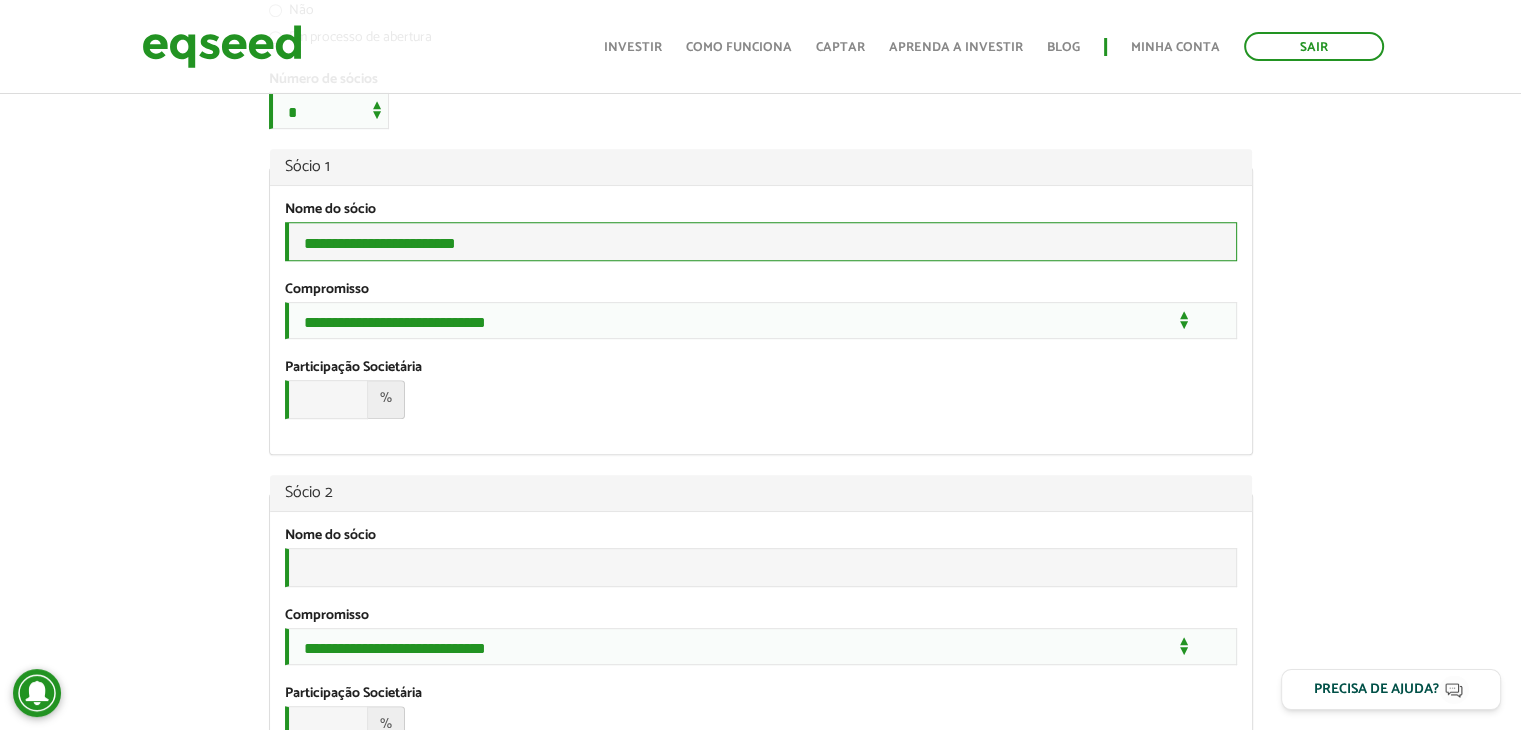 scroll, scrollTop: 1000, scrollLeft: 0, axis: vertical 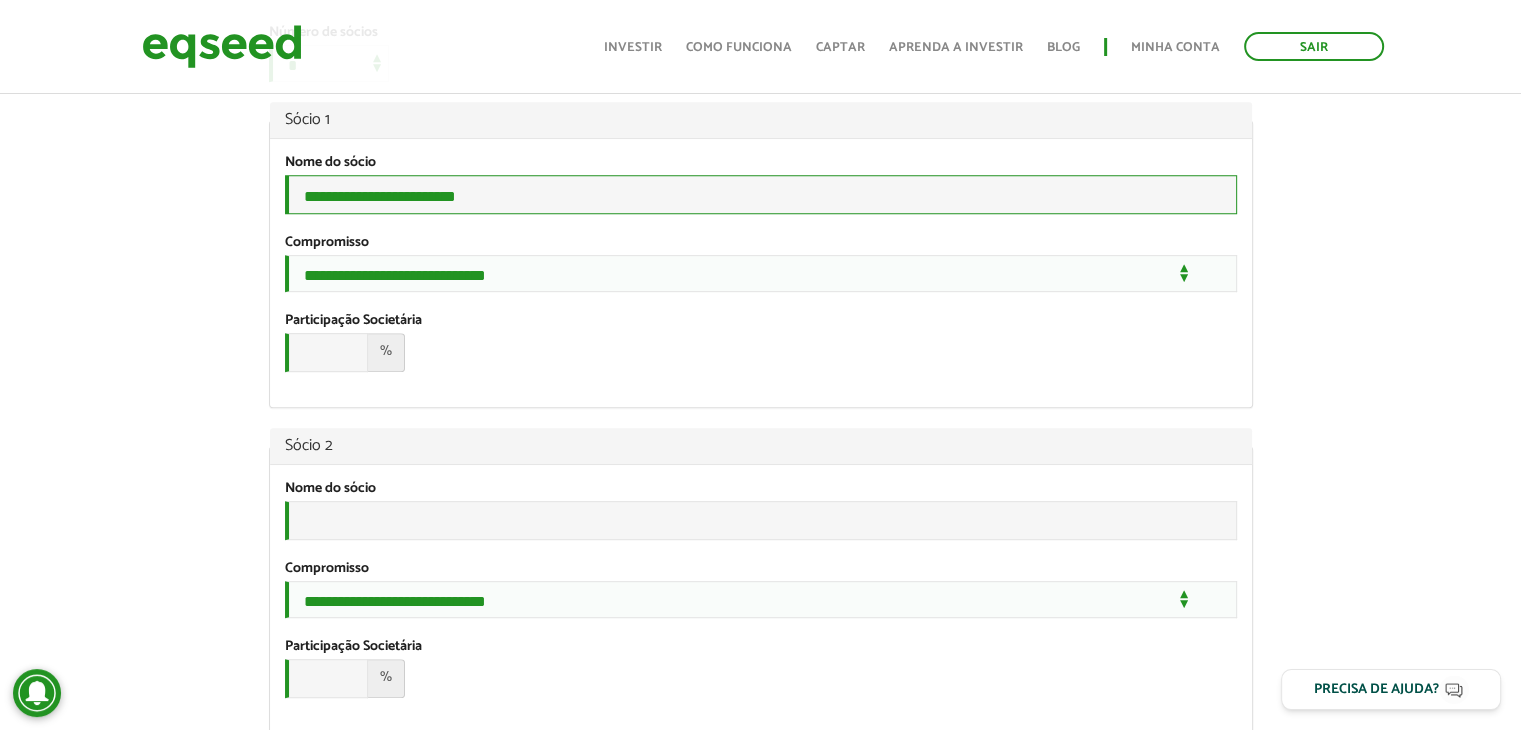 type on "**********" 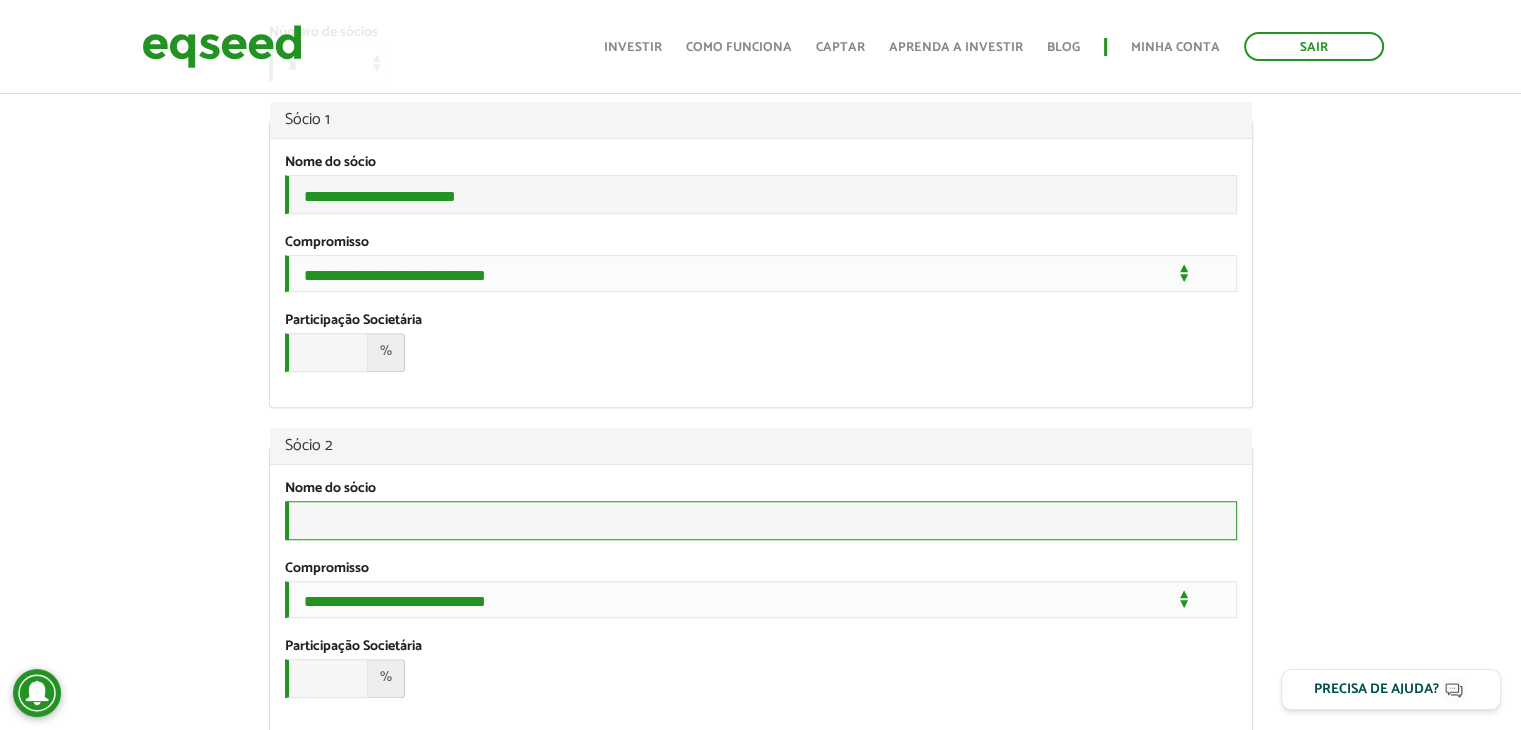 click on "Nome do sócio  *" at bounding box center [761, 520] 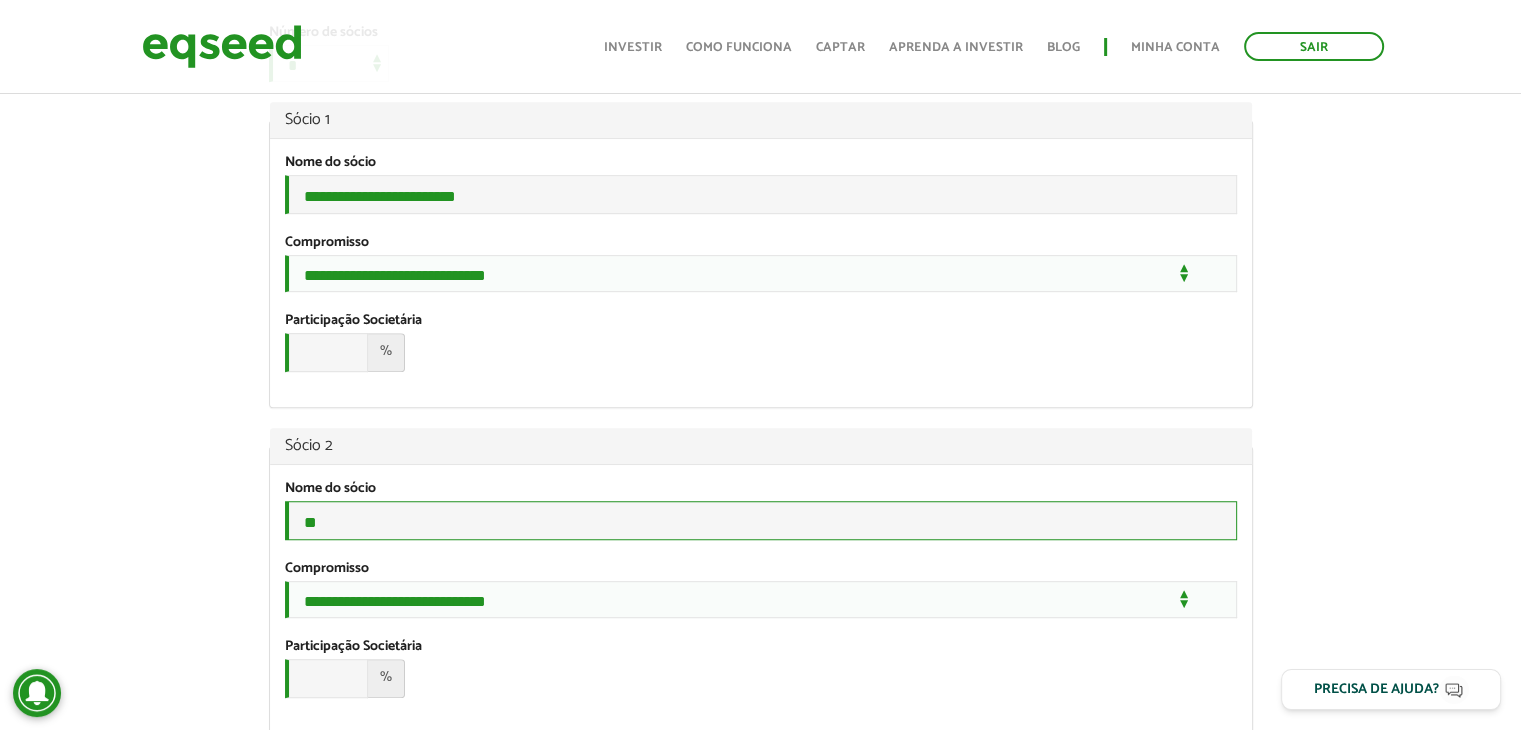 type on "*" 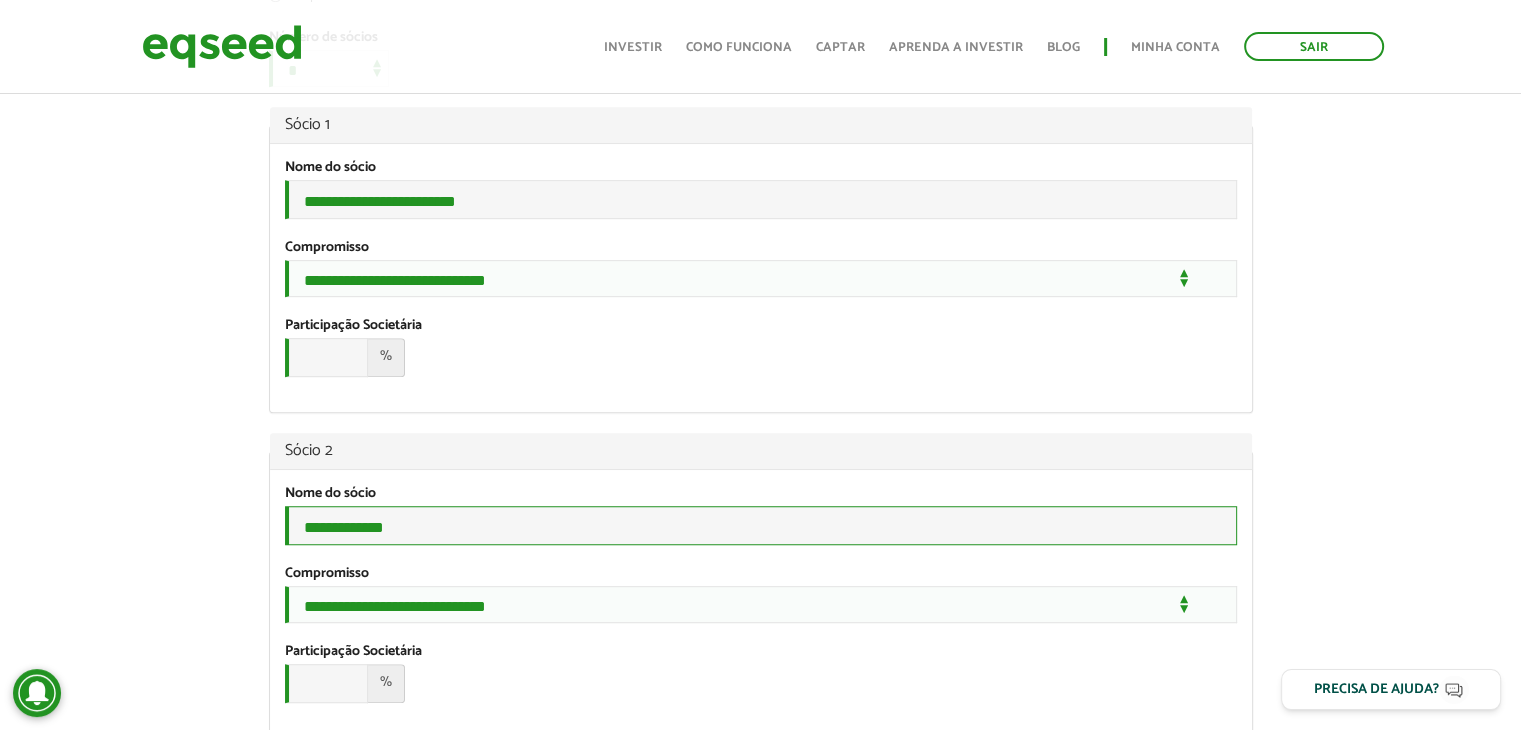scroll, scrollTop: 1200, scrollLeft: 0, axis: vertical 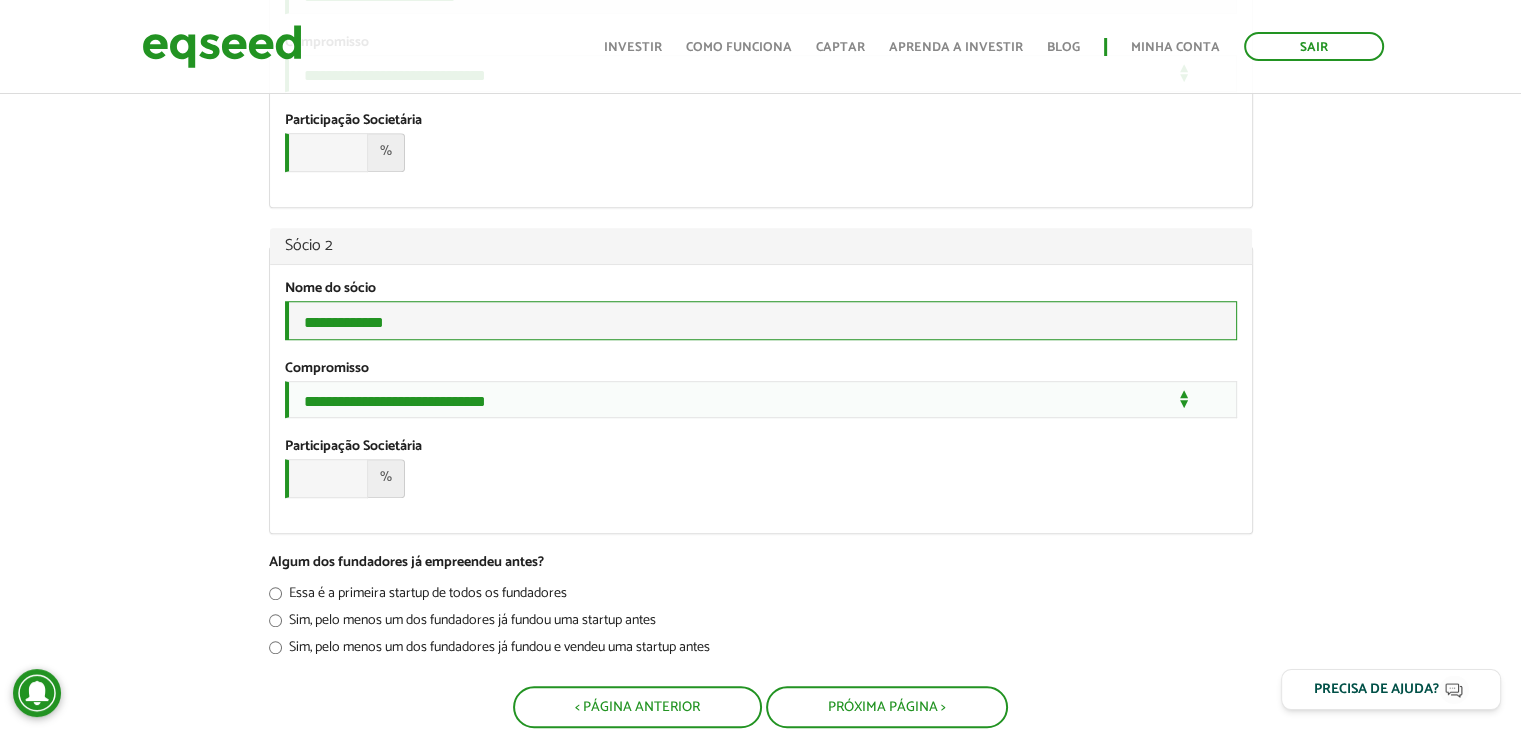 type on "**********" 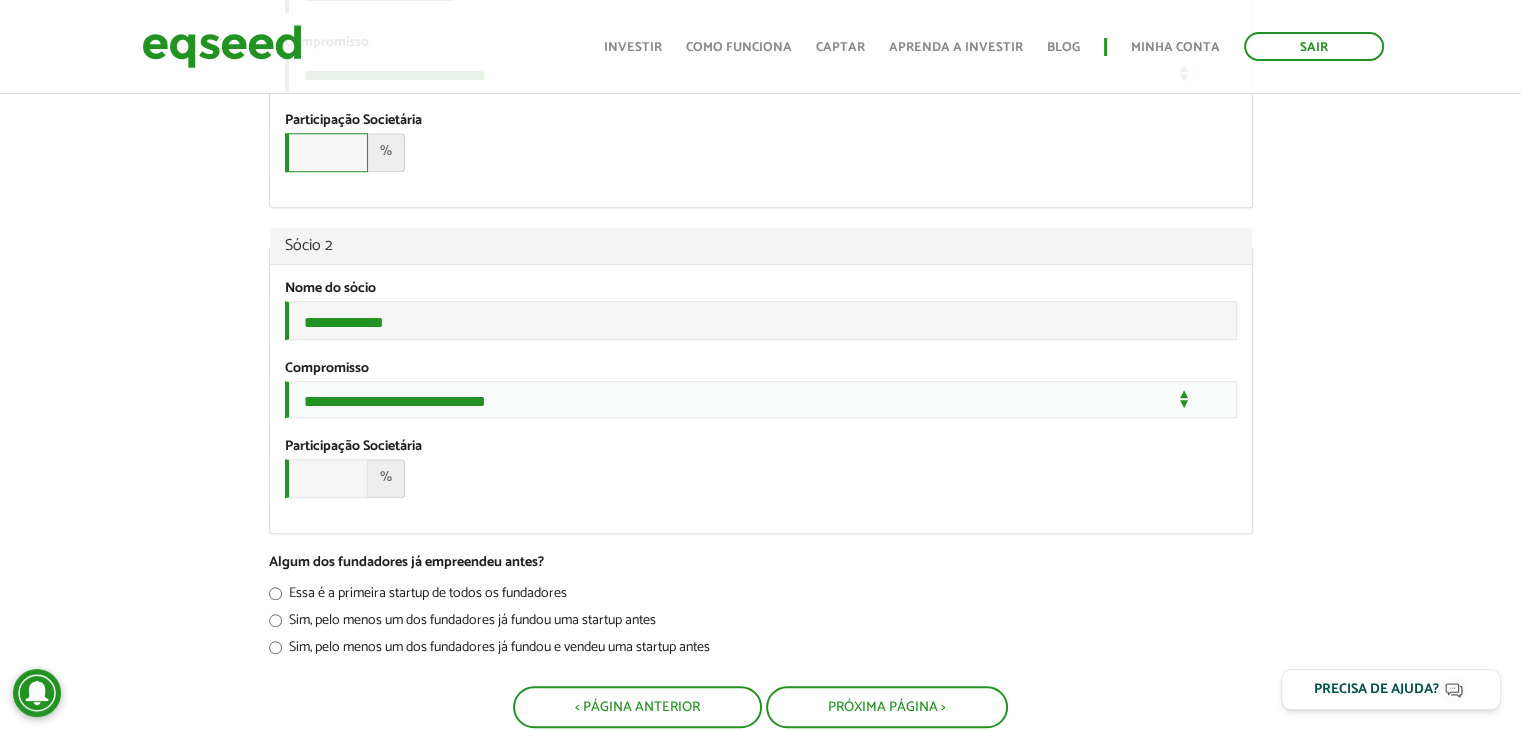 click on "Participação Societária  *" at bounding box center (326, 152) 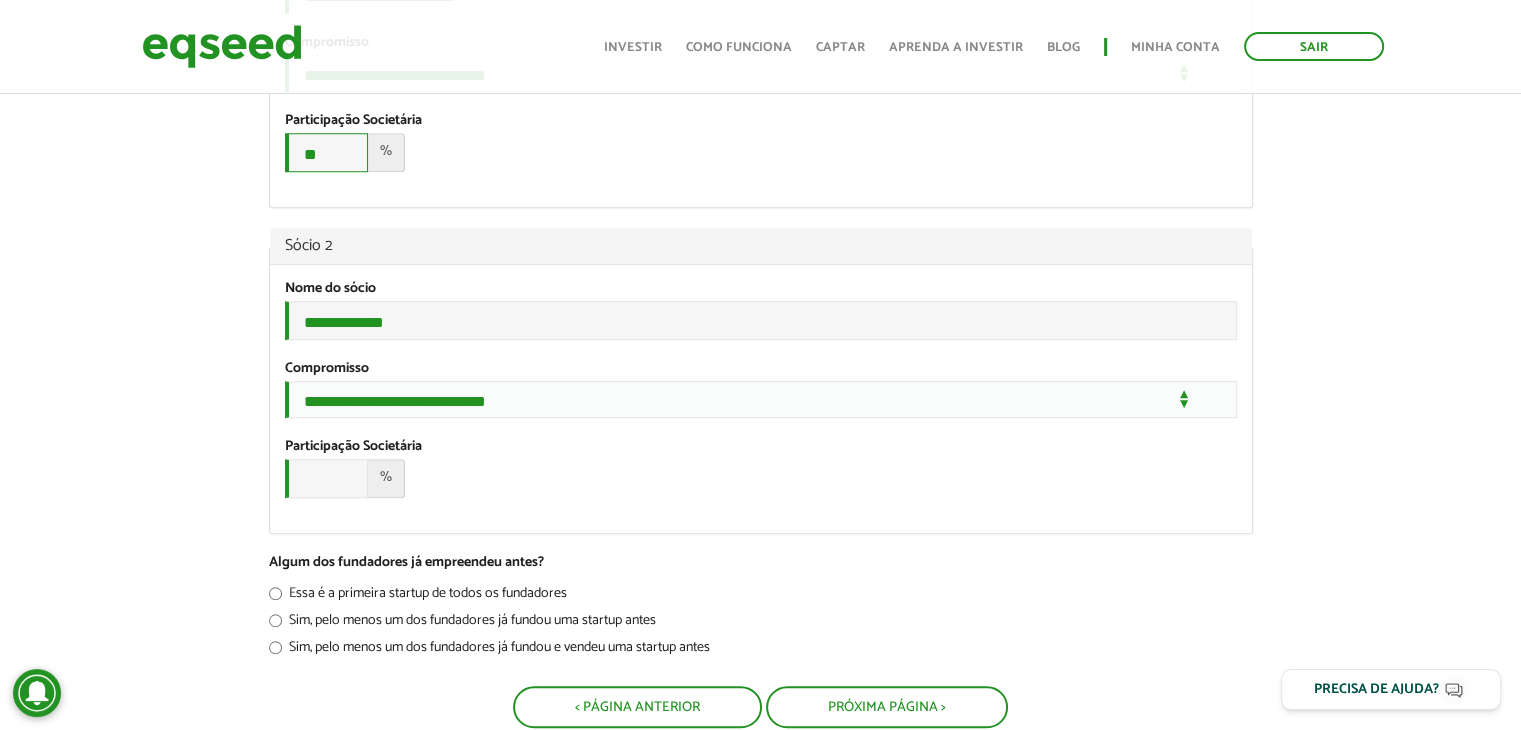 type on "**" 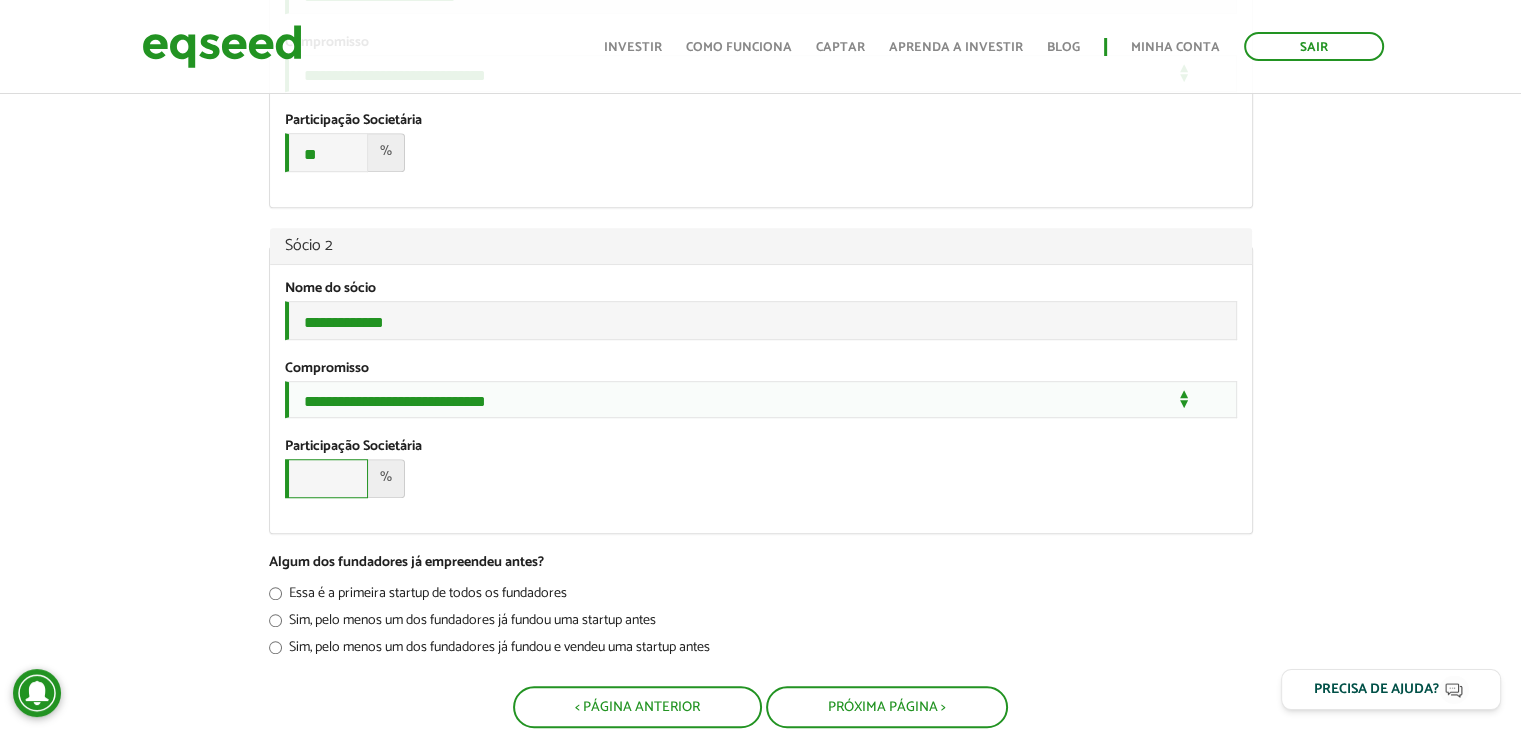 click on "Participação Societária  *" at bounding box center (326, 478) 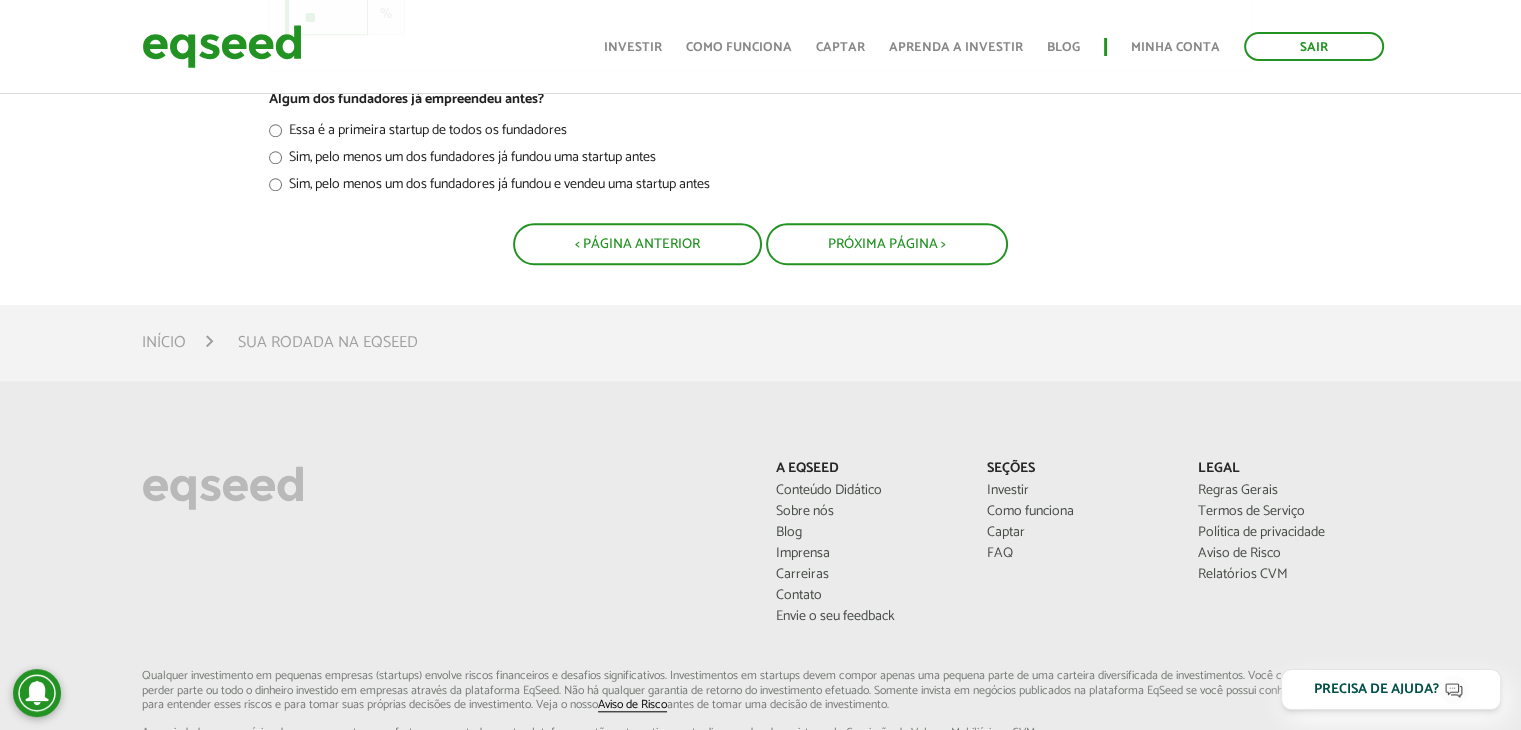 scroll, scrollTop: 1600, scrollLeft: 0, axis: vertical 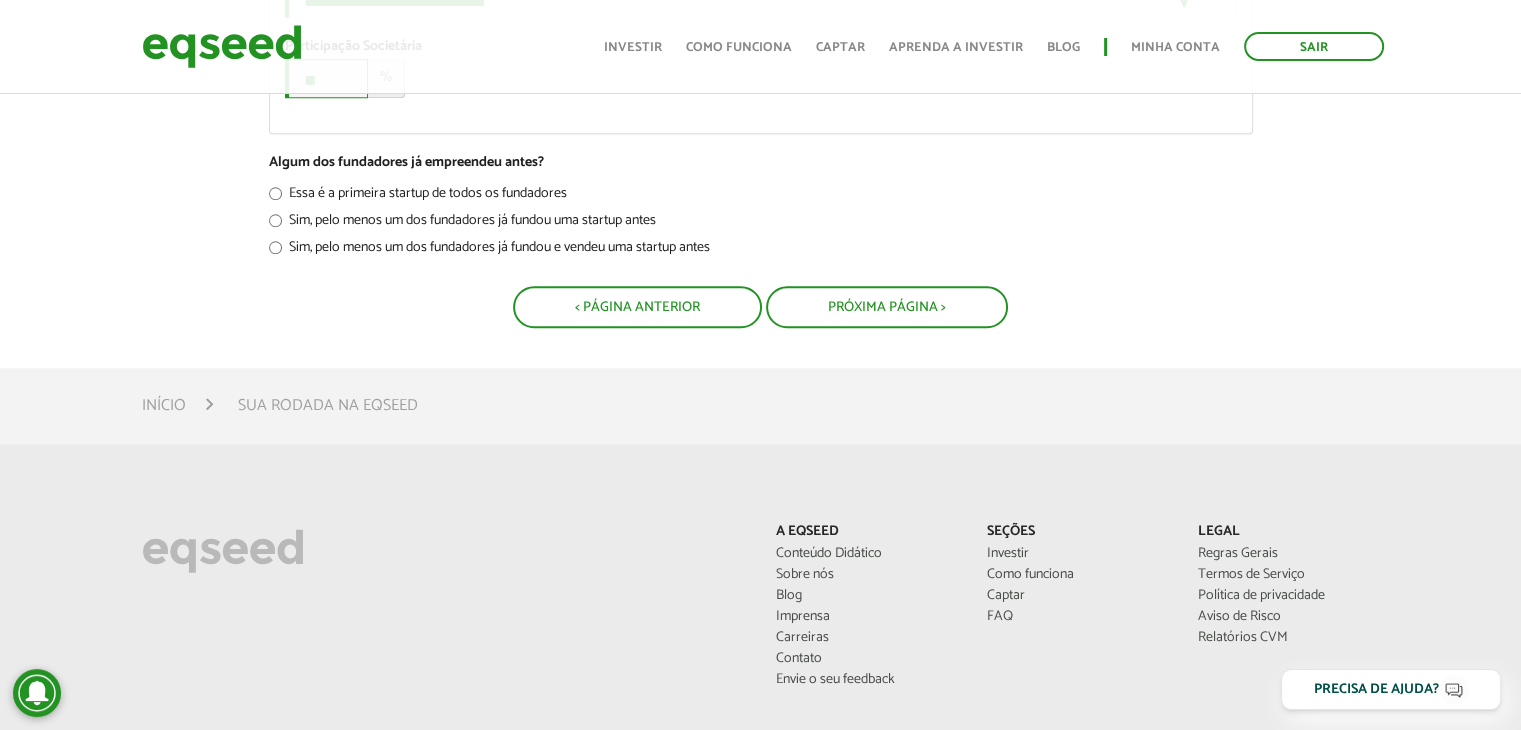 type on "**" 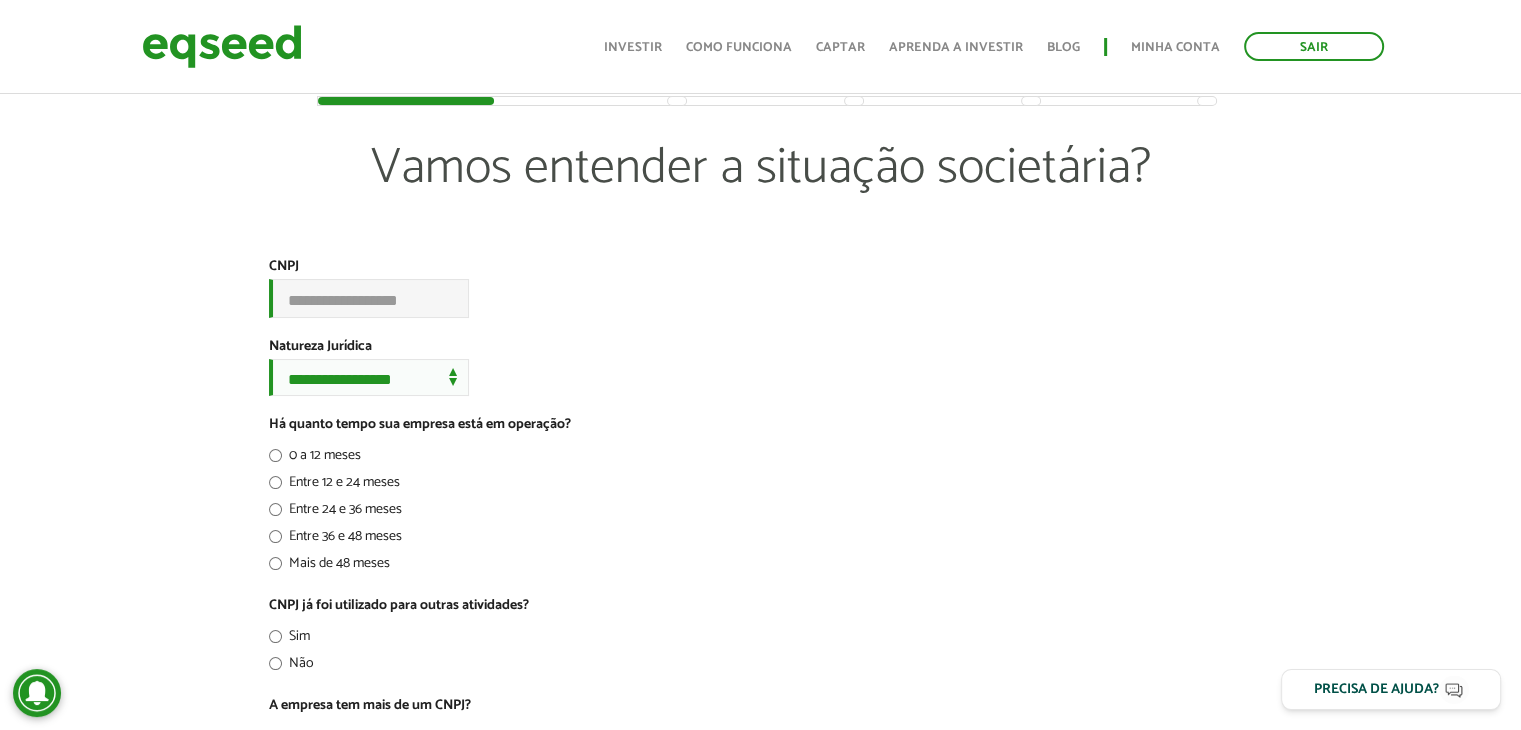 scroll, scrollTop: 100, scrollLeft: 0, axis: vertical 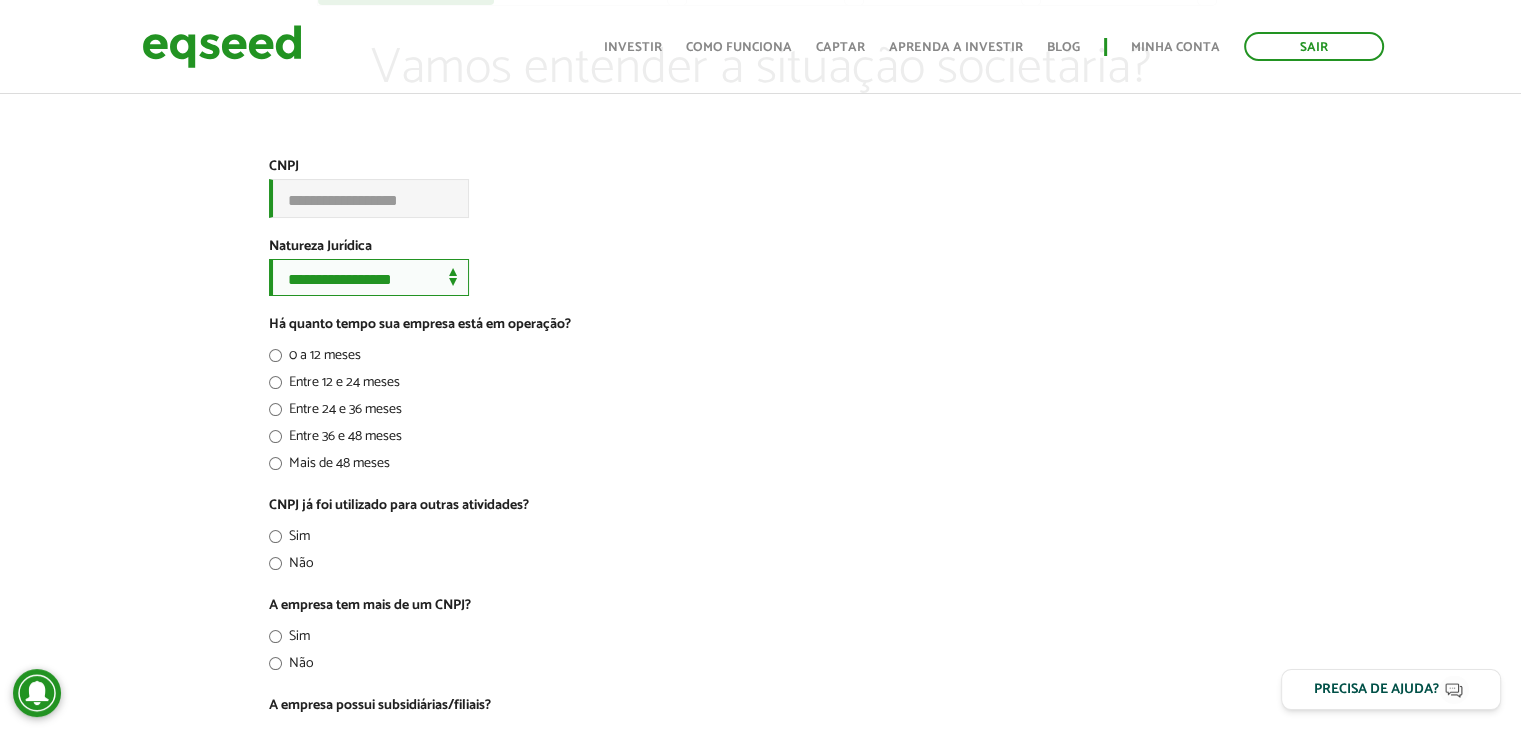 click on "**********" at bounding box center [369, 277] 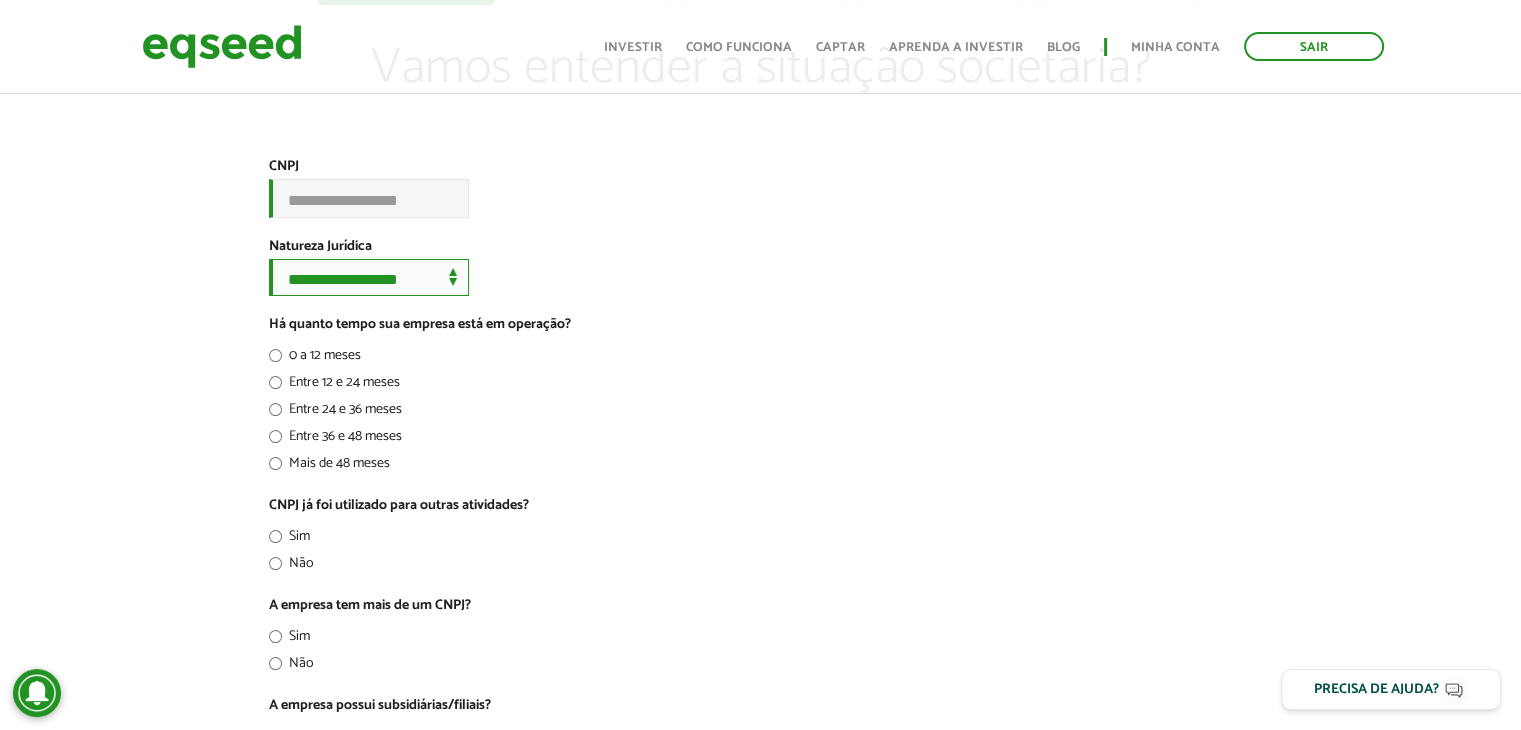 click on "**********" at bounding box center [369, 277] 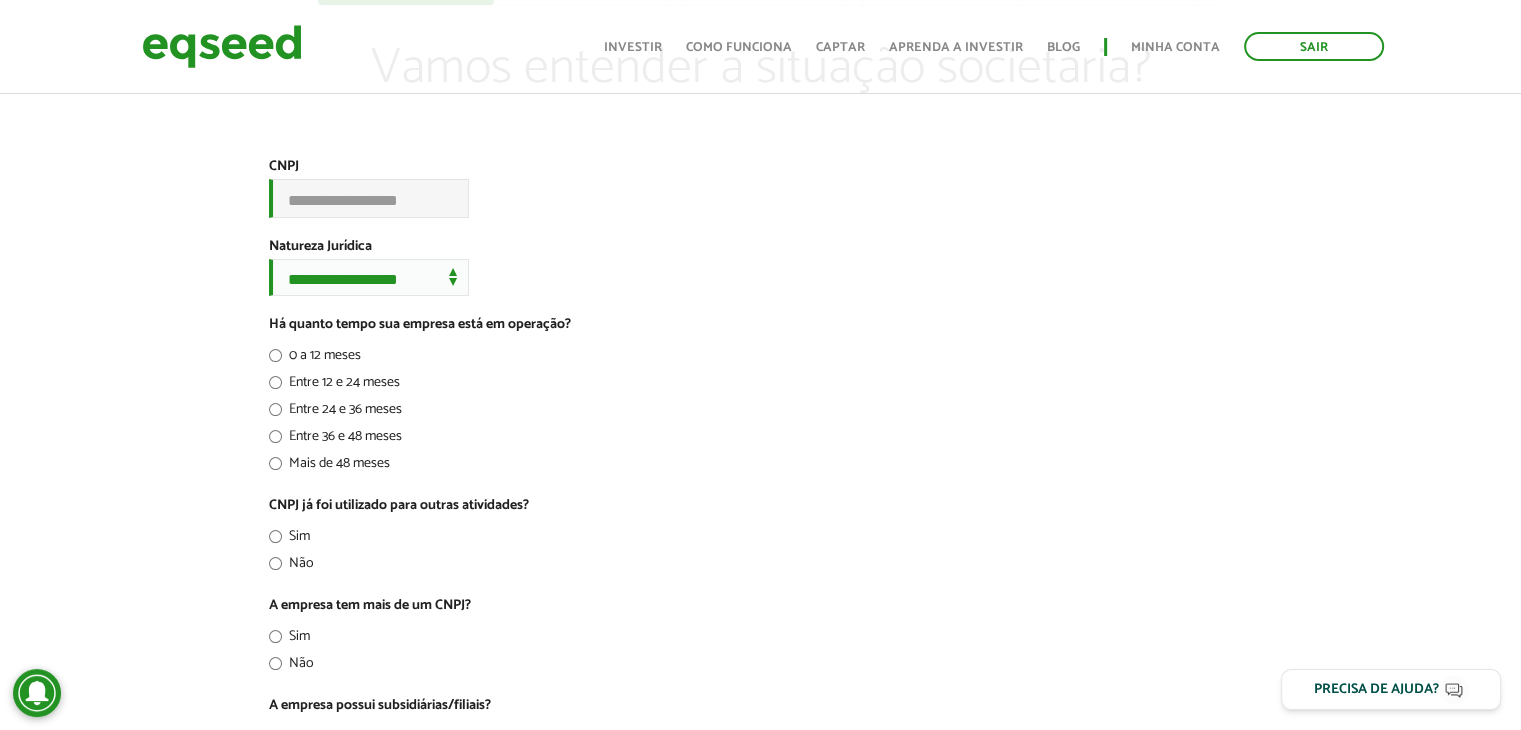 click on "**********" at bounding box center (761, 912) 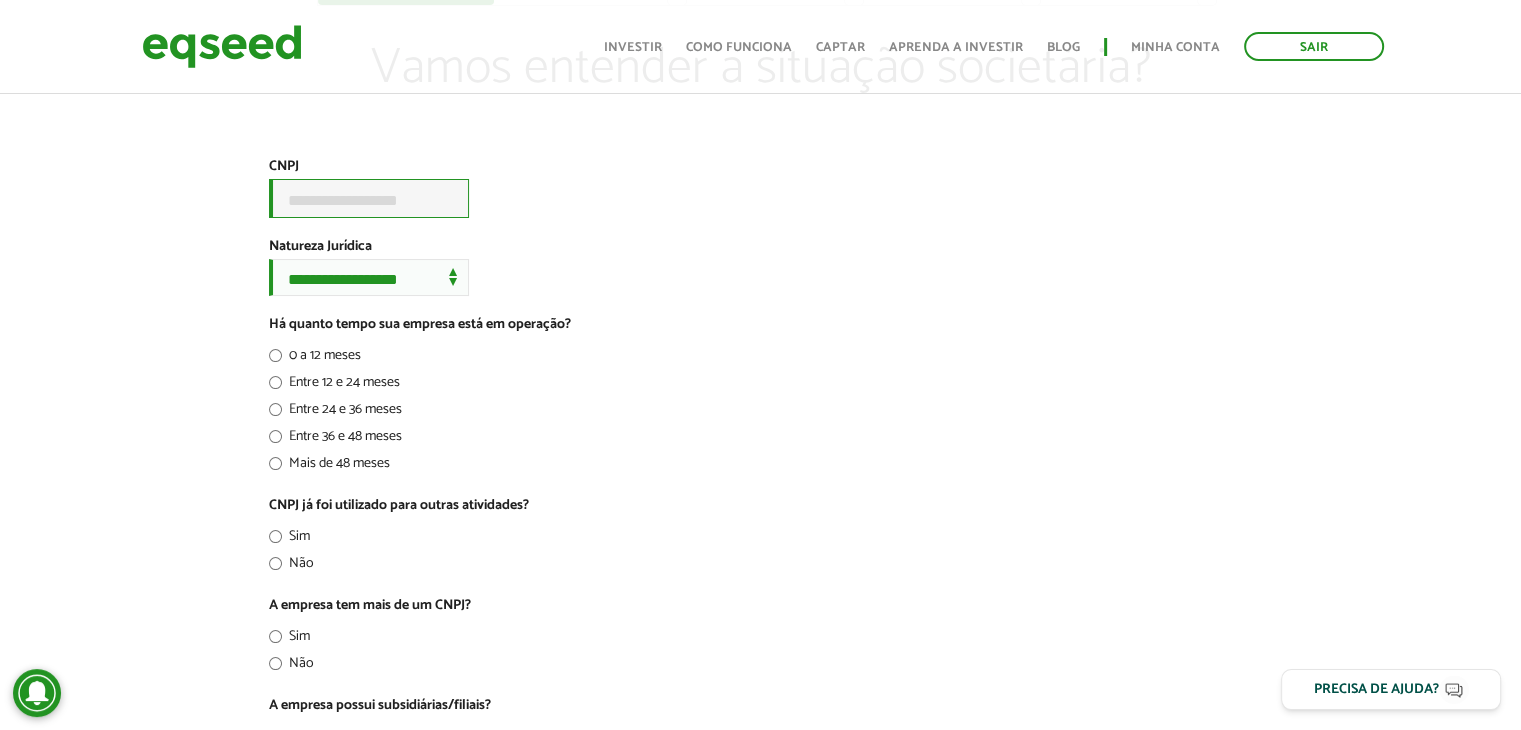 click on "CNPJ  *" at bounding box center [369, 198] 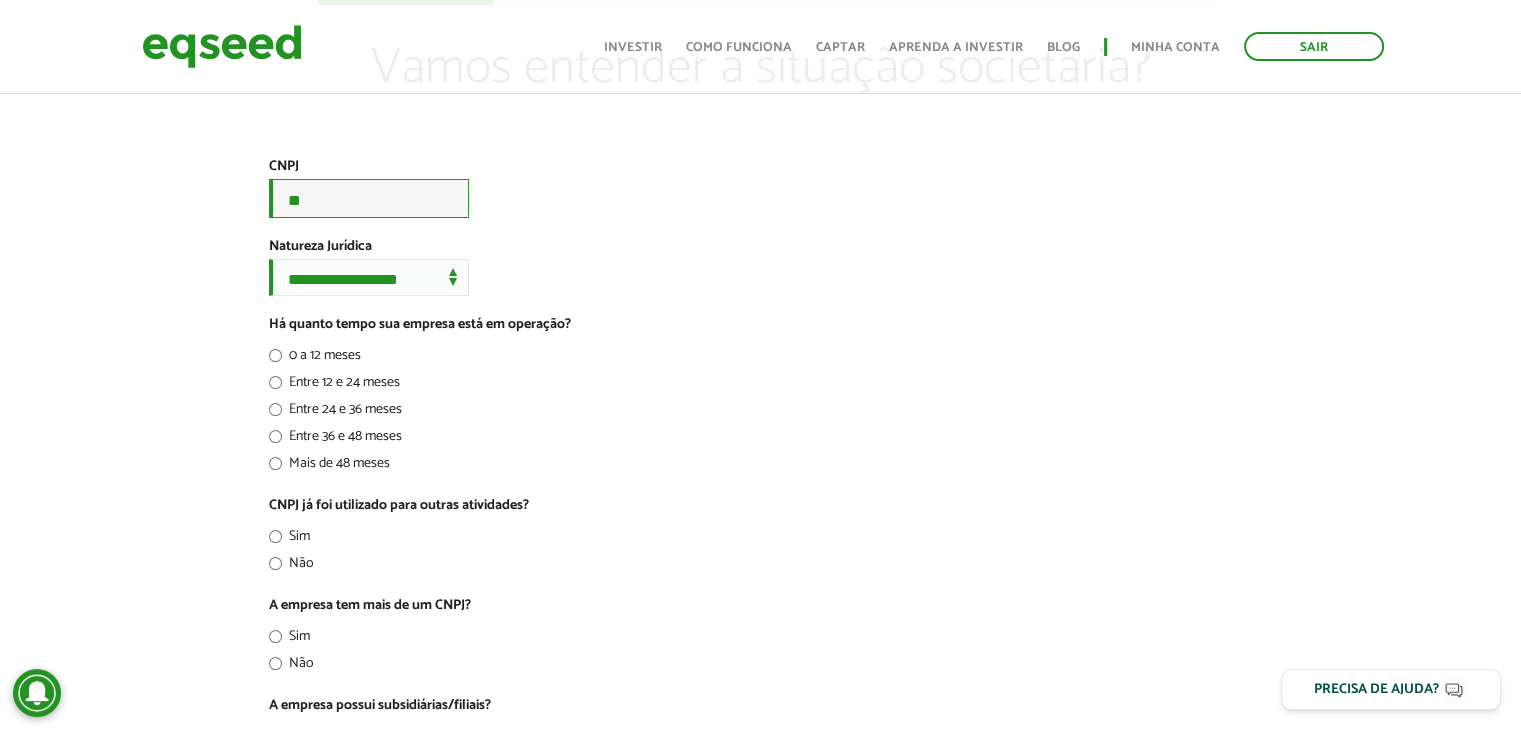 type on "*" 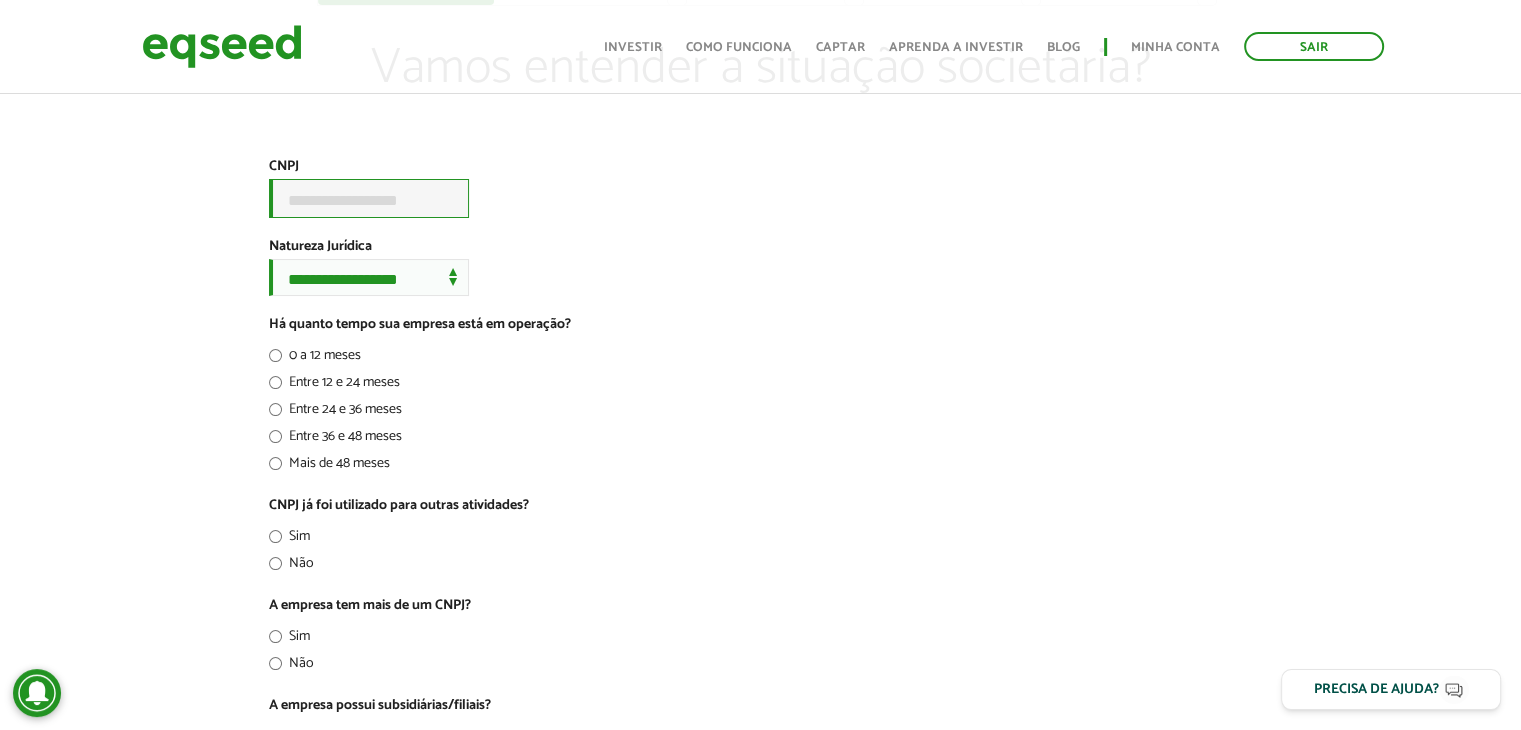 click on "CNPJ  *" at bounding box center [369, 198] 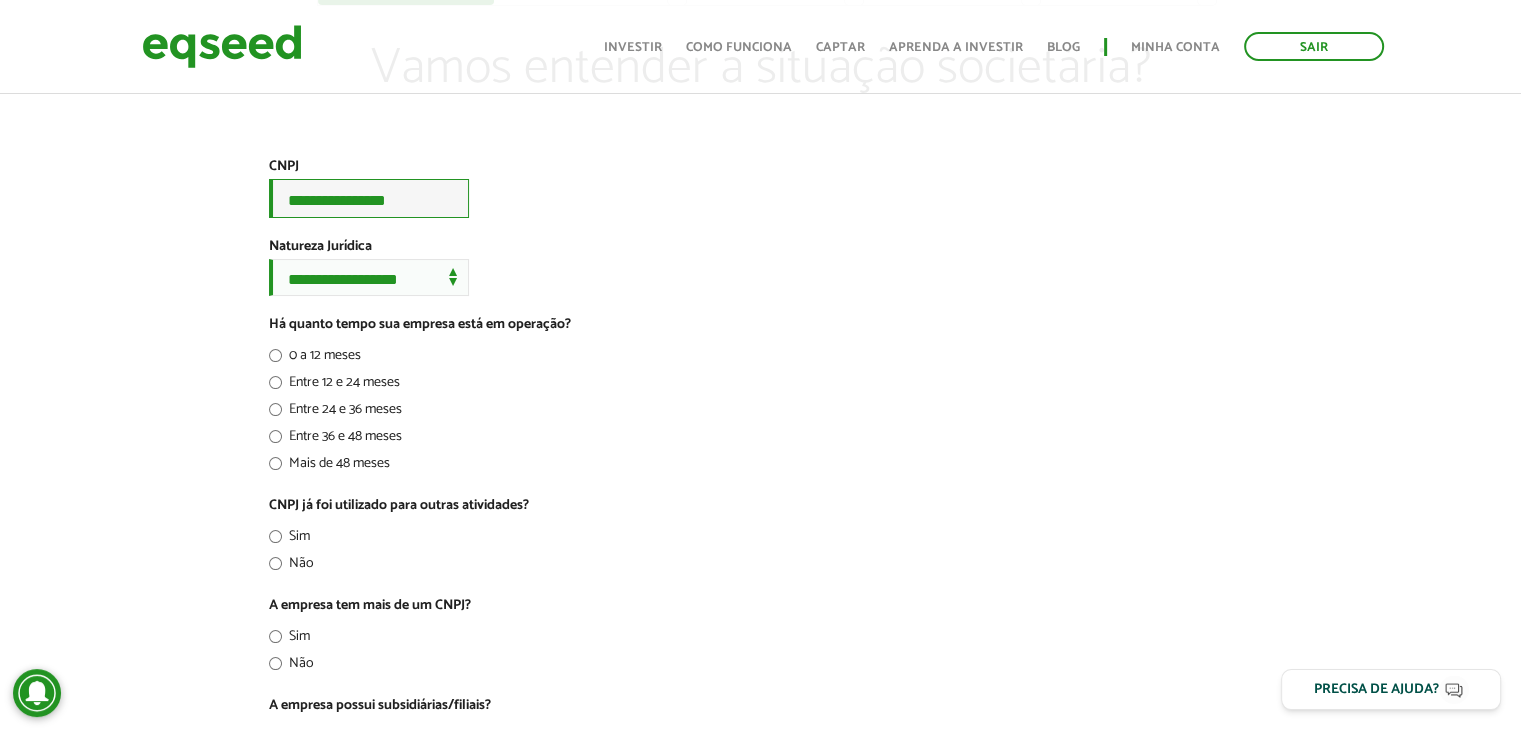 click on "**********" at bounding box center (369, 198) 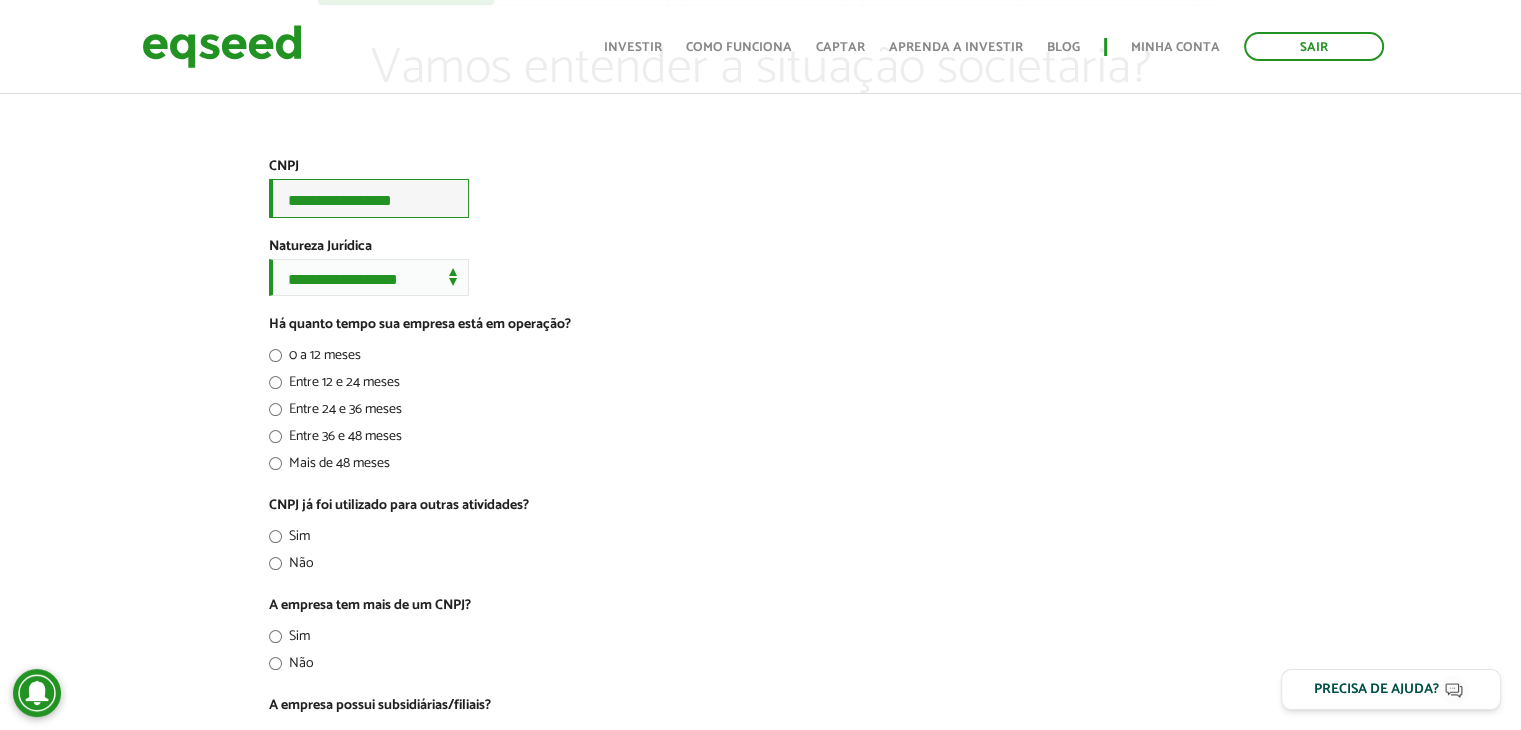 click on "**********" at bounding box center (369, 198) 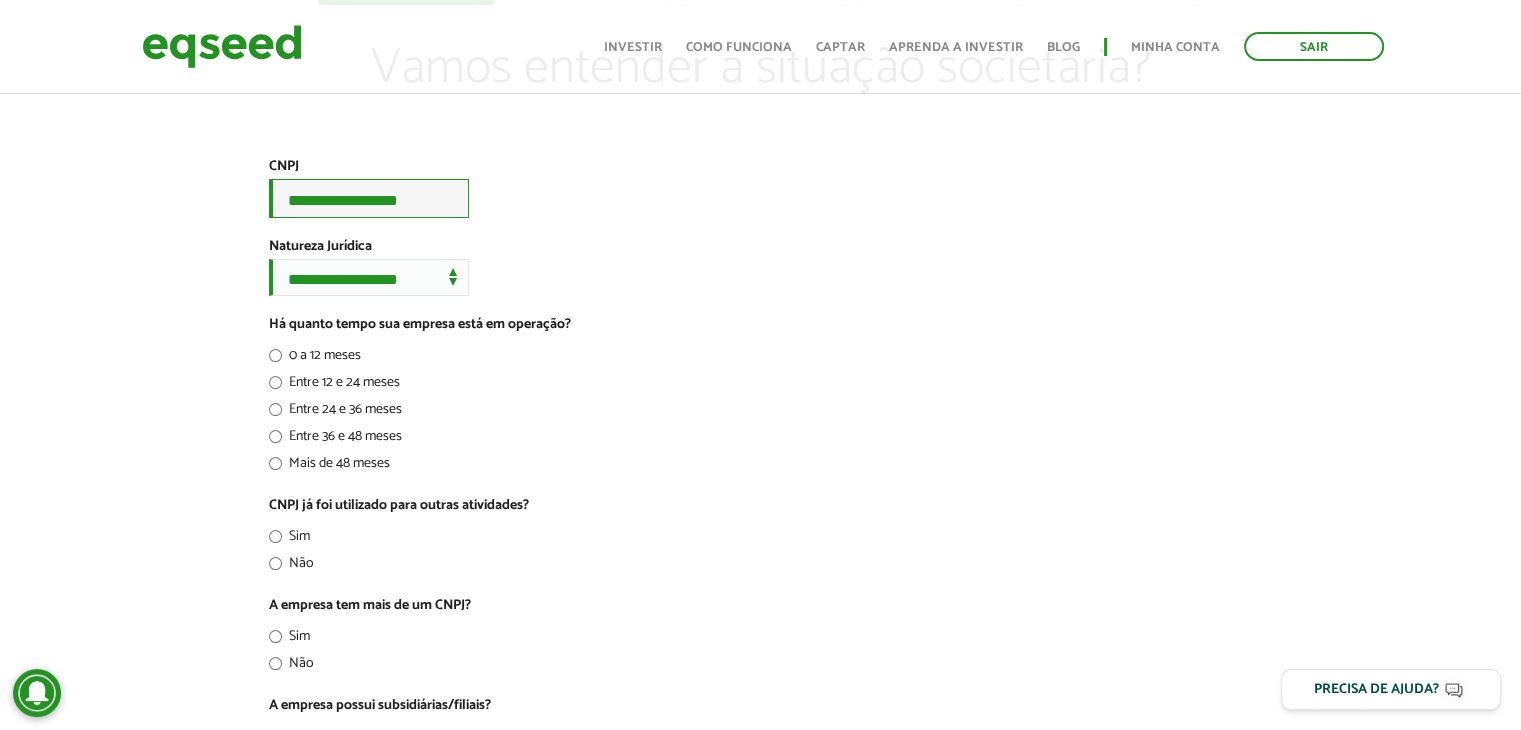 type on "**********" 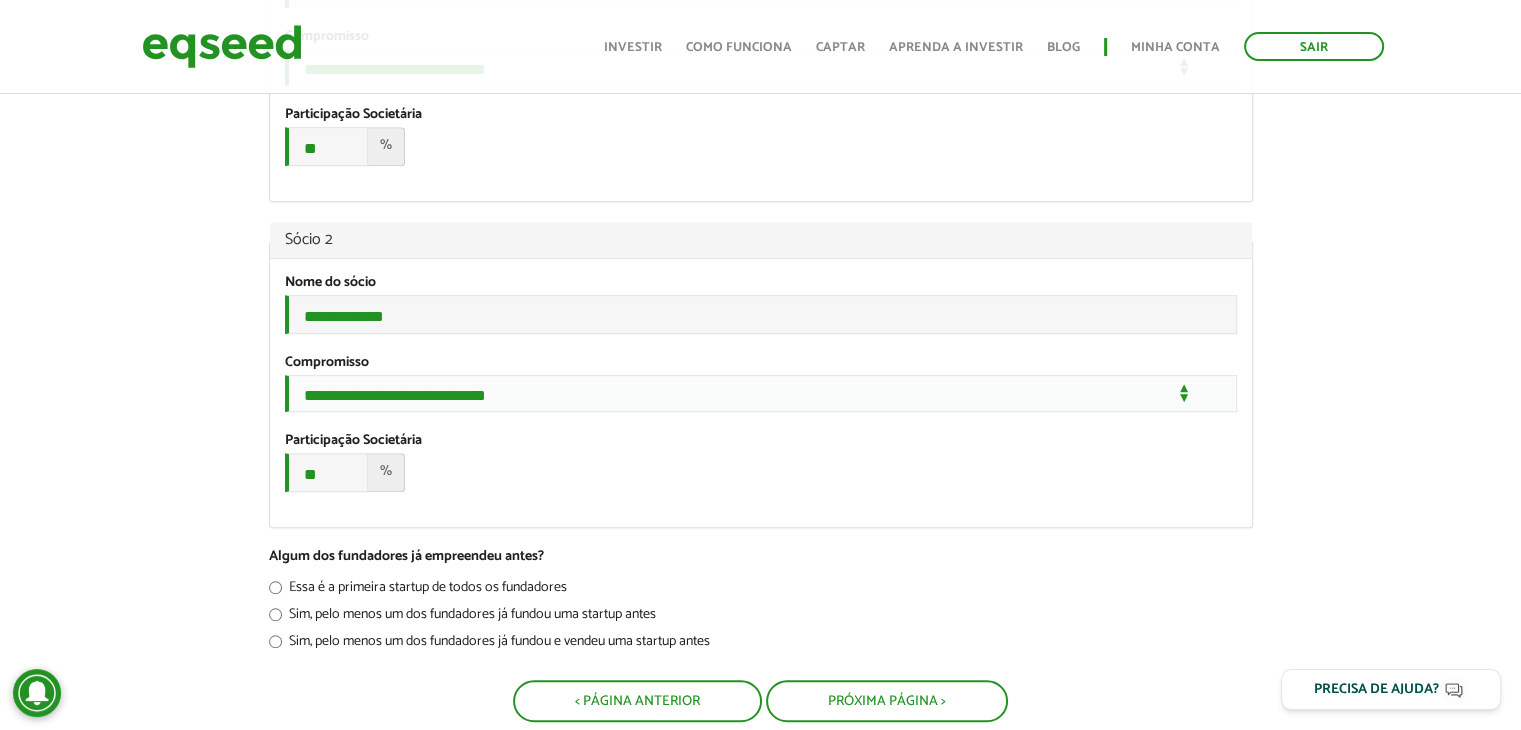 scroll, scrollTop: 1200, scrollLeft: 0, axis: vertical 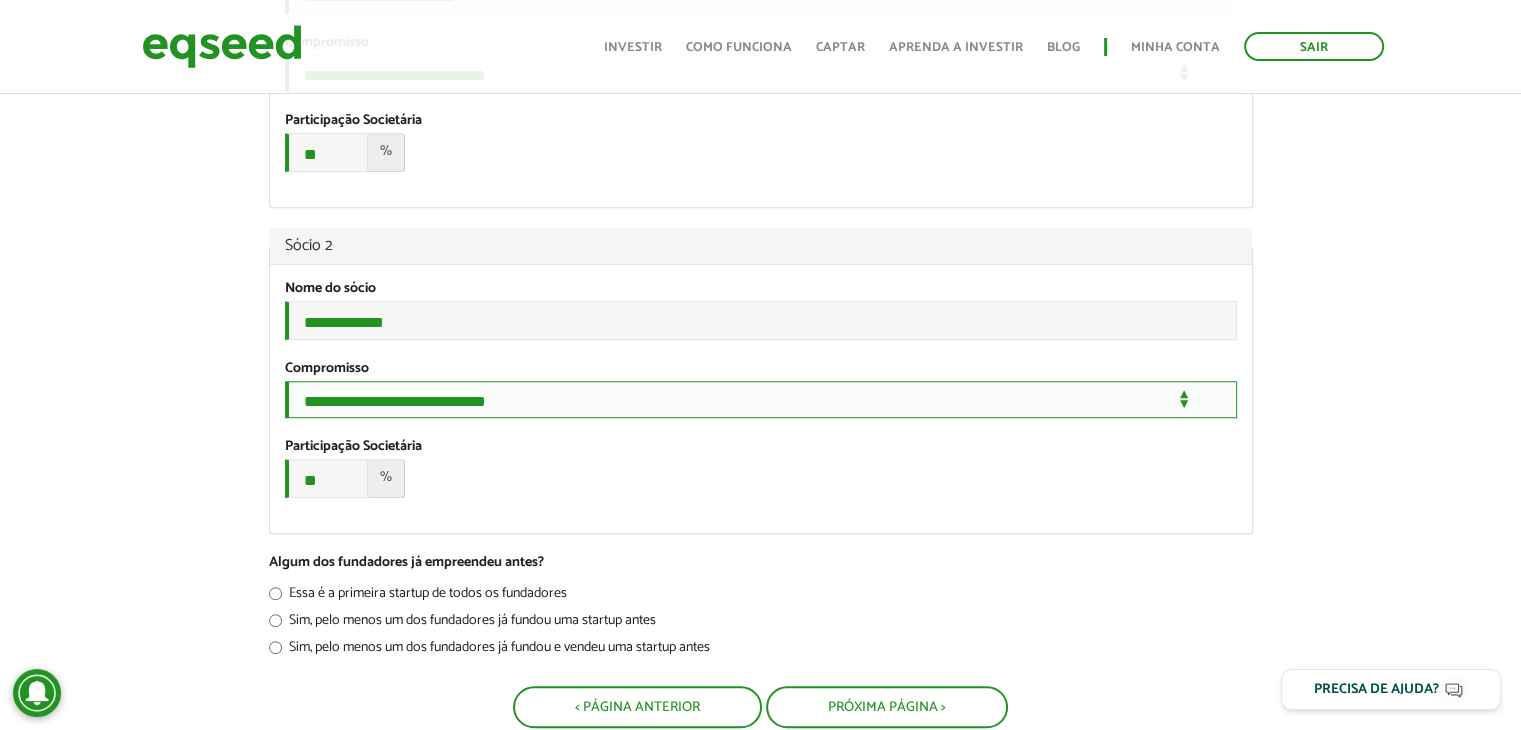 click on "**********" at bounding box center (761, 399) 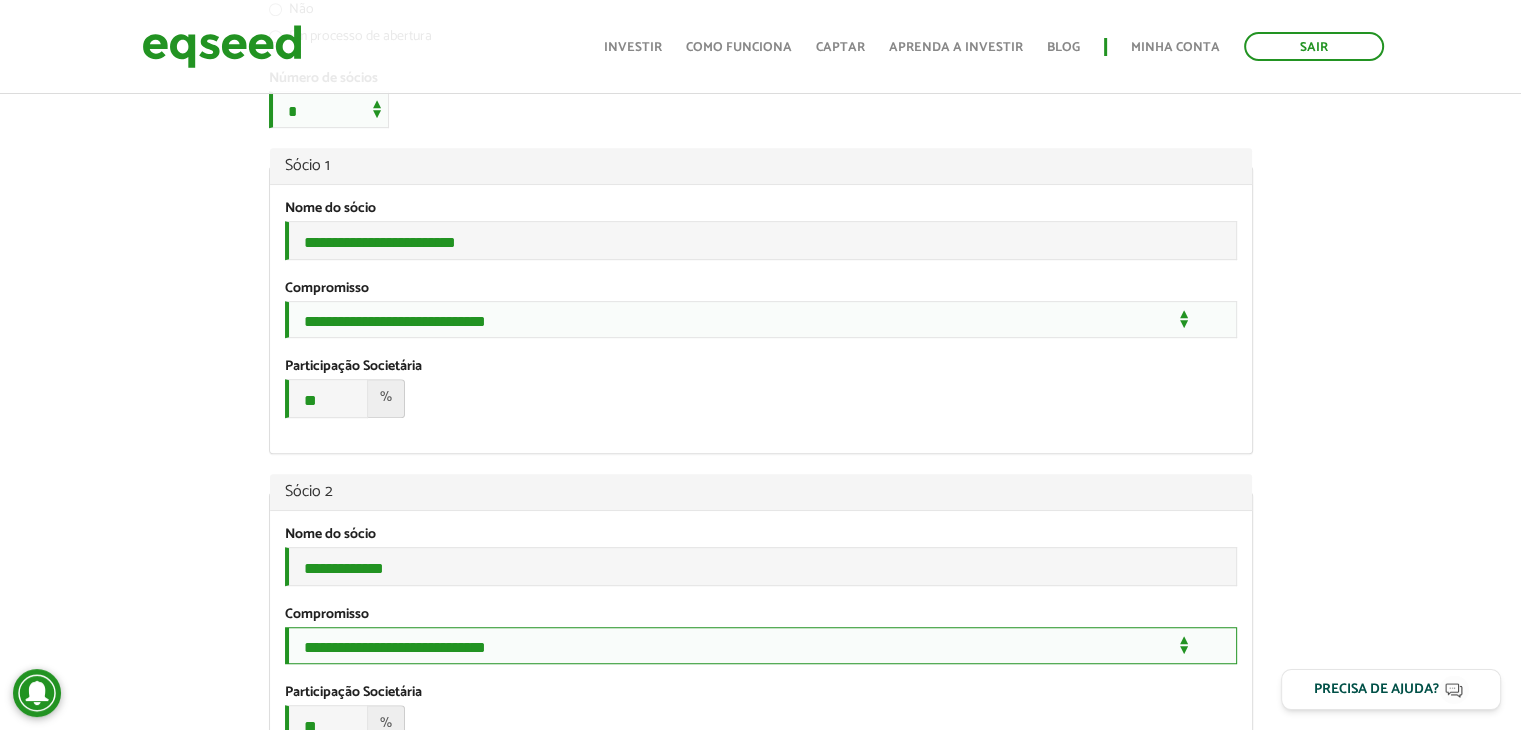 scroll, scrollTop: 1100, scrollLeft: 0, axis: vertical 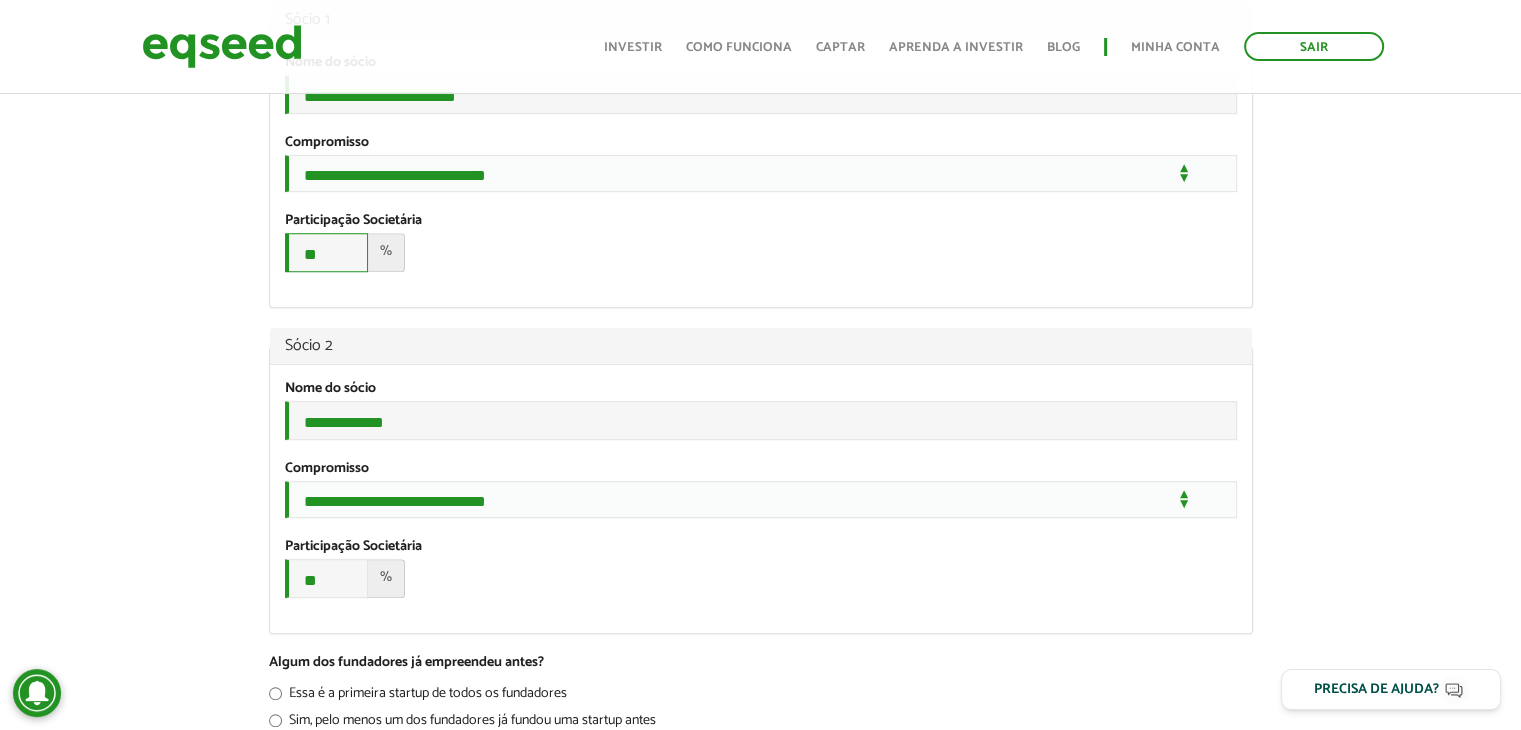 click on "**" at bounding box center (326, 252) 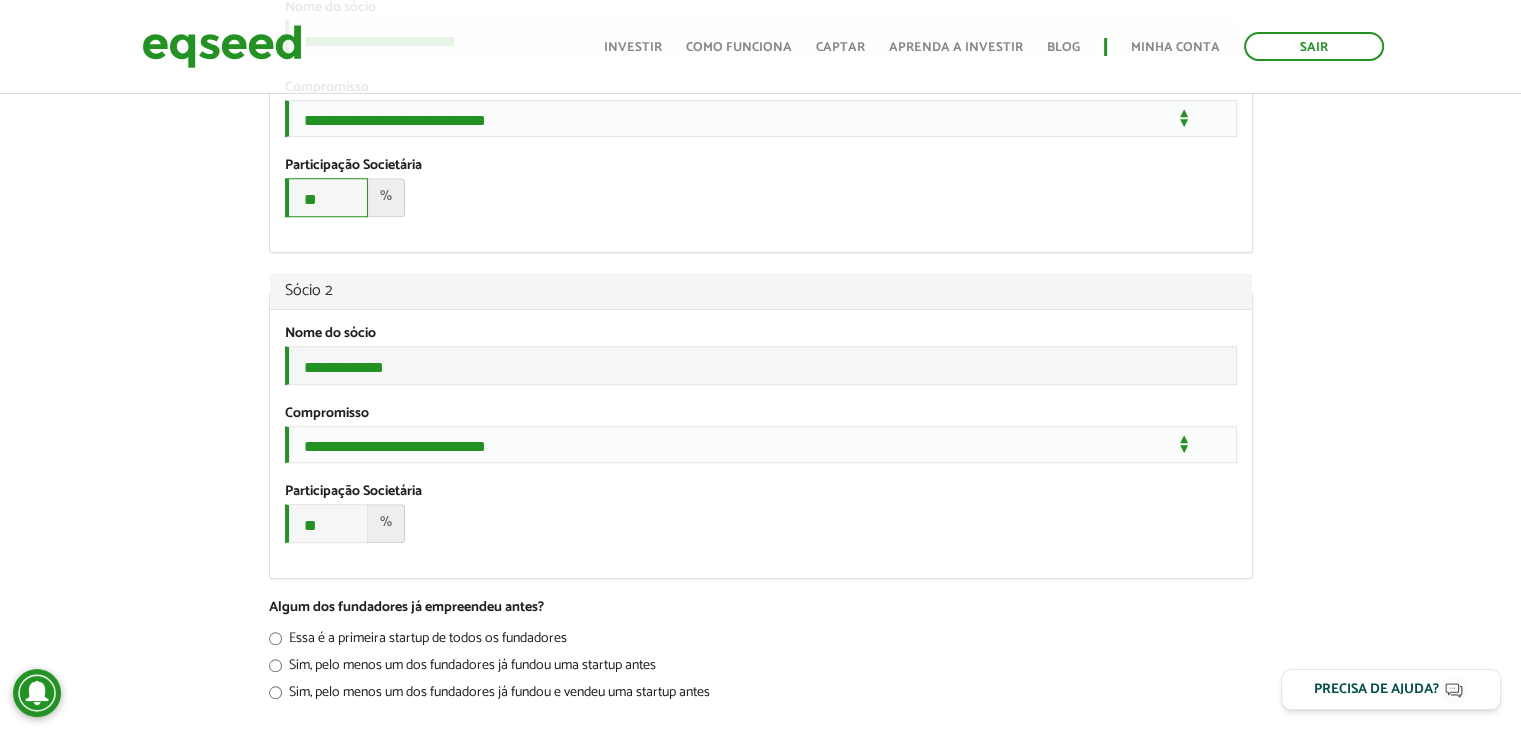 scroll, scrollTop: 1200, scrollLeft: 0, axis: vertical 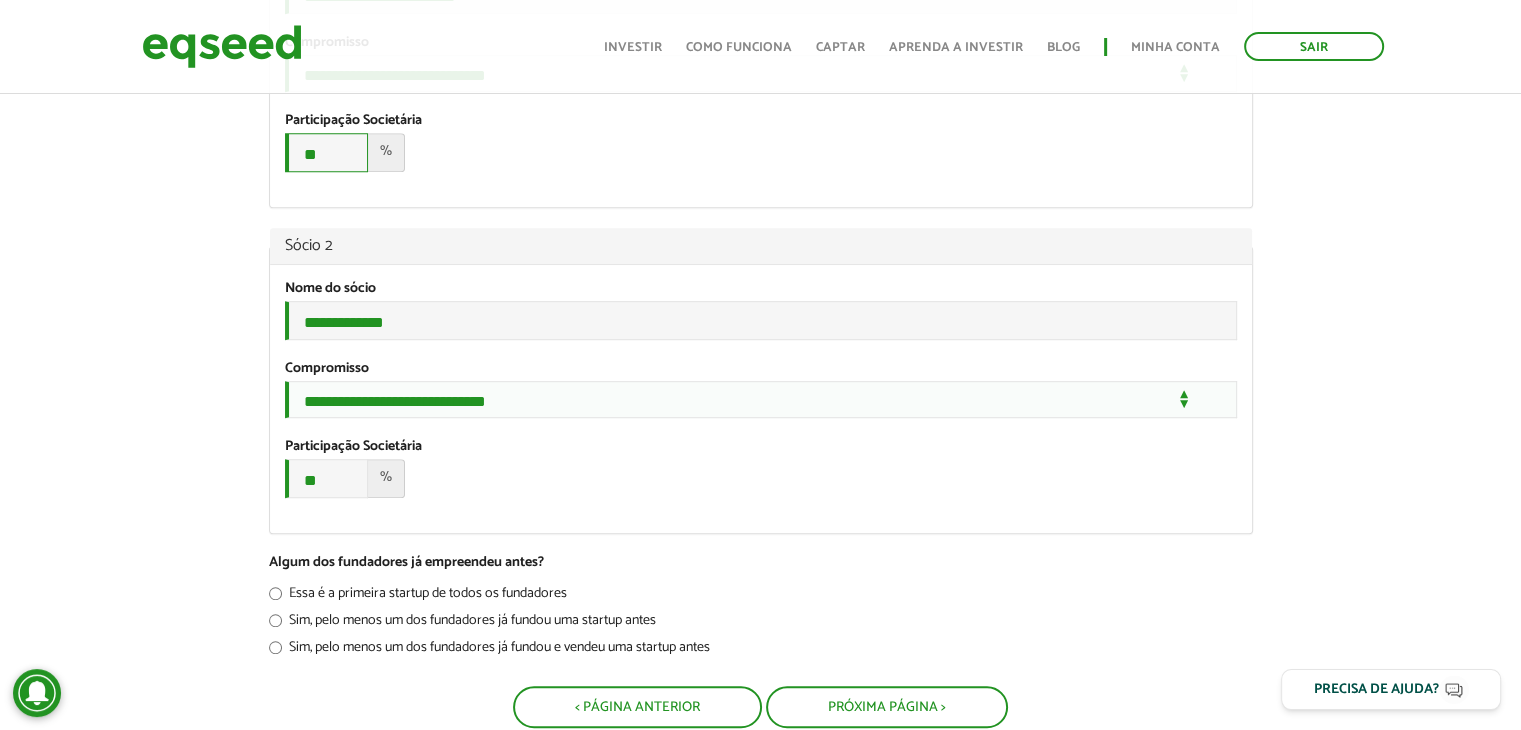 type on "**" 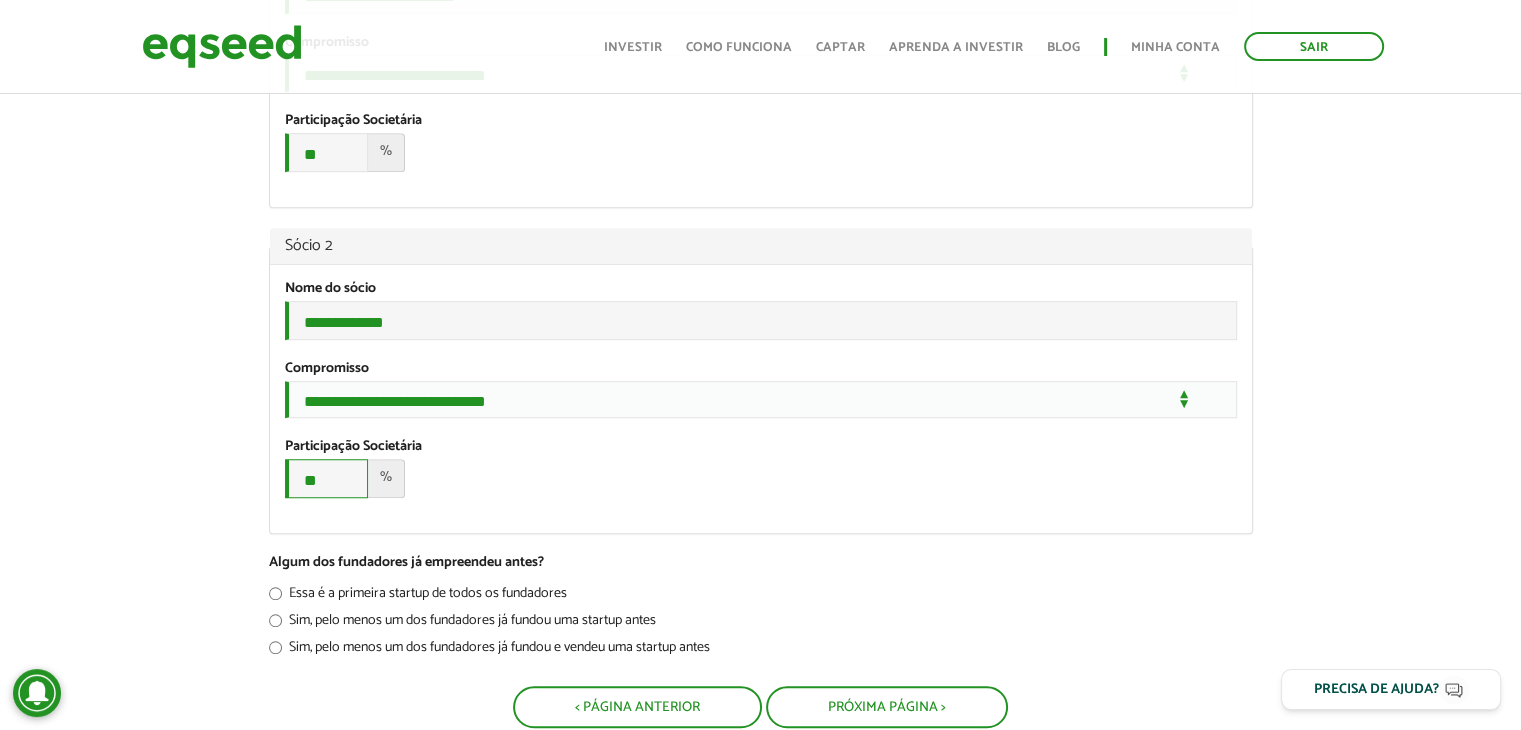 click on "**" at bounding box center (326, 478) 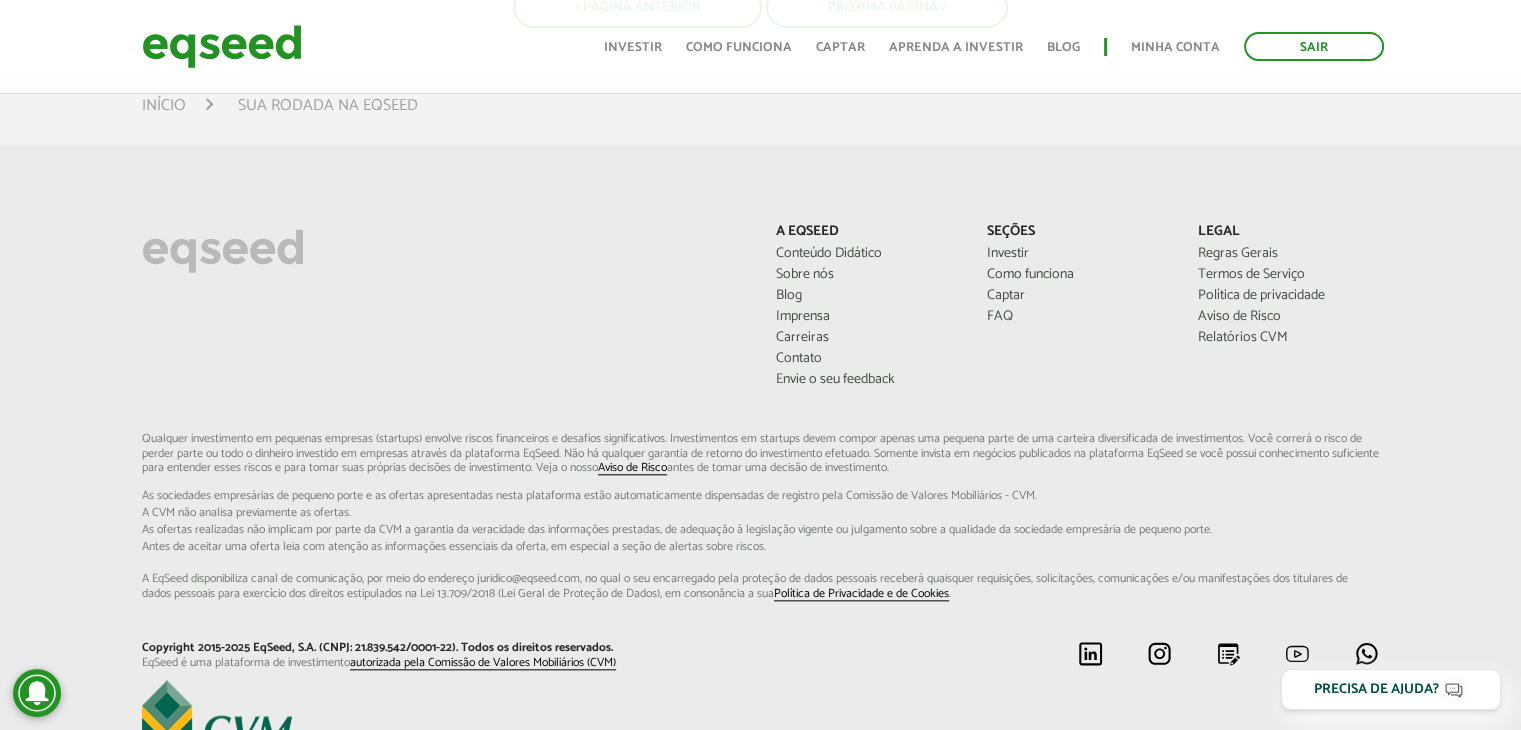 scroll, scrollTop: 1600, scrollLeft: 0, axis: vertical 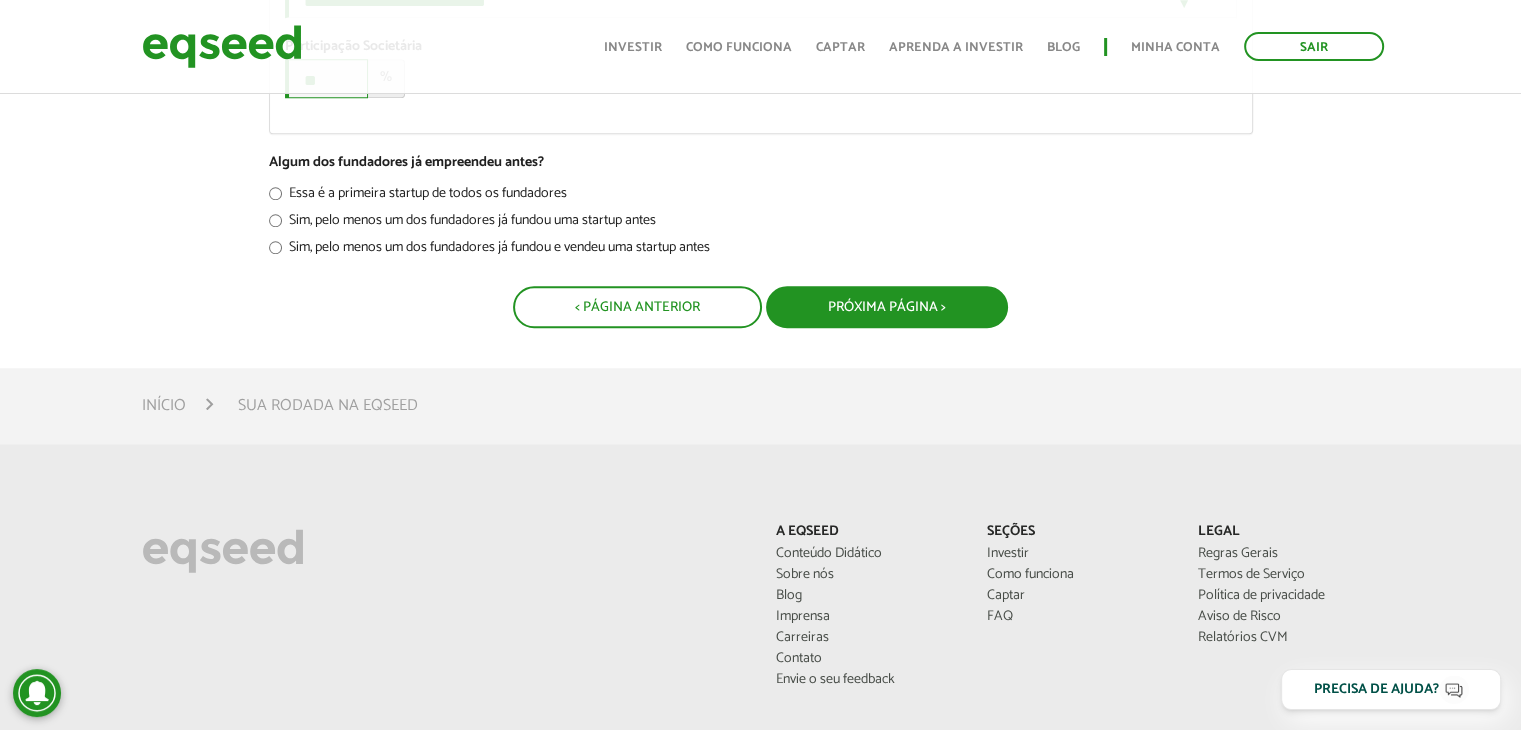 type on "**" 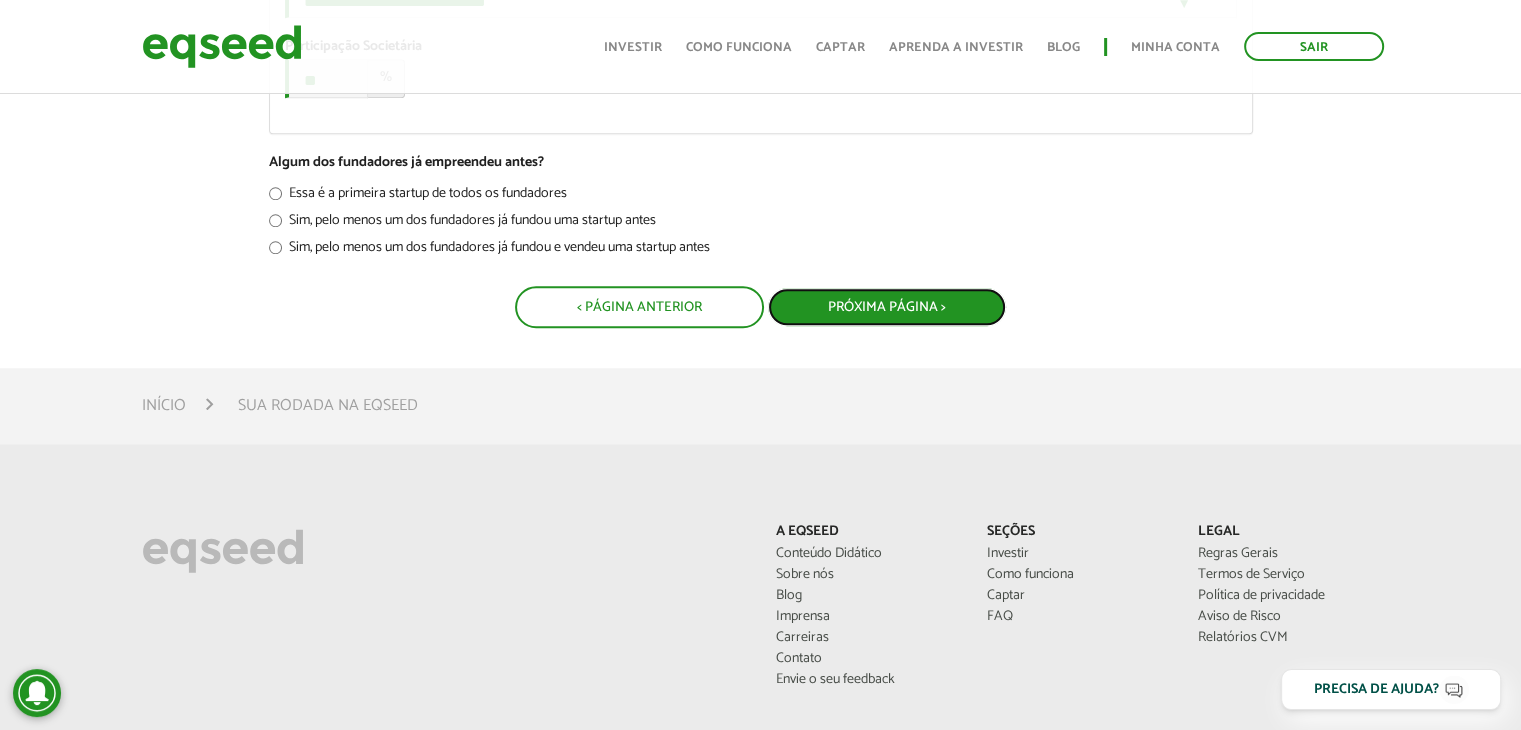 click on "Próxima Página >" at bounding box center [887, 307] 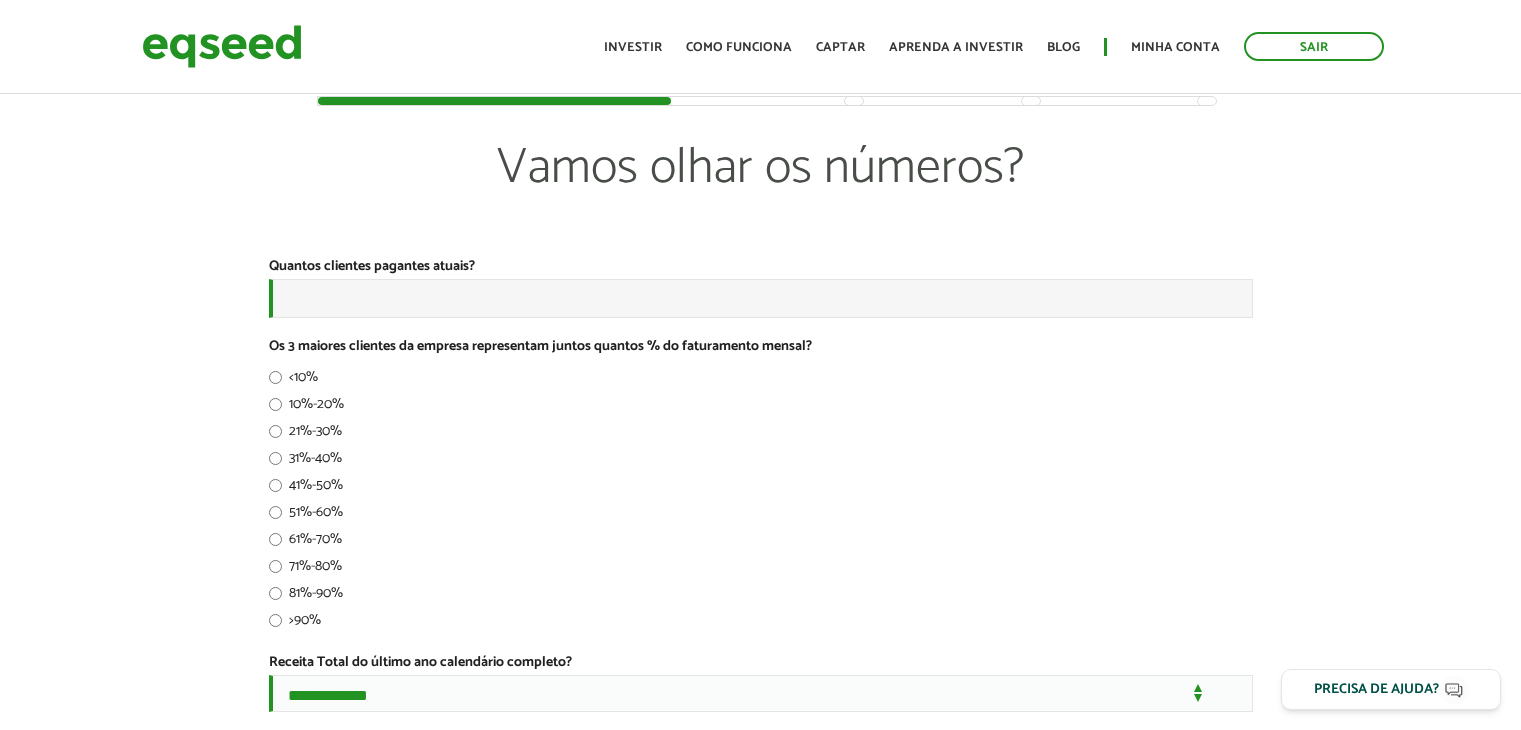 scroll, scrollTop: 0, scrollLeft: 0, axis: both 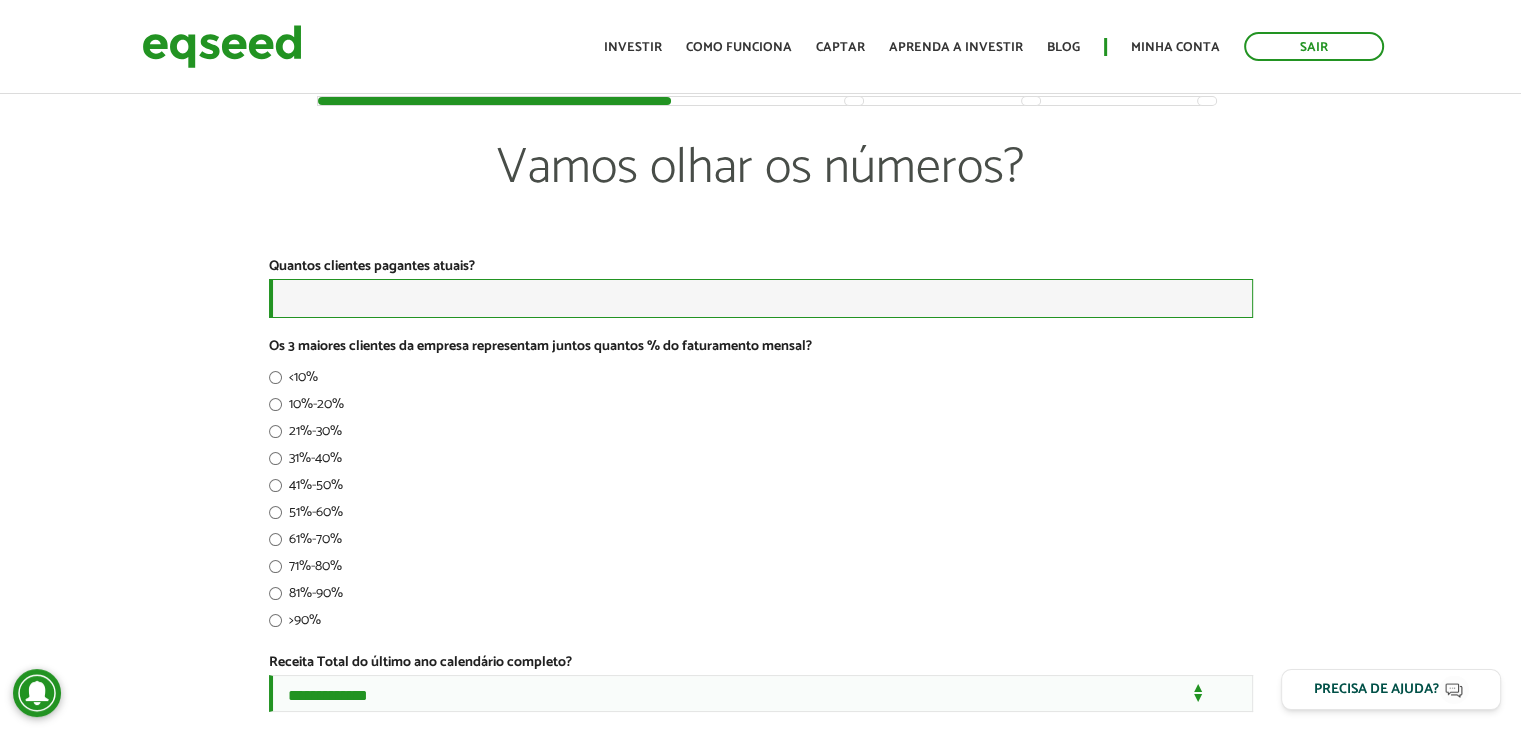 click on "Quantos clientes pagantes atuais?  *" at bounding box center (761, 298) 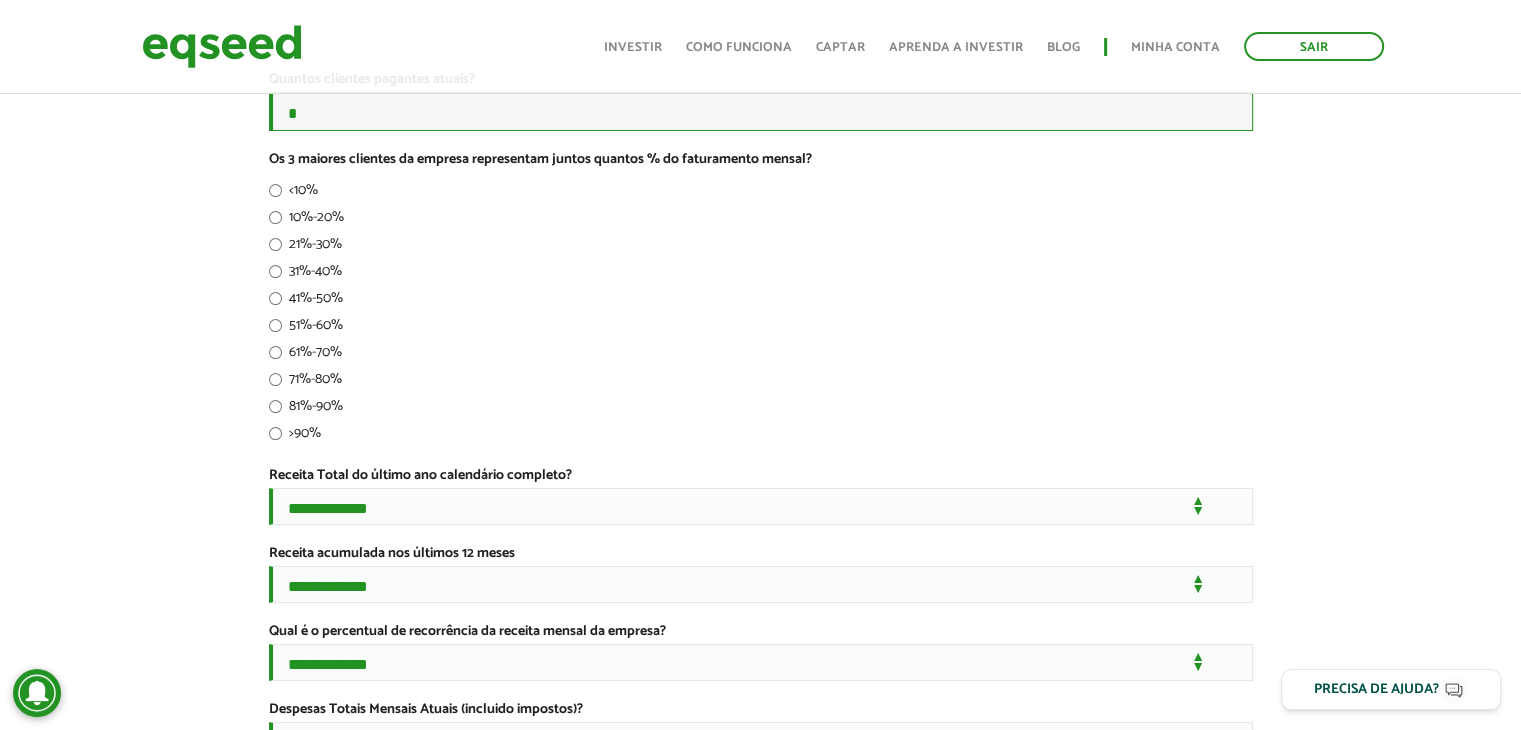 scroll, scrollTop: 200, scrollLeft: 0, axis: vertical 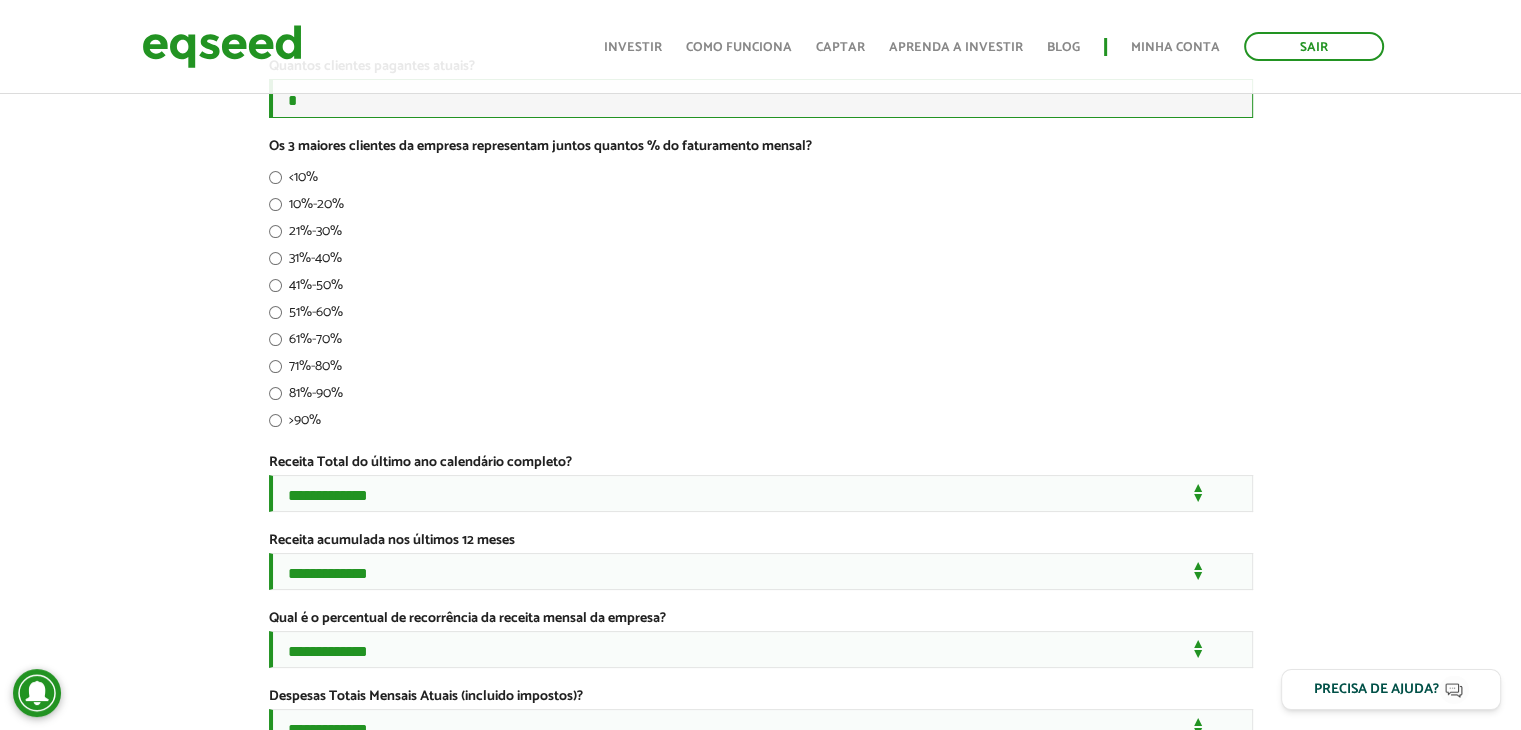 type on "*" 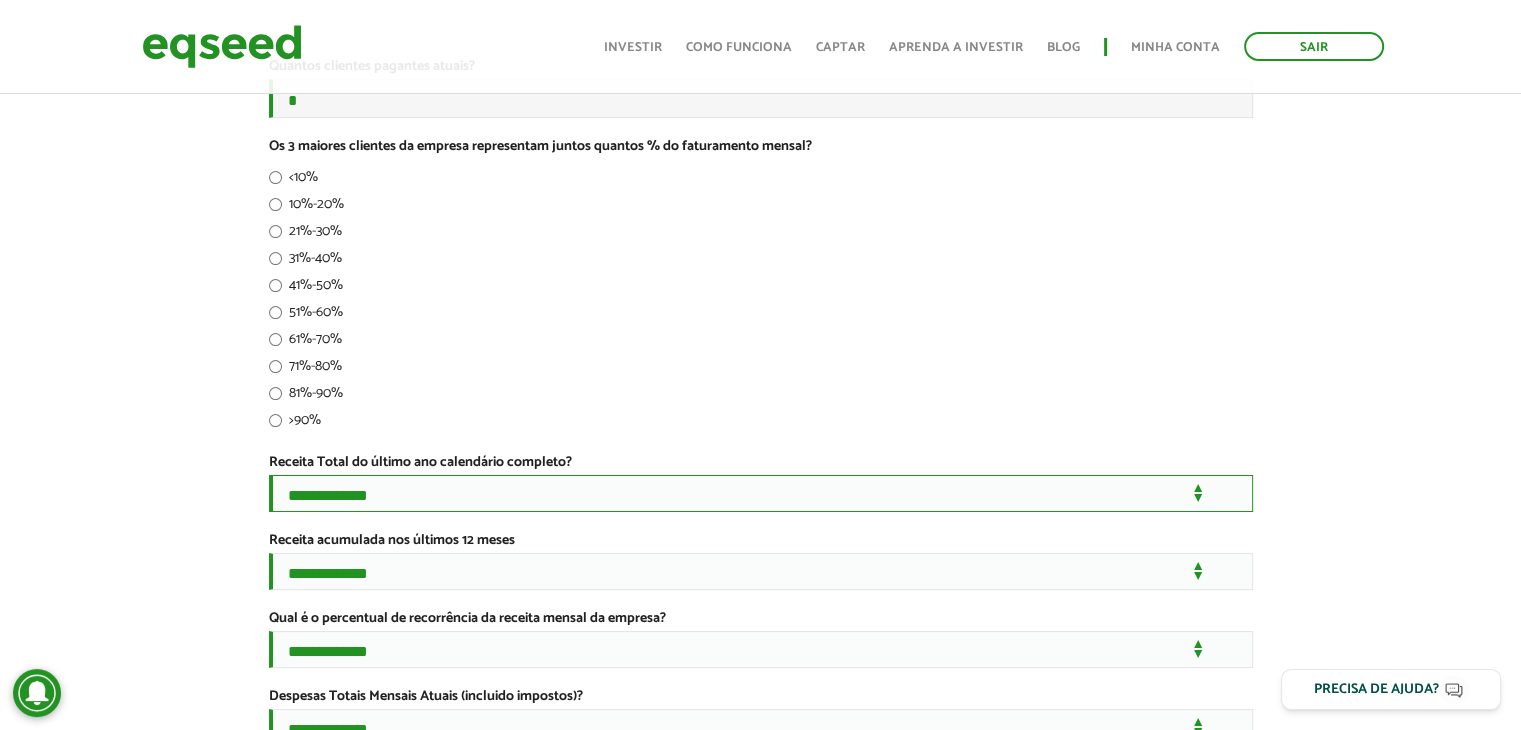 click on "**********" at bounding box center [761, 493] 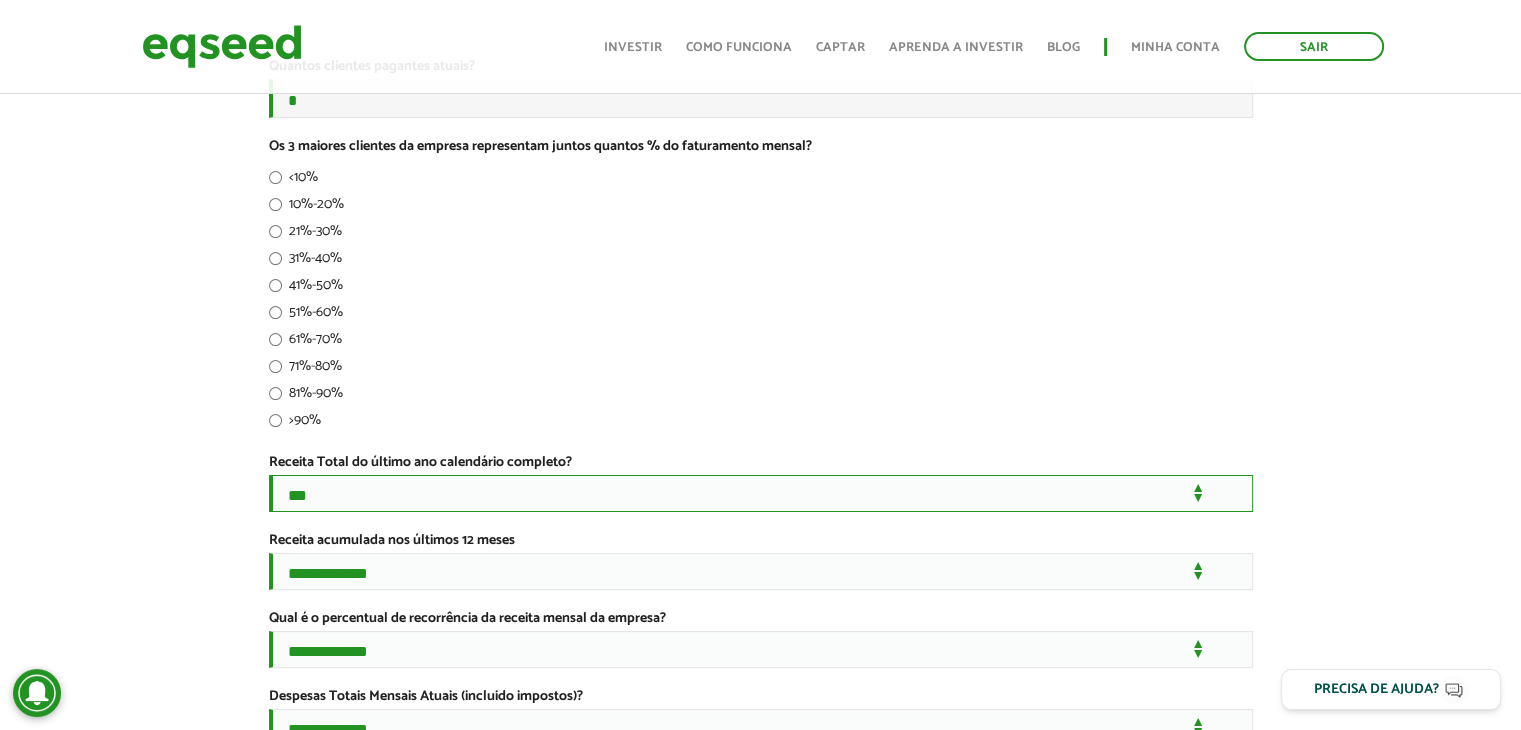 click on "**********" at bounding box center [761, 493] 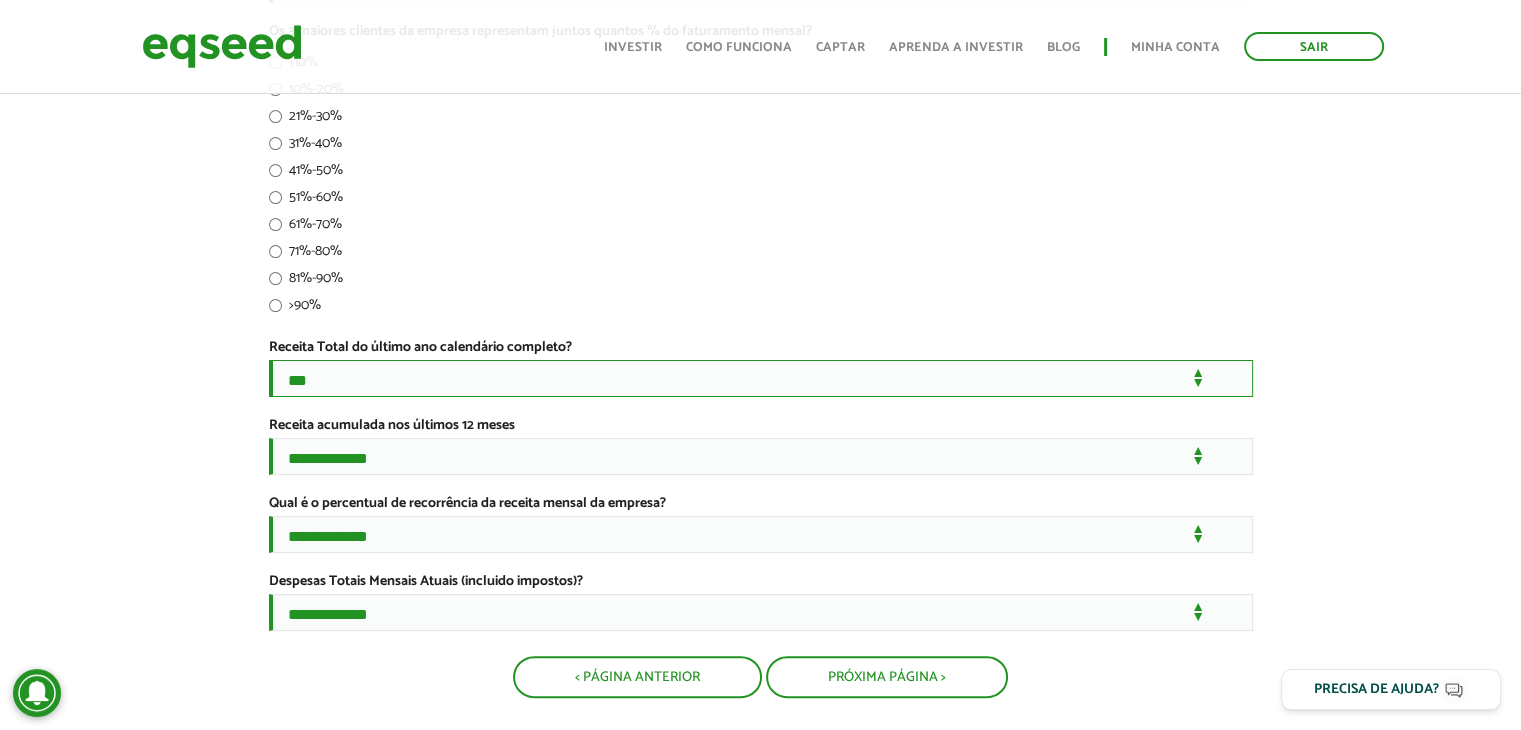 scroll, scrollTop: 500, scrollLeft: 0, axis: vertical 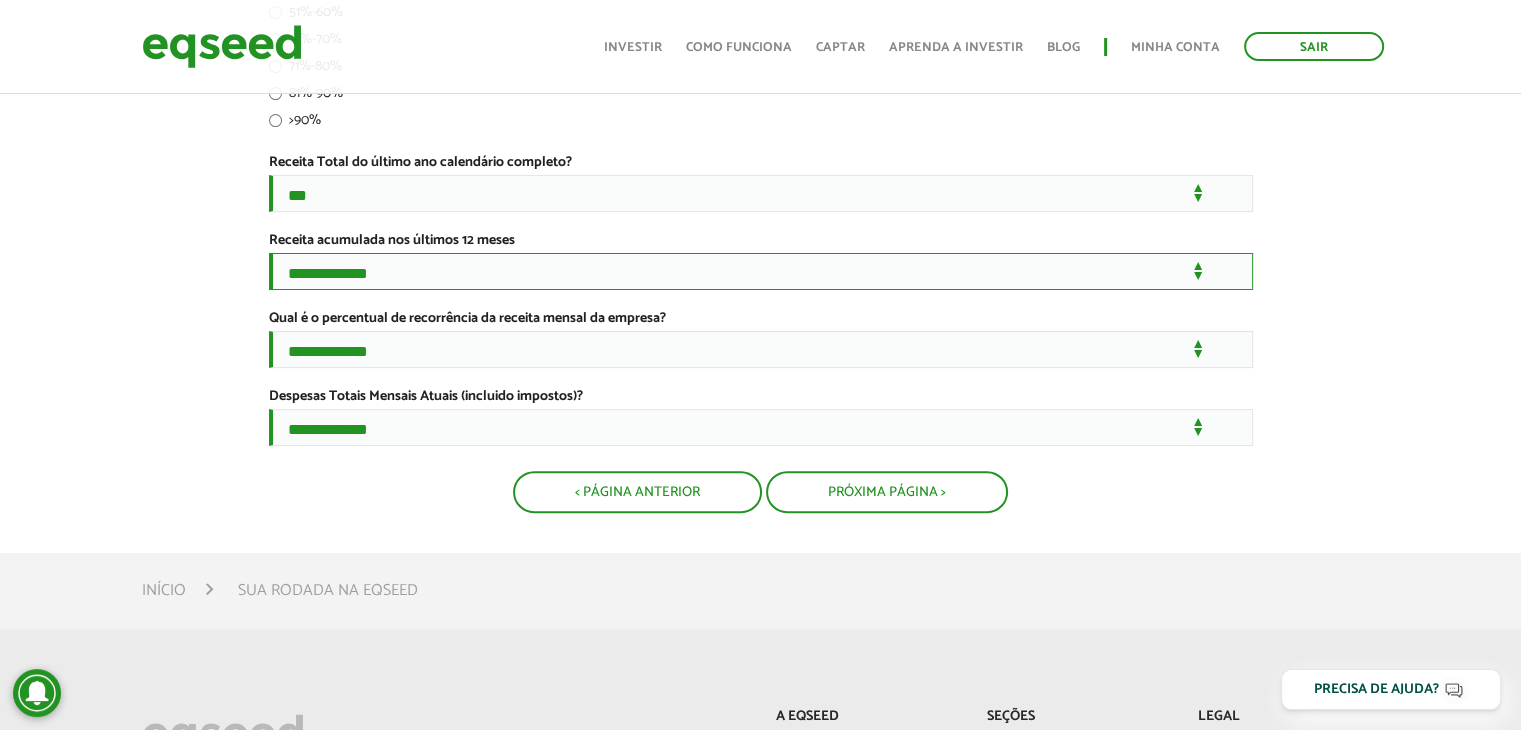 click on "**********" at bounding box center [761, 271] 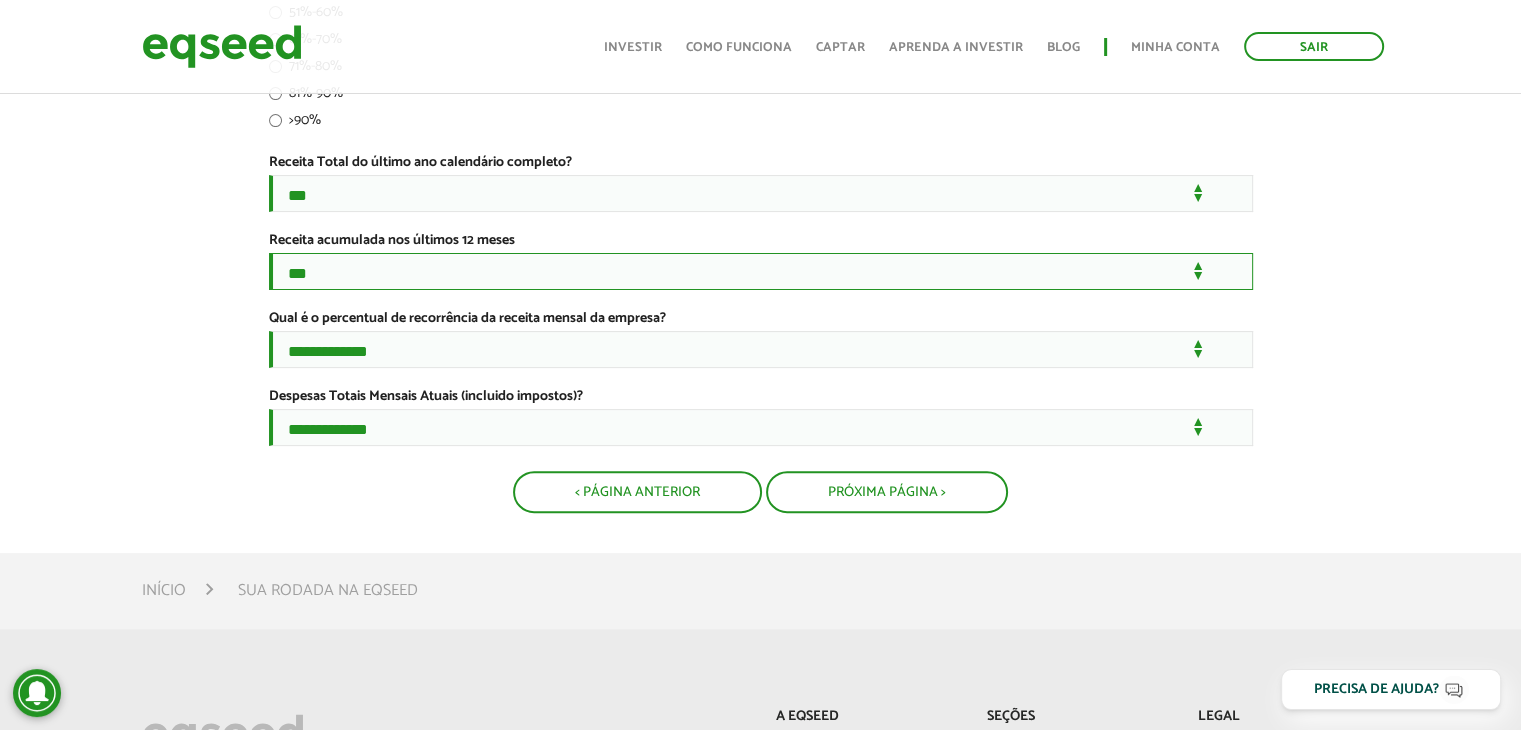 click on "**********" at bounding box center (761, 271) 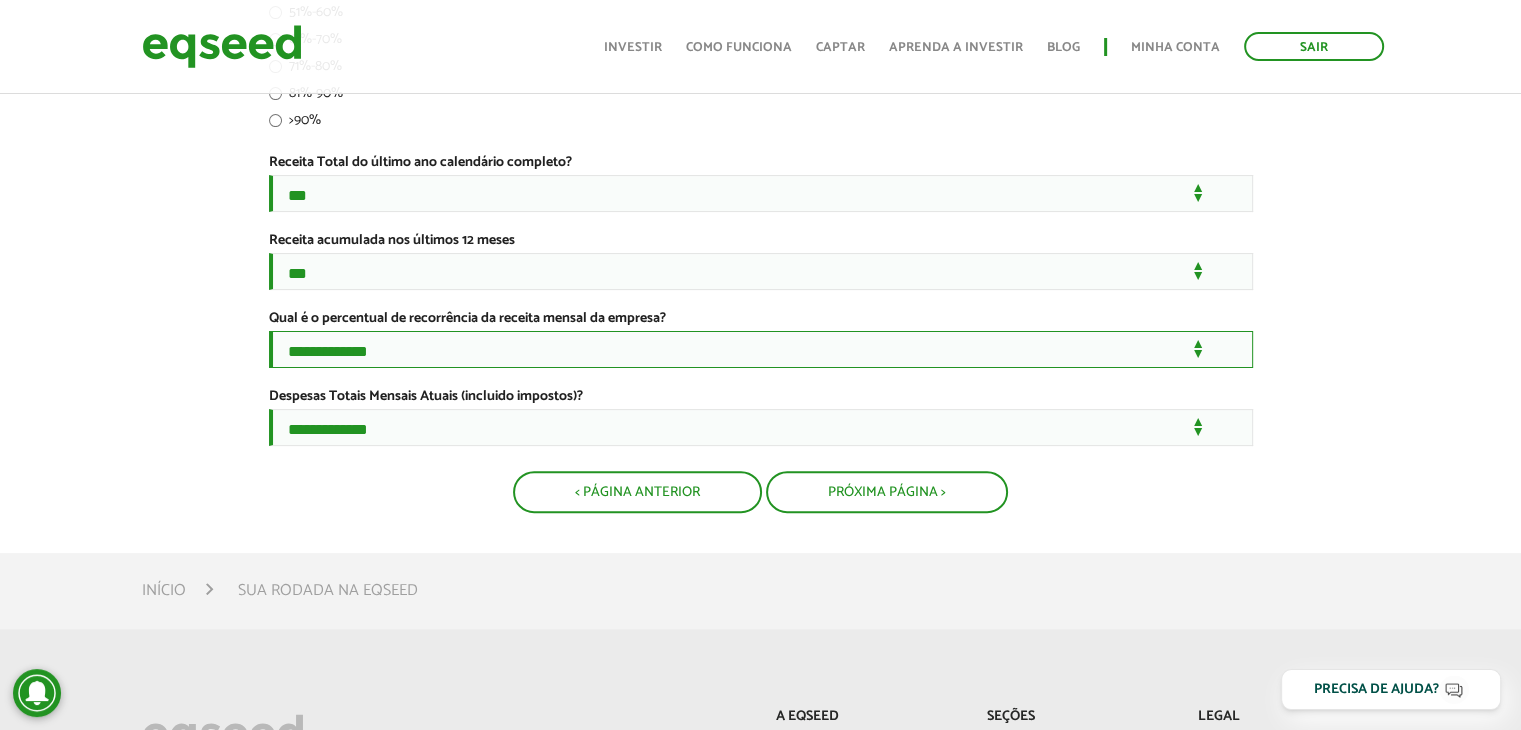 click on "**********" at bounding box center (761, 349) 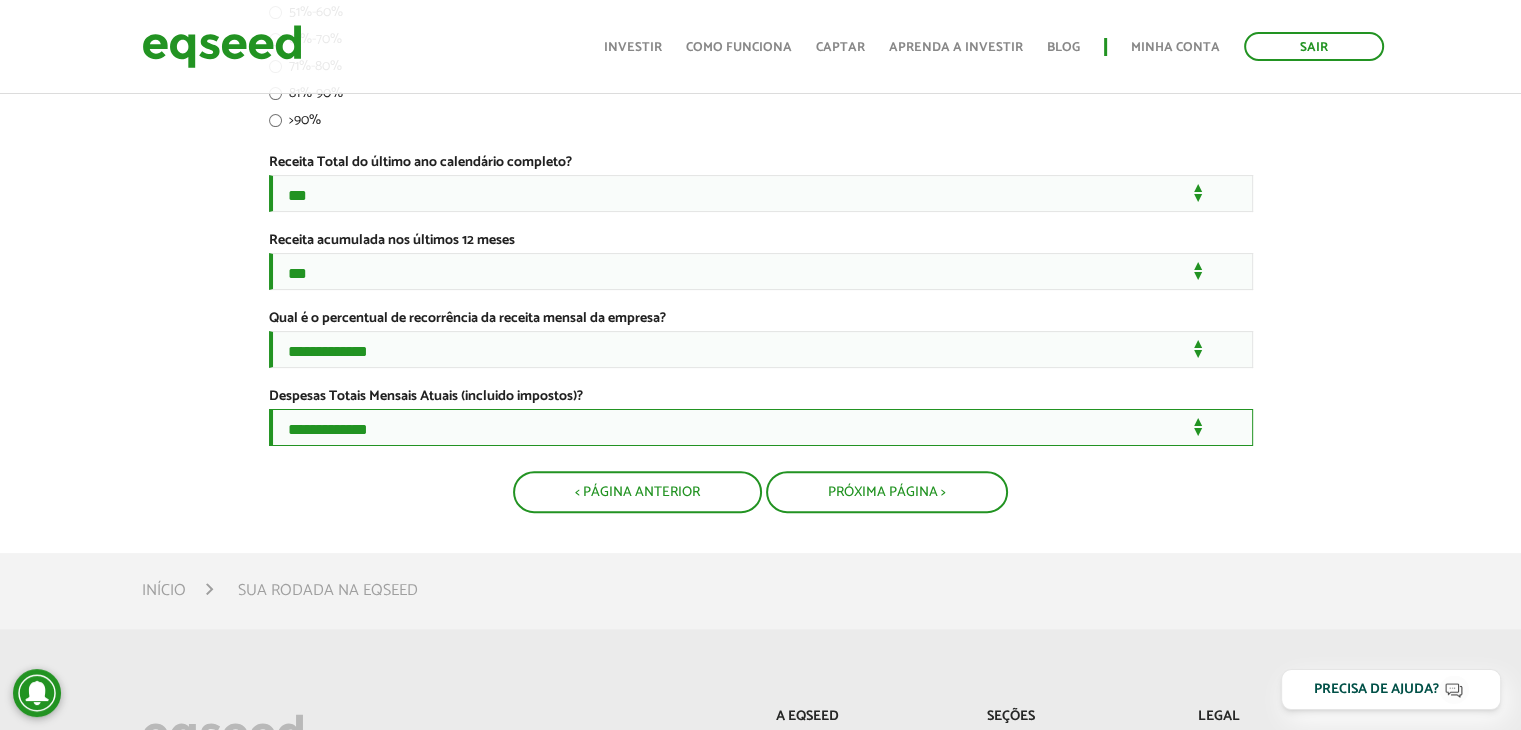 click on "**********" at bounding box center [761, 427] 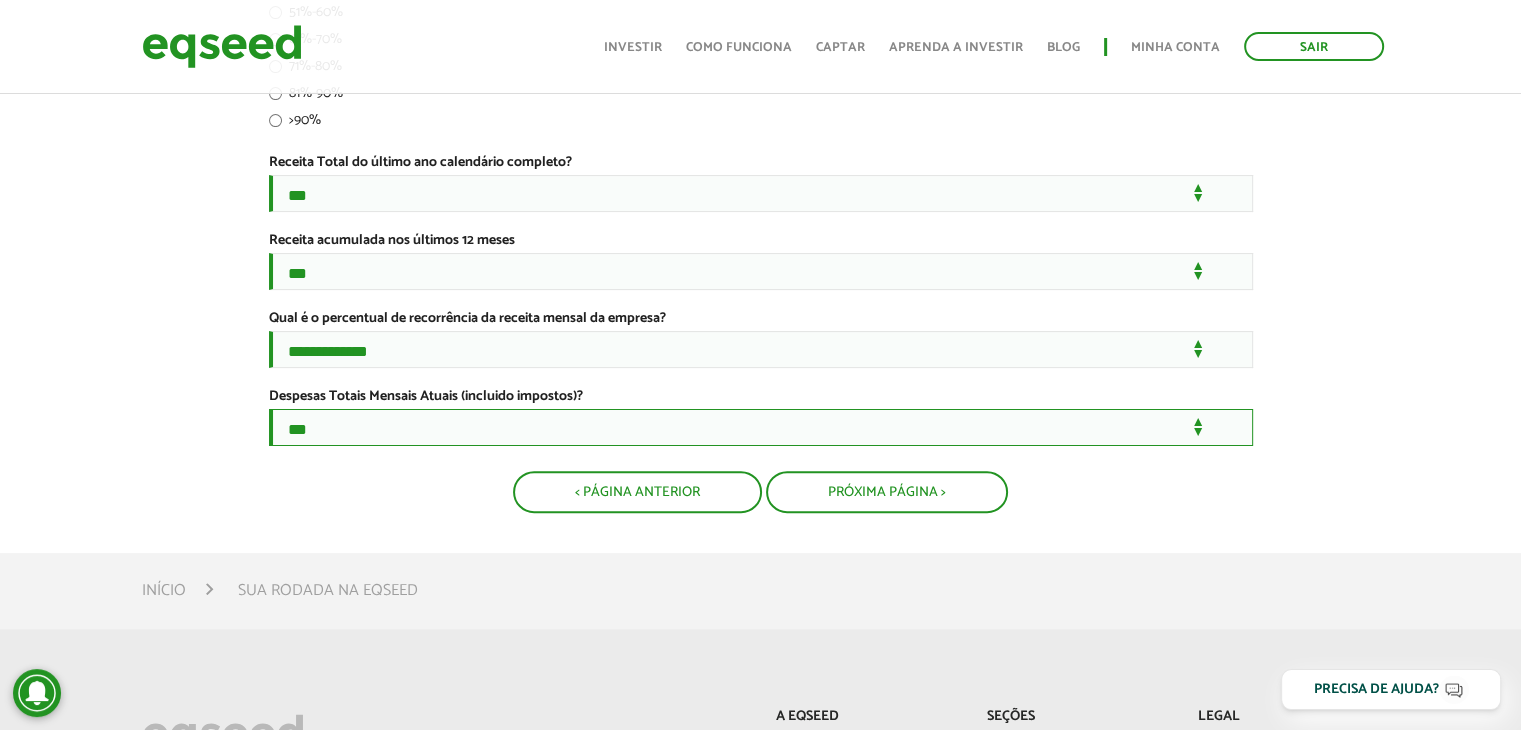 click on "**********" at bounding box center (761, 427) 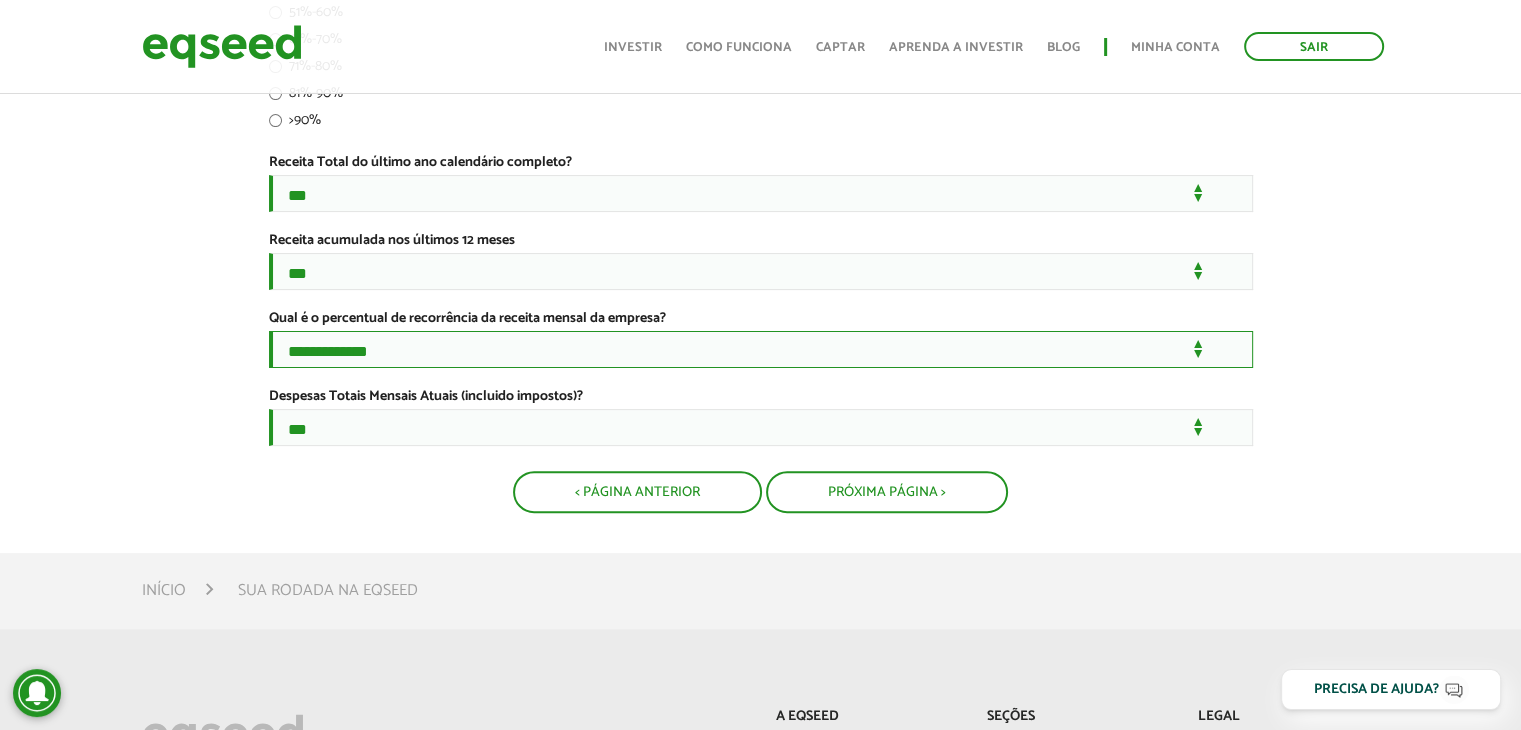 click on "**********" at bounding box center [761, 349] 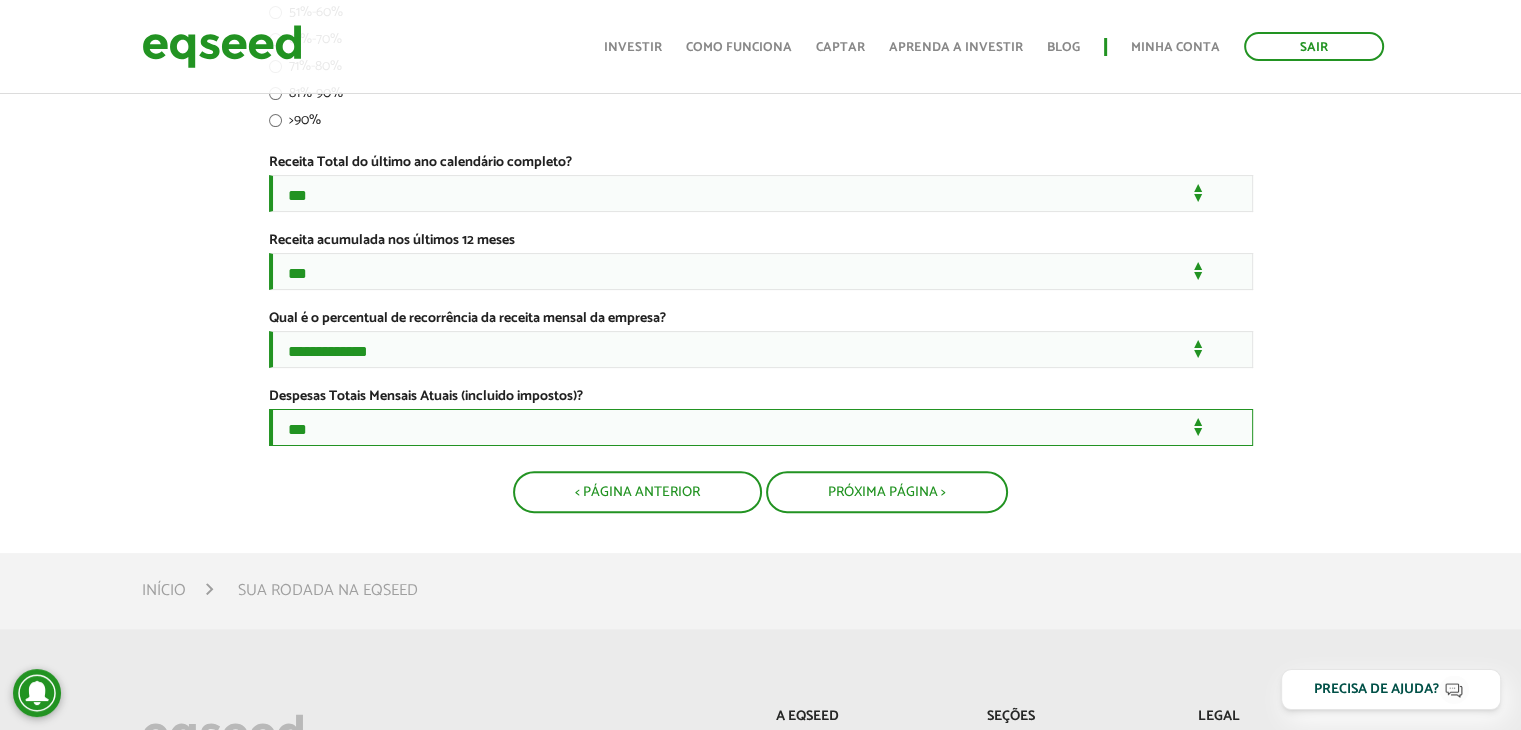 click on "**********" at bounding box center [761, 427] 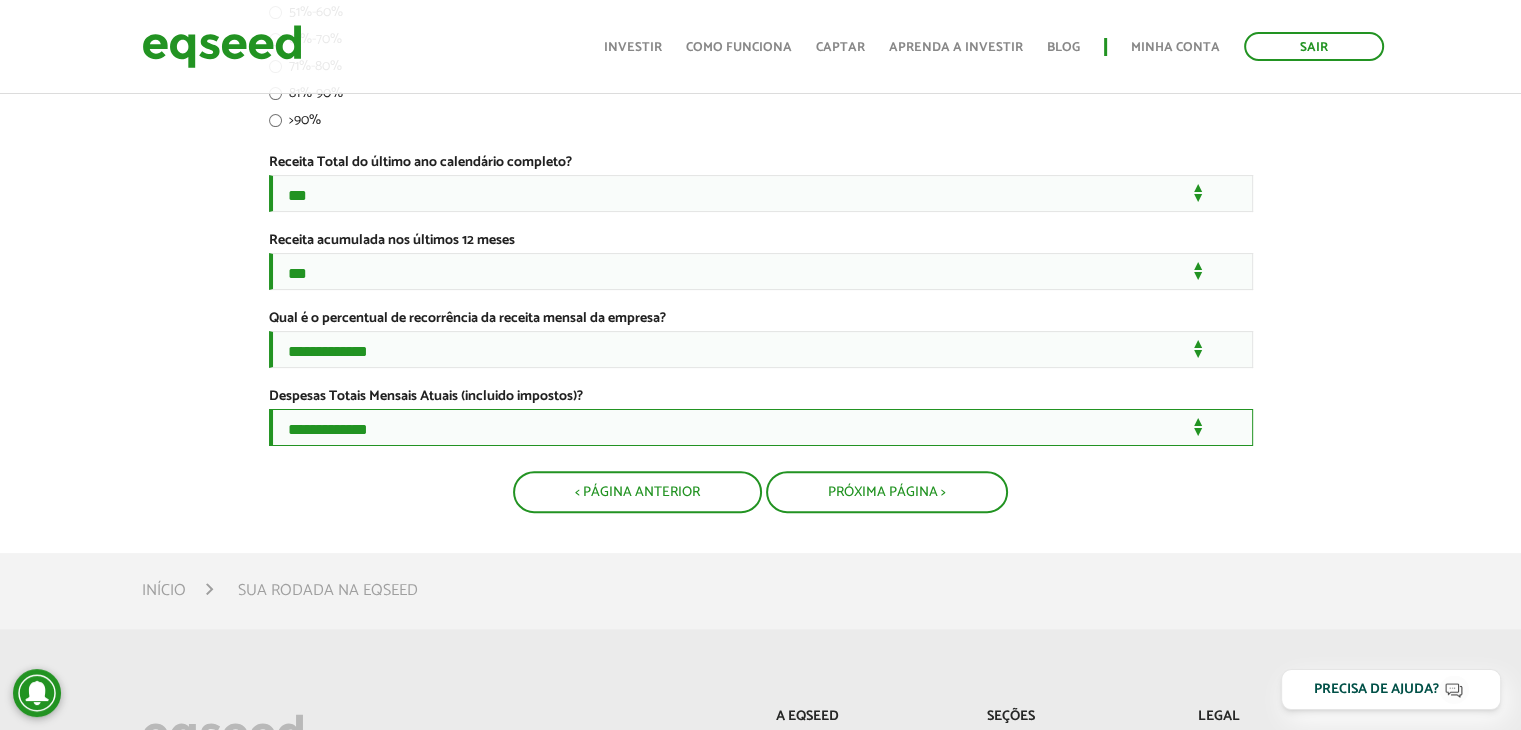 click on "**********" at bounding box center [761, 427] 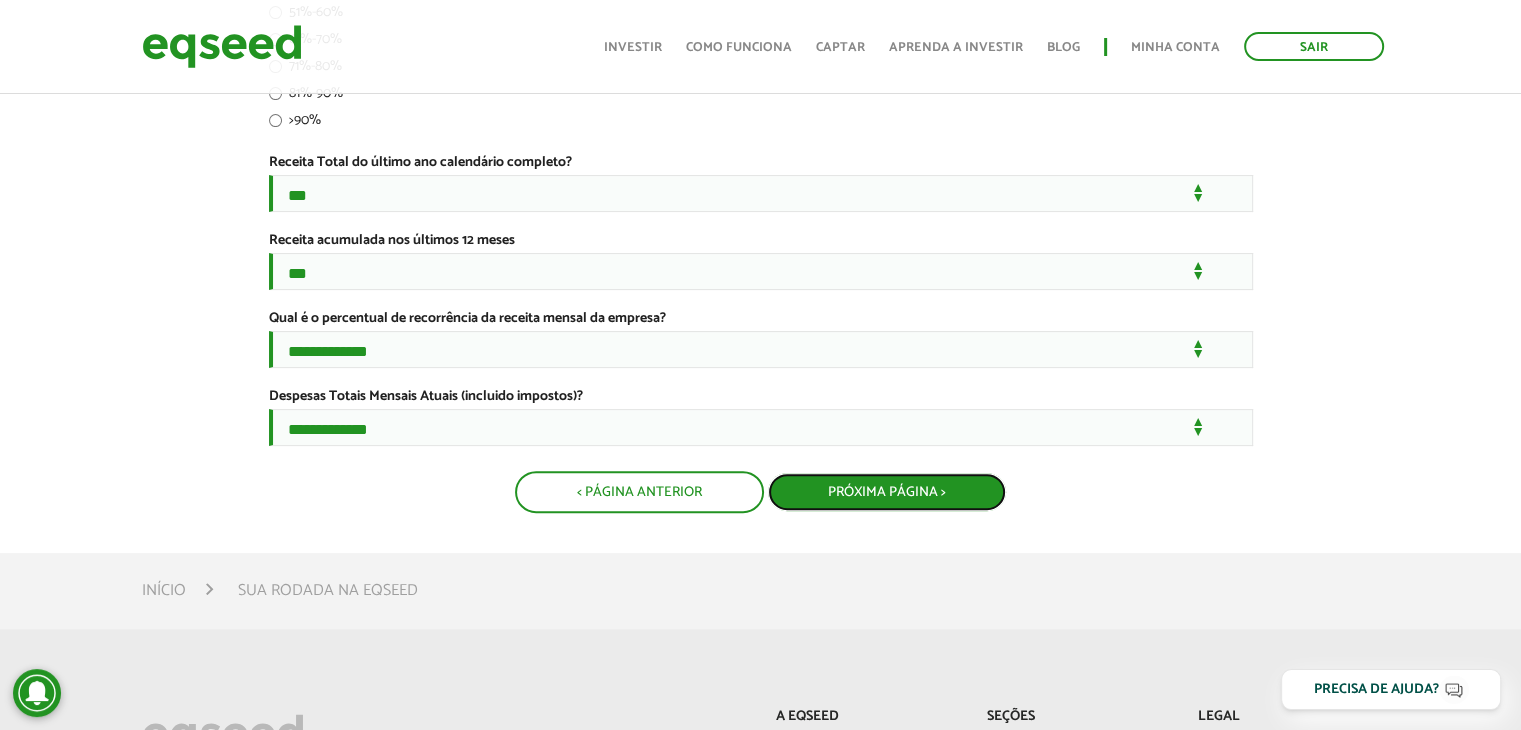 click on "Próxima Página >" at bounding box center (887, 492) 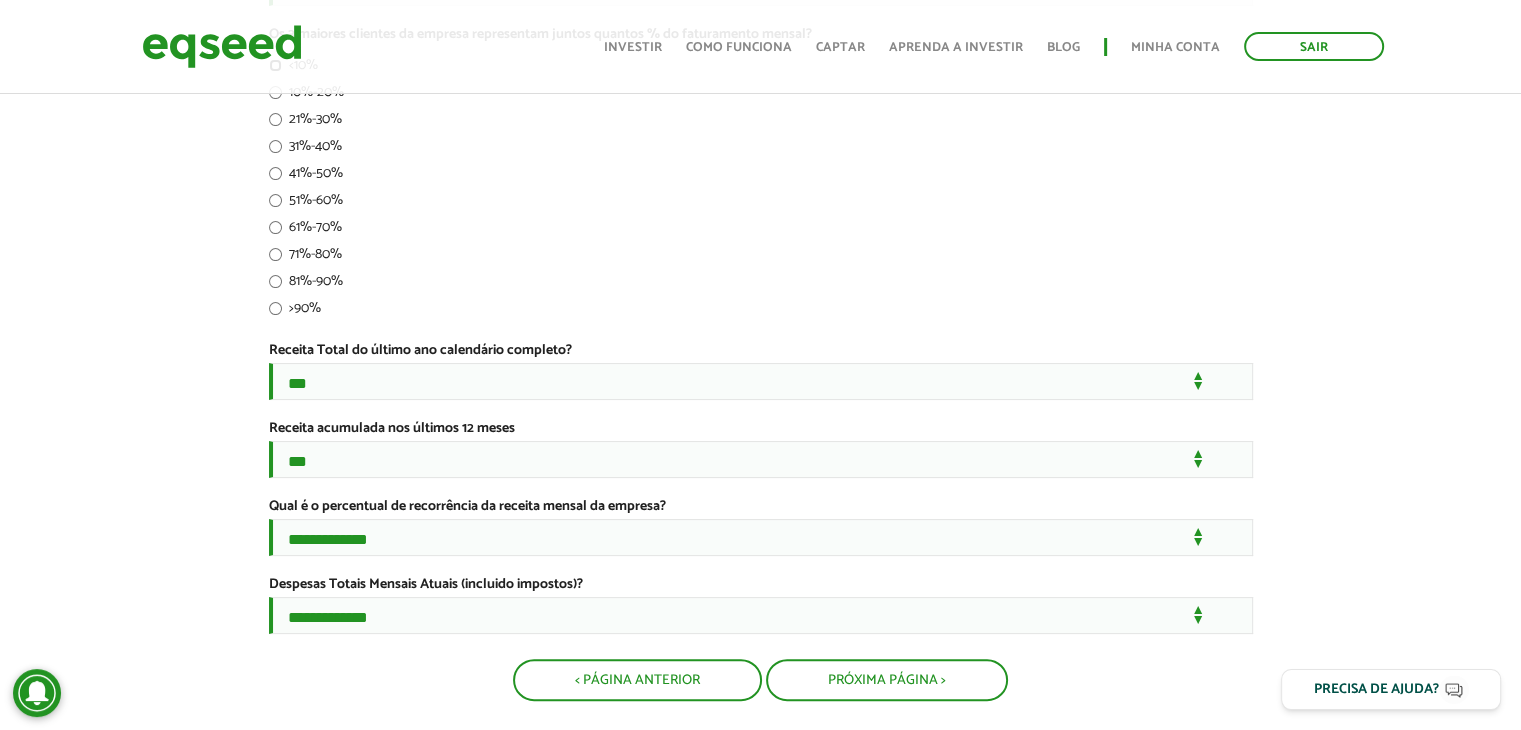 scroll, scrollTop: 778, scrollLeft: 0, axis: vertical 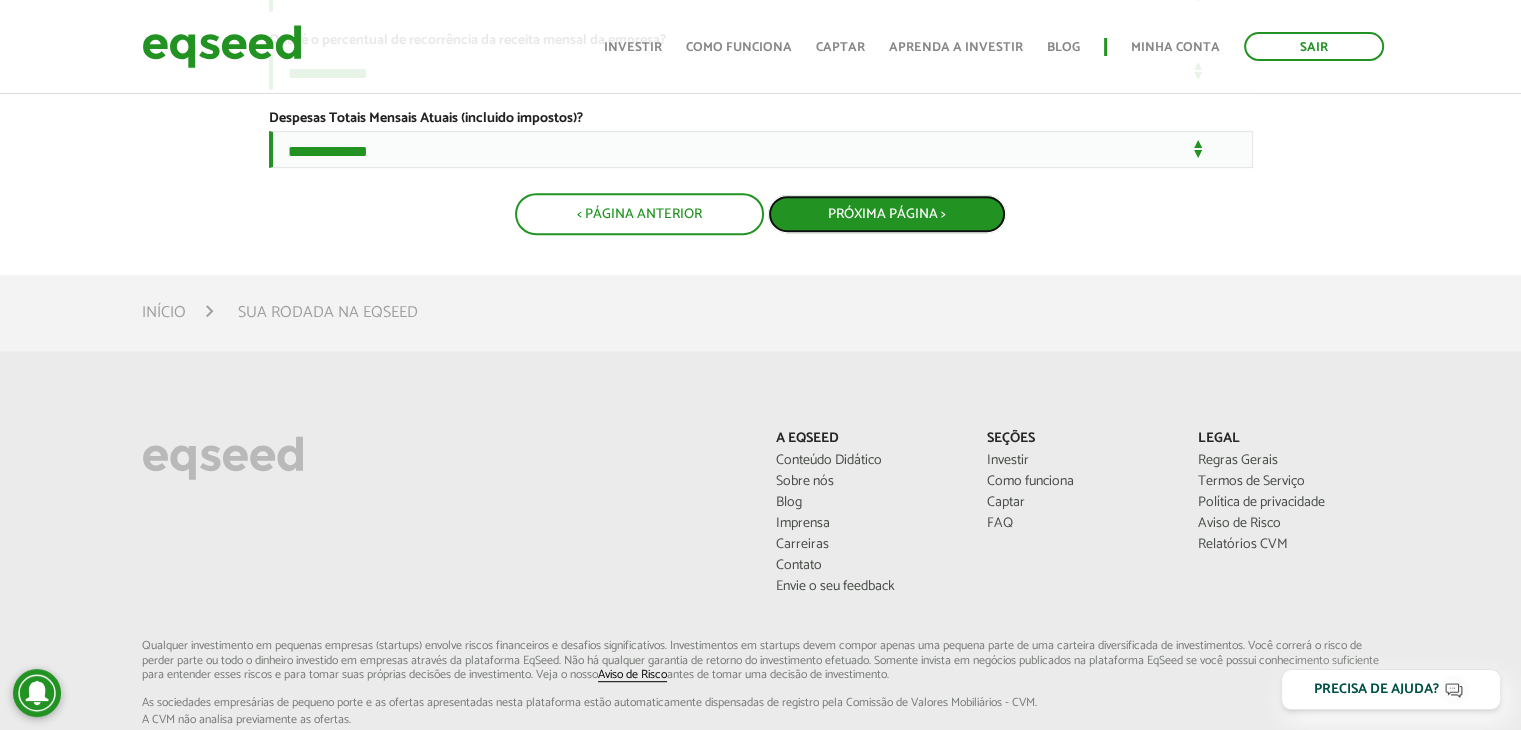 click on "Próxima Página >" at bounding box center [887, 214] 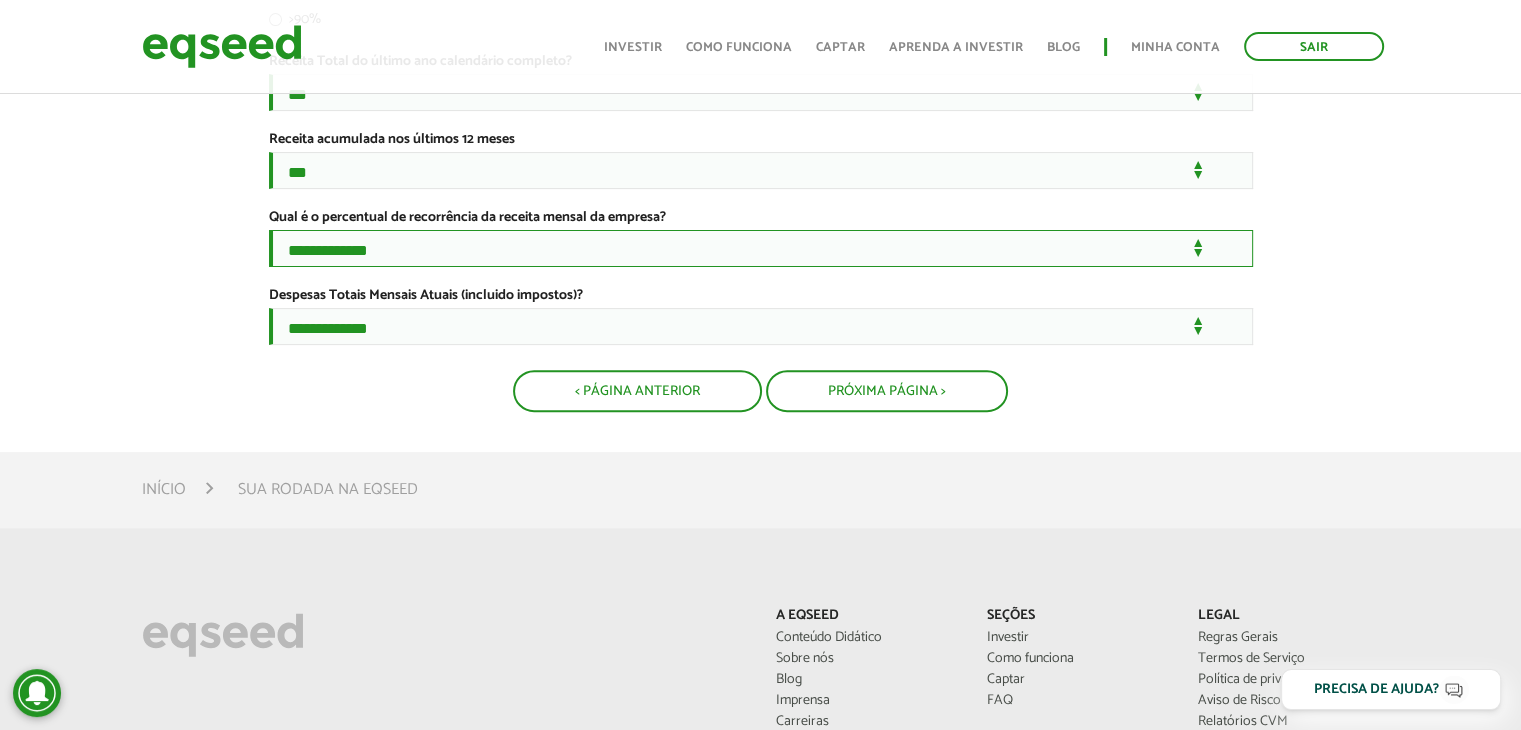 scroll, scrollTop: 578, scrollLeft: 0, axis: vertical 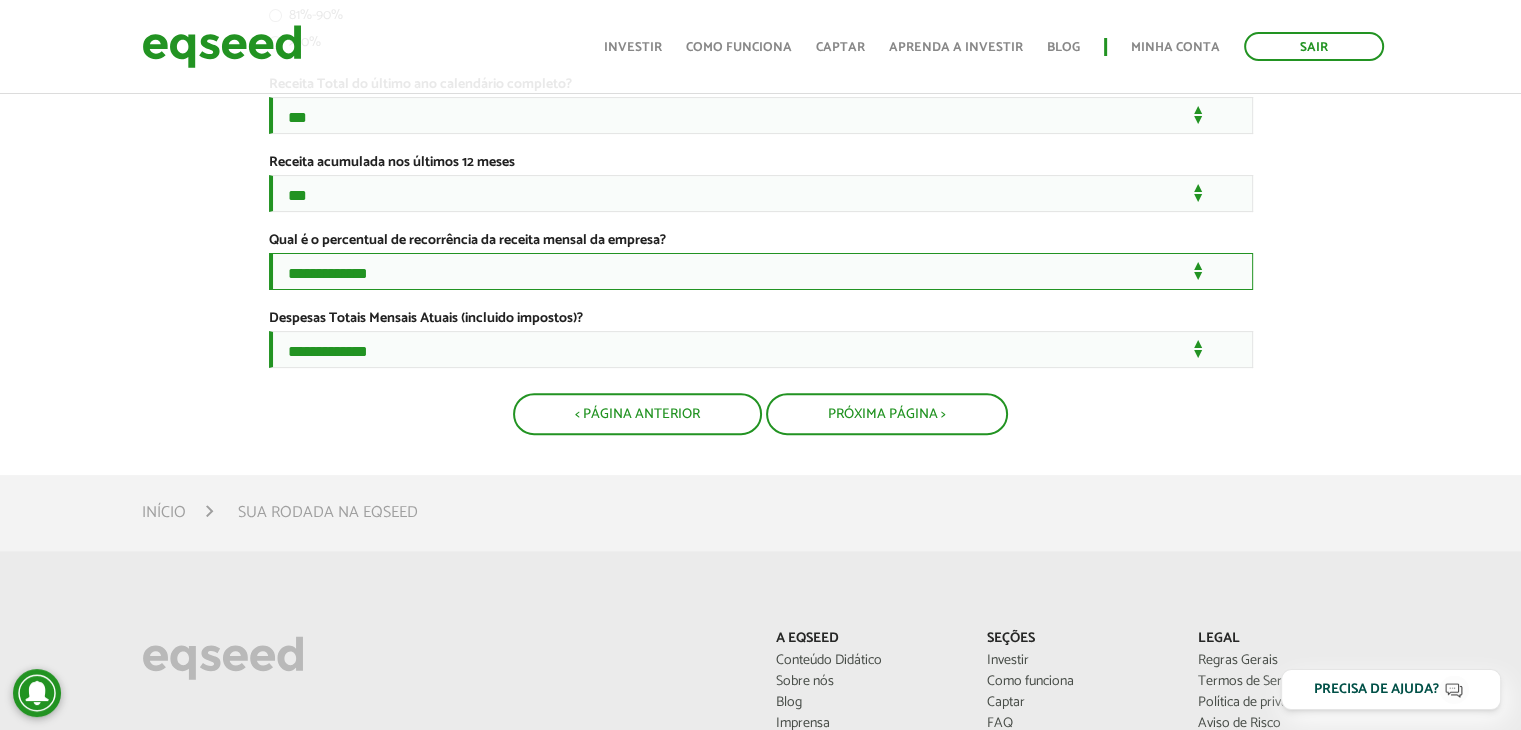 click on "**********" at bounding box center (761, 271) 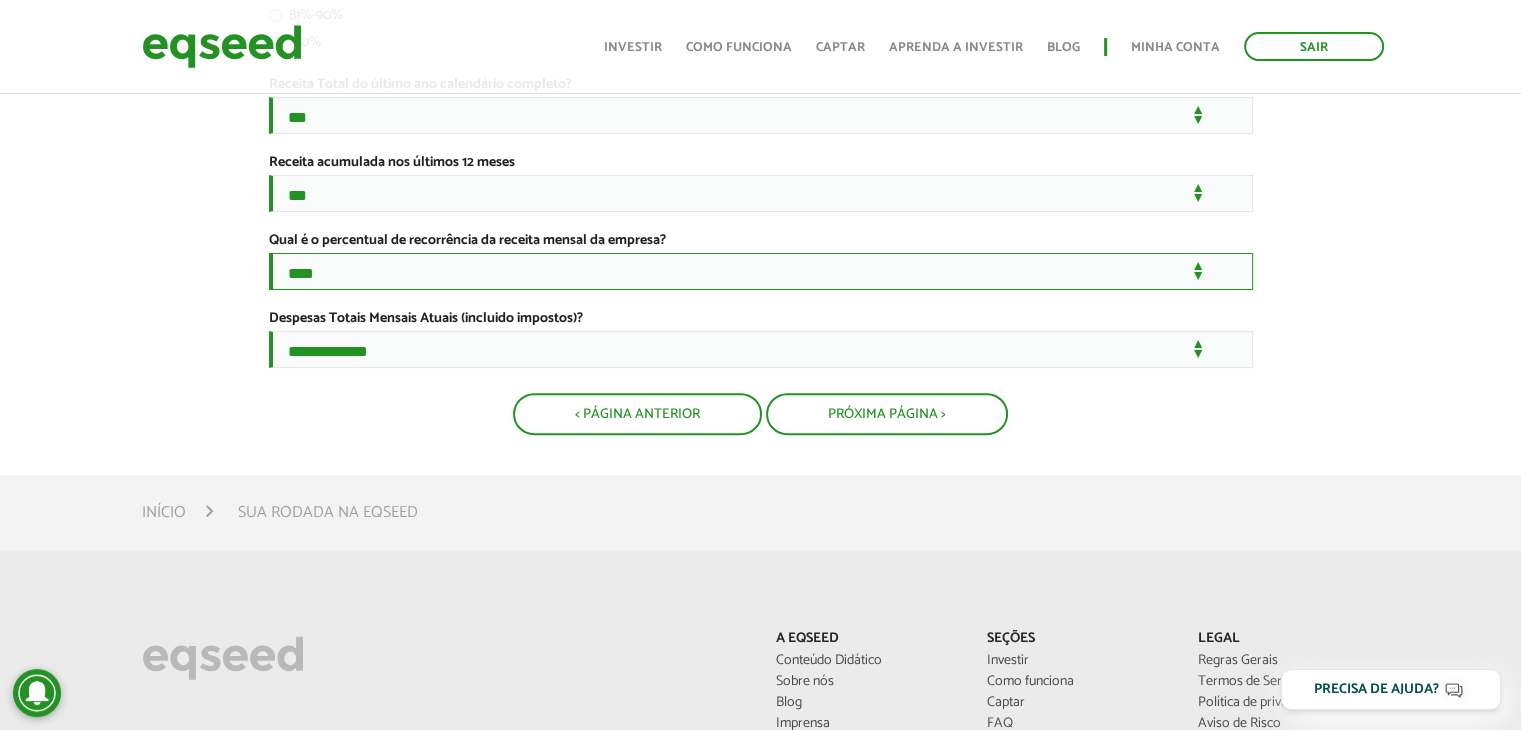 click on "**********" at bounding box center (761, 271) 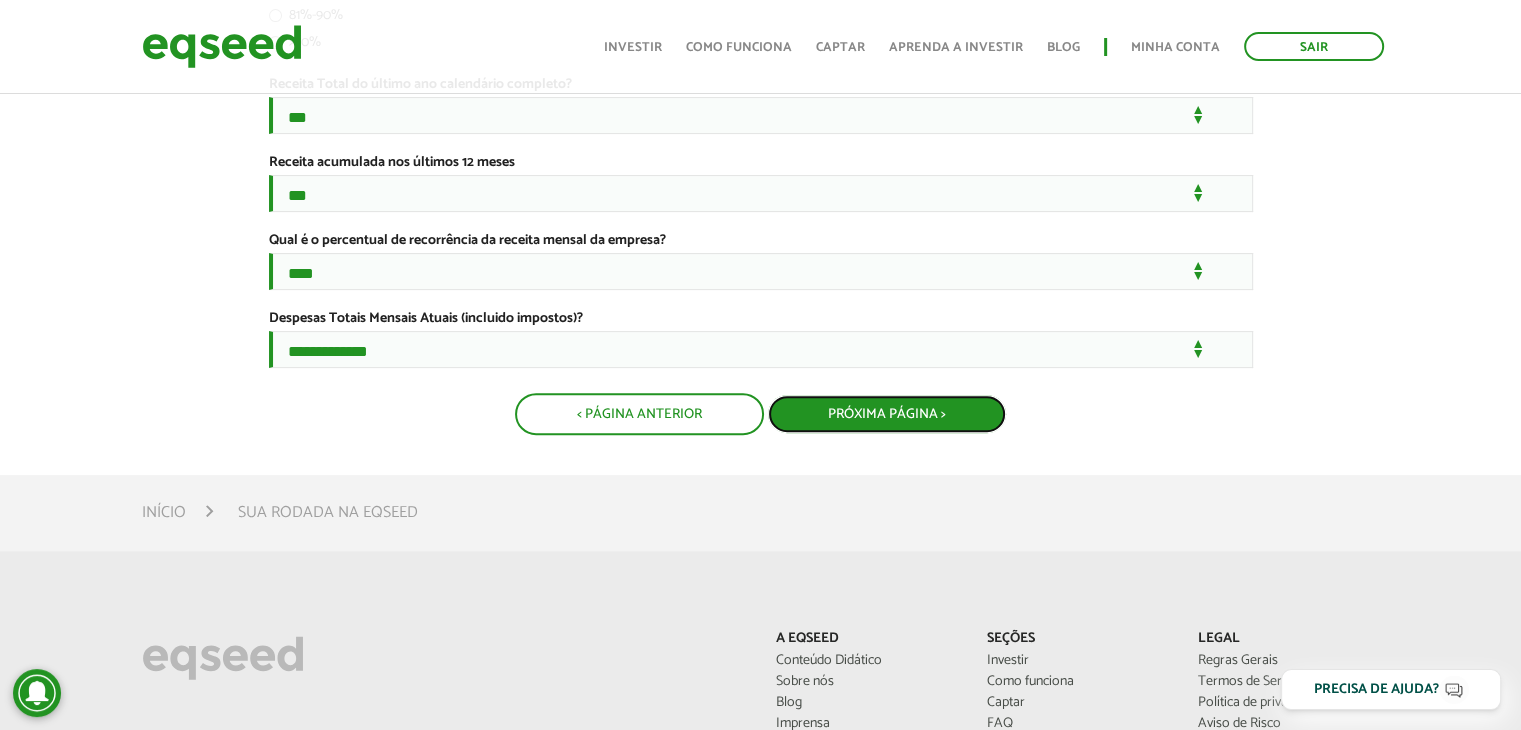 click on "Próxima Página >" at bounding box center [887, 414] 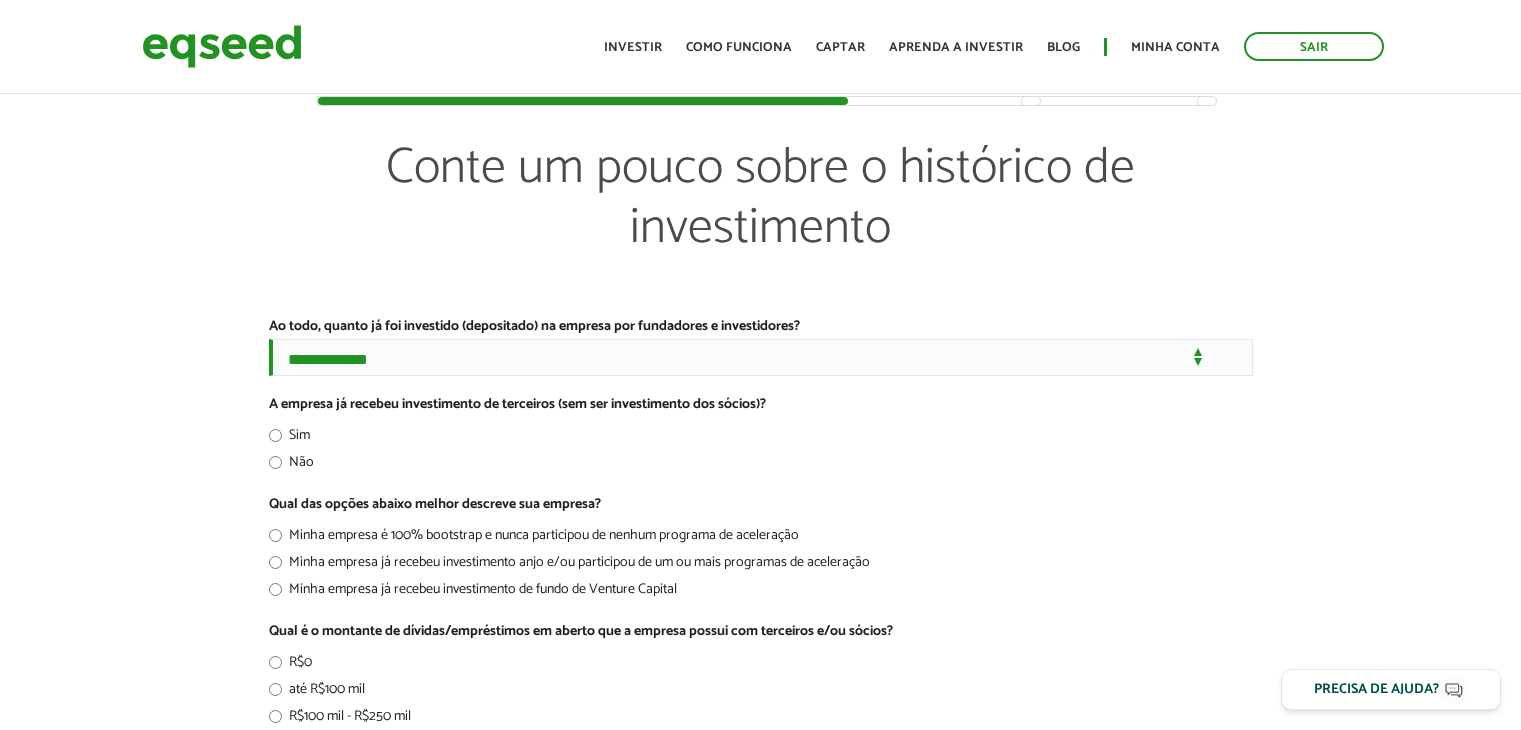 scroll, scrollTop: 0, scrollLeft: 0, axis: both 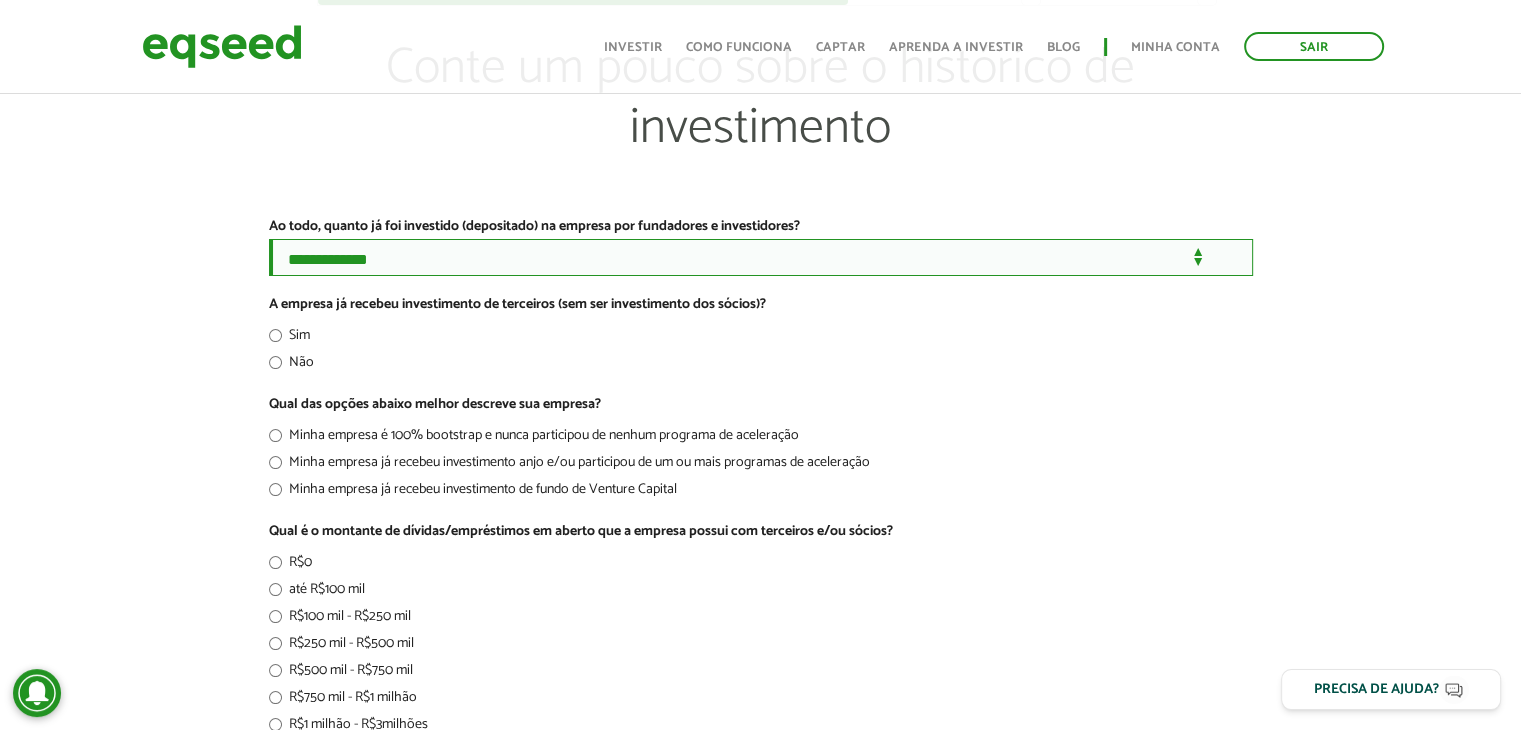 click on "**********" at bounding box center (761, 257) 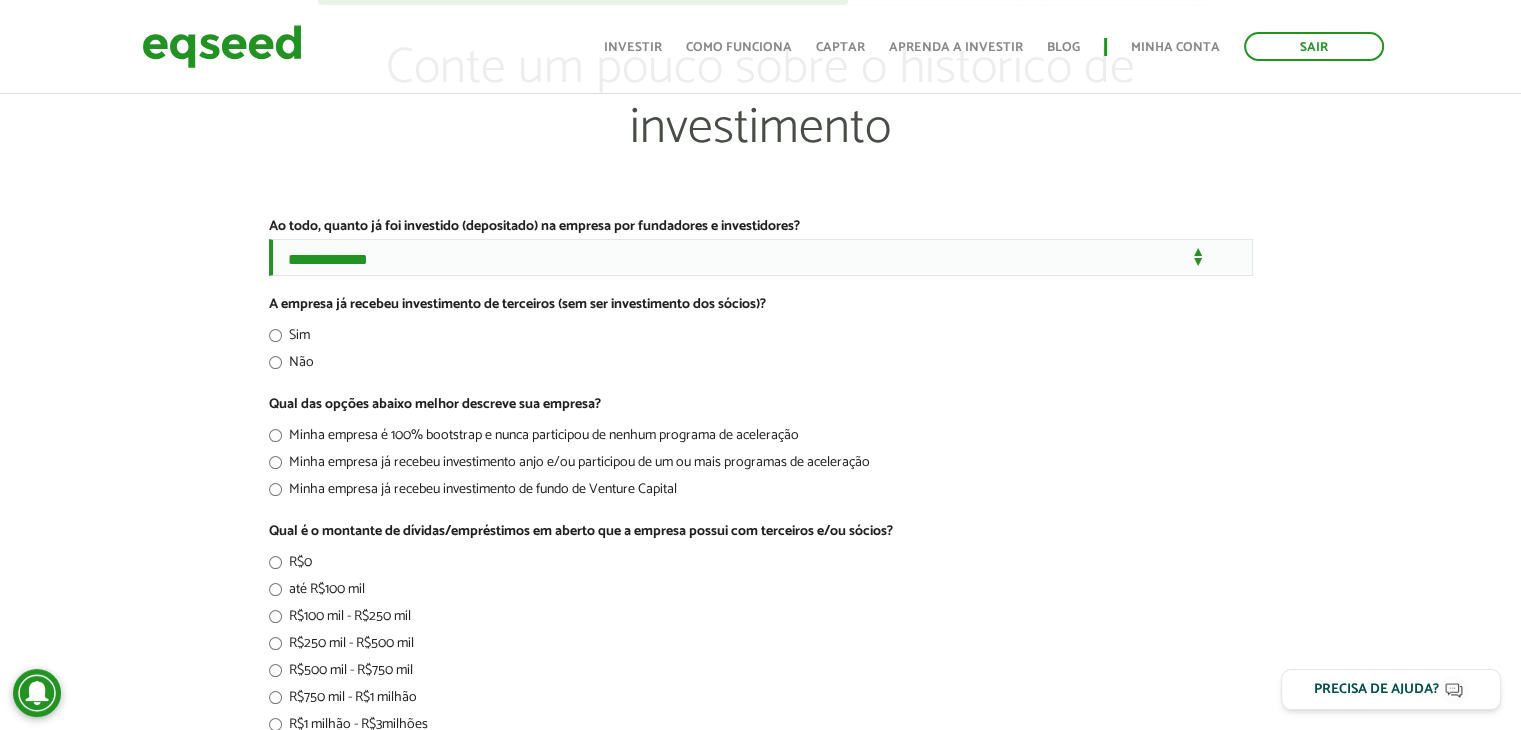 click on "**********" at bounding box center (761, 438) 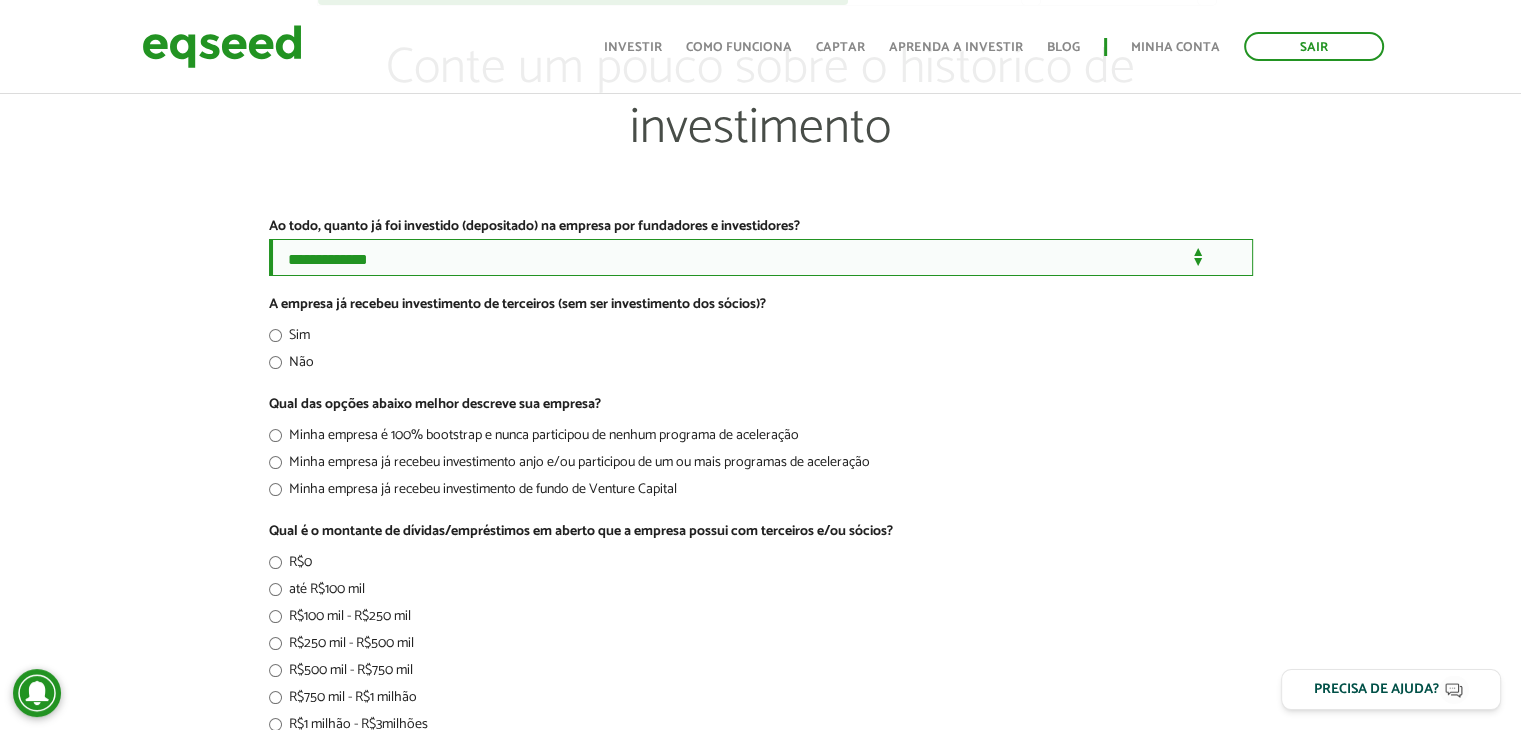 click on "**********" at bounding box center [761, 257] 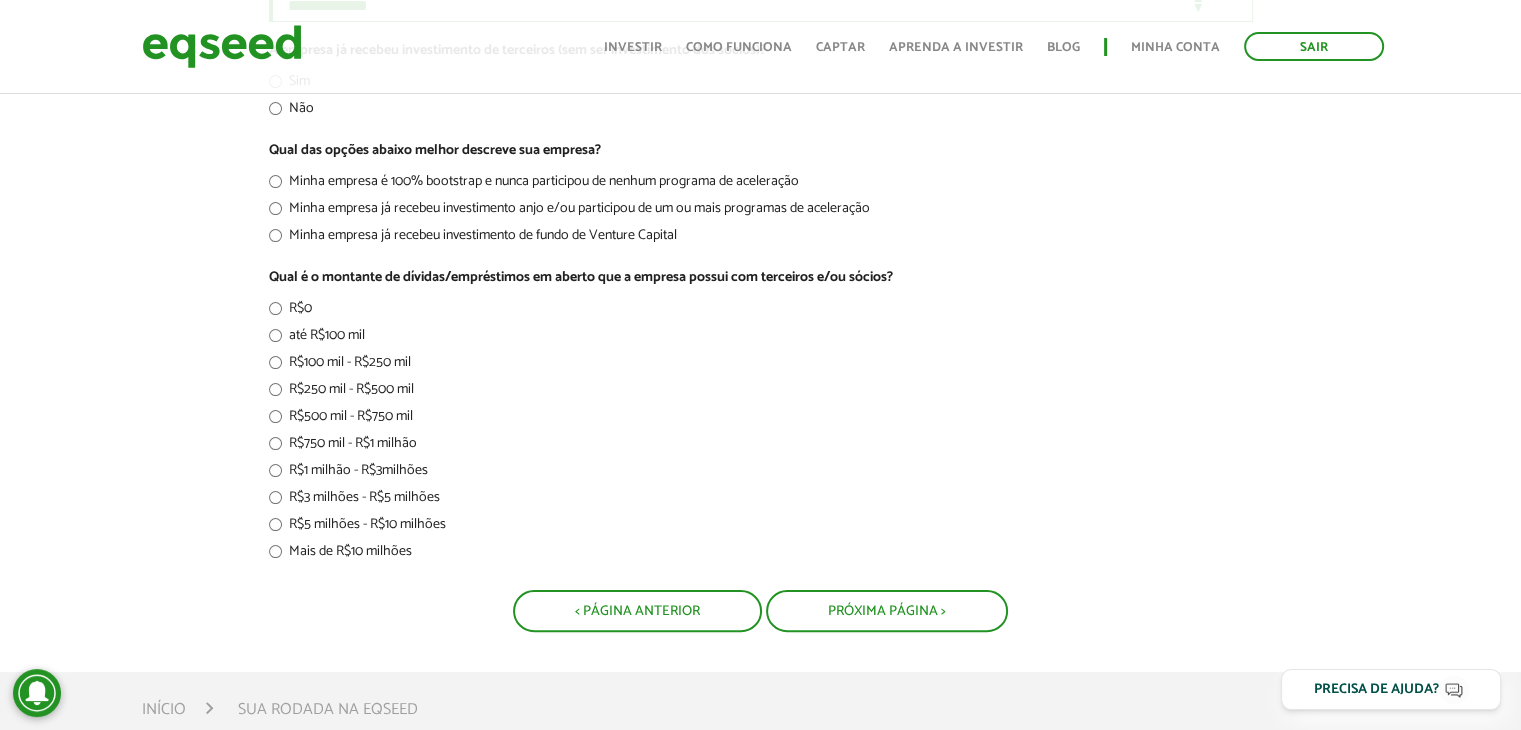 scroll, scrollTop: 400, scrollLeft: 0, axis: vertical 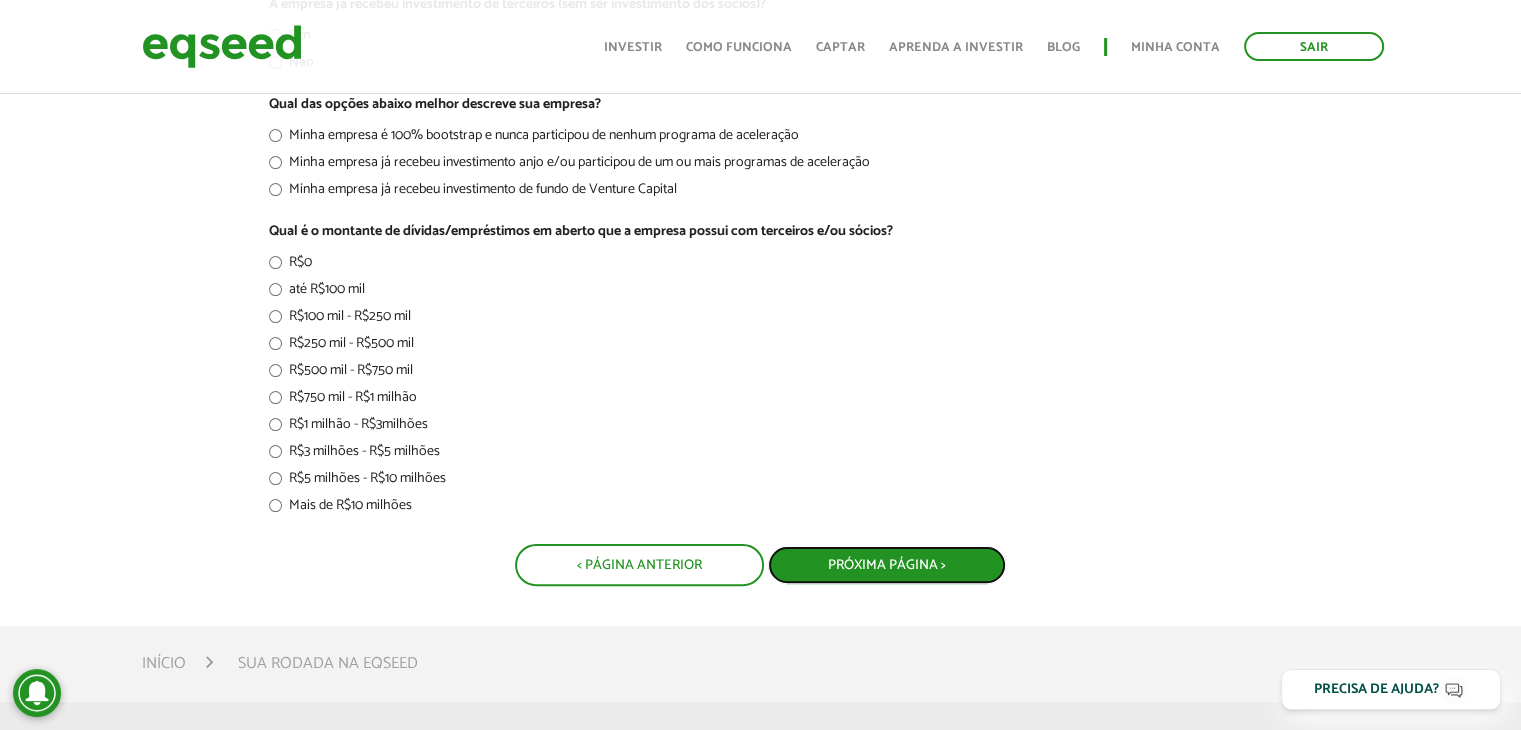 click on "Próxima Página >" at bounding box center [887, 565] 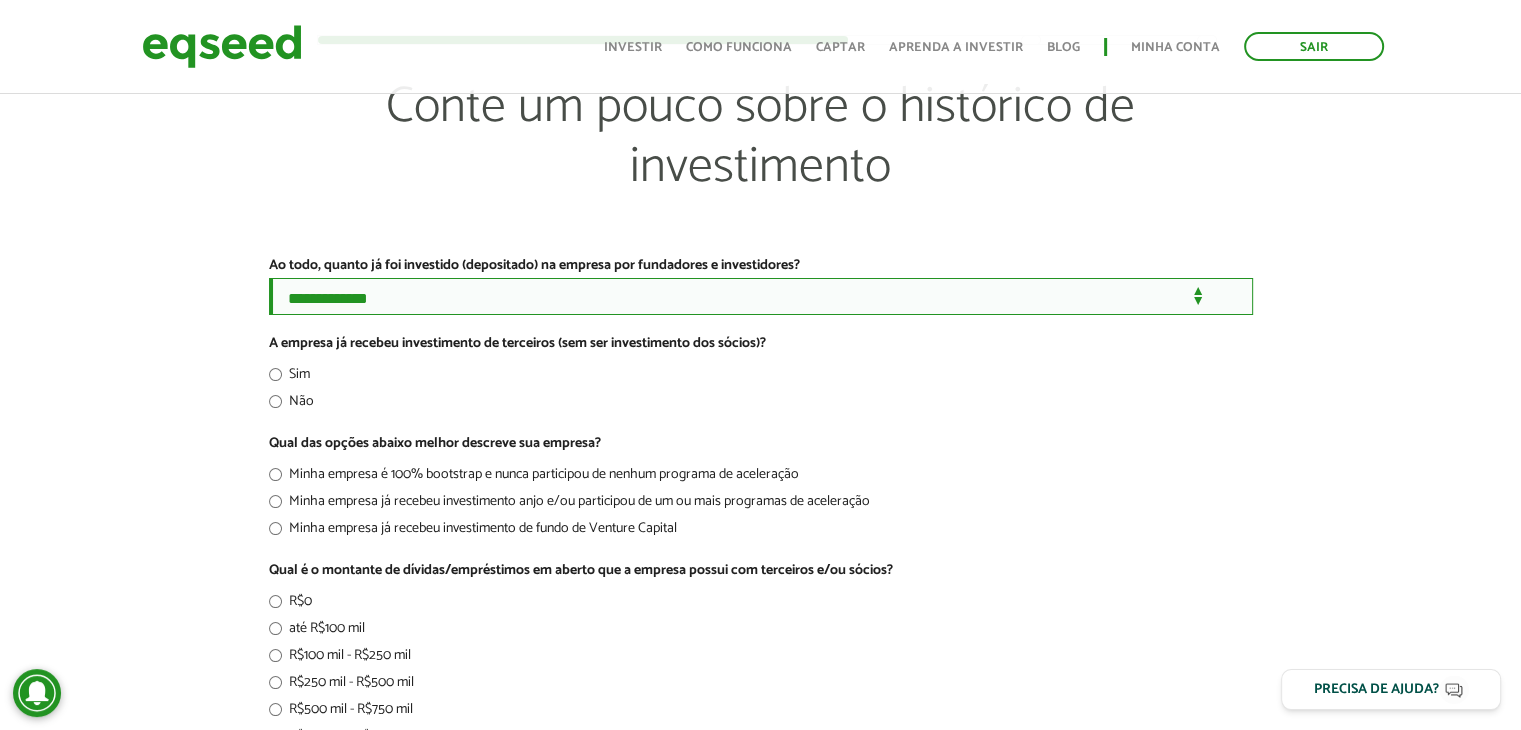 scroll, scrollTop: 38, scrollLeft: 0, axis: vertical 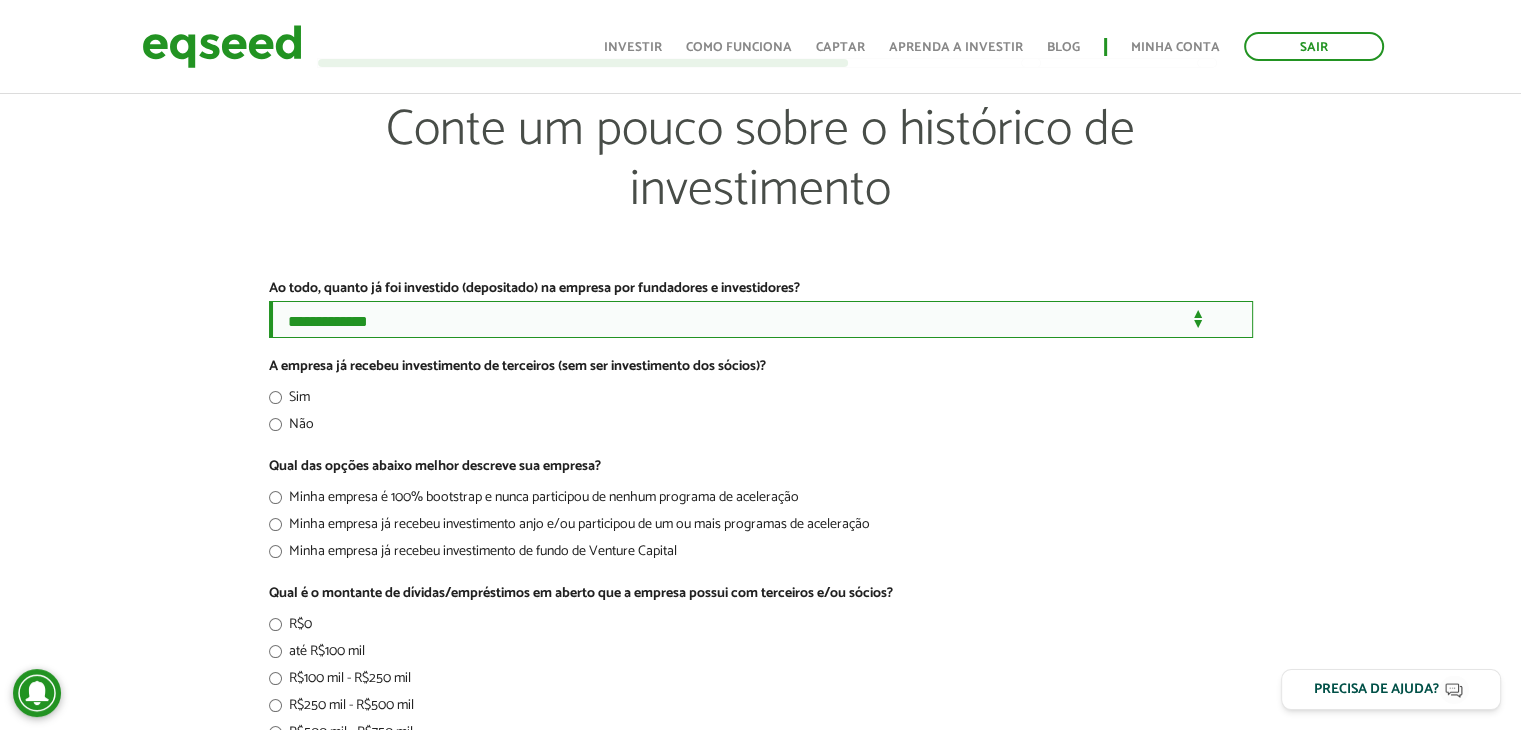 click on "**********" at bounding box center [761, 319] 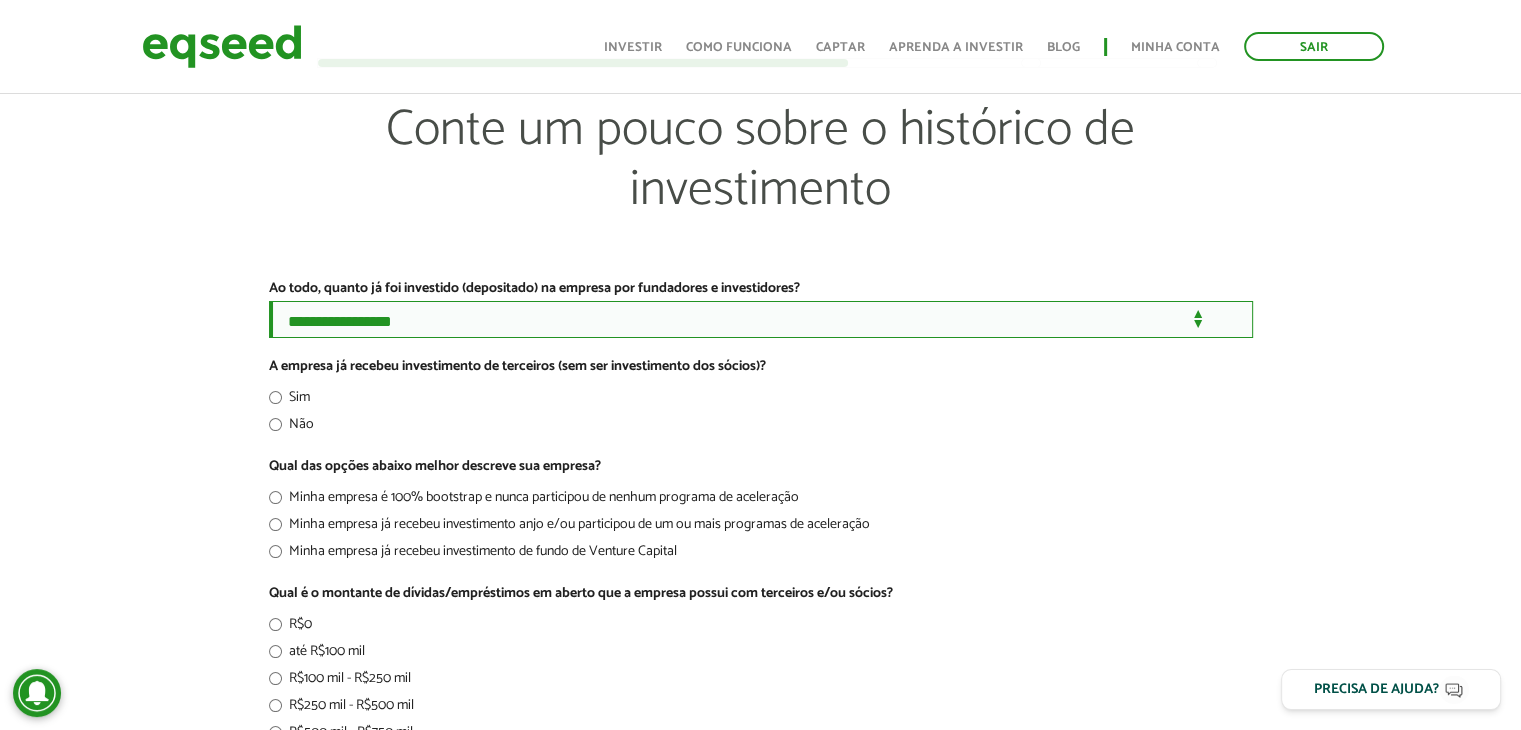 click on "**********" at bounding box center [761, 319] 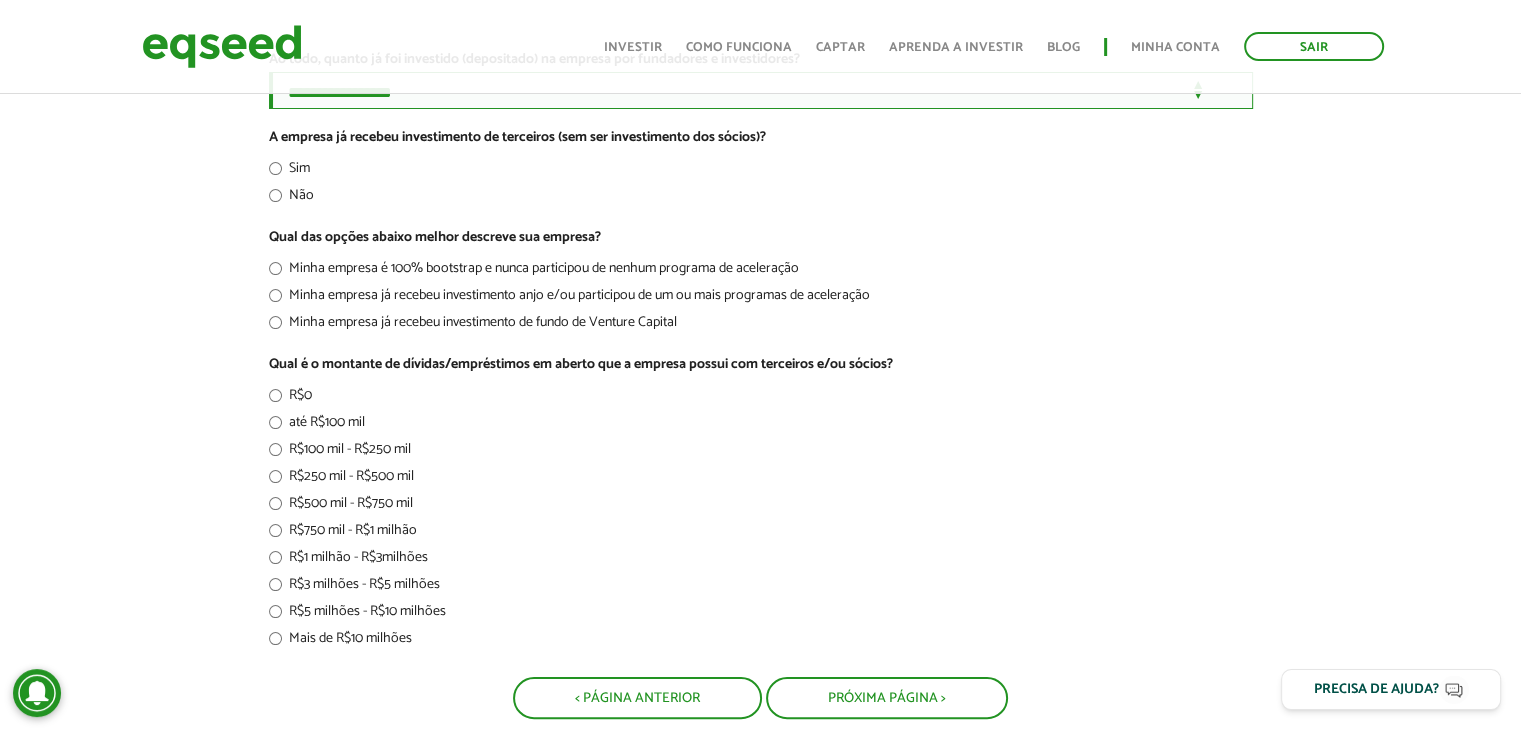 scroll, scrollTop: 538, scrollLeft: 0, axis: vertical 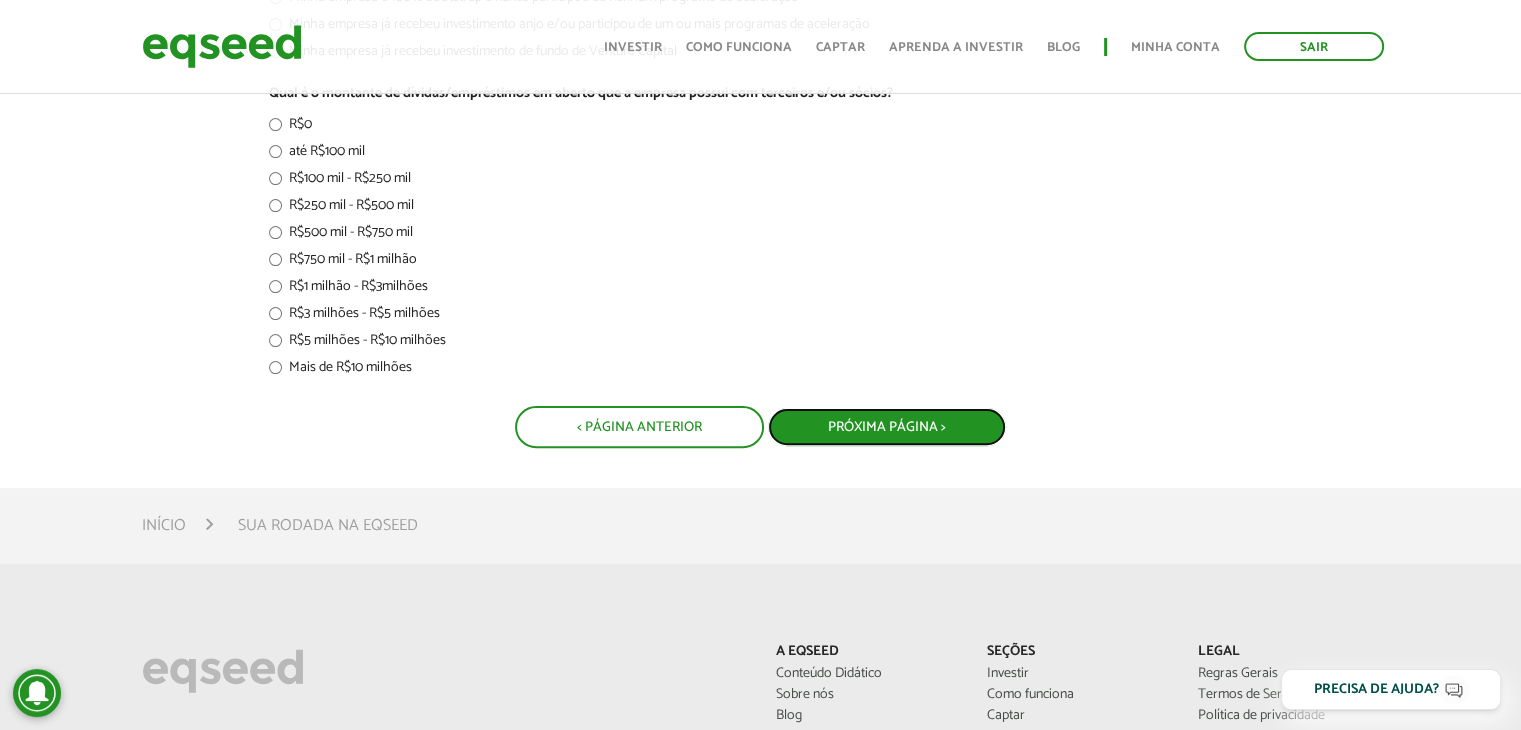 click on "Próxima Página >" at bounding box center [887, 427] 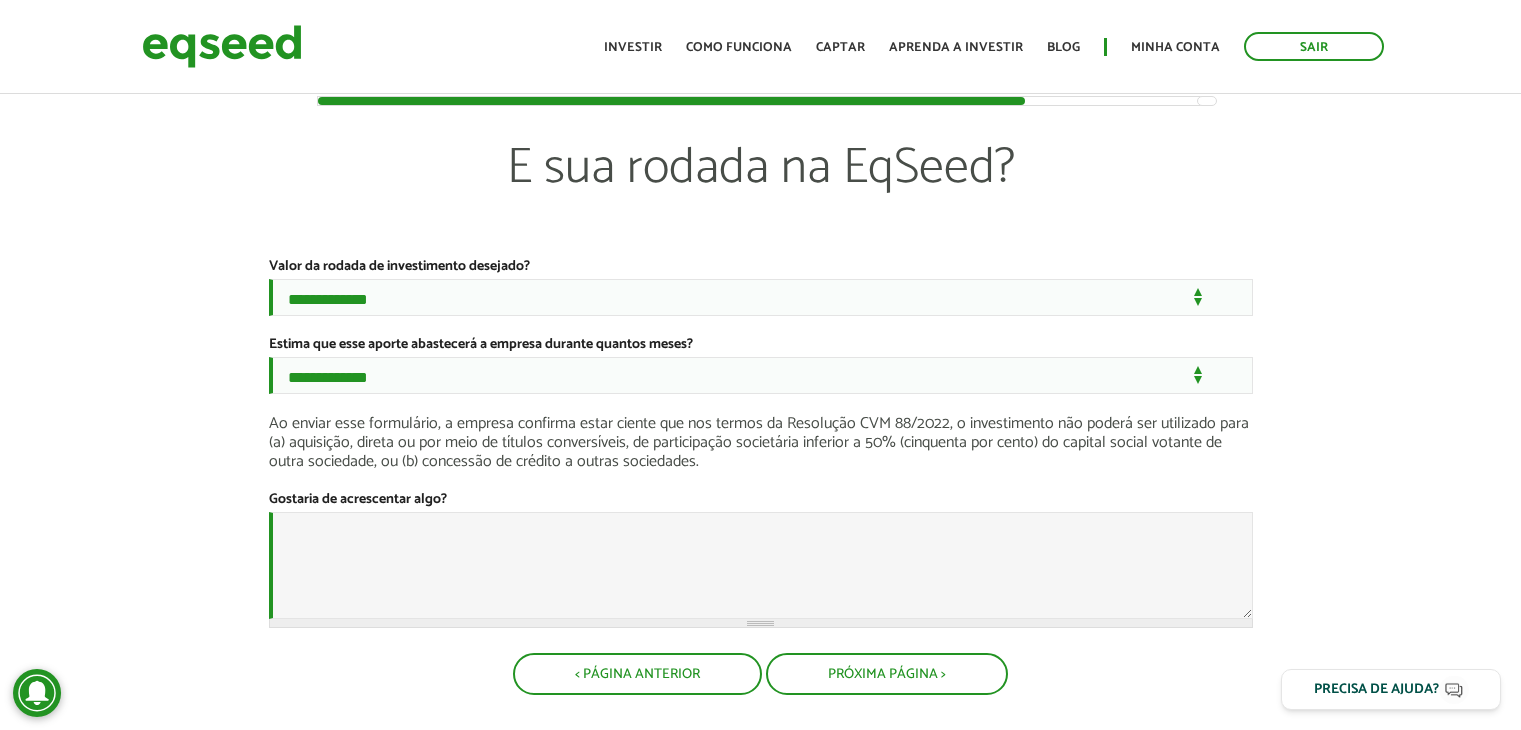 scroll, scrollTop: 0, scrollLeft: 0, axis: both 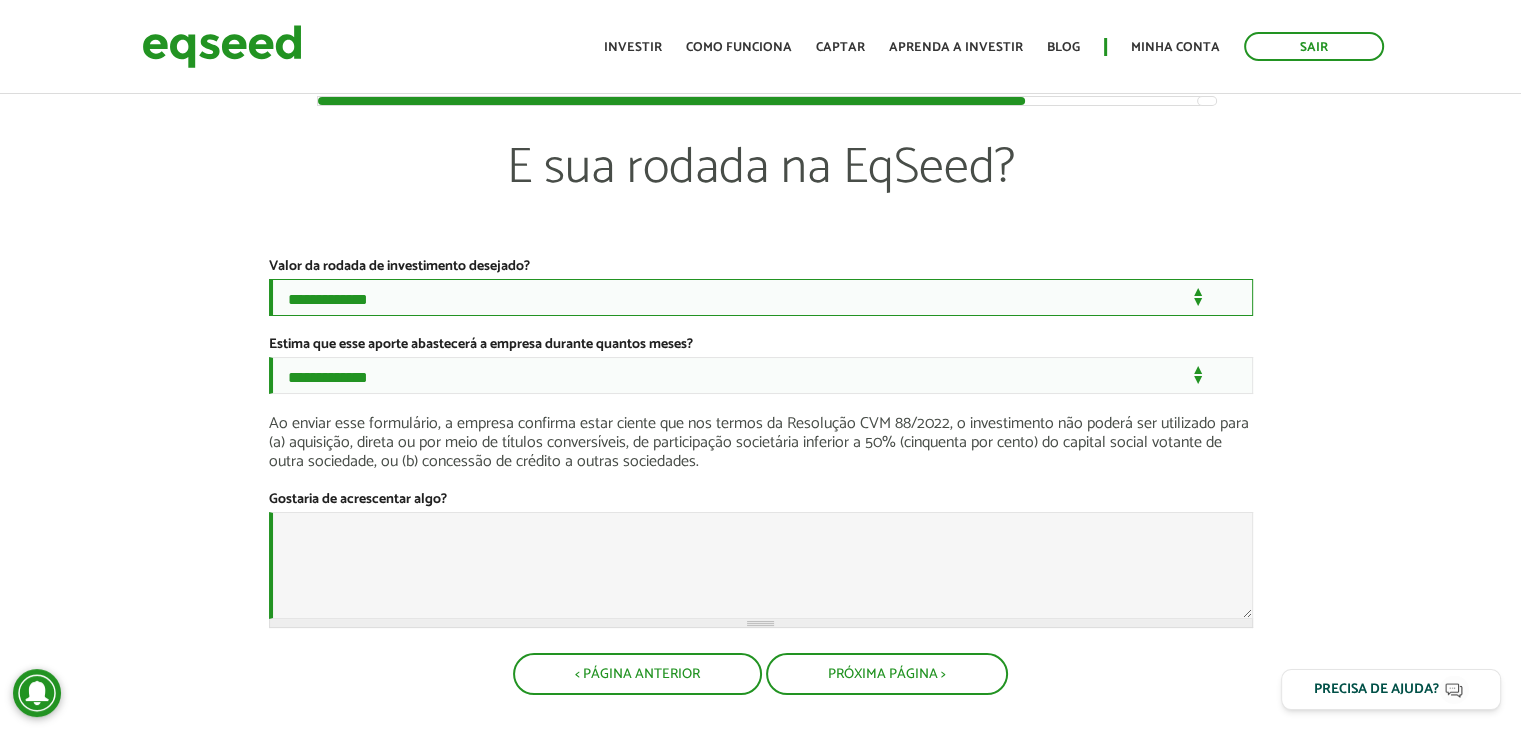 click on "**********" at bounding box center (761, 297) 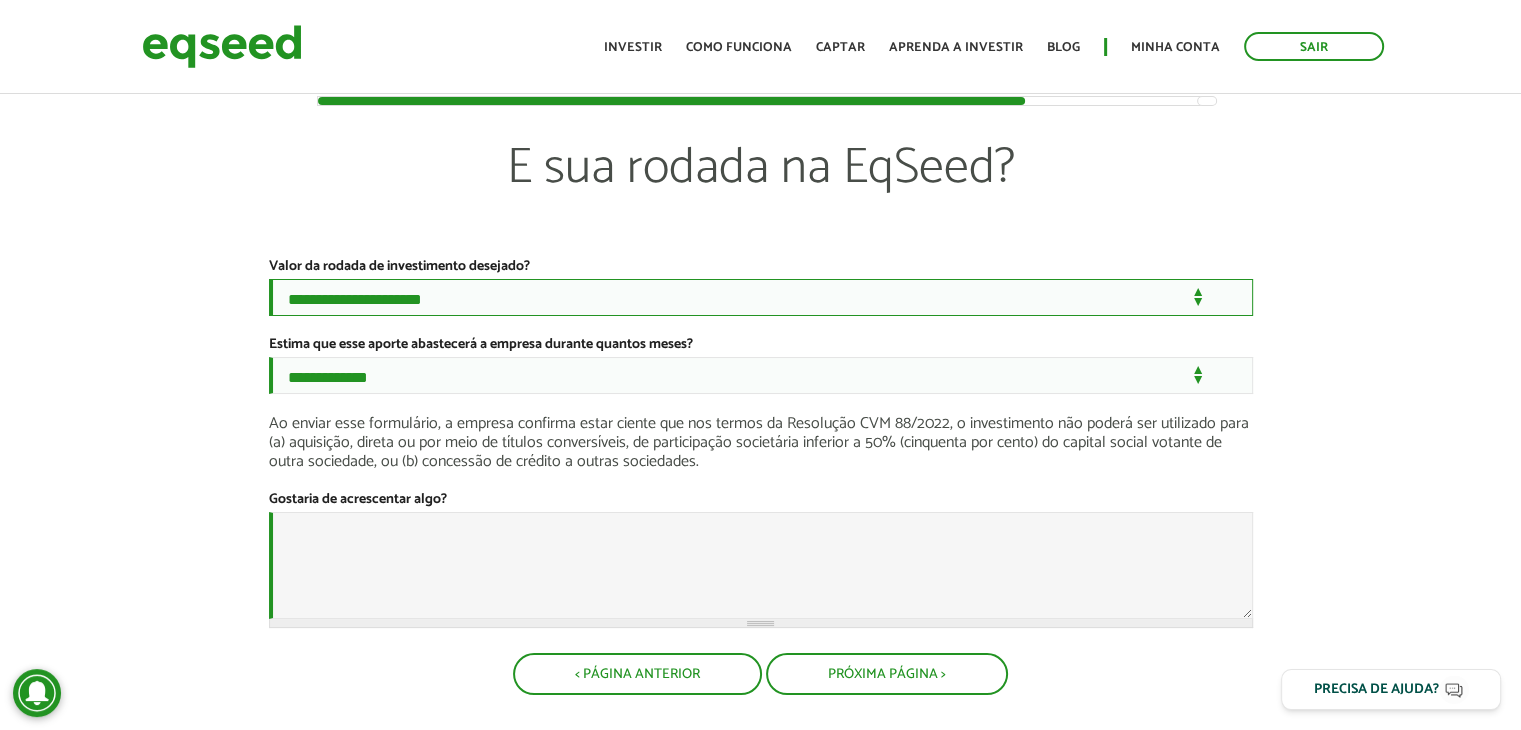click on "**********" at bounding box center (761, 297) 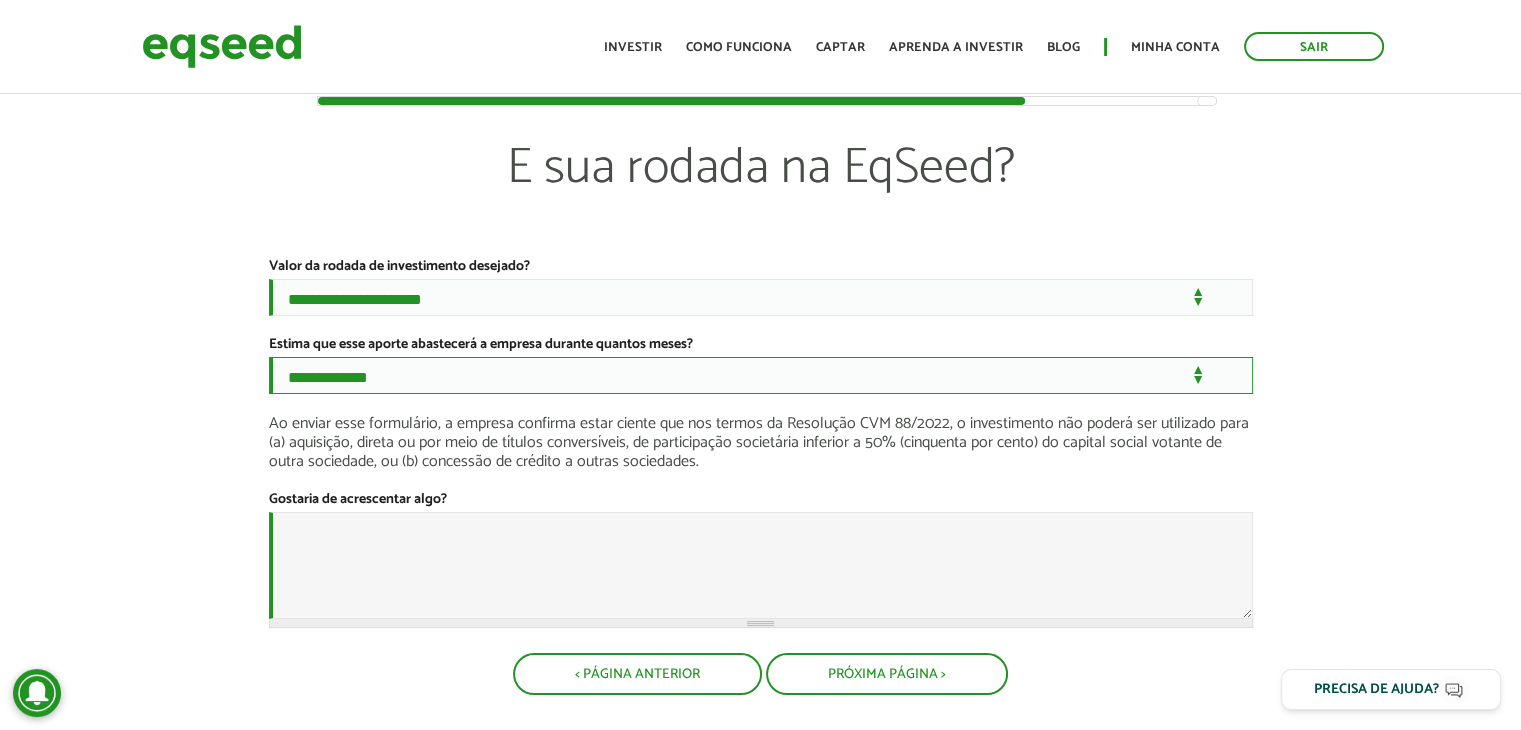 click on "**********" at bounding box center (761, 375) 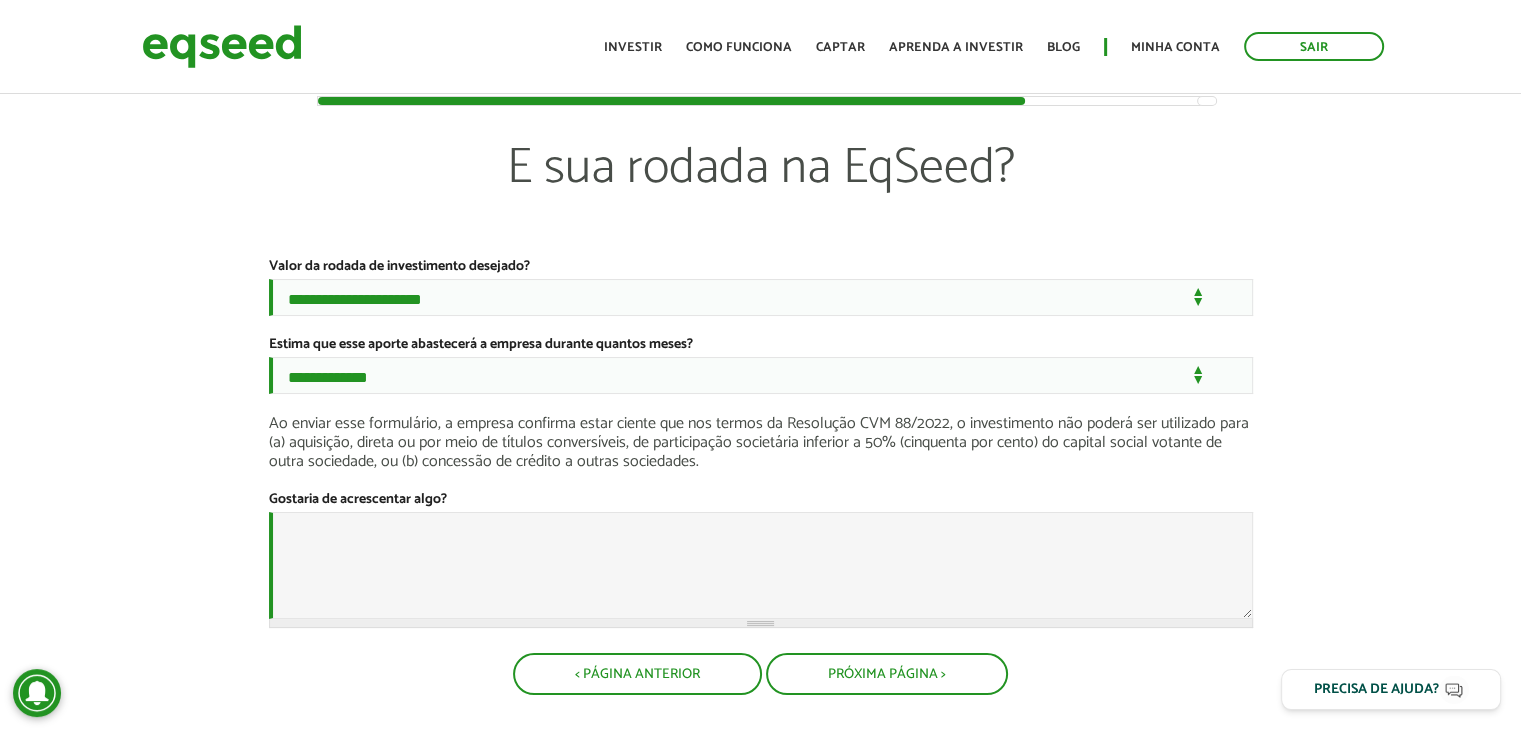 click on "Estima que esse aporte abastecerá a empresa durante quantos meses?  *" at bounding box center (481, 345) 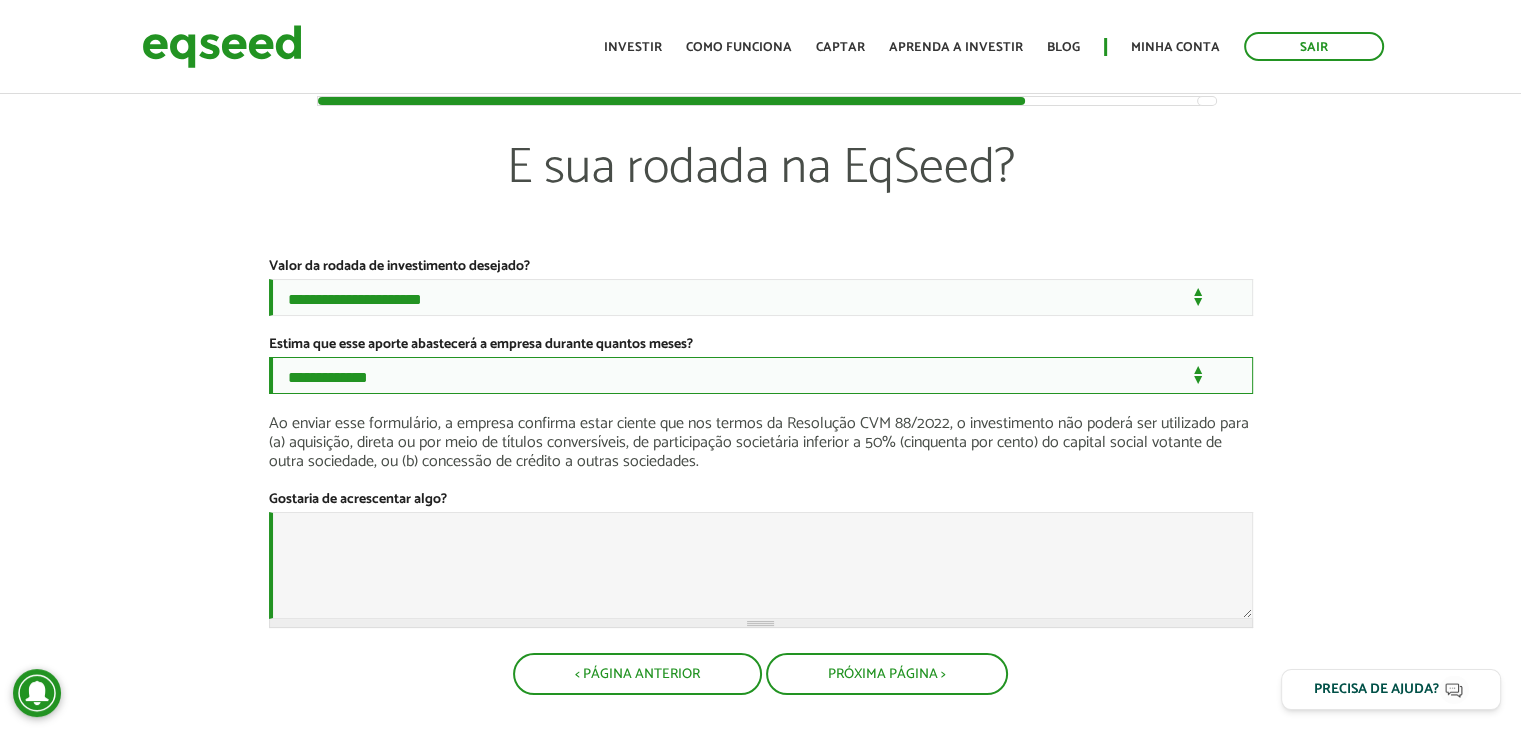 click on "**********" at bounding box center [761, 375] 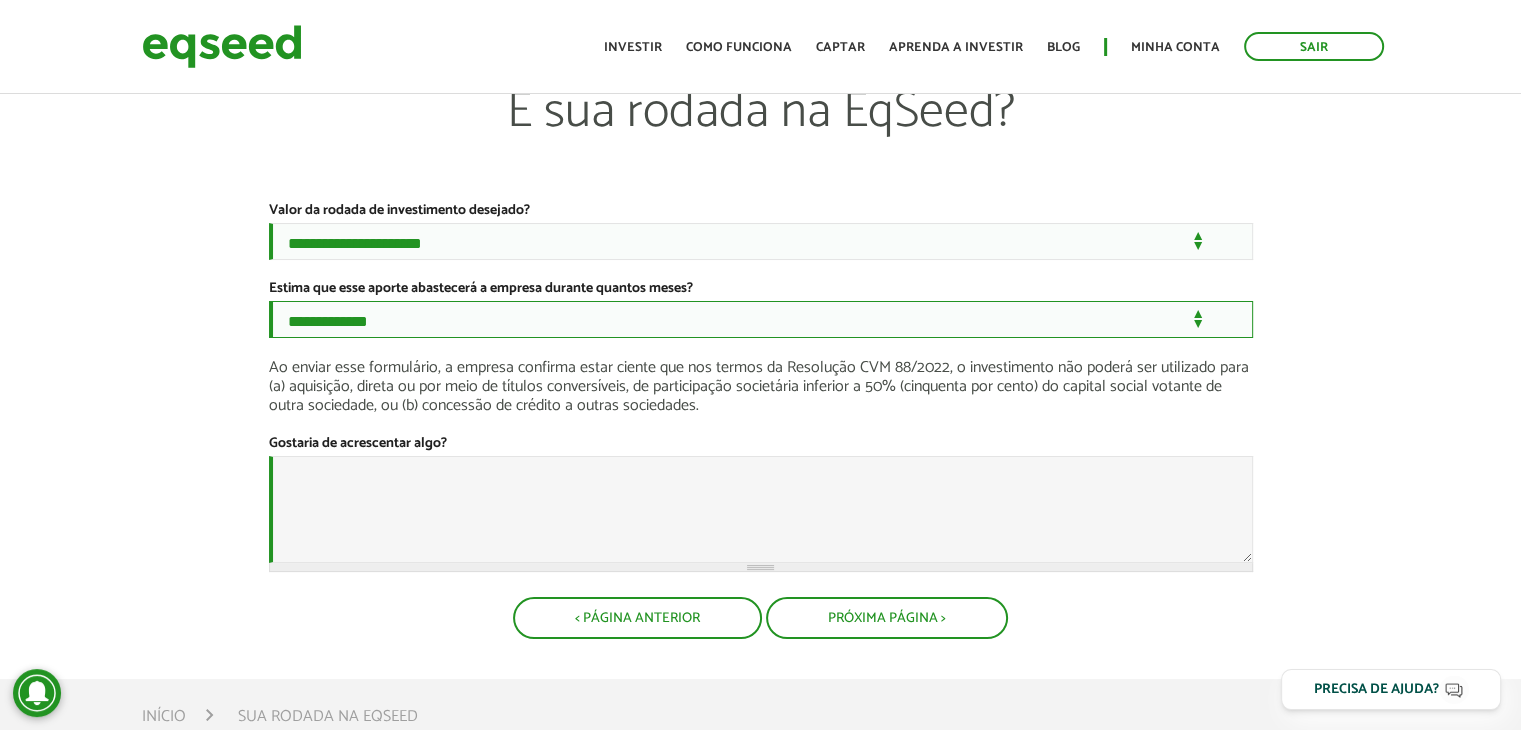 scroll, scrollTop: 100, scrollLeft: 0, axis: vertical 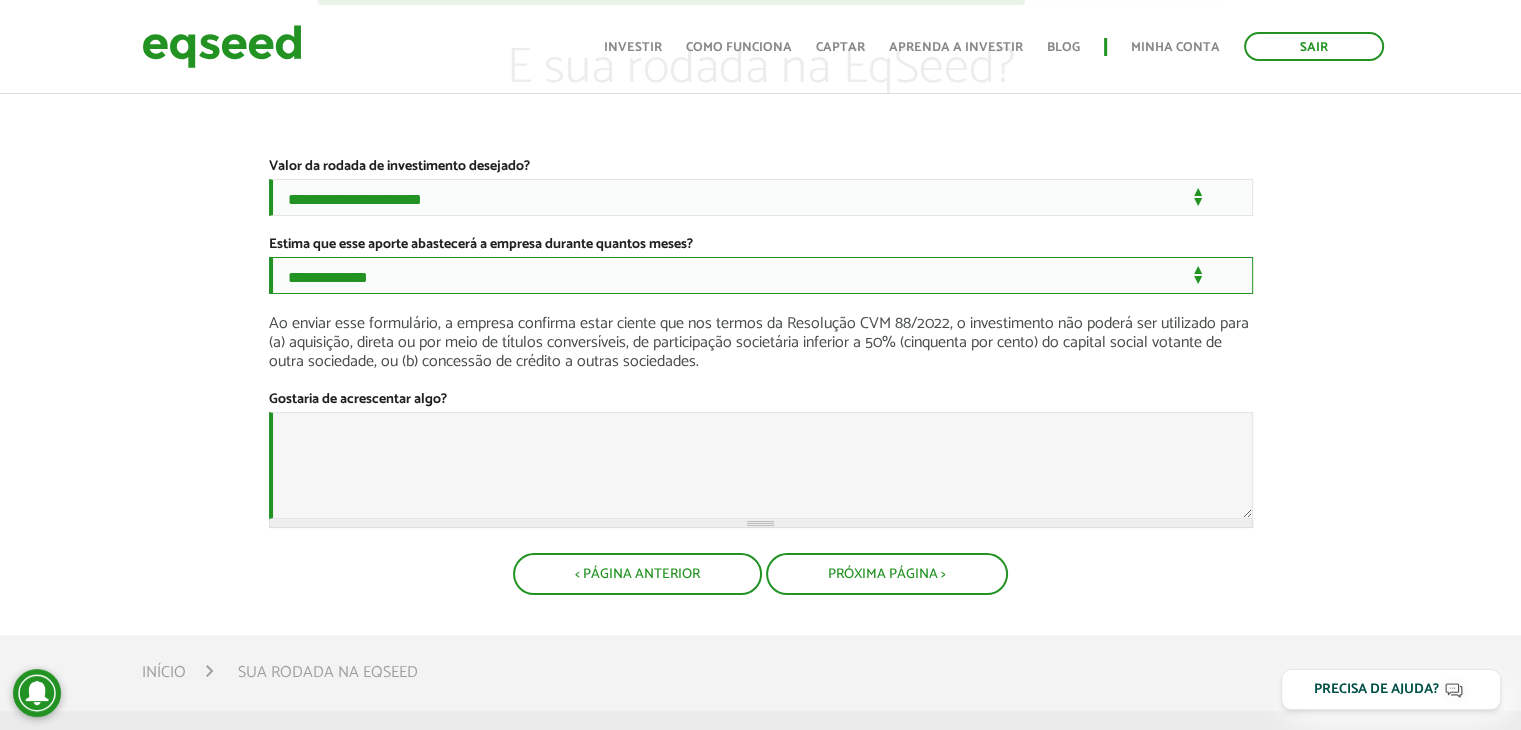 click on "**********" at bounding box center [761, 275] 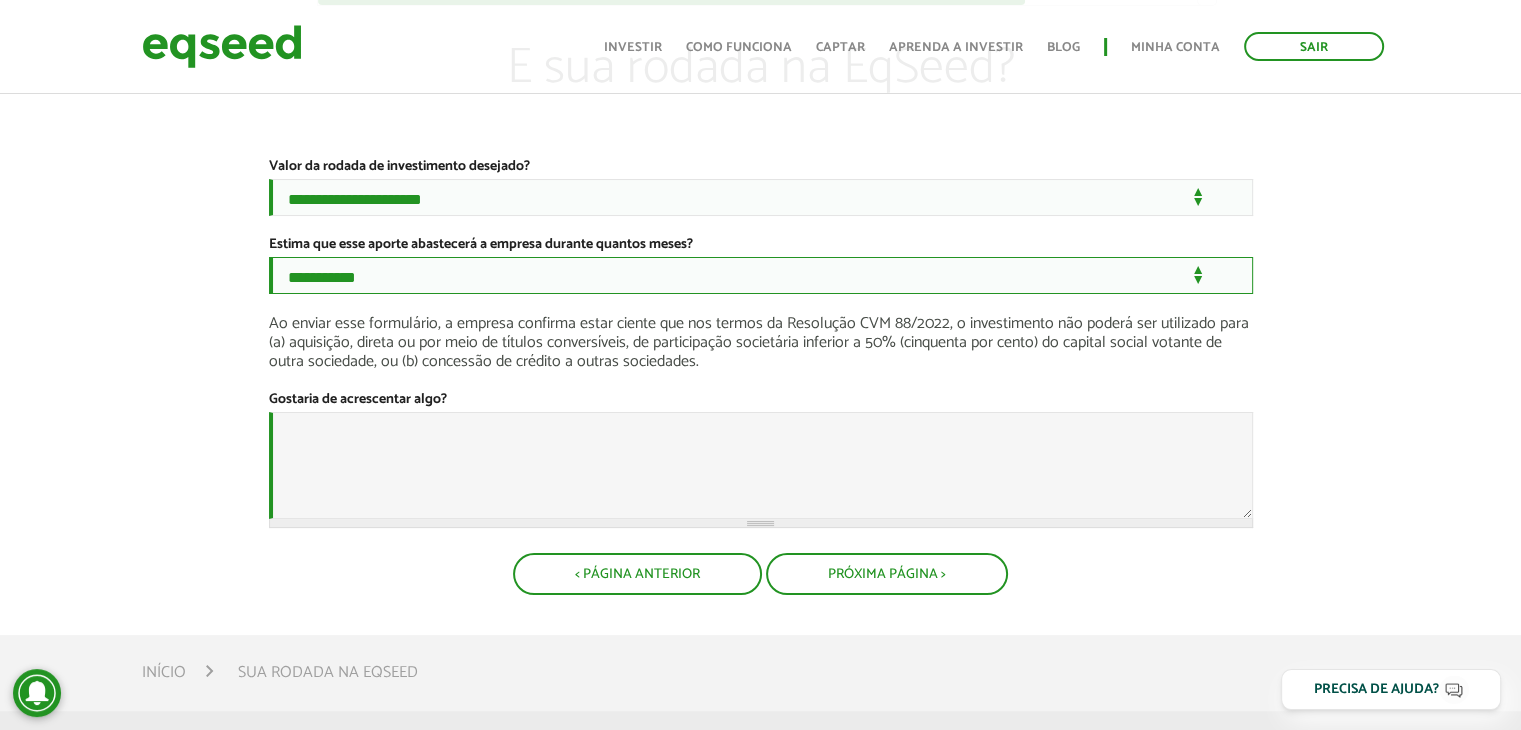 click on "**********" at bounding box center [761, 275] 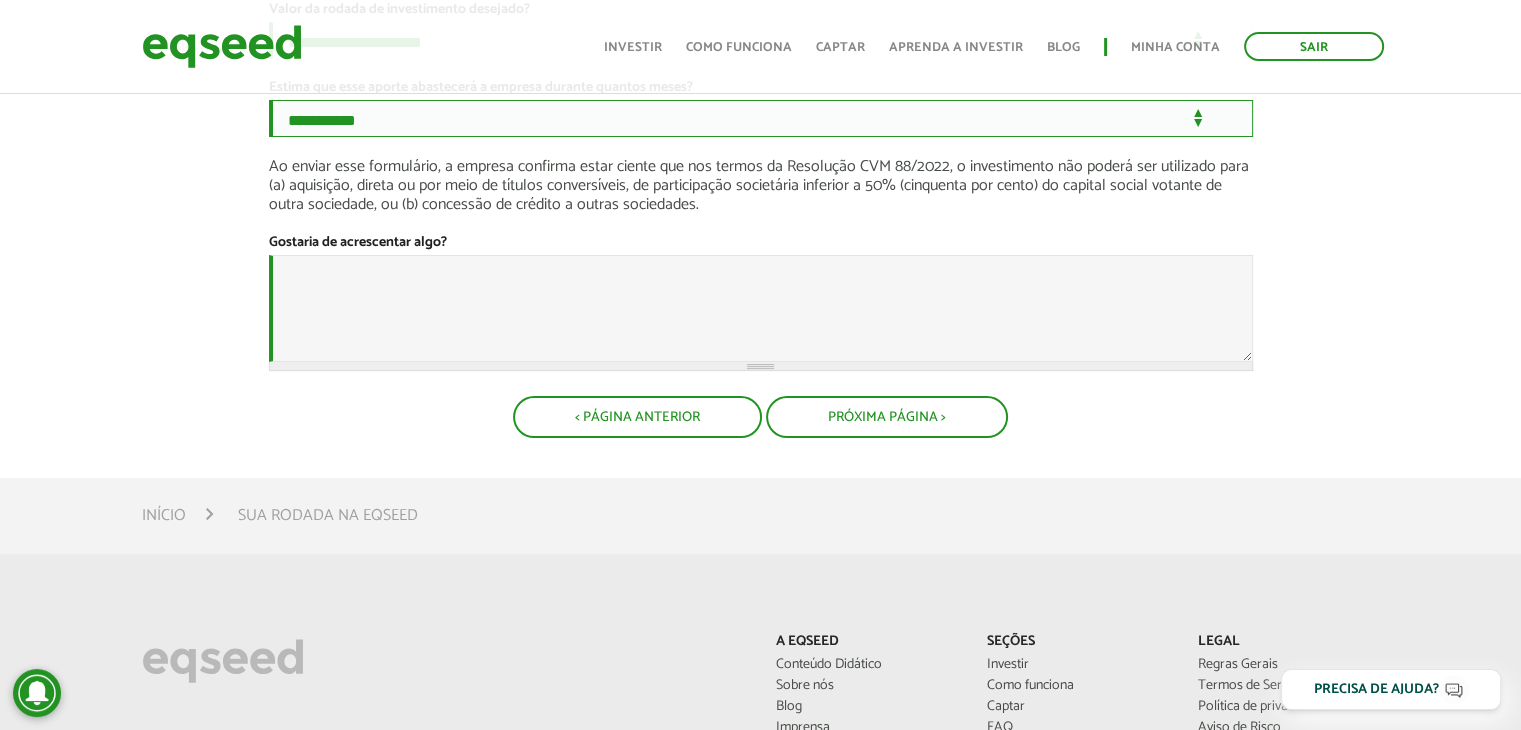 scroll, scrollTop: 300, scrollLeft: 0, axis: vertical 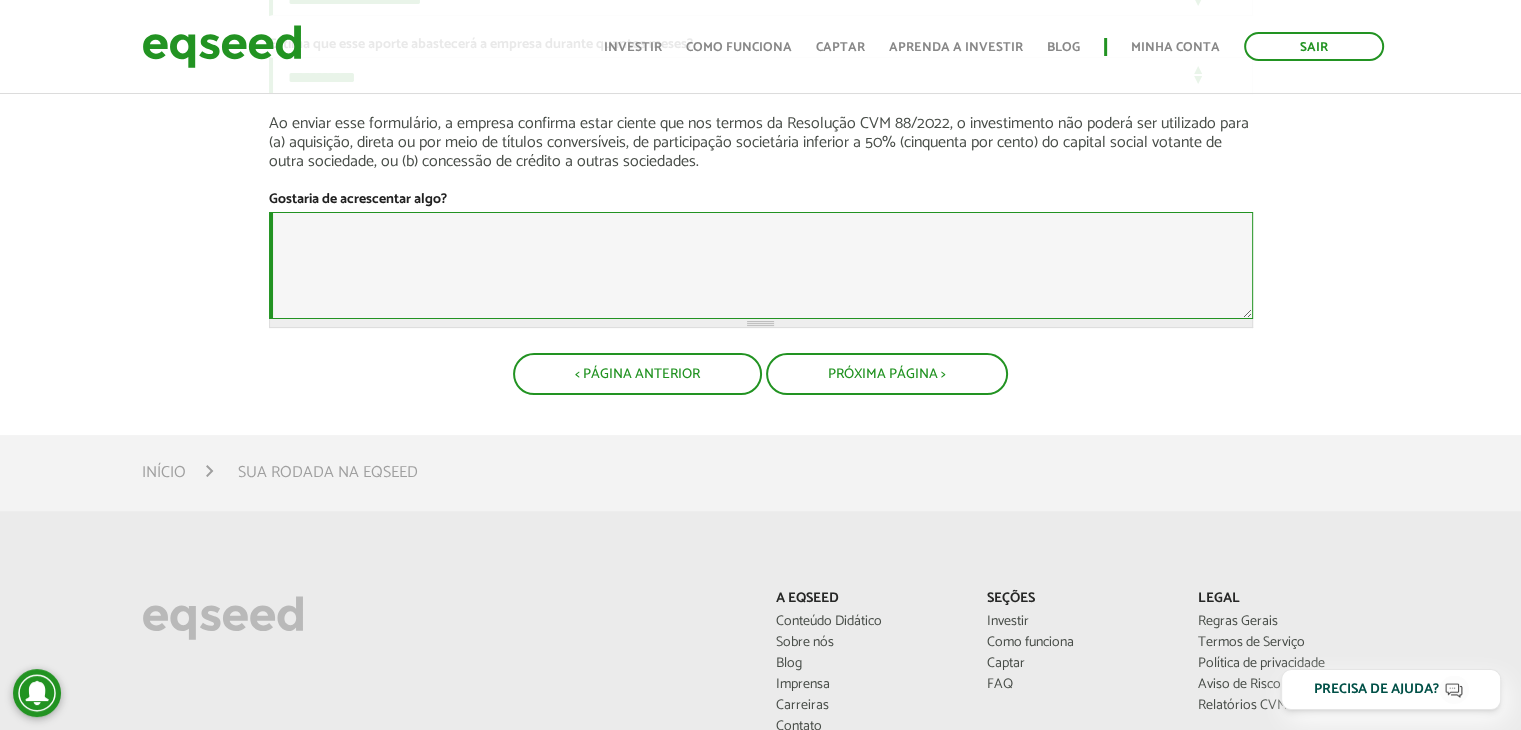 click on "Gostaria de acrescentar algo?" at bounding box center [761, 265] 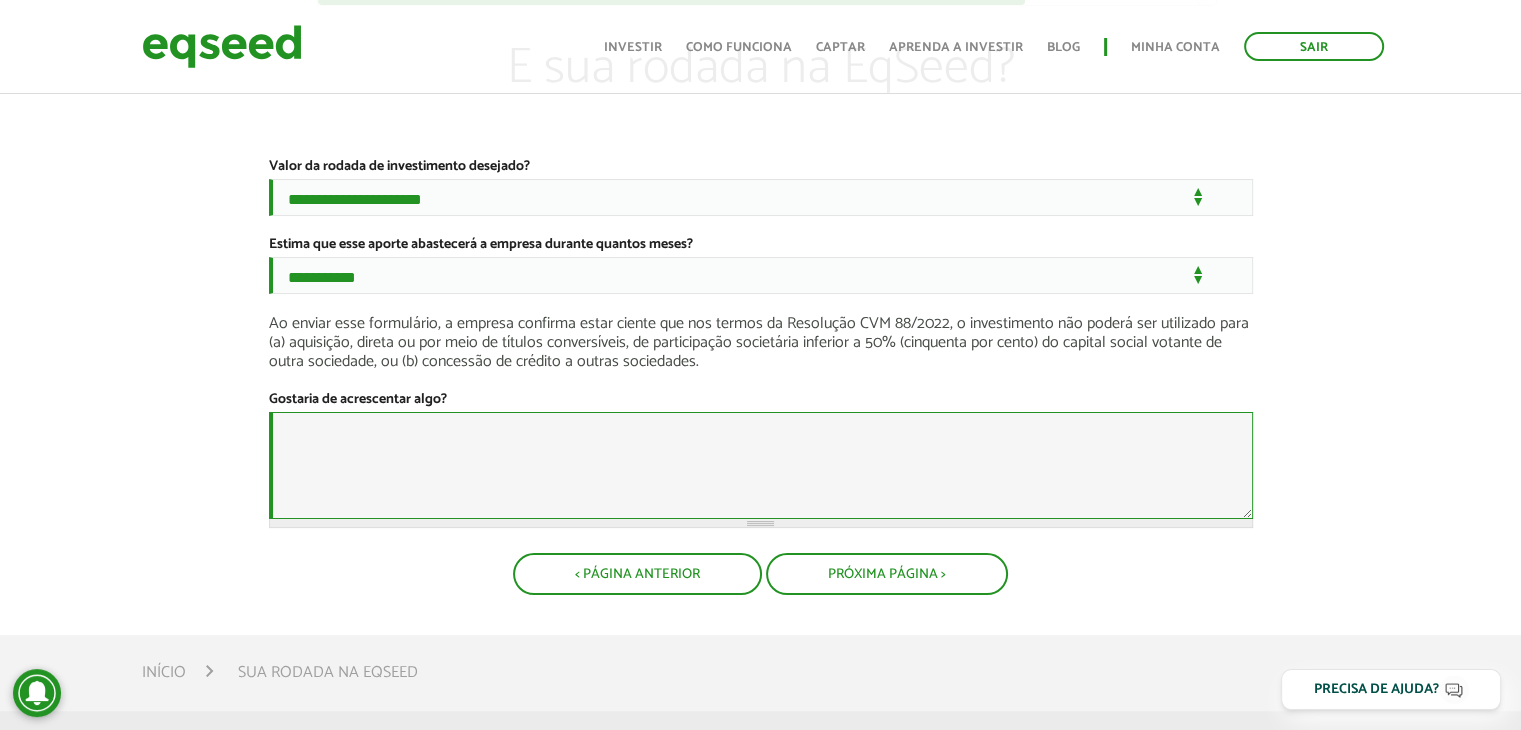 scroll, scrollTop: 0, scrollLeft: 0, axis: both 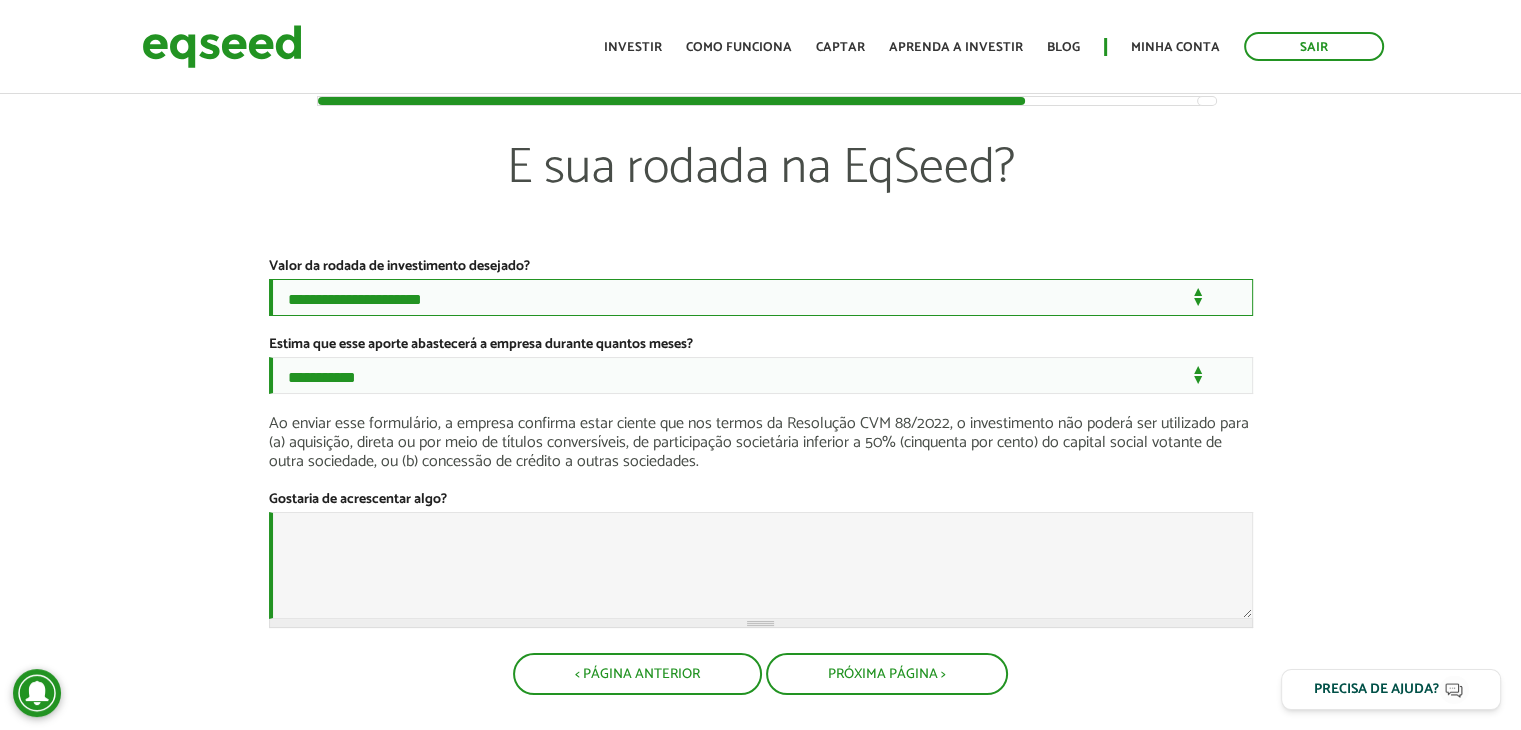 click on "**********" at bounding box center [761, 297] 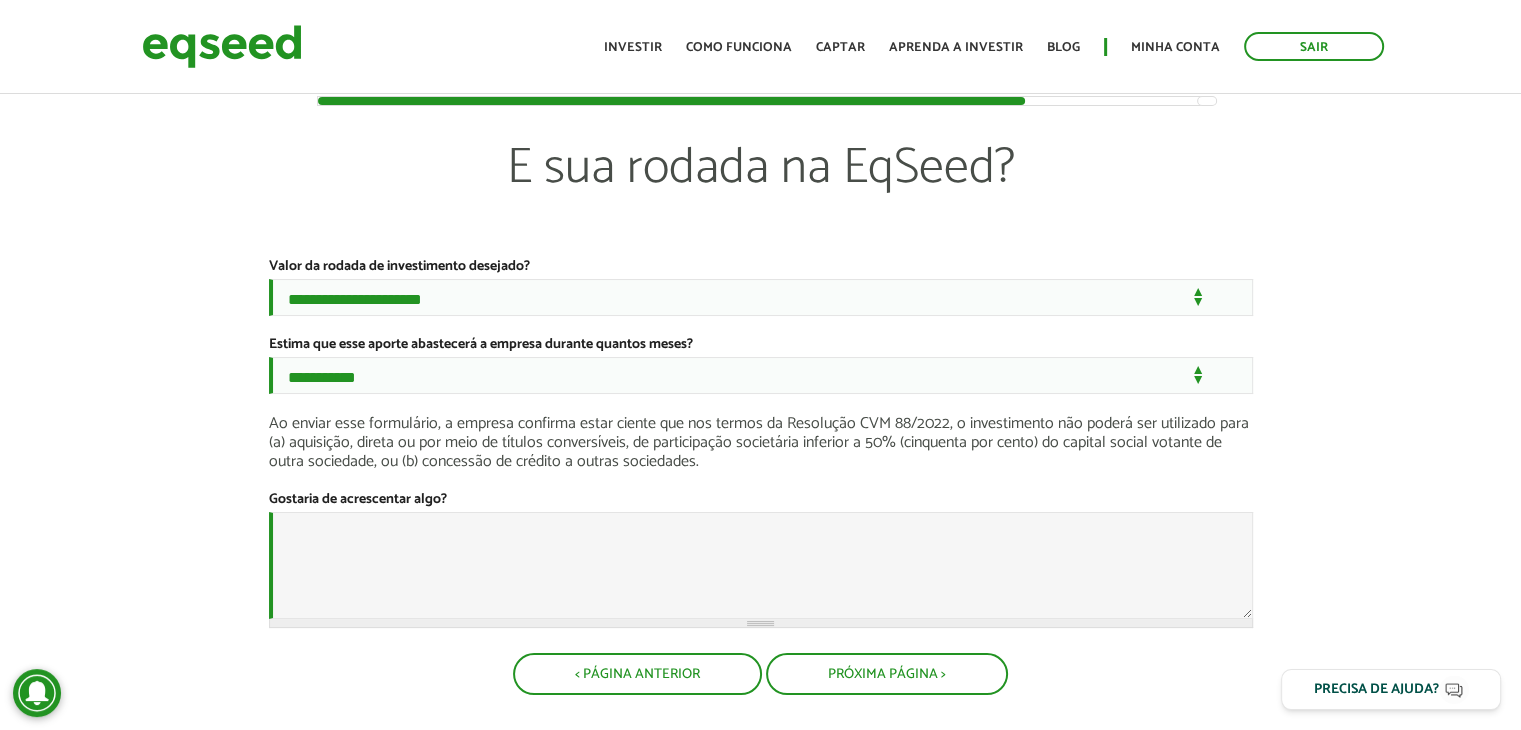 click on "**********" at bounding box center (760, 392) 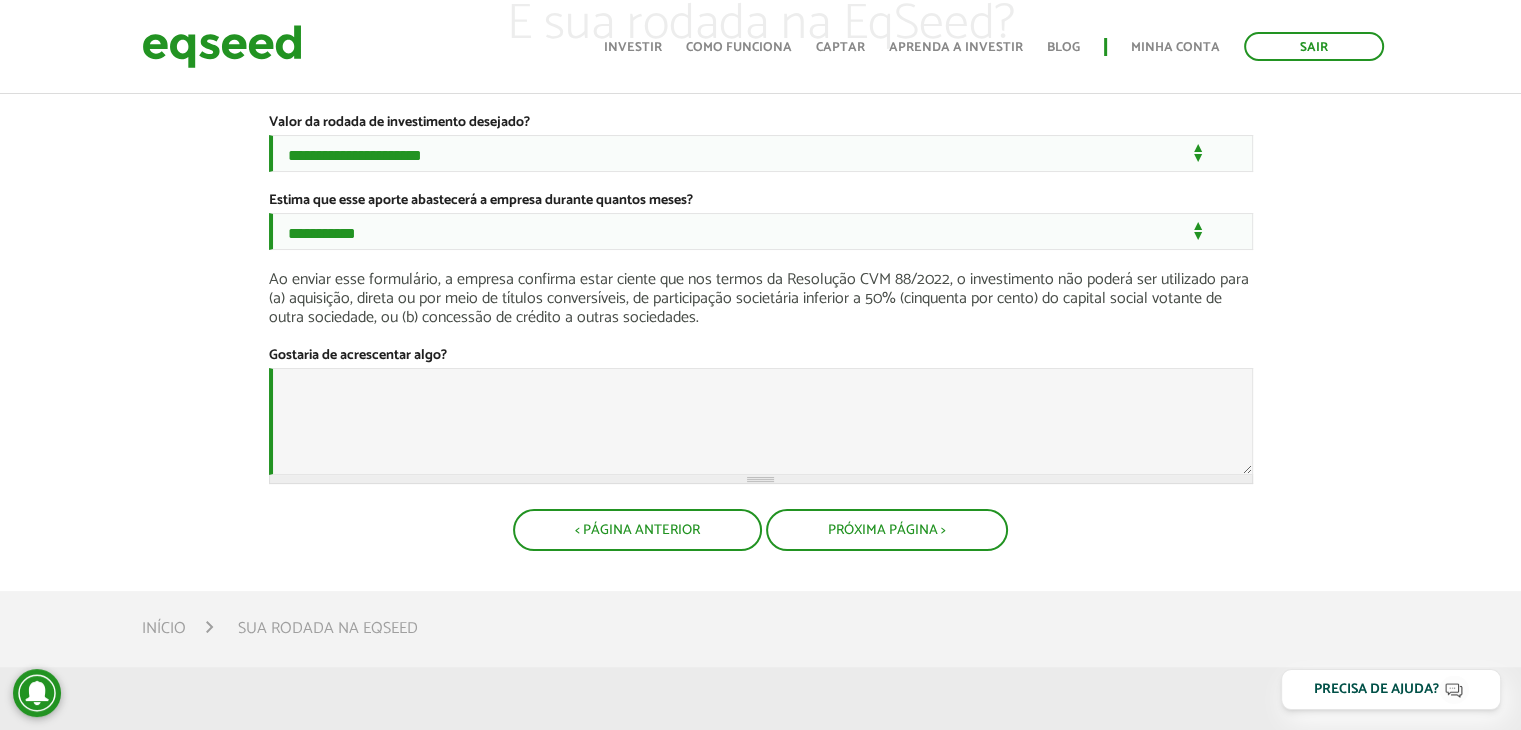 scroll, scrollTop: 100, scrollLeft: 0, axis: vertical 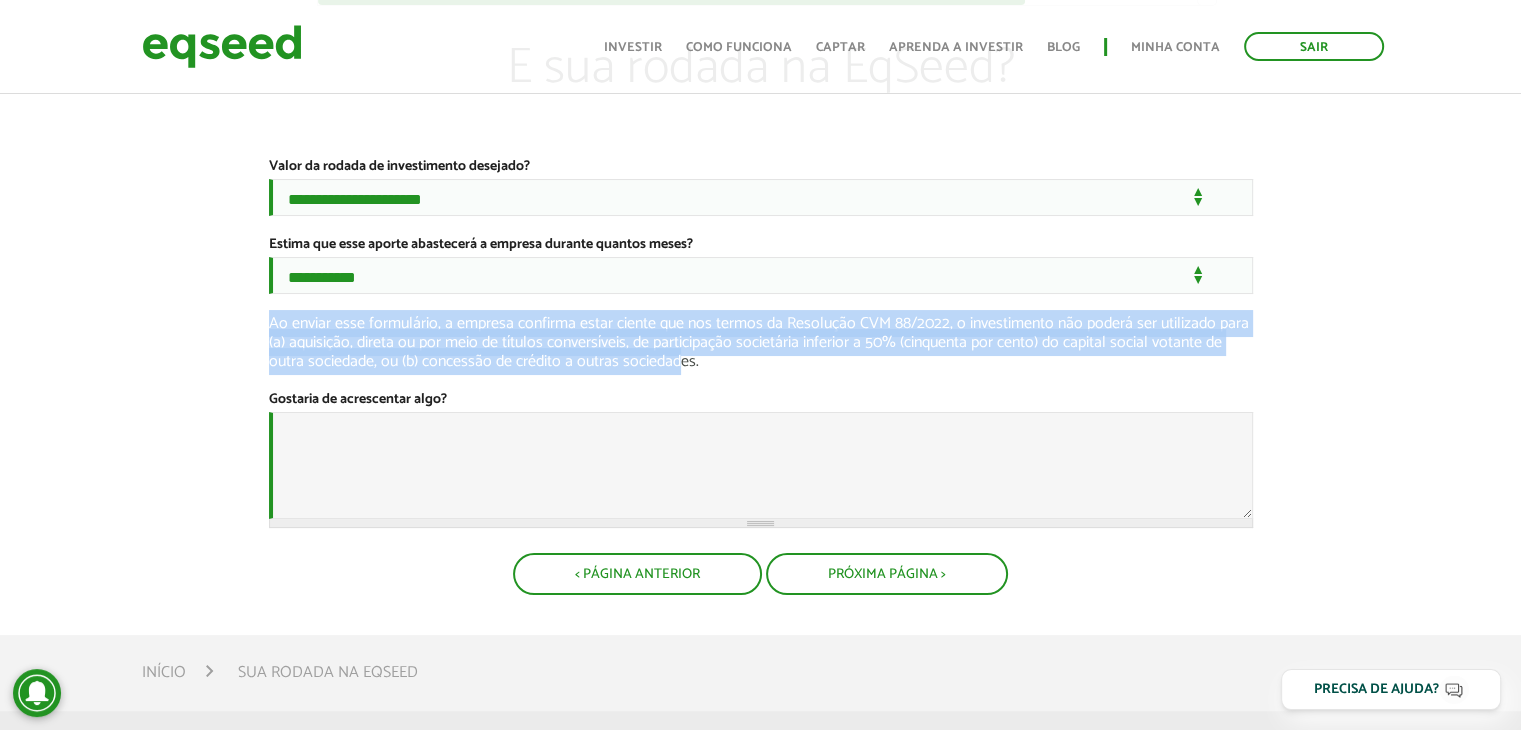 drag, startPoint x: 258, startPoint y: 344, endPoint x: 682, endPoint y: 383, distance: 425.78986 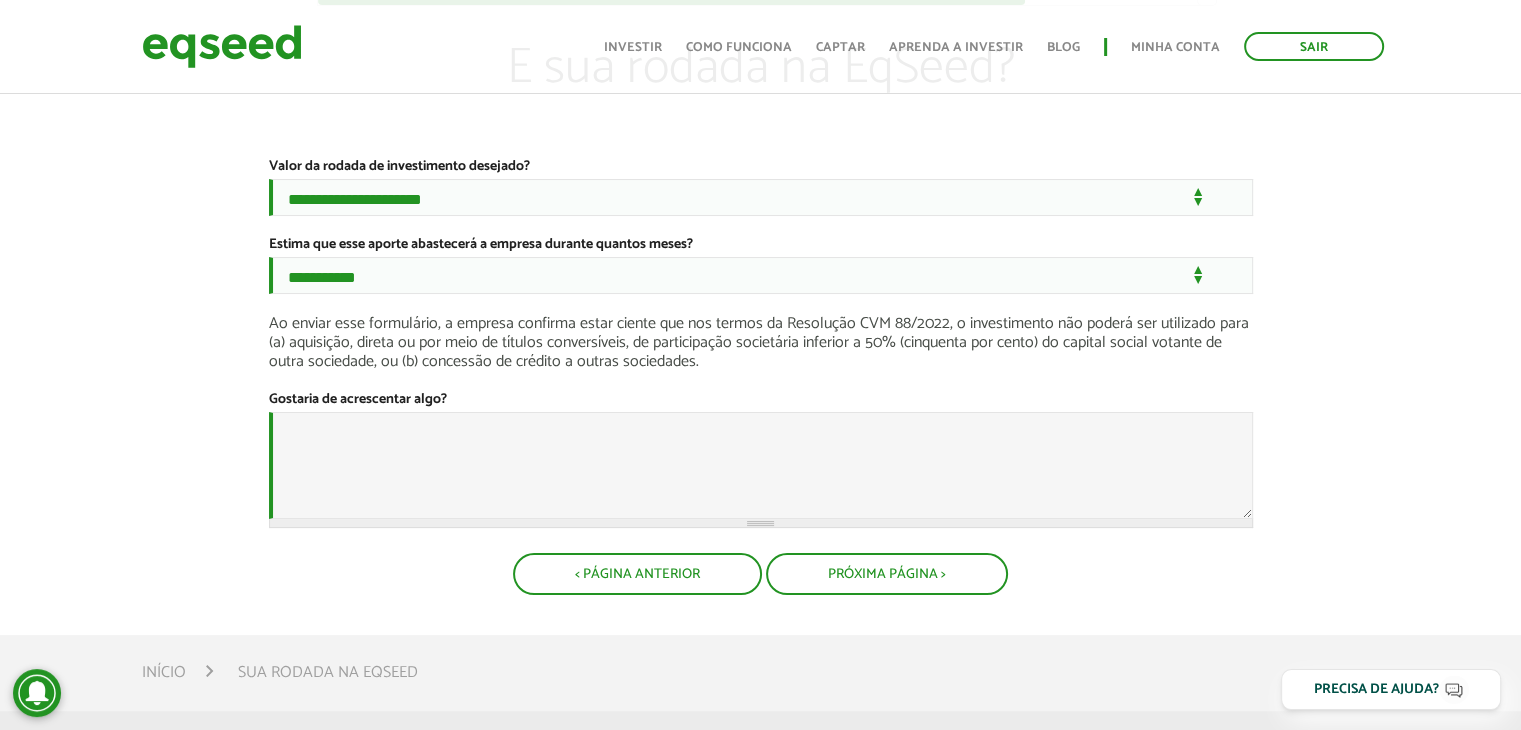 click on "Gostaria de acrescentar algo?" at bounding box center [761, 459] 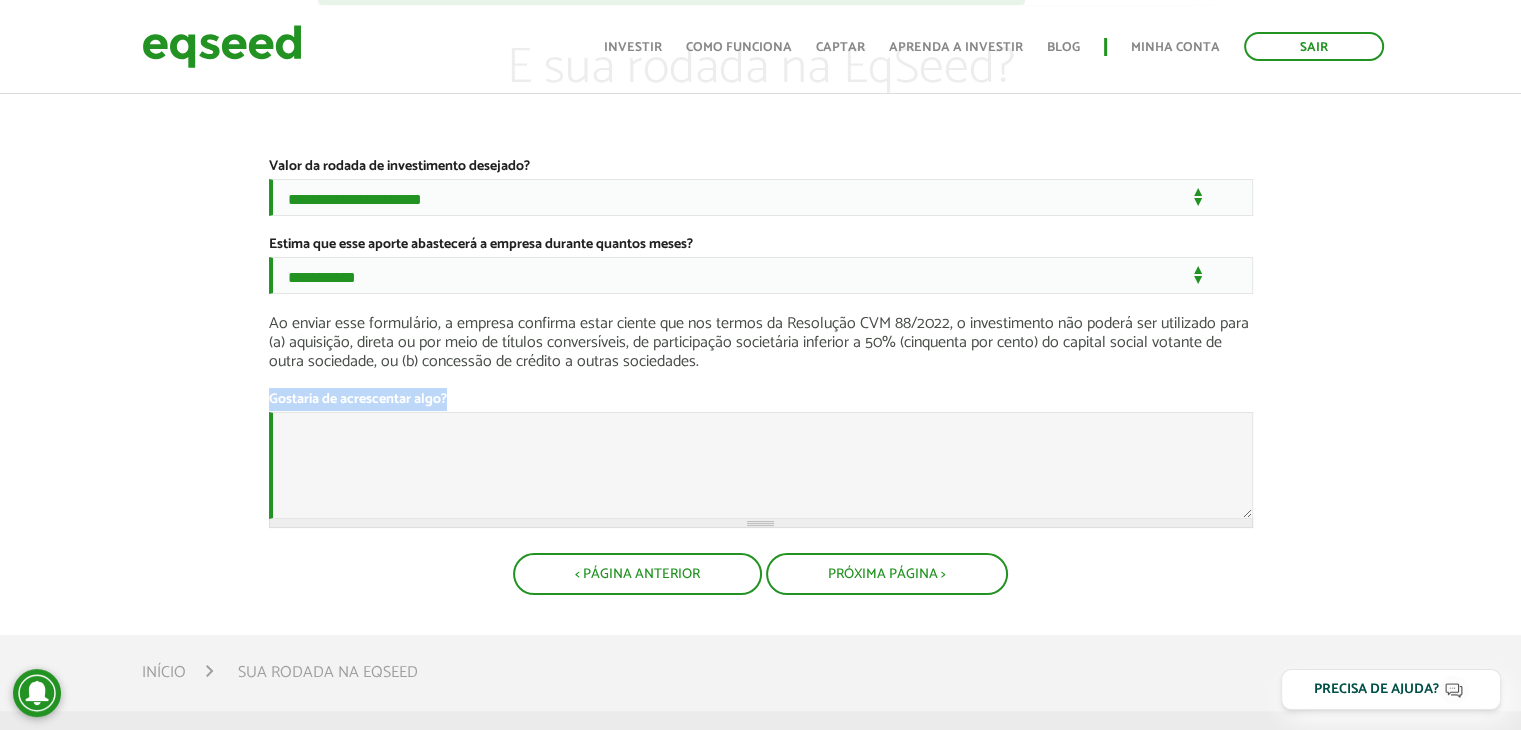drag, startPoint x: 473, startPoint y: 421, endPoint x: 331, endPoint y: 408, distance: 142.59383 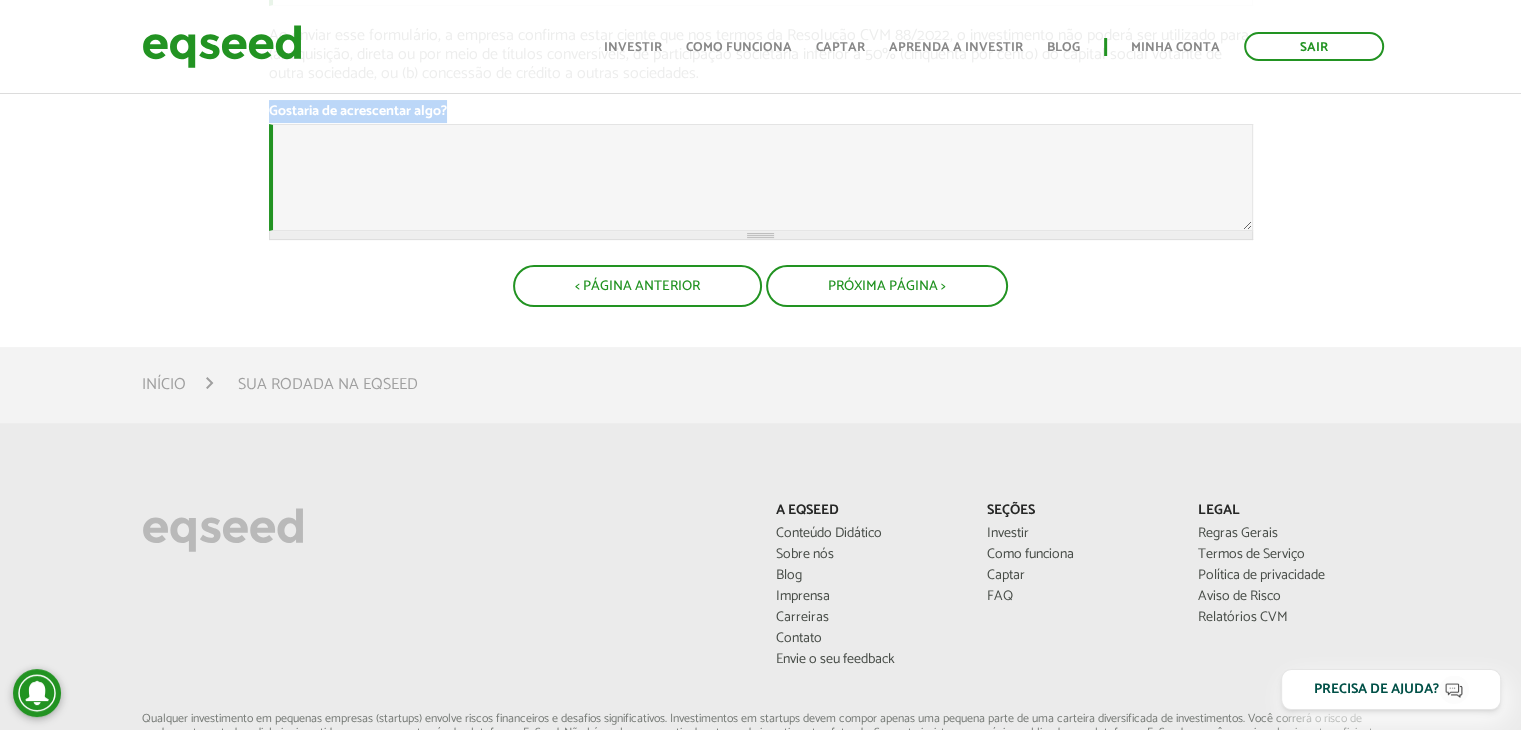 scroll, scrollTop: 400, scrollLeft: 0, axis: vertical 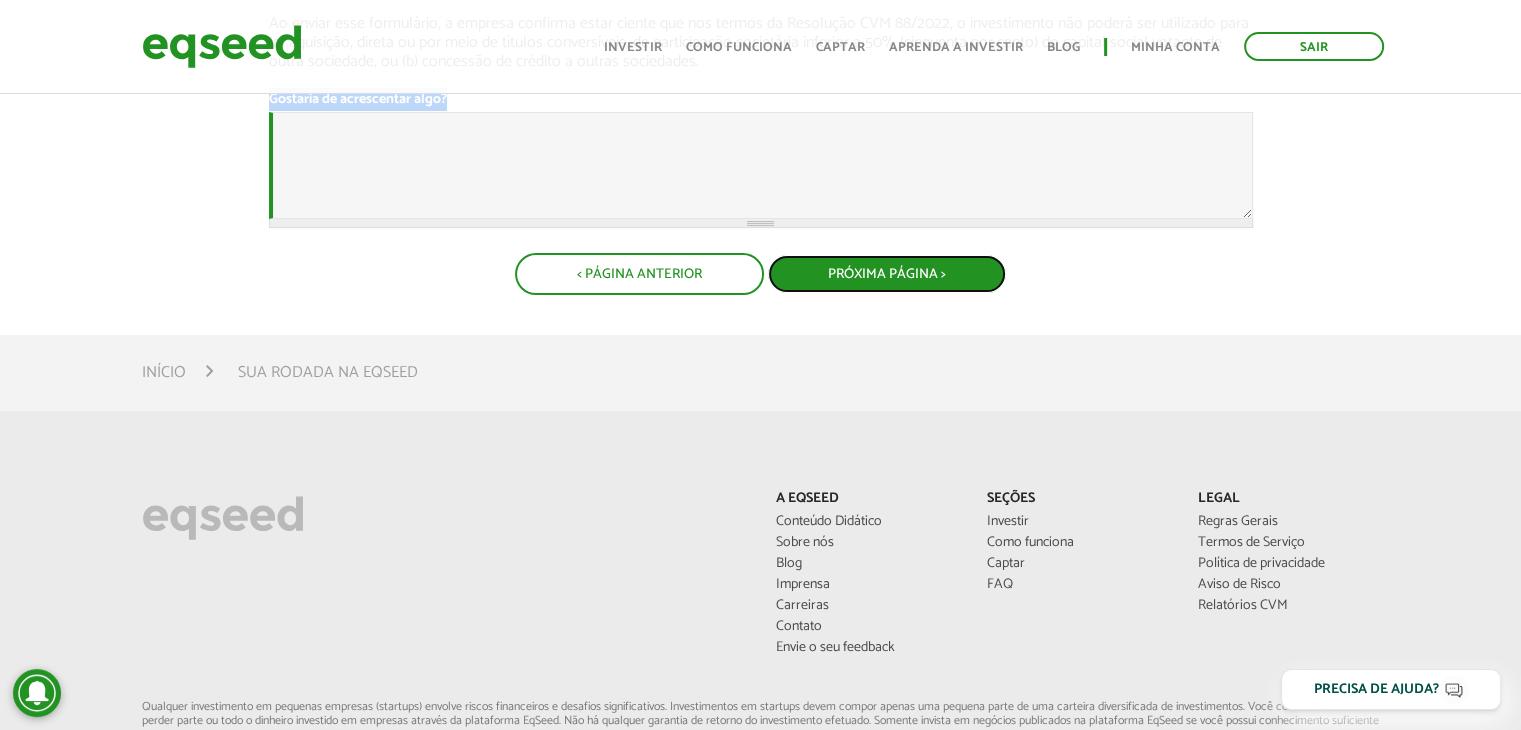 click on "Próxima Página >" at bounding box center (887, 274) 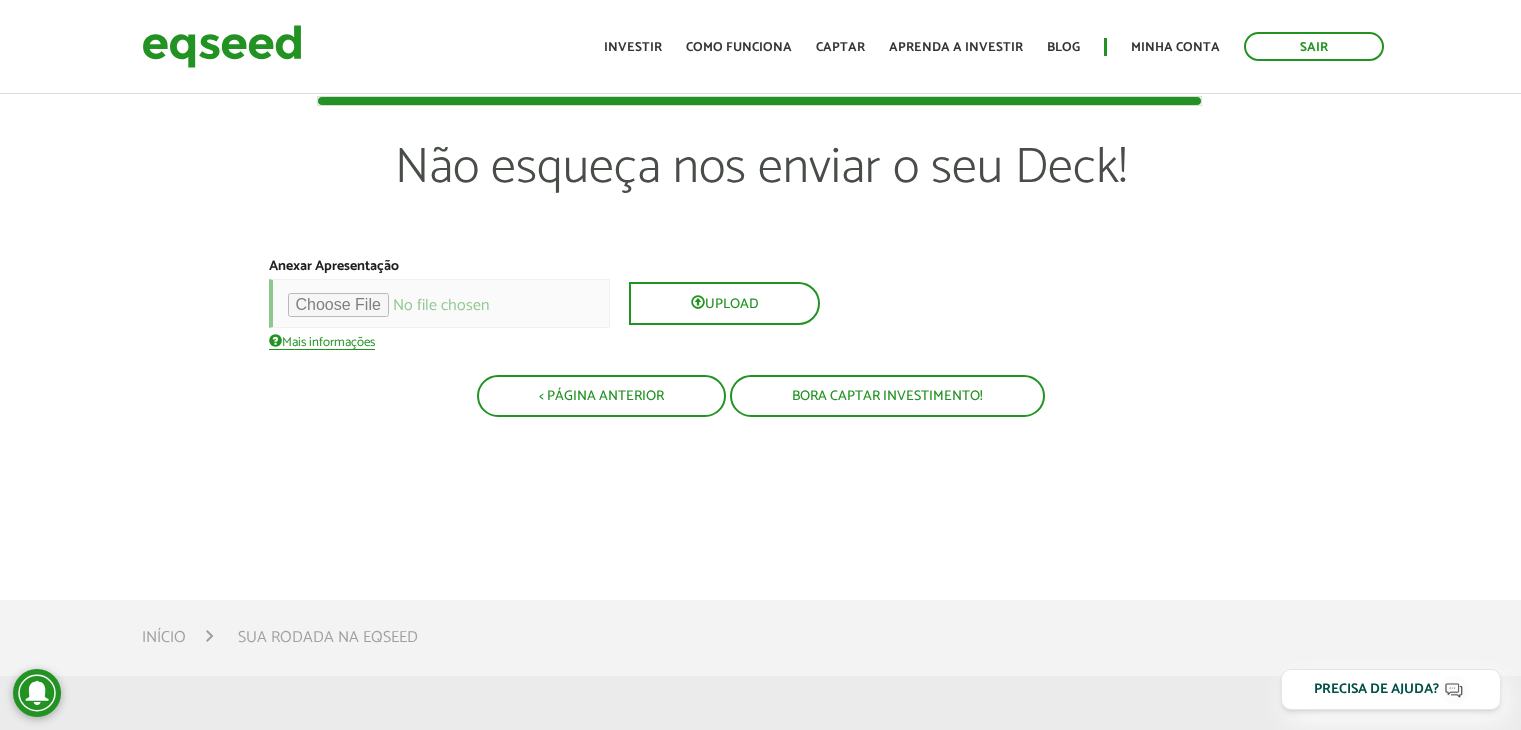 scroll, scrollTop: 0, scrollLeft: 0, axis: both 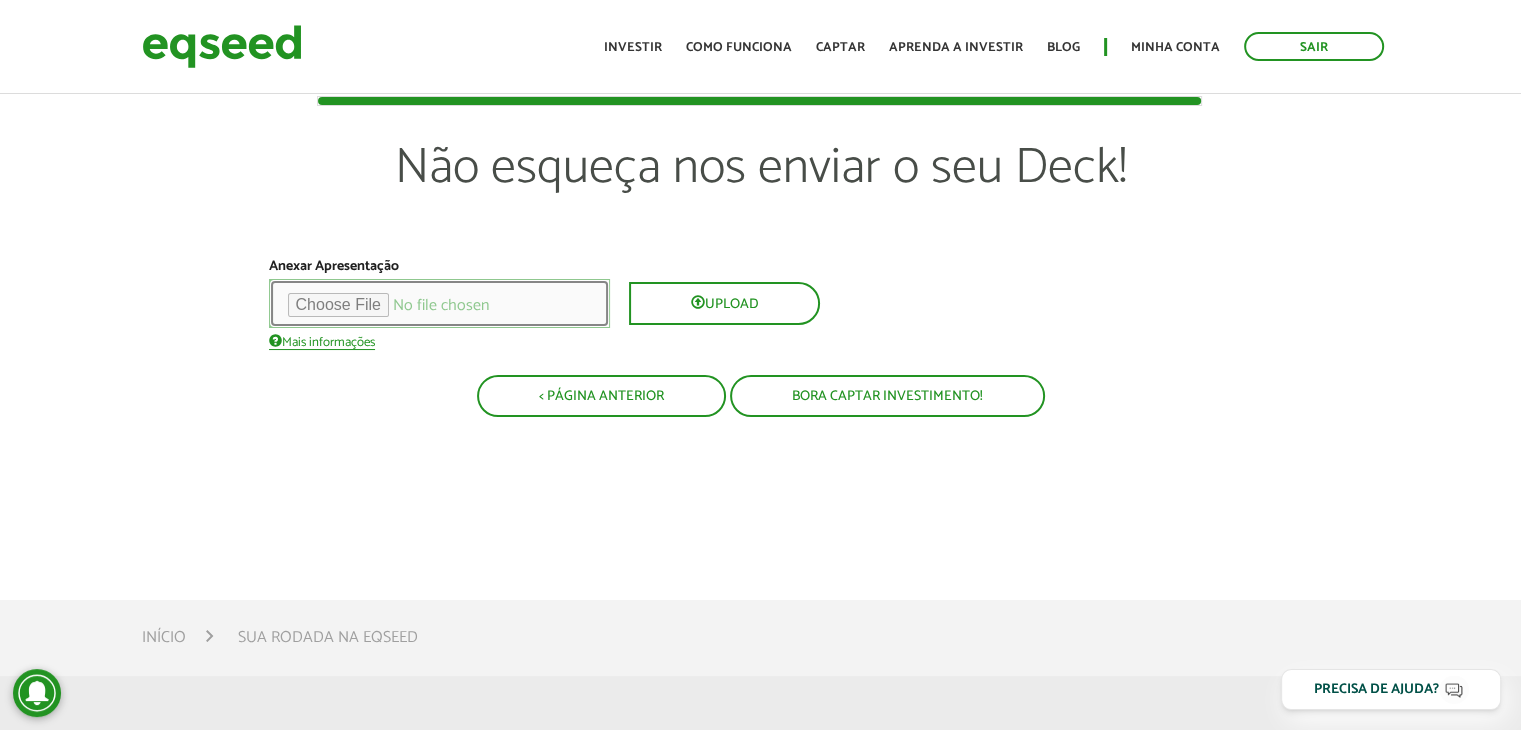 click at bounding box center (439, 303) 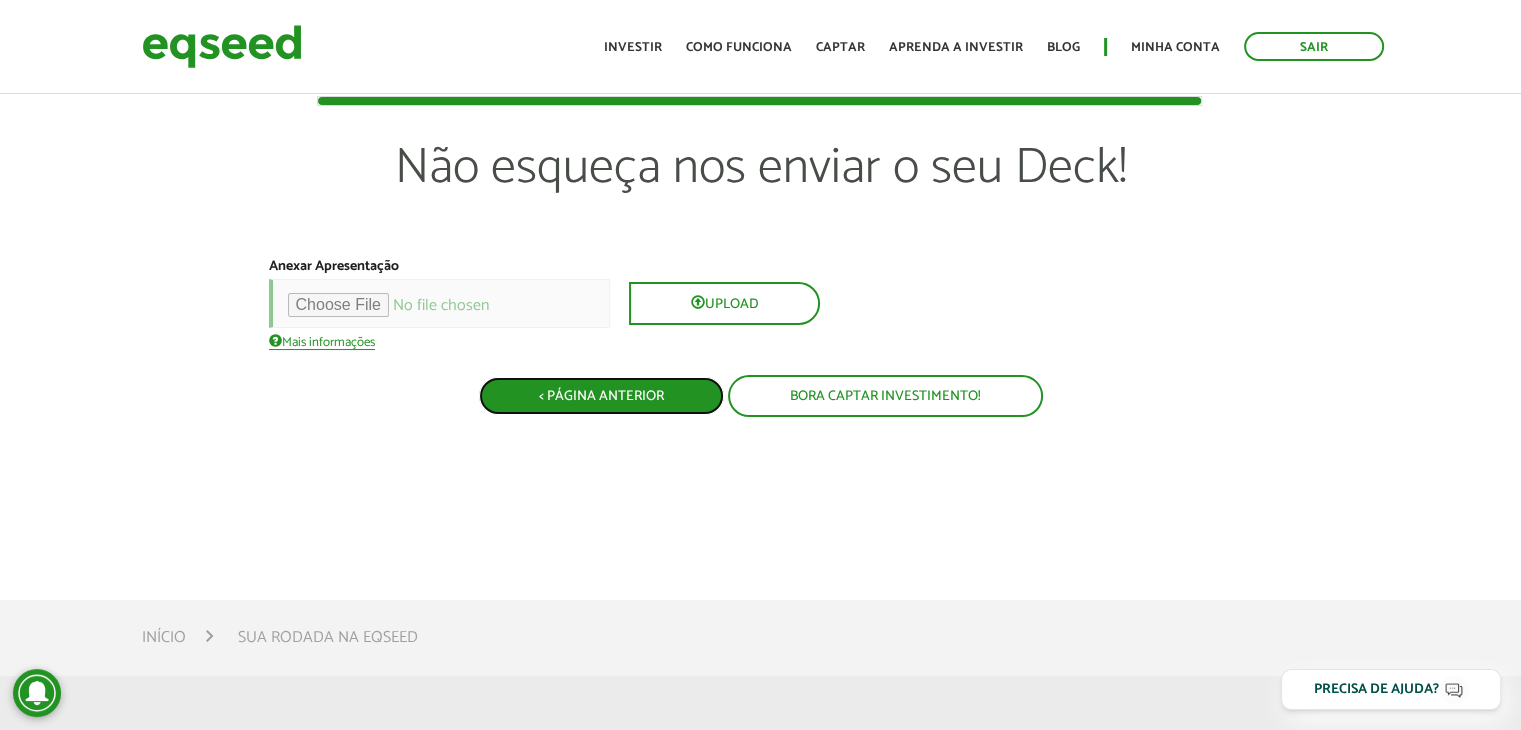 click on "< Página Anterior" at bounding box center (601, 396) 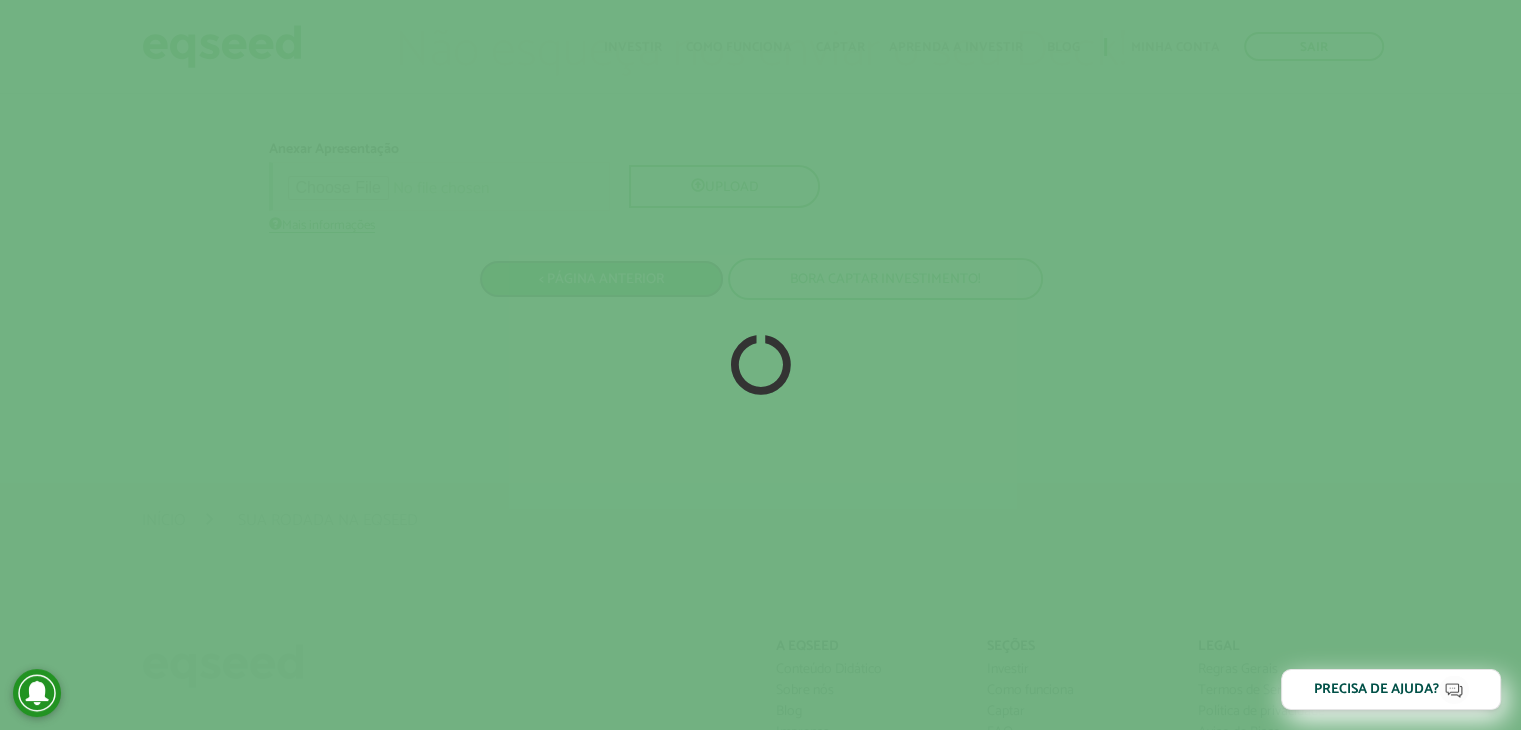 scroll, scrollTop: 0, scrollLeft: 0, axis: both 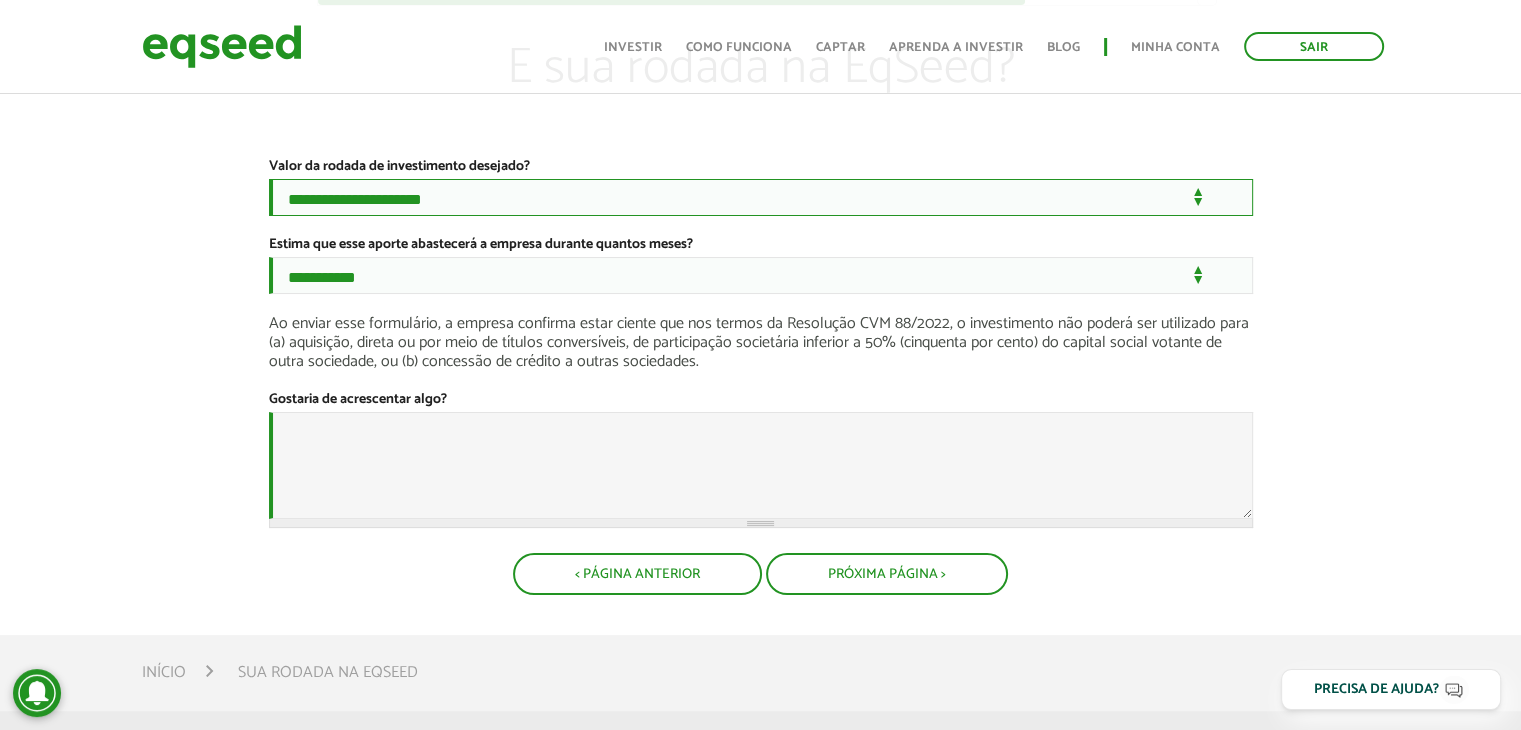 click on "**********" at bounding box center [761, 197] 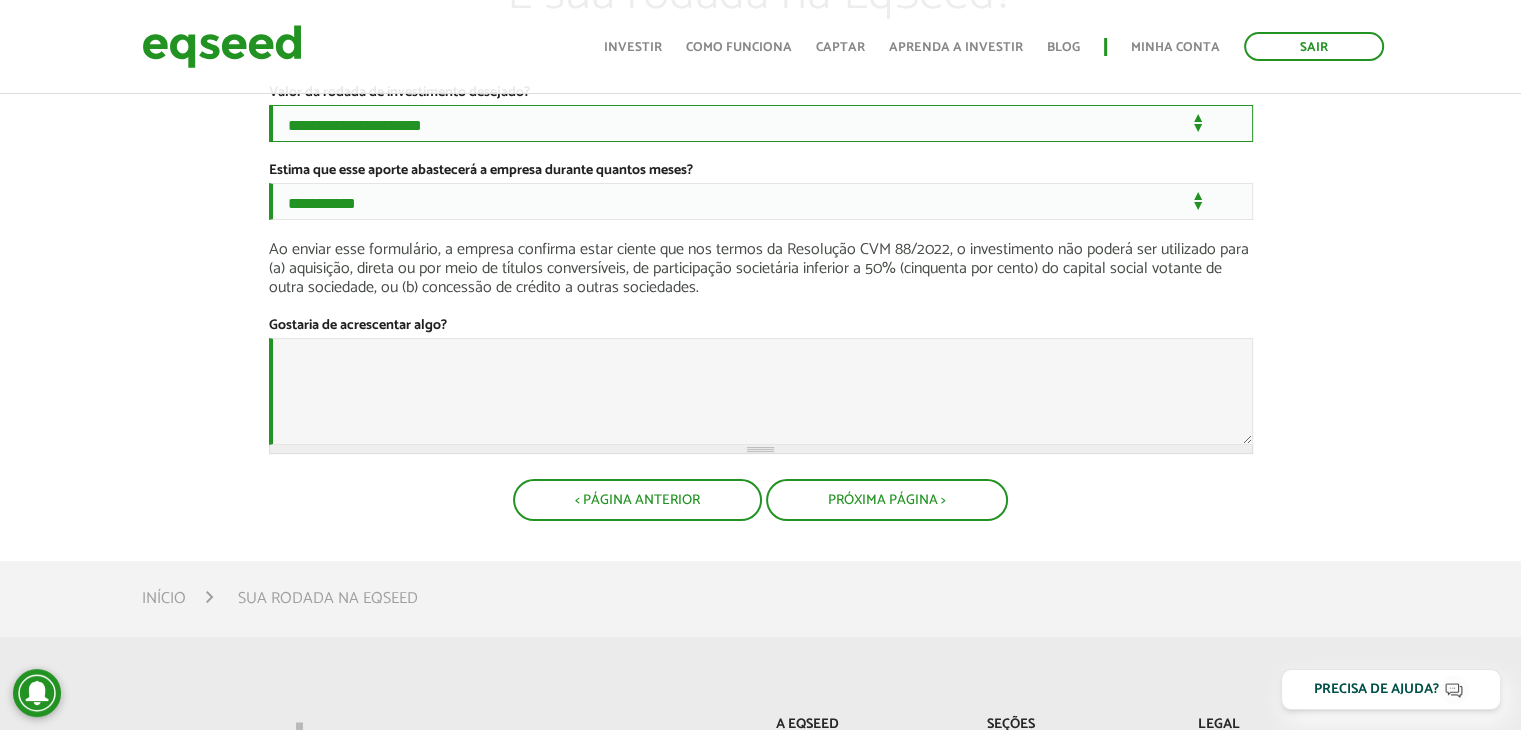 scroll, scrollTop: 400, scrollLeft: 0, axis: vertical 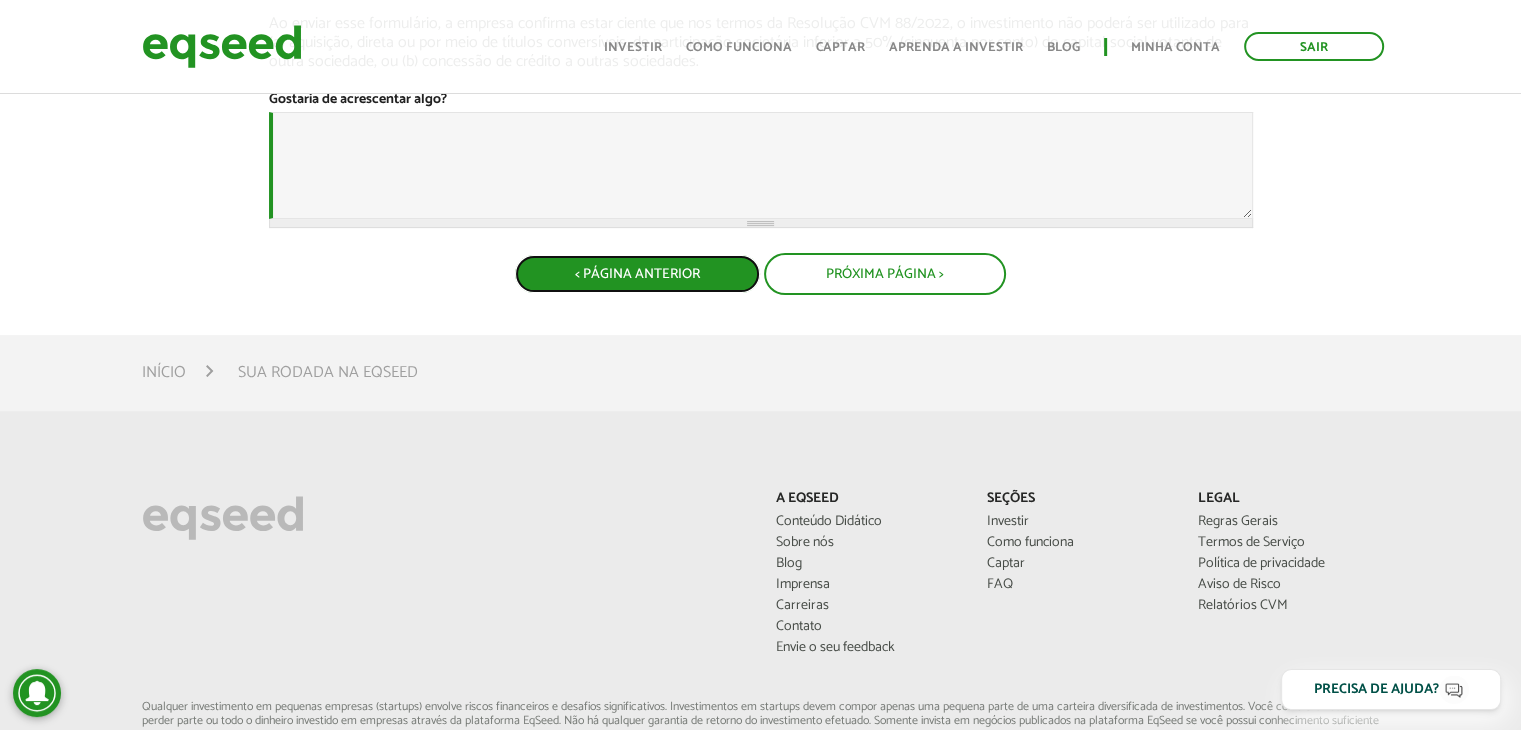 click on "< Página Anterior" at bounding box center (637, 274) 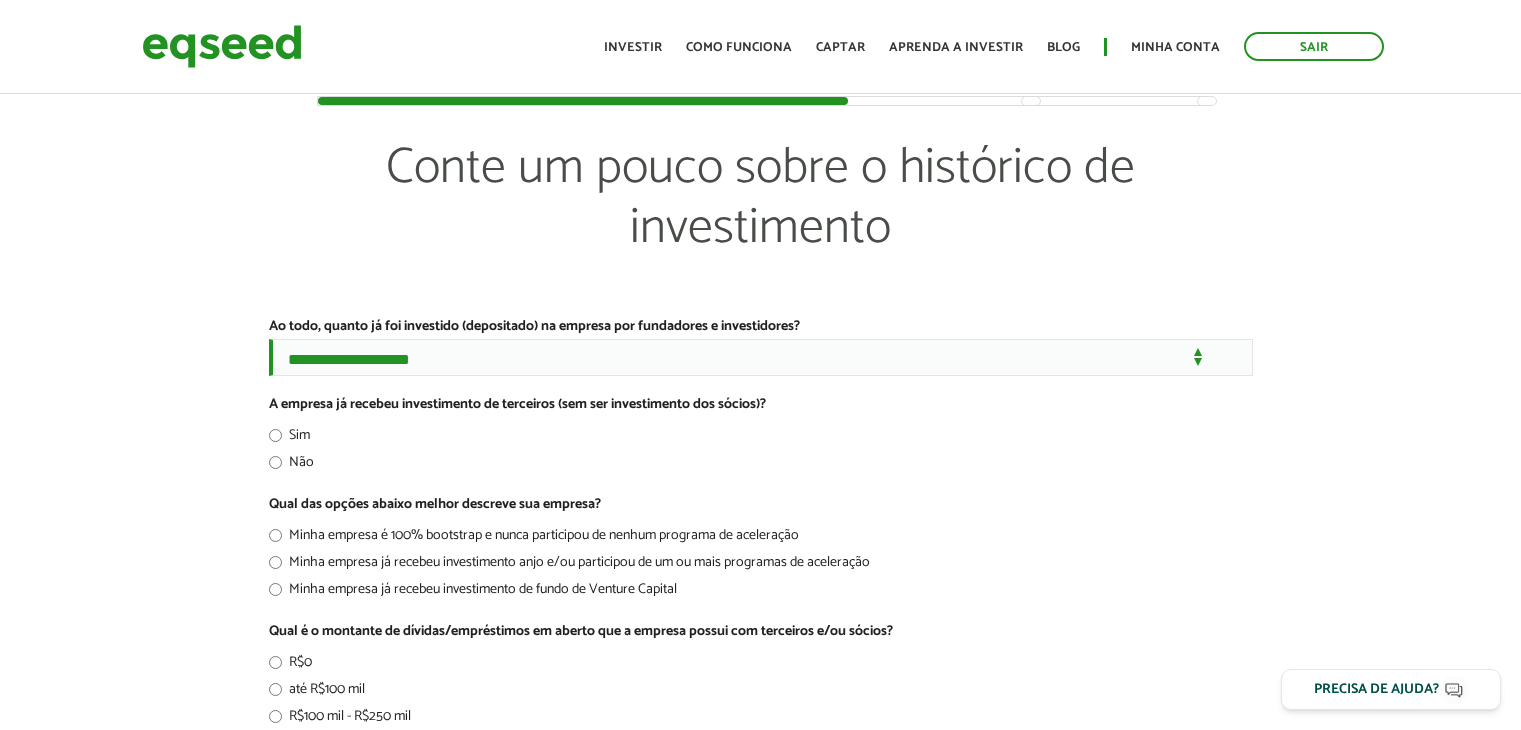 scroll, scrollTop: 0, scrollLeft: 0, axis: both 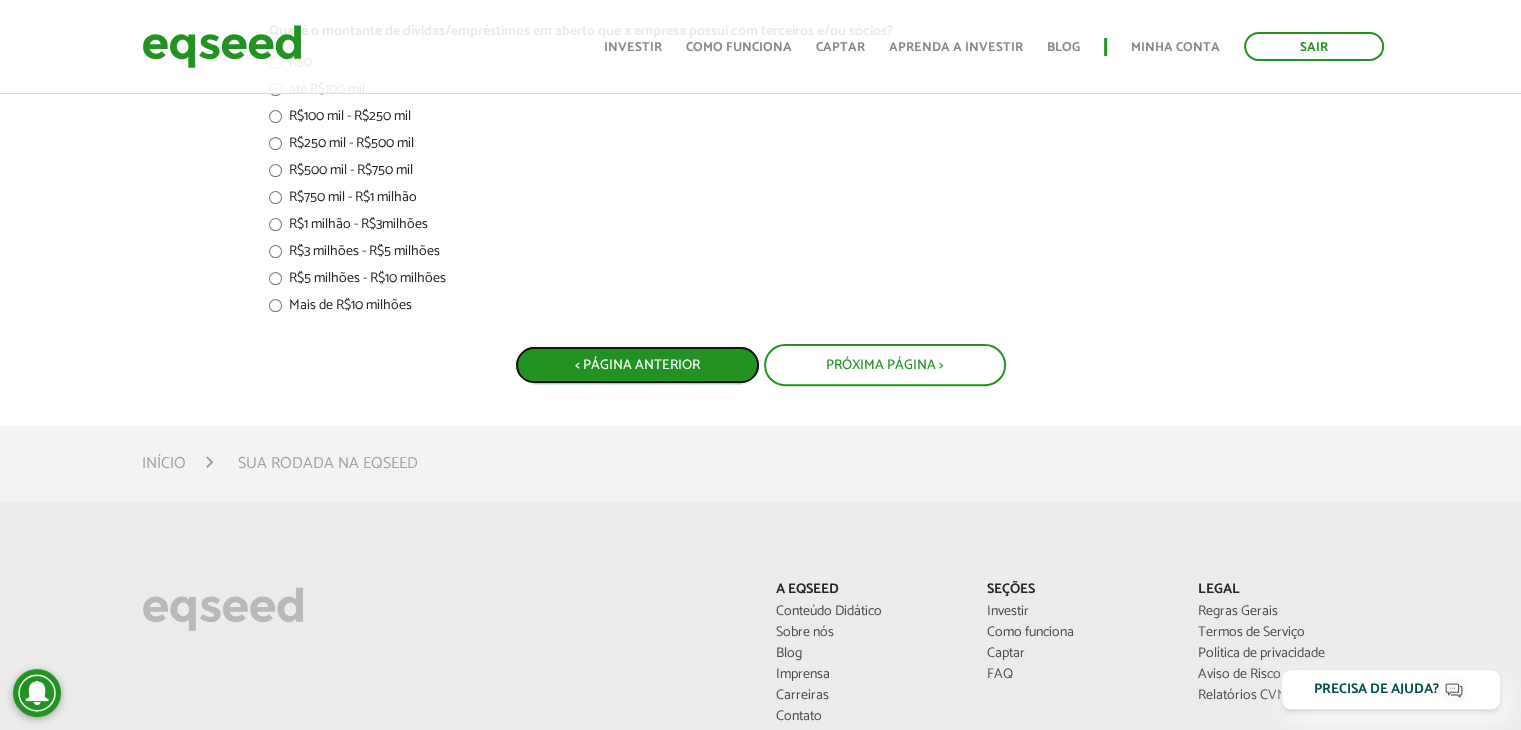 click on "< Página Anterior" at bounding box center [637, 365] 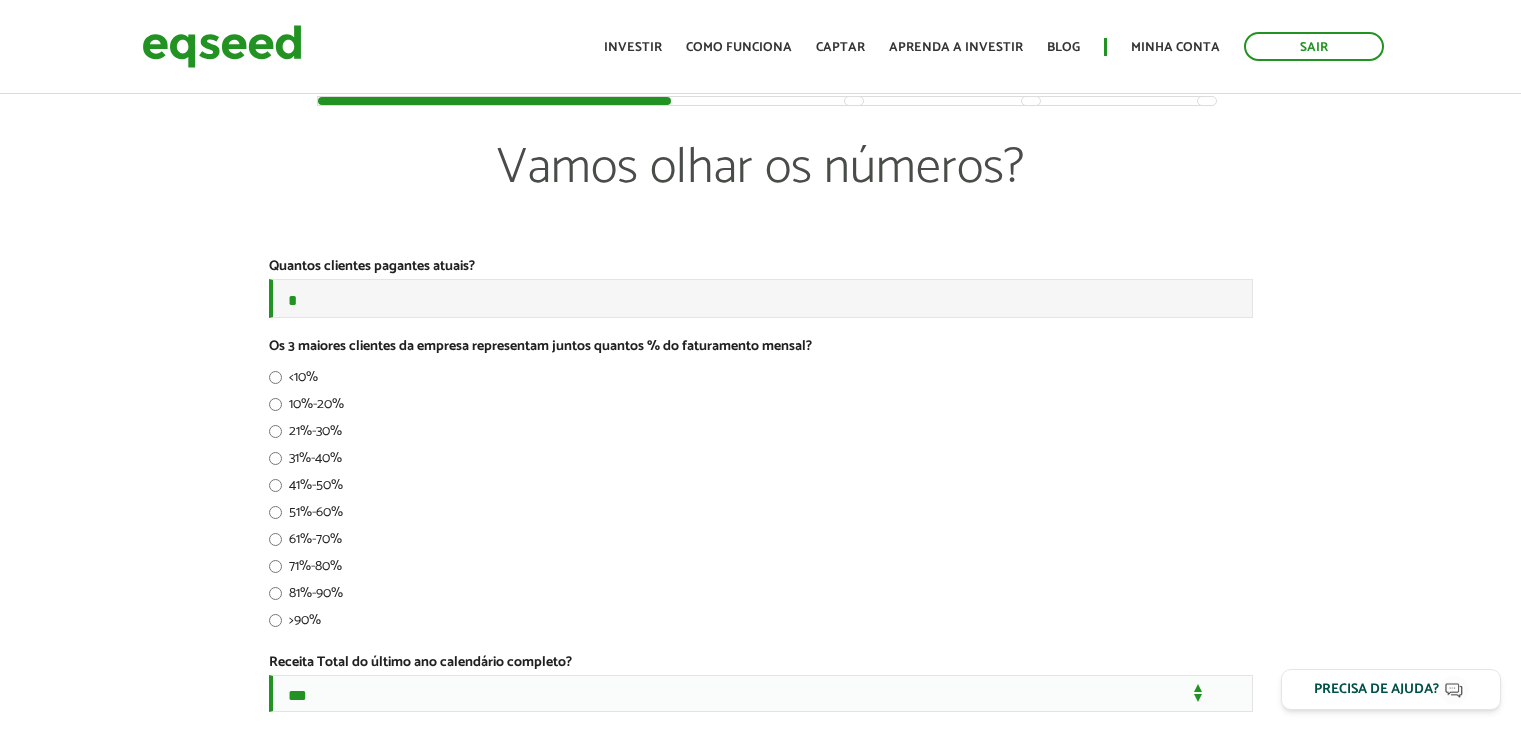 scroll, scrollTop: 0, scrollLeft: 0, axis: both 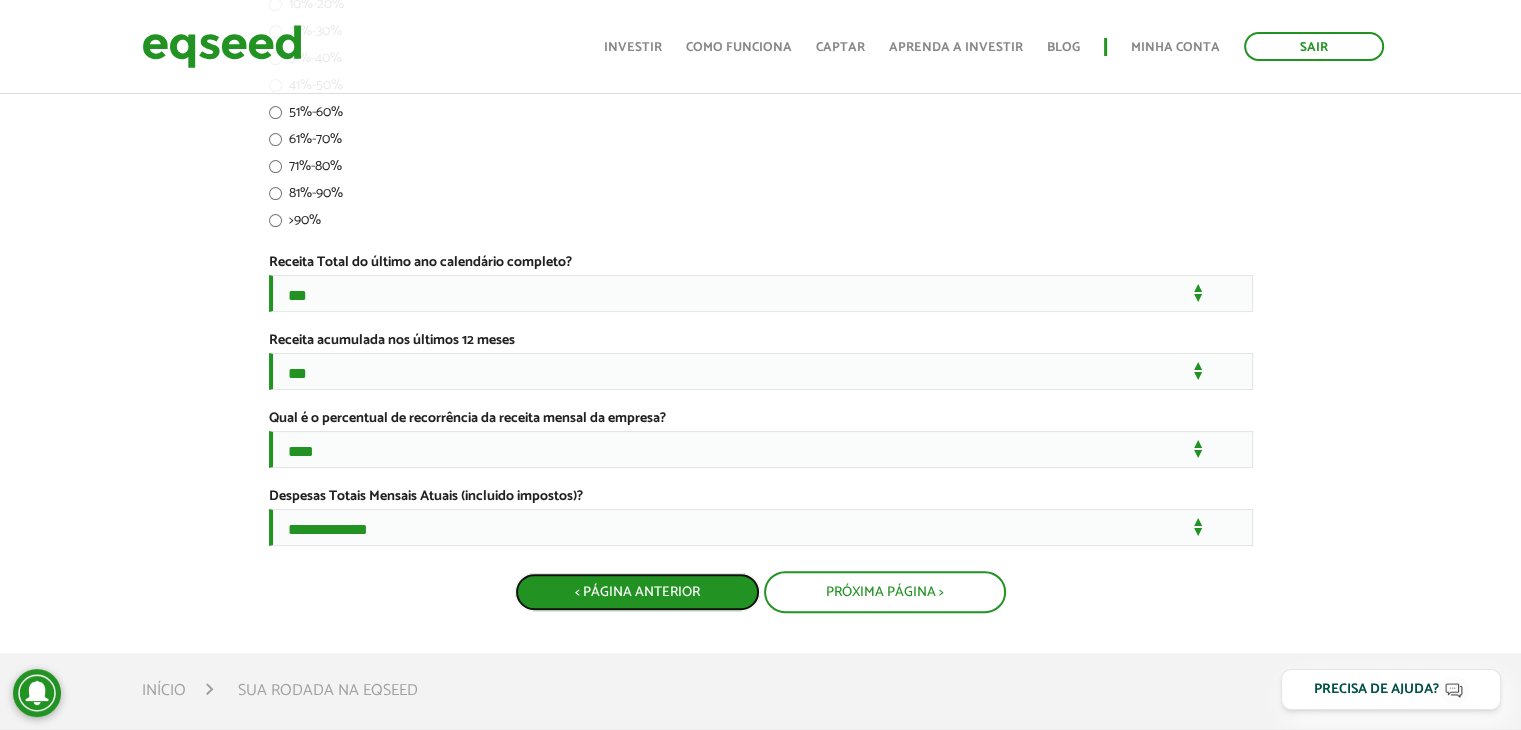 click on "< Página Anterior" at bounding box center [637, 592] 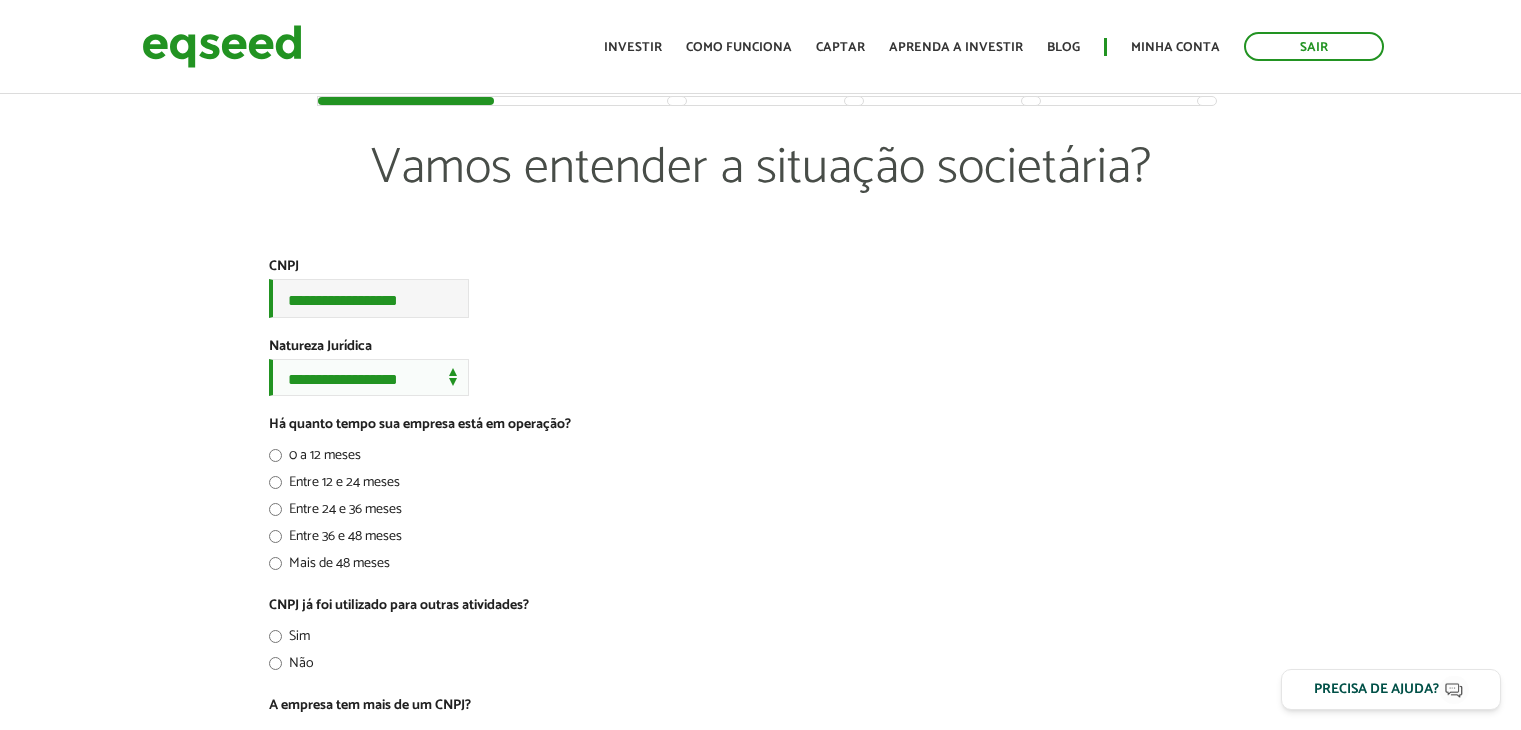 scroll, scrollTop: 0, scrollLeft: 0, axis: both 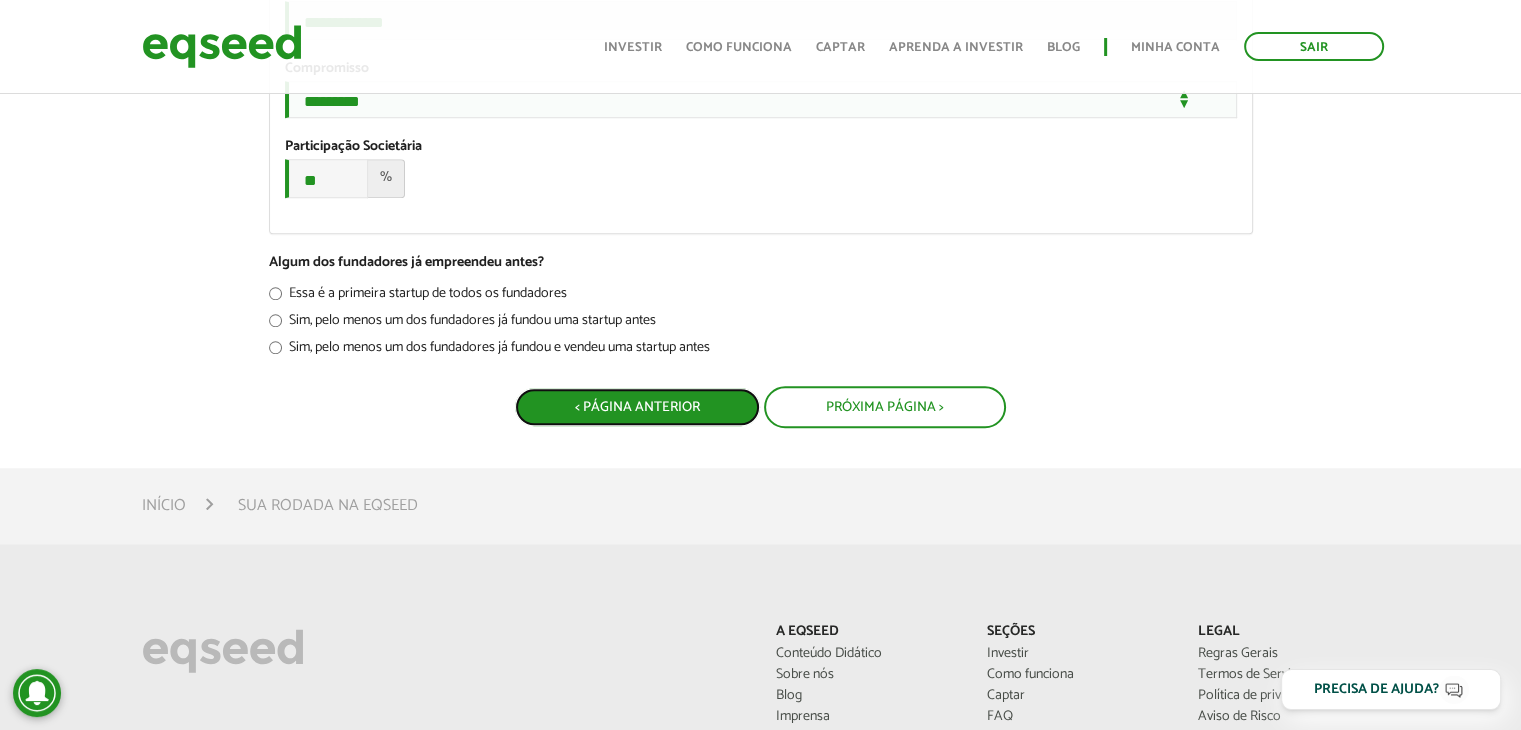 click on "< Página Anterior" at bounding box center (637, 407) 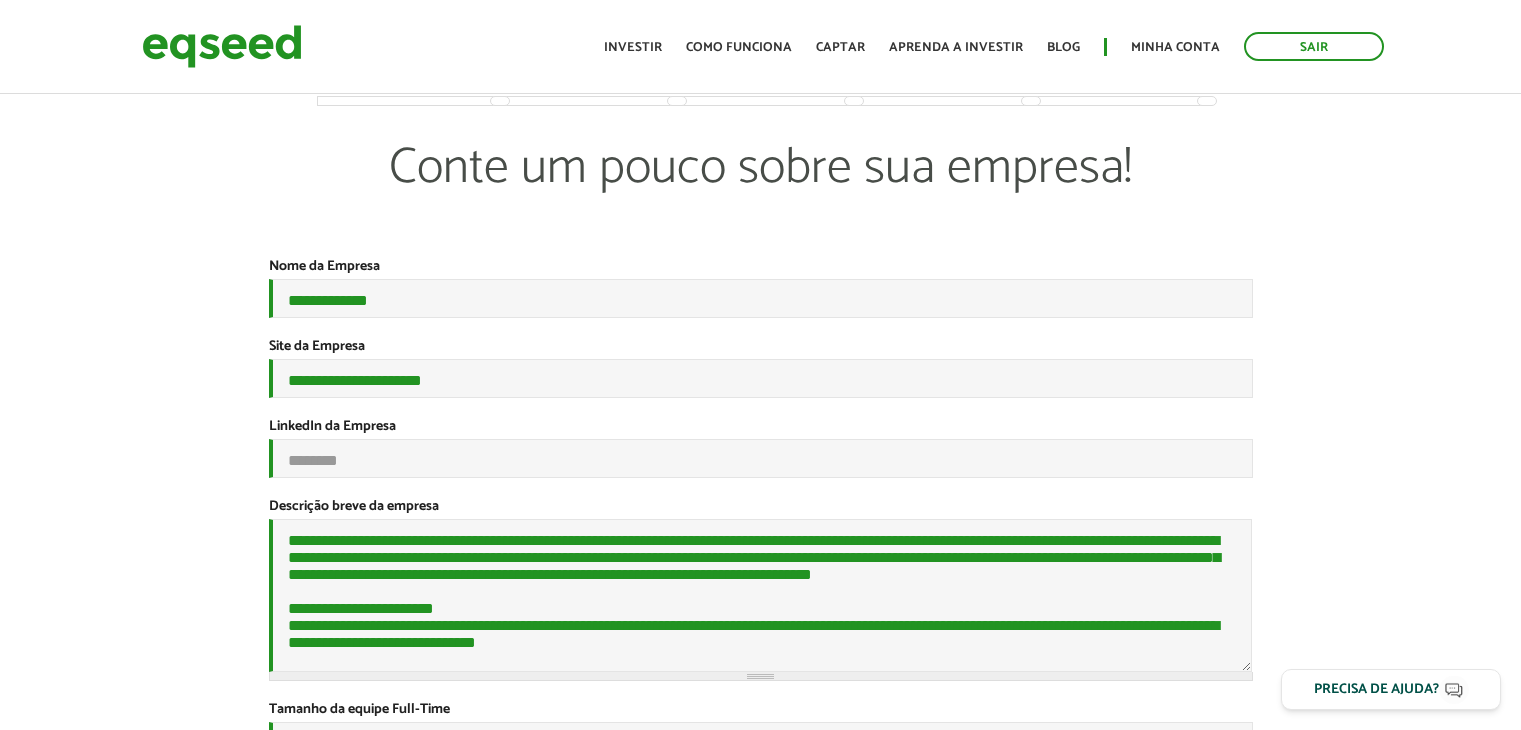 scroll, scrollTop: 0, scrollLeft: 0, axis: both 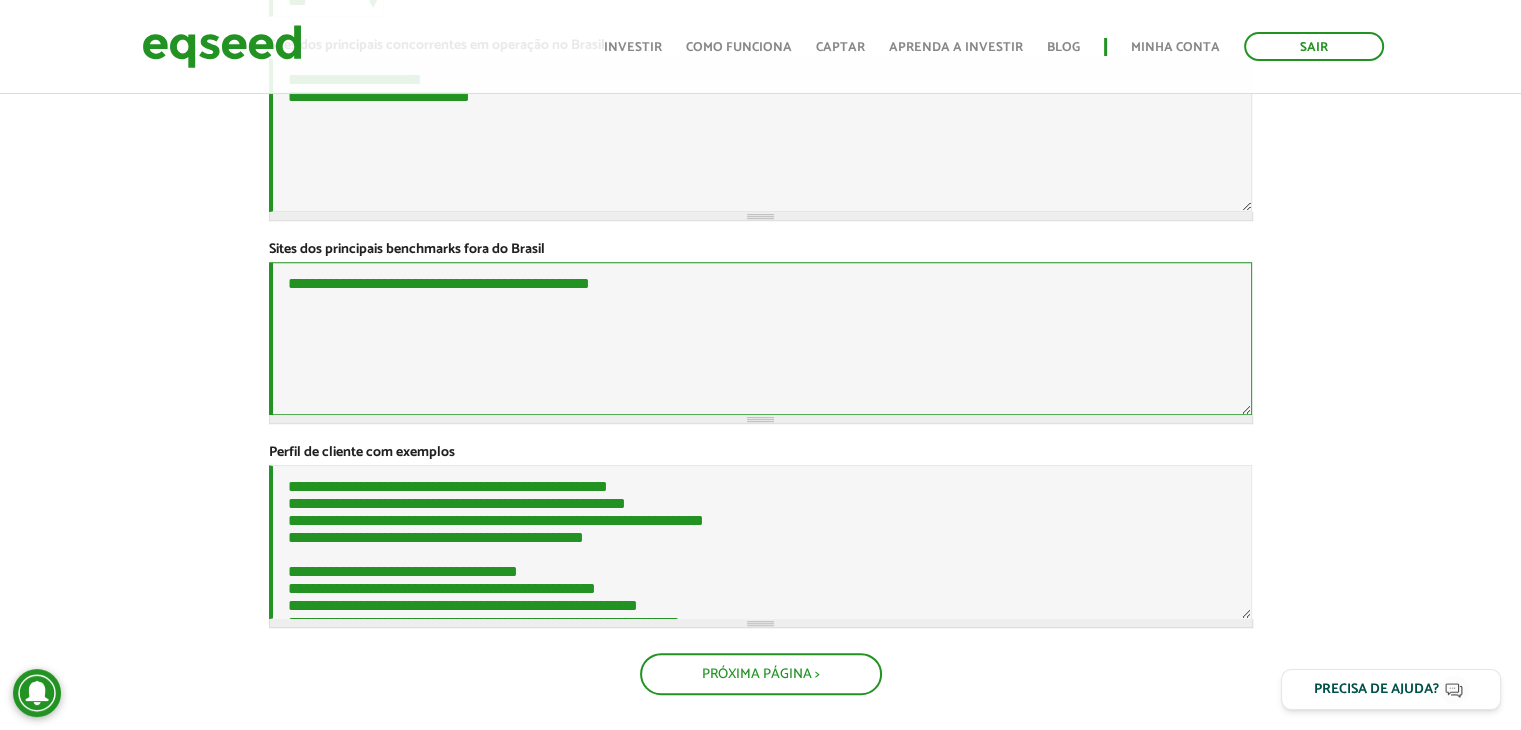 click on "**********" at bounding box center (761, 339) 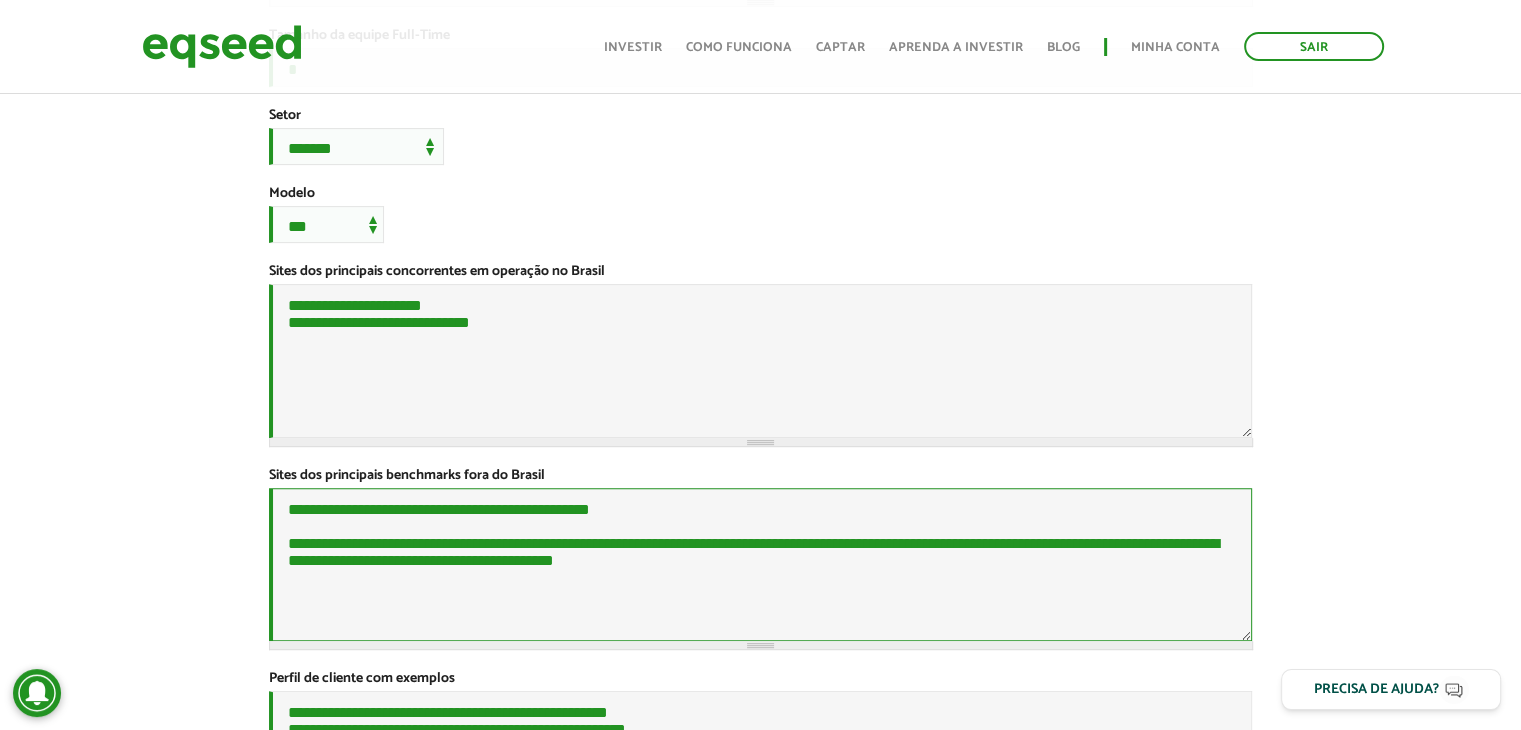 scroll, scrollTop: 700, scrollLeft: 0, axis: vertical 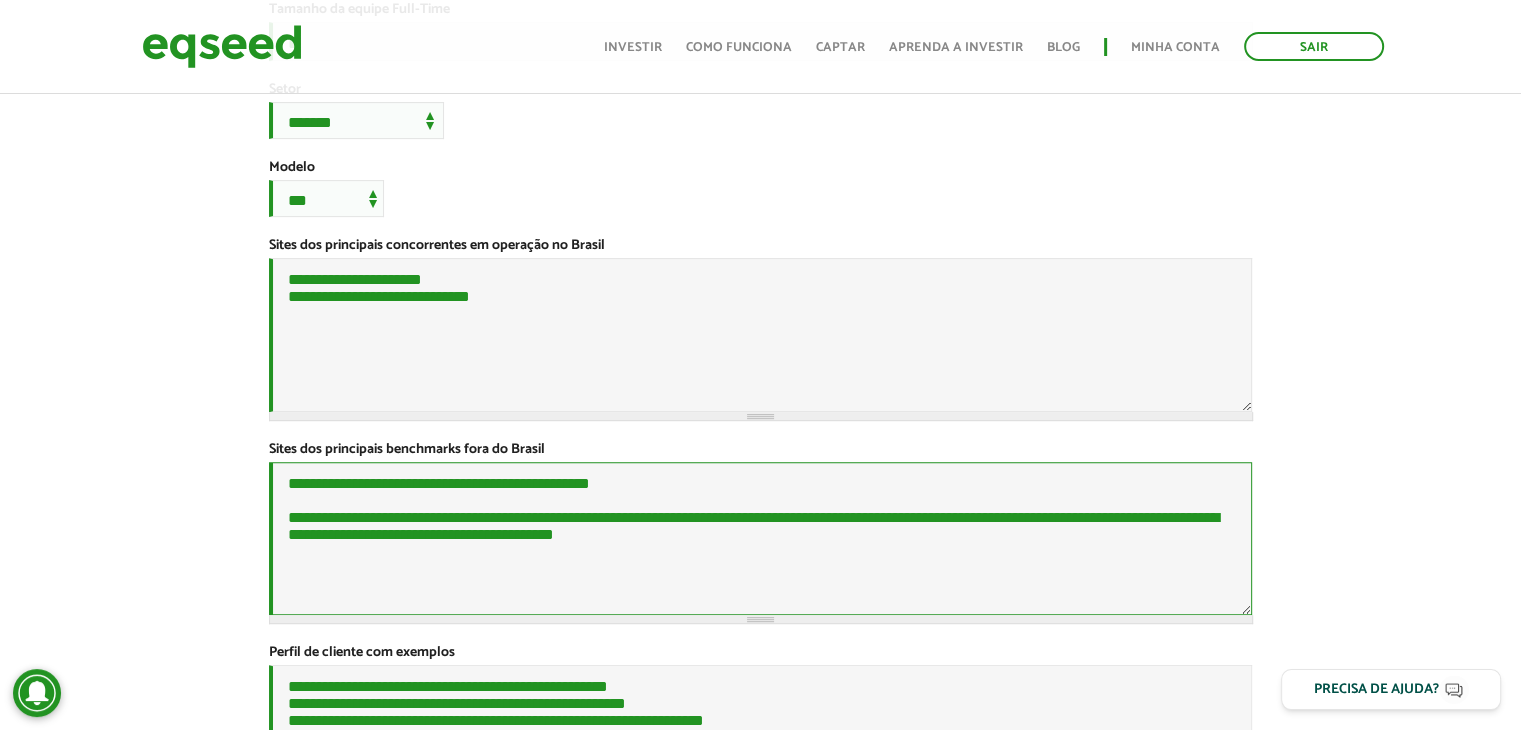 type on "**********" 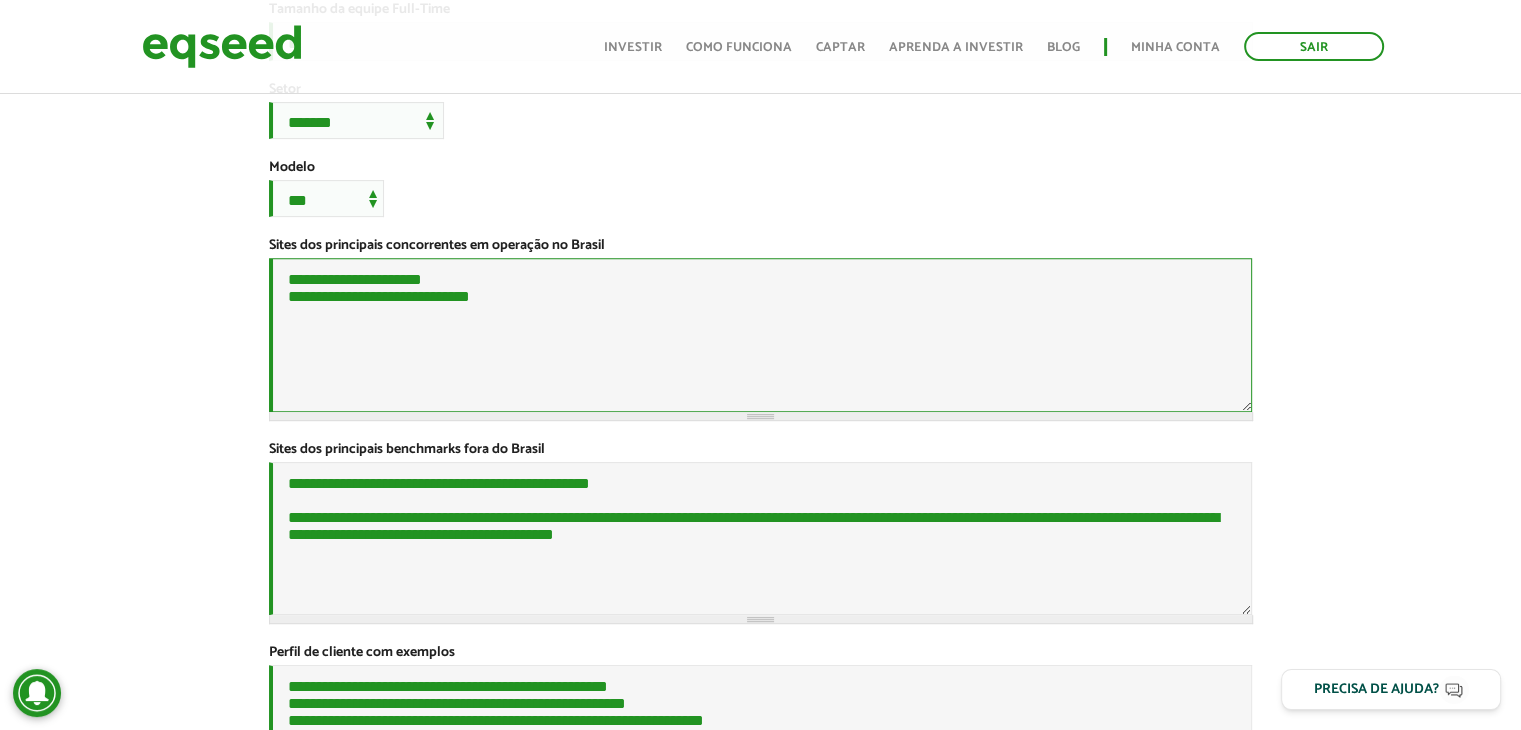 click on "**********" at bounding box center [761, 335] 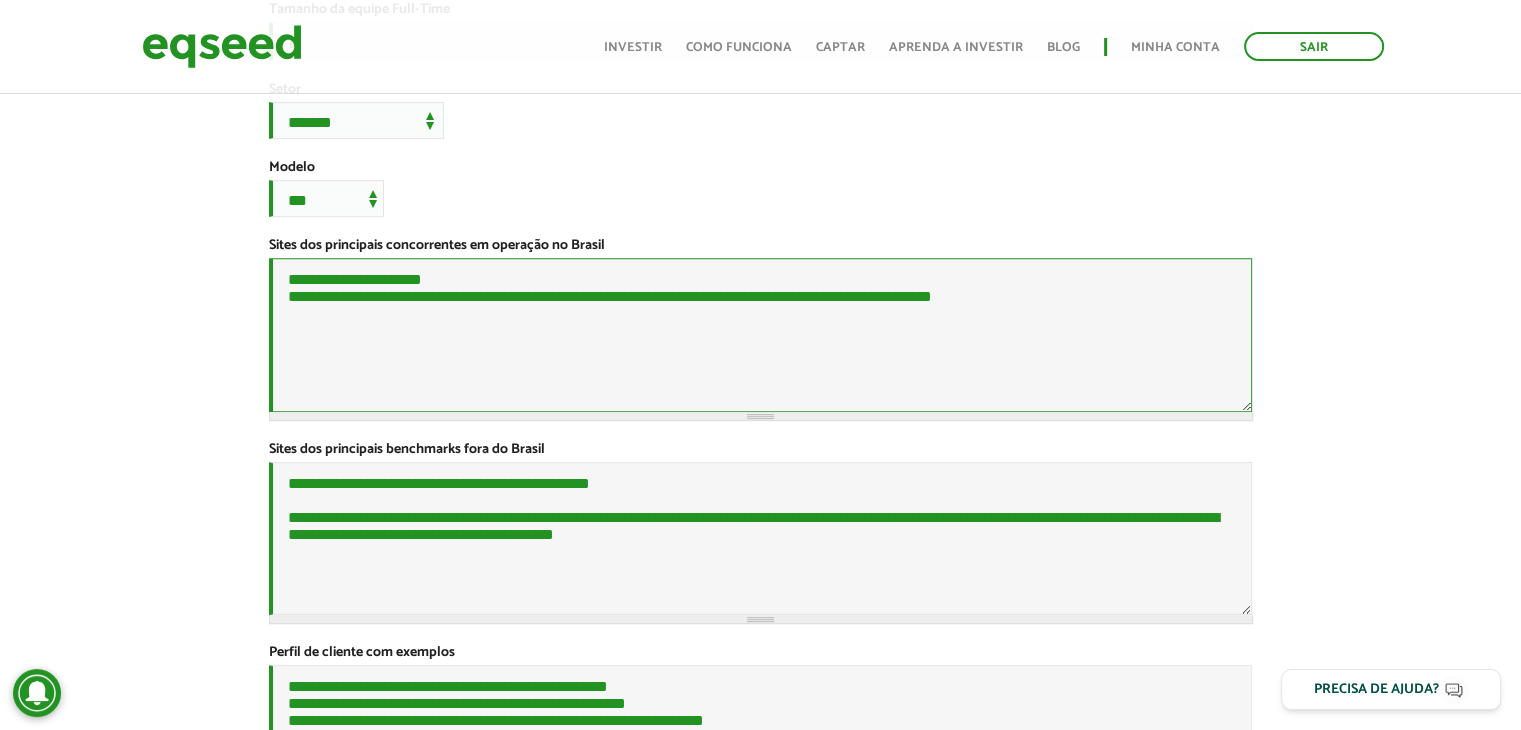 click on "**********" at bounding box center [761, 335] 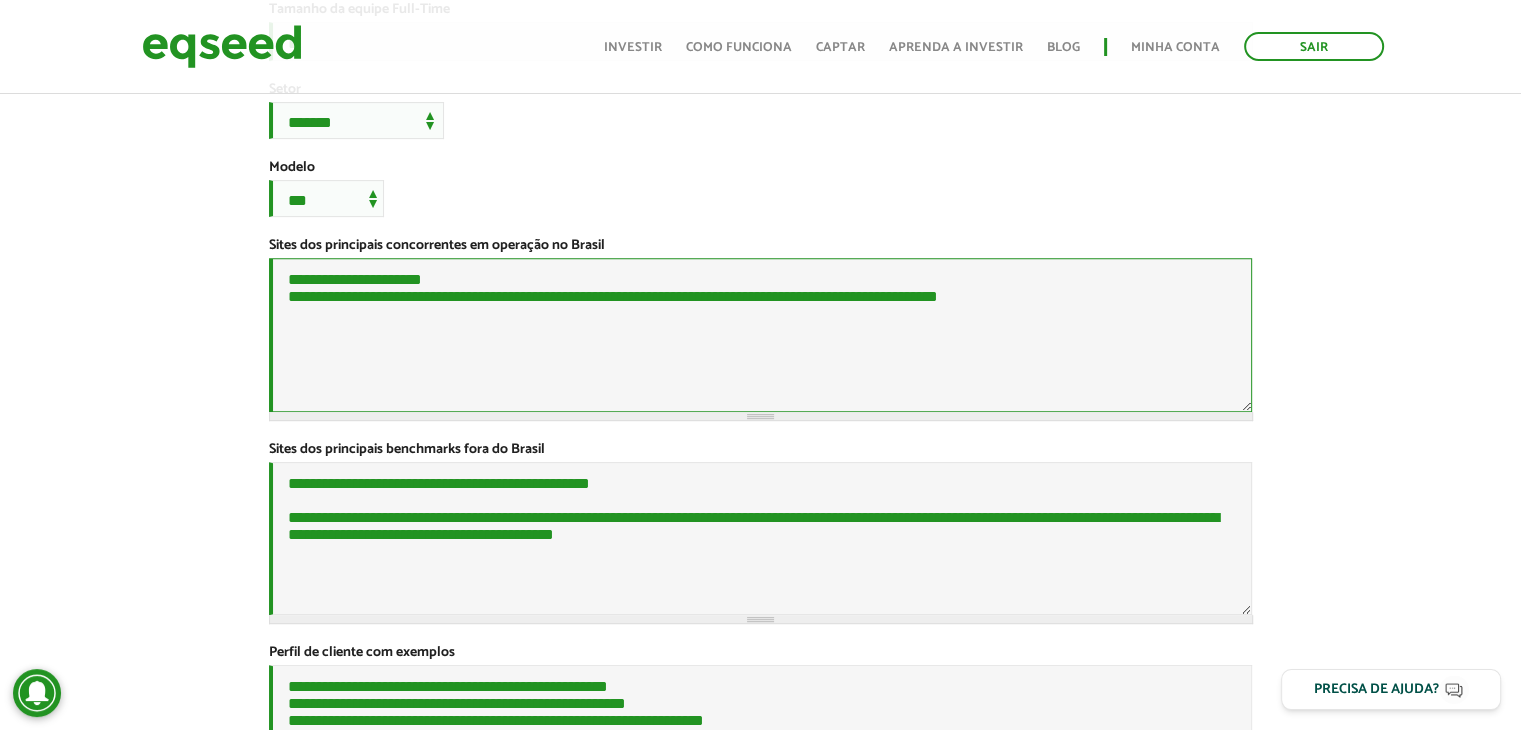 click on "**********" at bounding box center (761, 335) 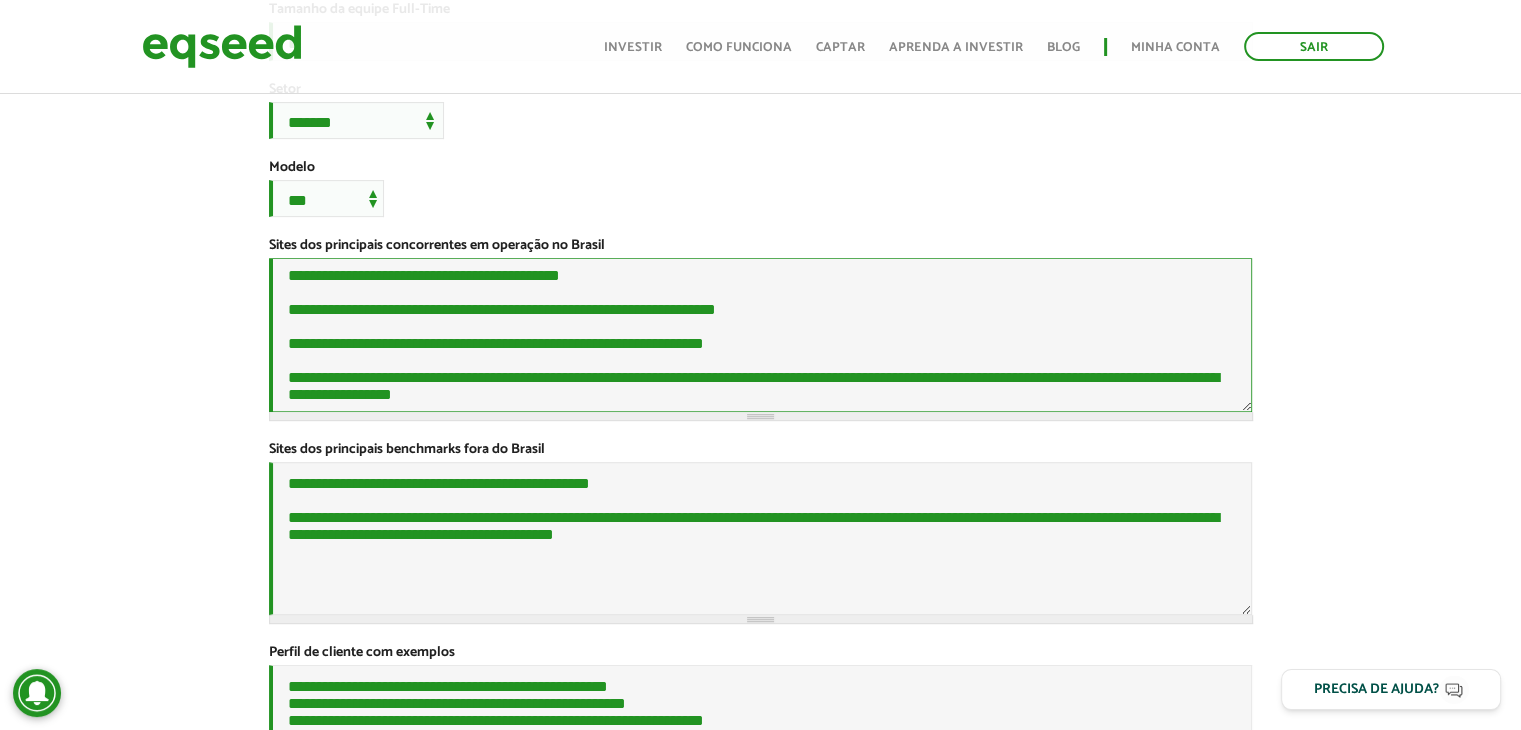 scroll, scrollTop: 532, scrollLeft: 0, axis: vertical 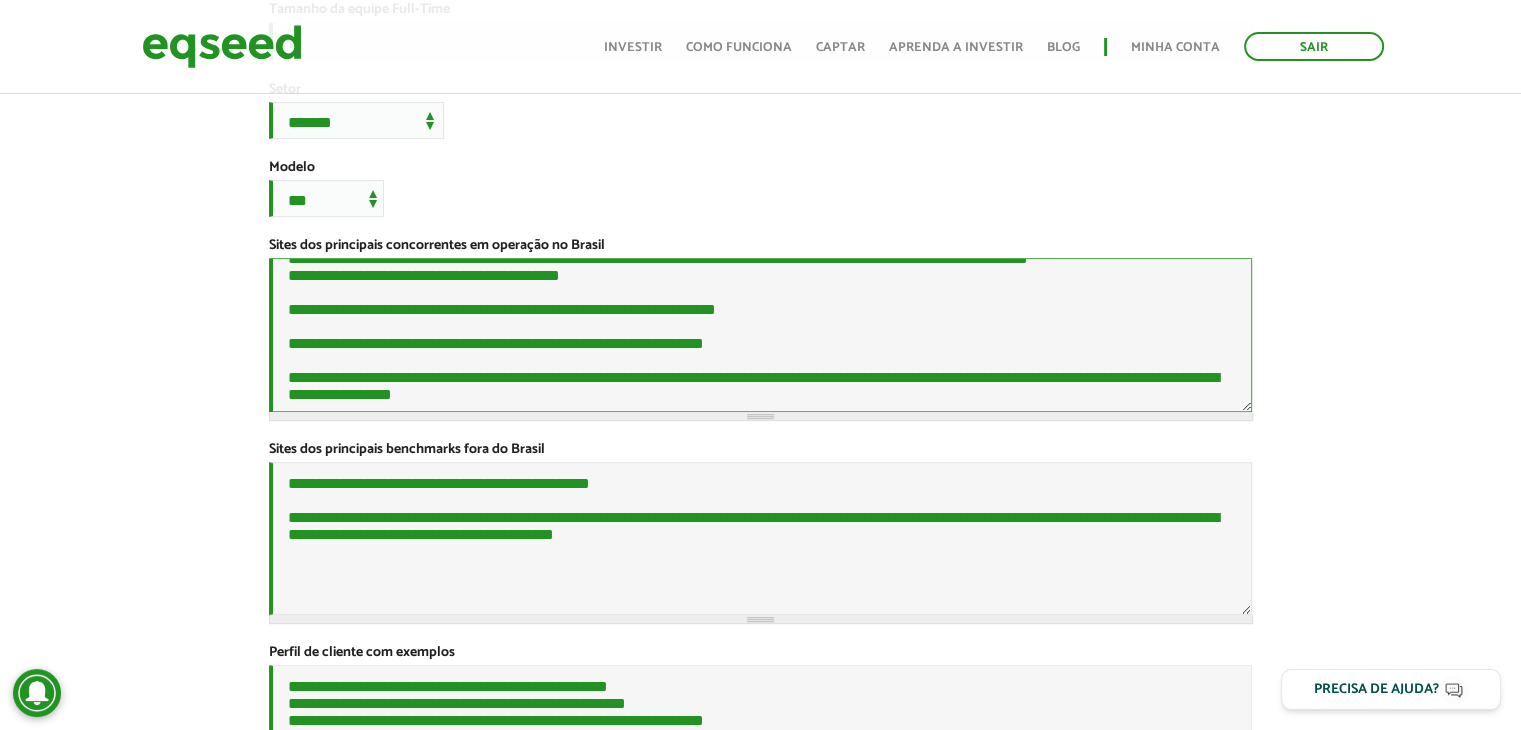 click on "**********" at bounding box center [761, 335] 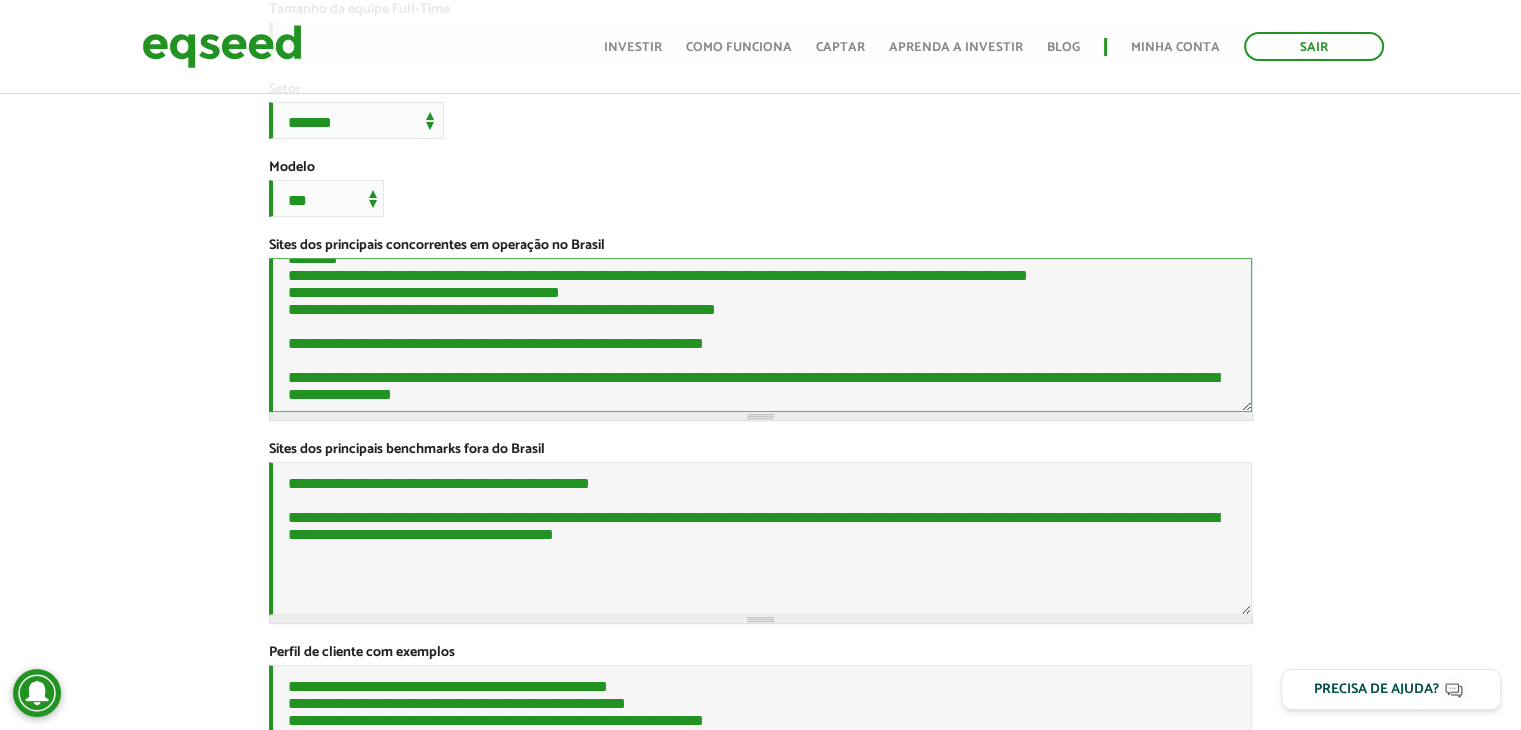 scroll, scrollTop: 632, scrollLeft: 0, axis: vertical 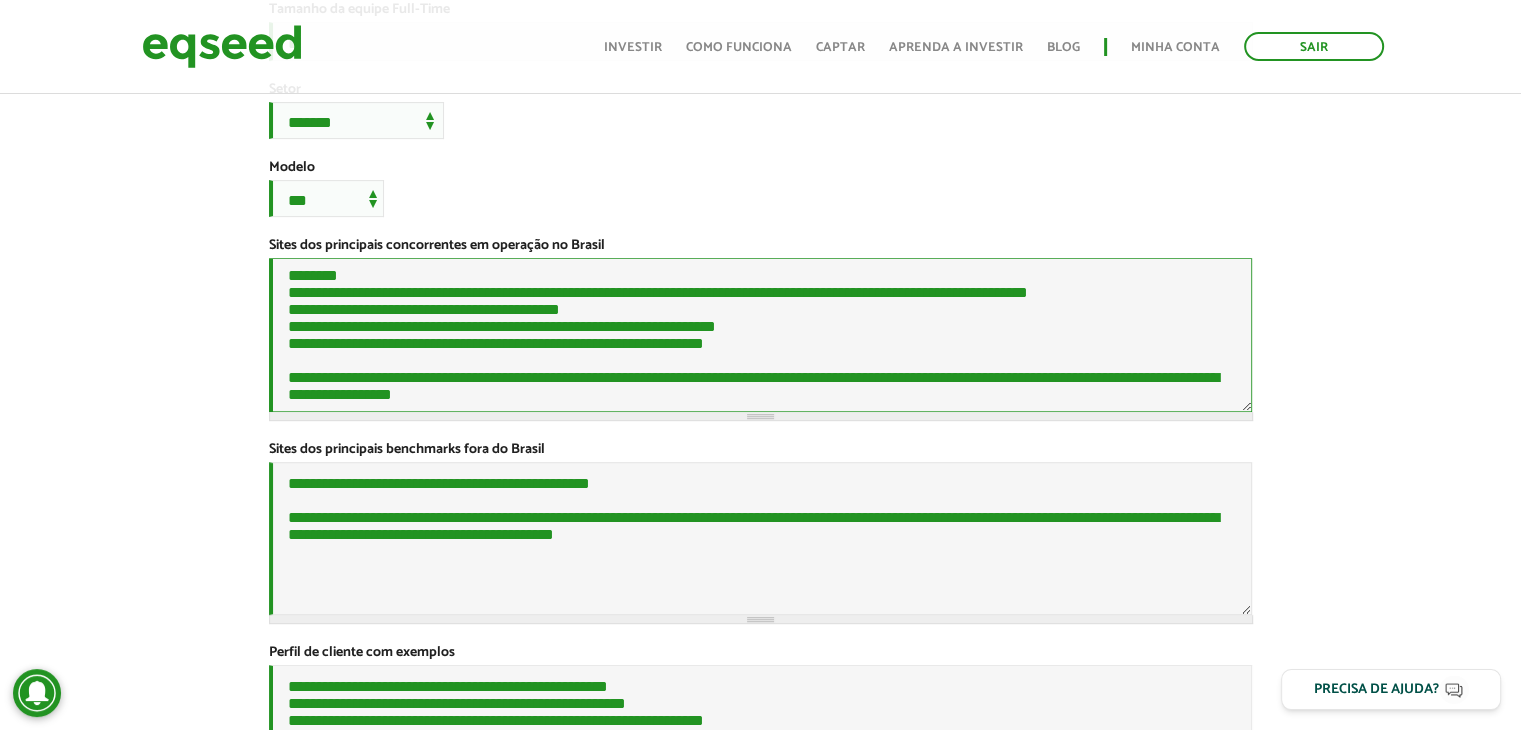 click on "**********" at bounding box center (761, 335) 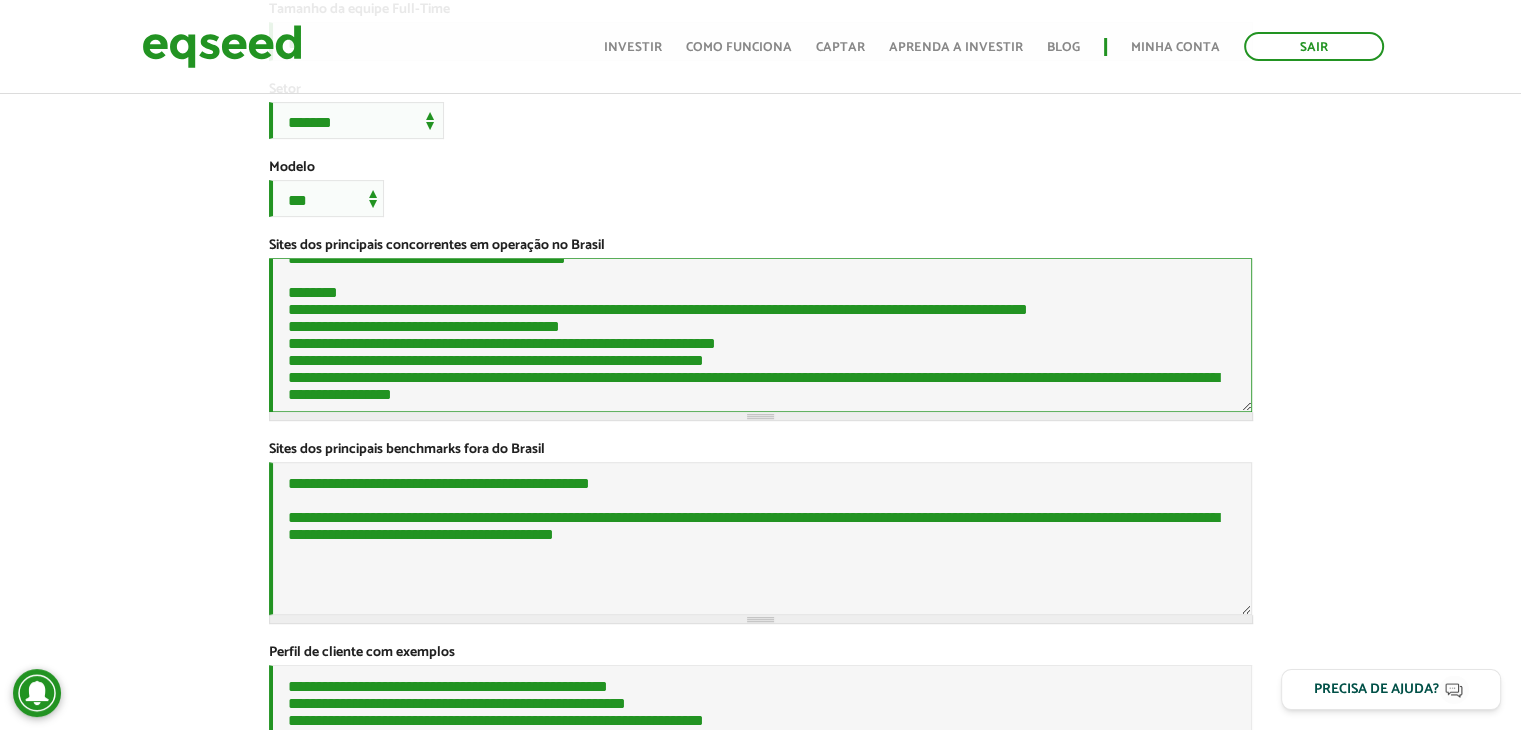 scroll, scrollTop: 332, scrollLeft: 0, axis: vertical 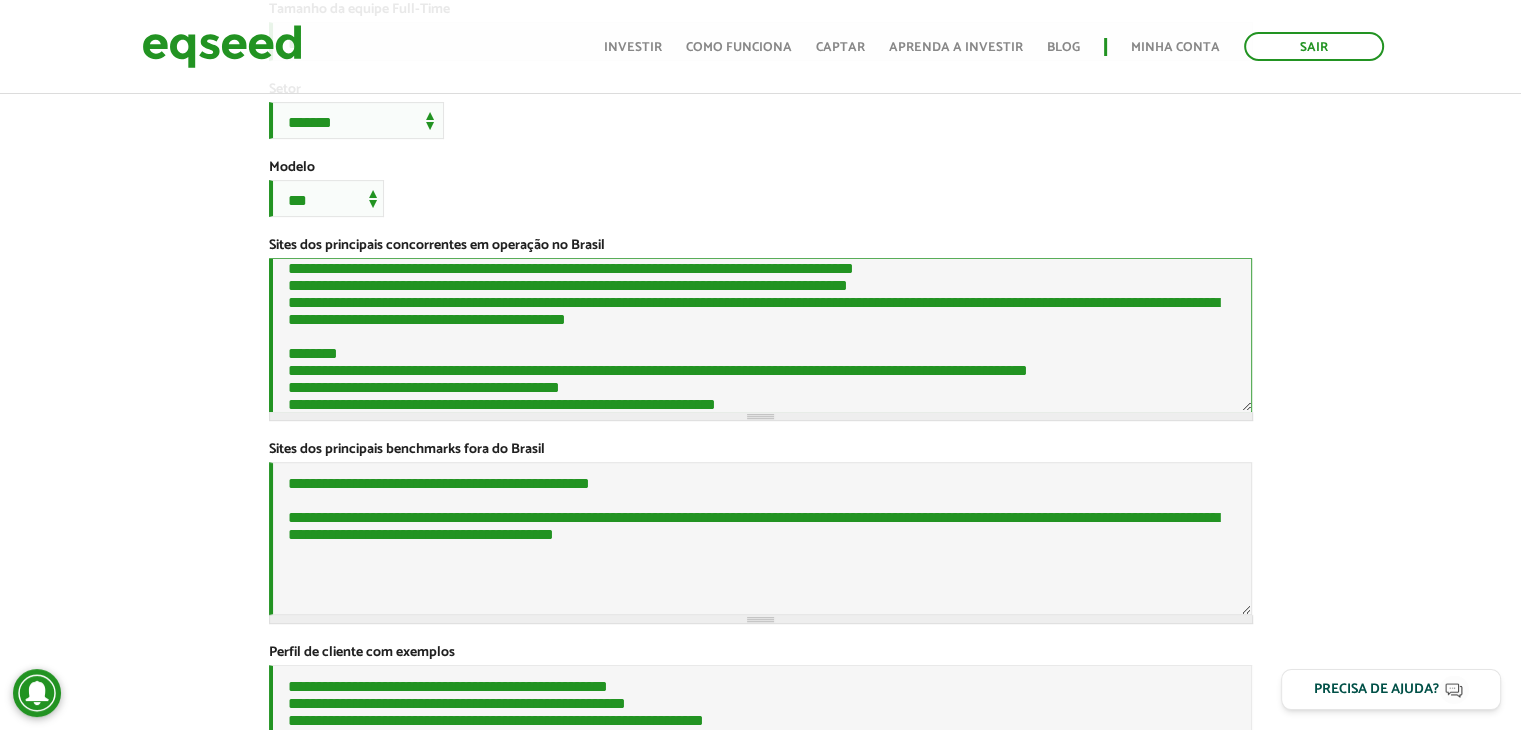click on "**********" at bounding box center (761, 335) 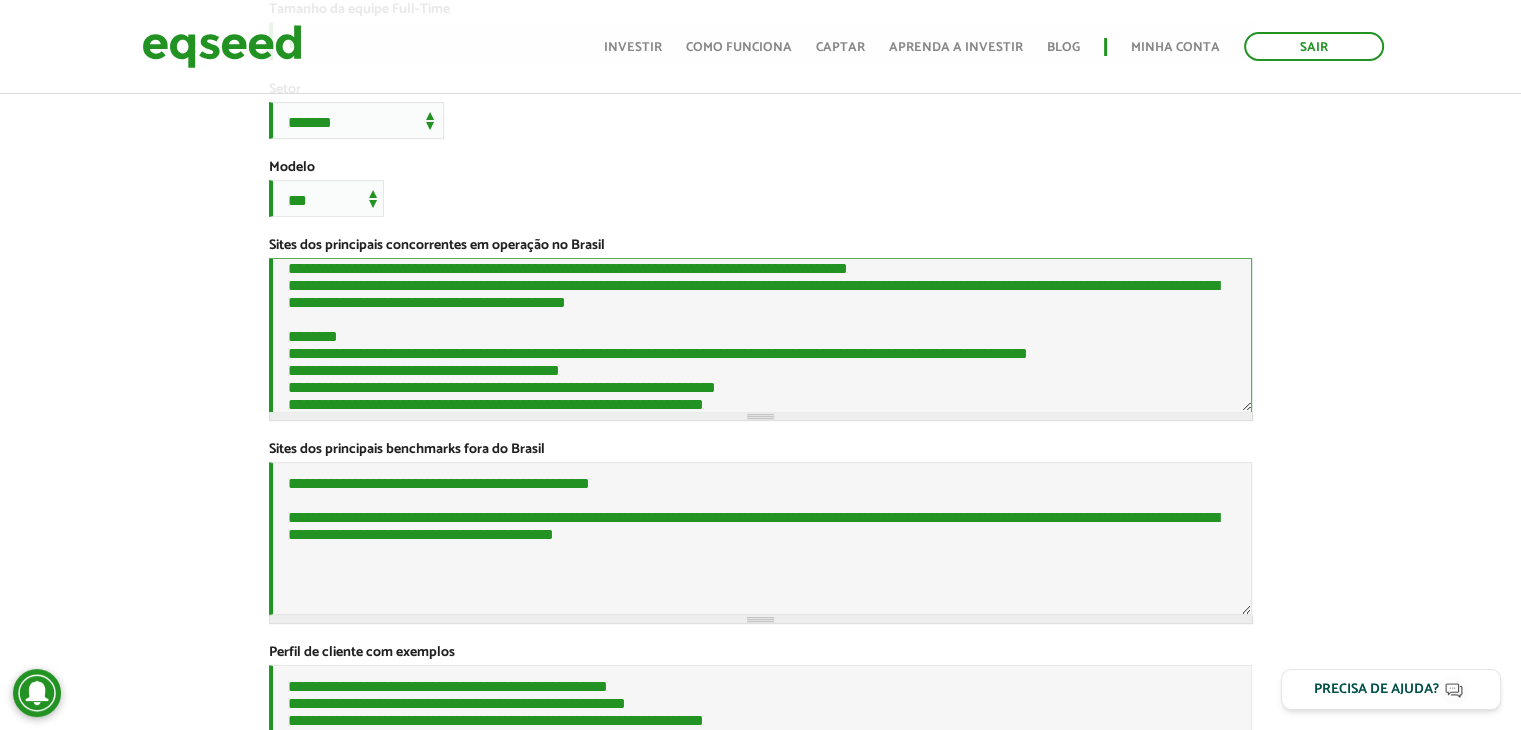 click on "**********" at bounding box center (761, 335) 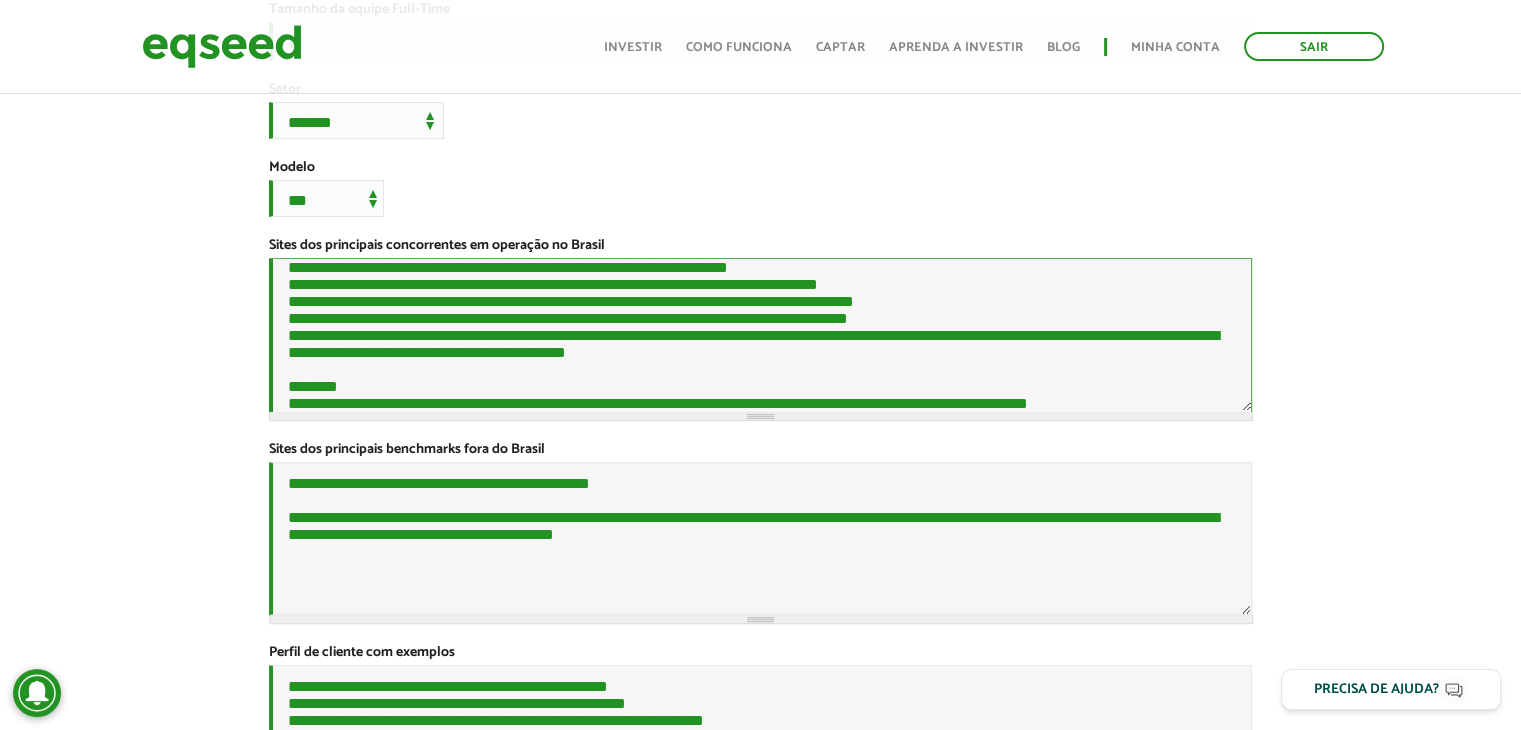 scroll, scrollTop: 132, scrollLeft: 0, axis: vertical 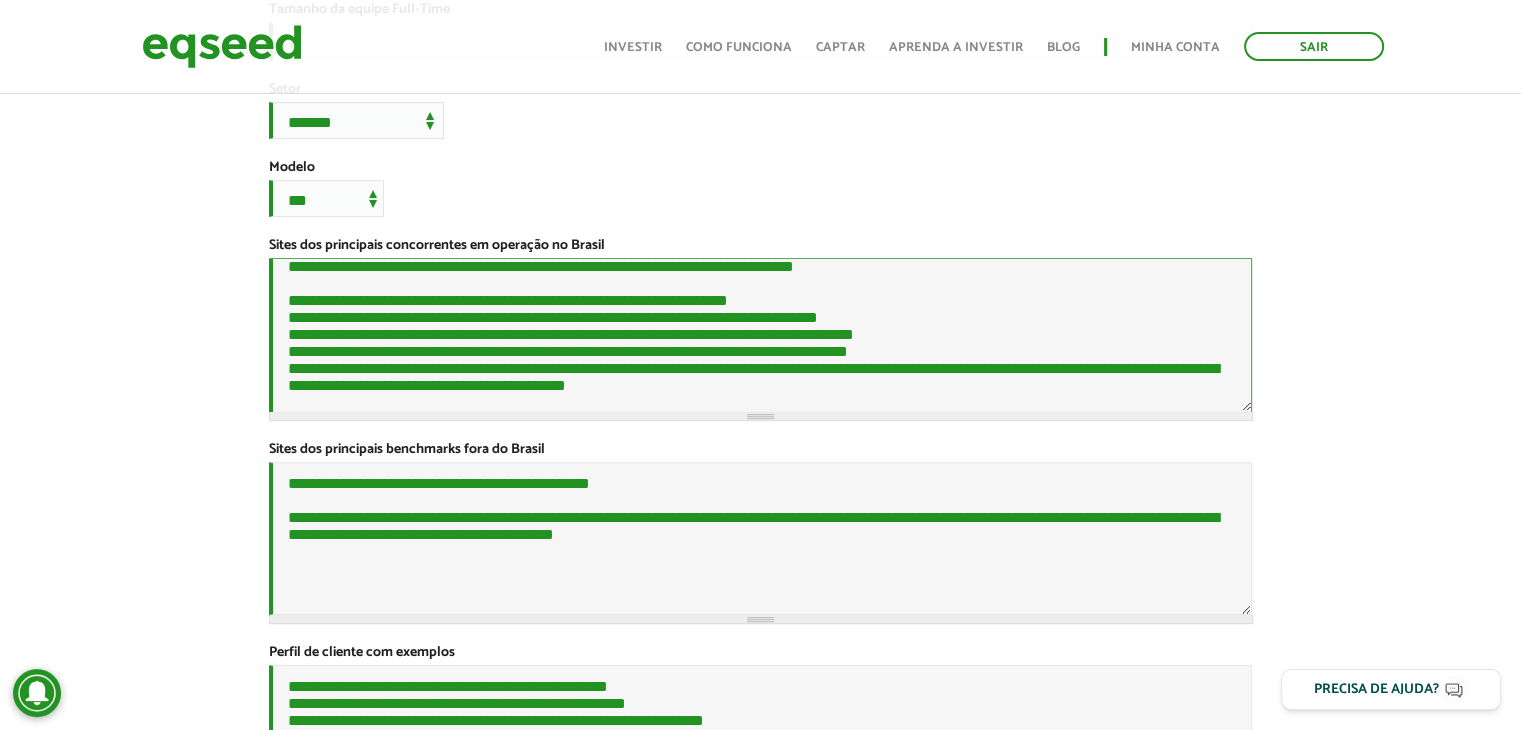 click on "**********" at bounding box center [761, 335] 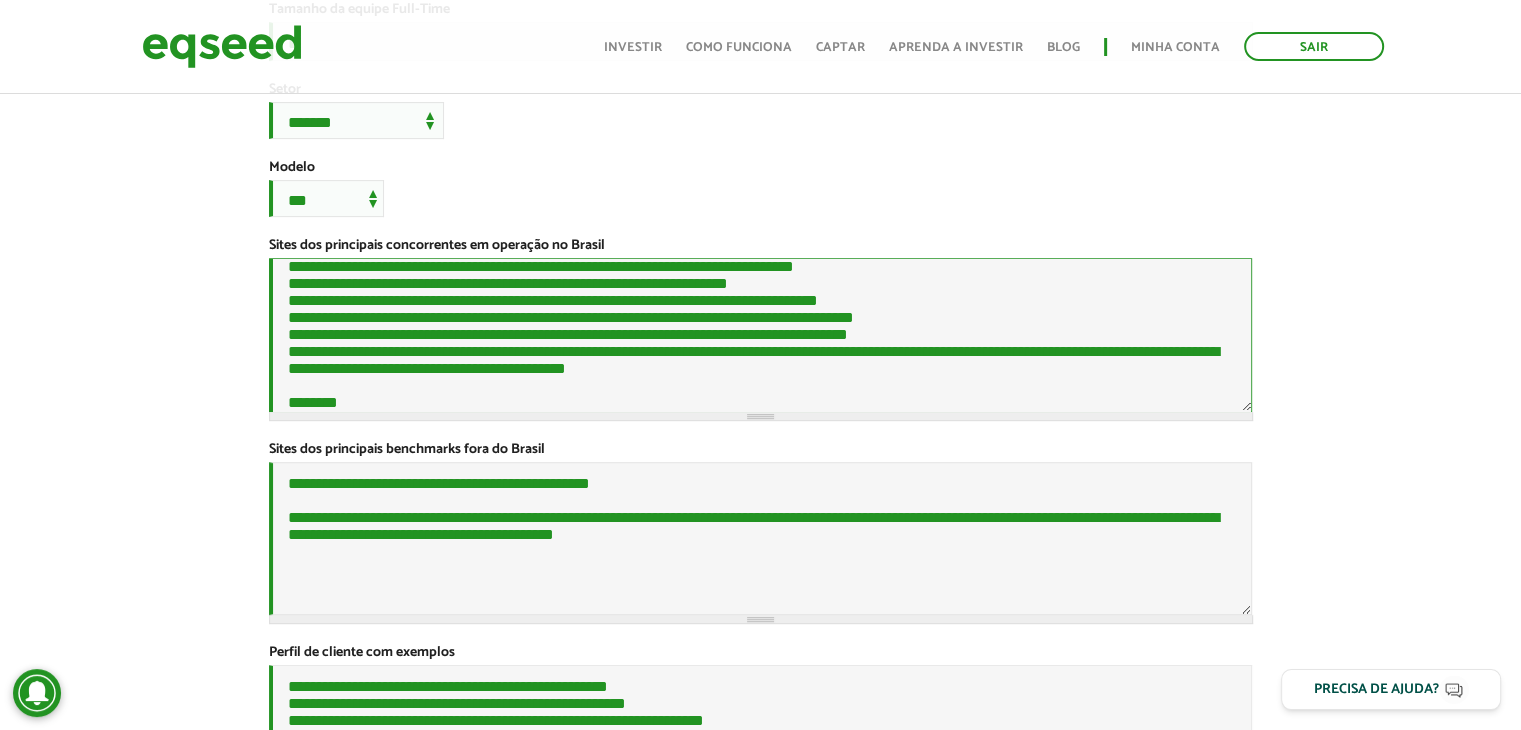 click on "**********" at bounding box center [761, 335] 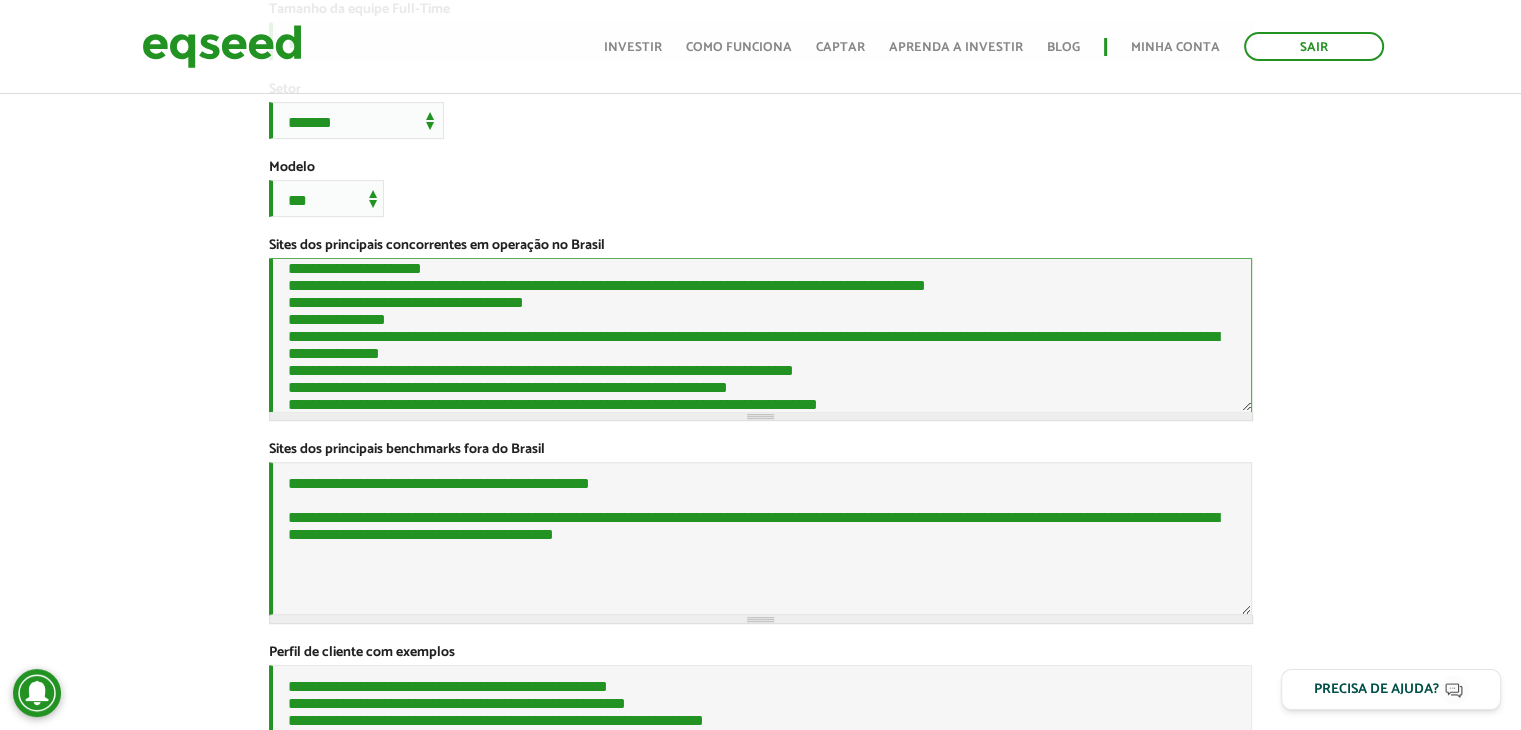 scroll, scrollTop: 0, scrollLeft: 0, axis: both 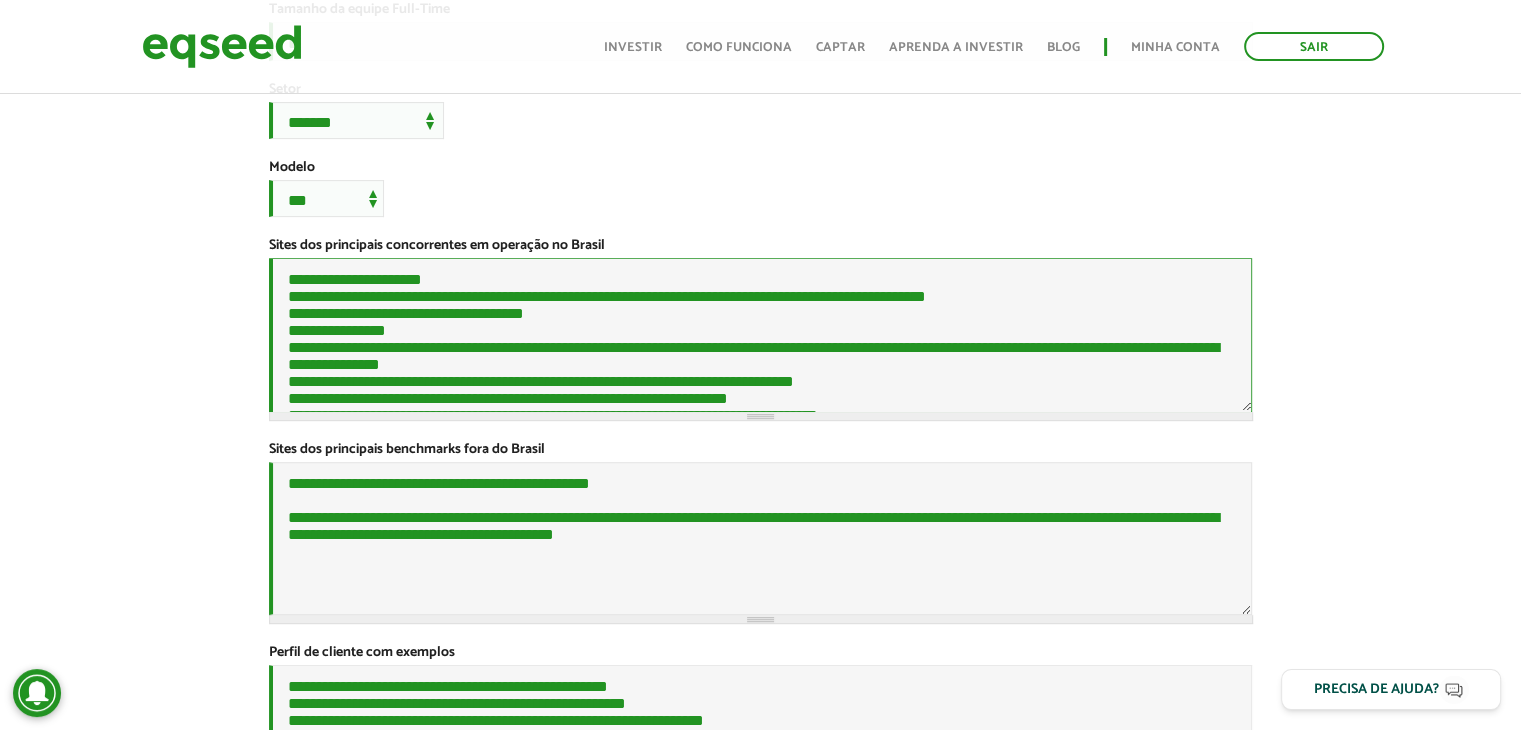 click on "**********" at bounding box center (761, 335) 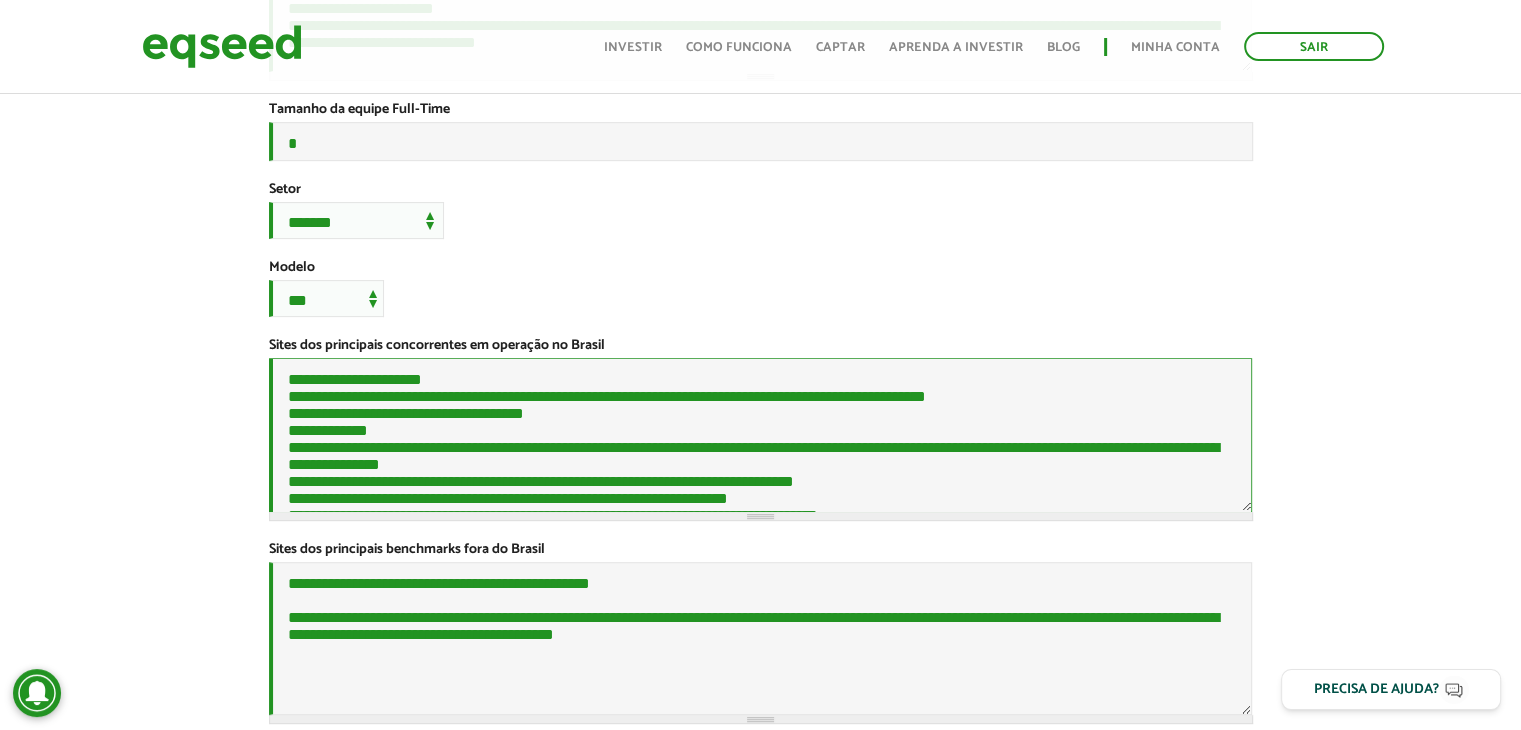 scroll, scrollTop: 600, scrollLeft: 0, axis: vertical 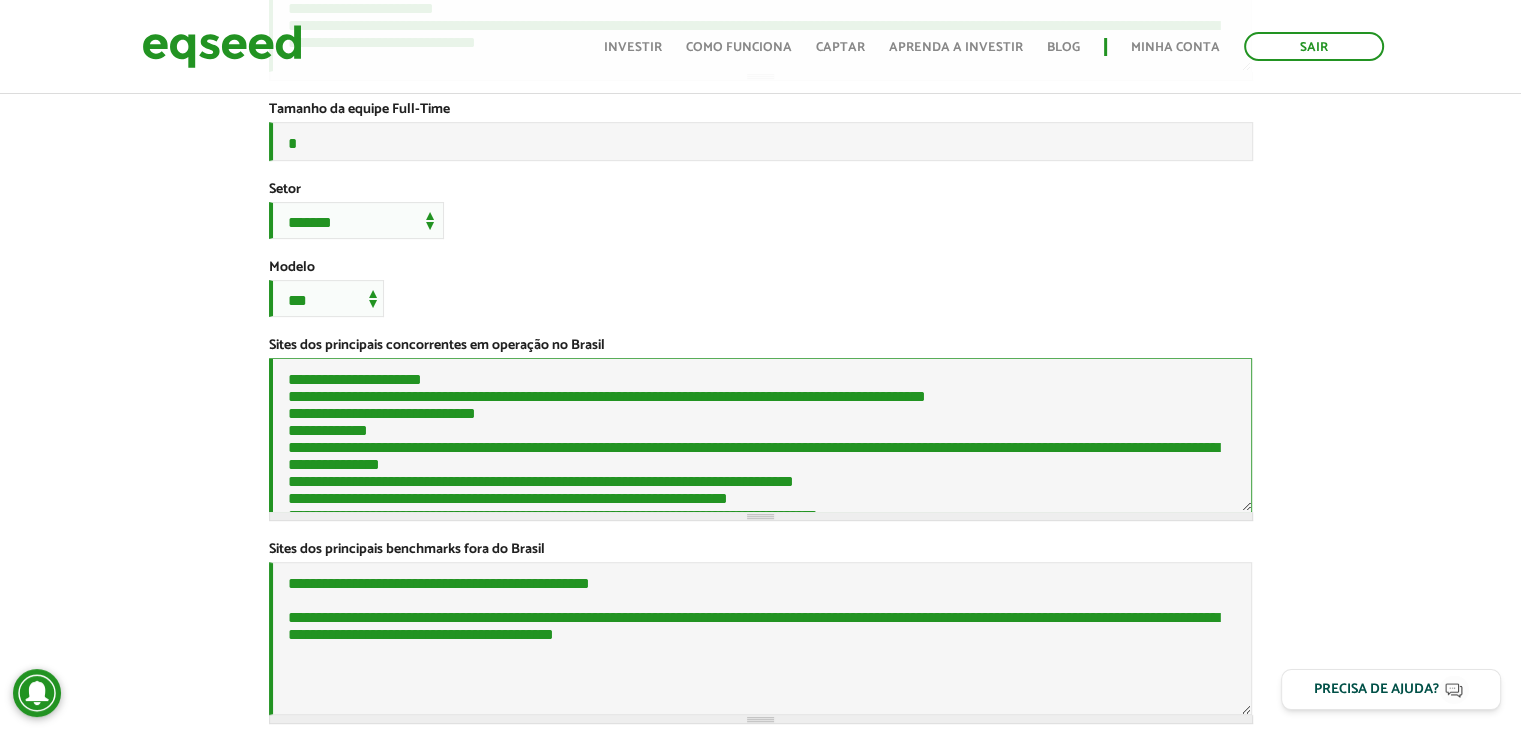 click on "**********" at bounding box center [761, 435] 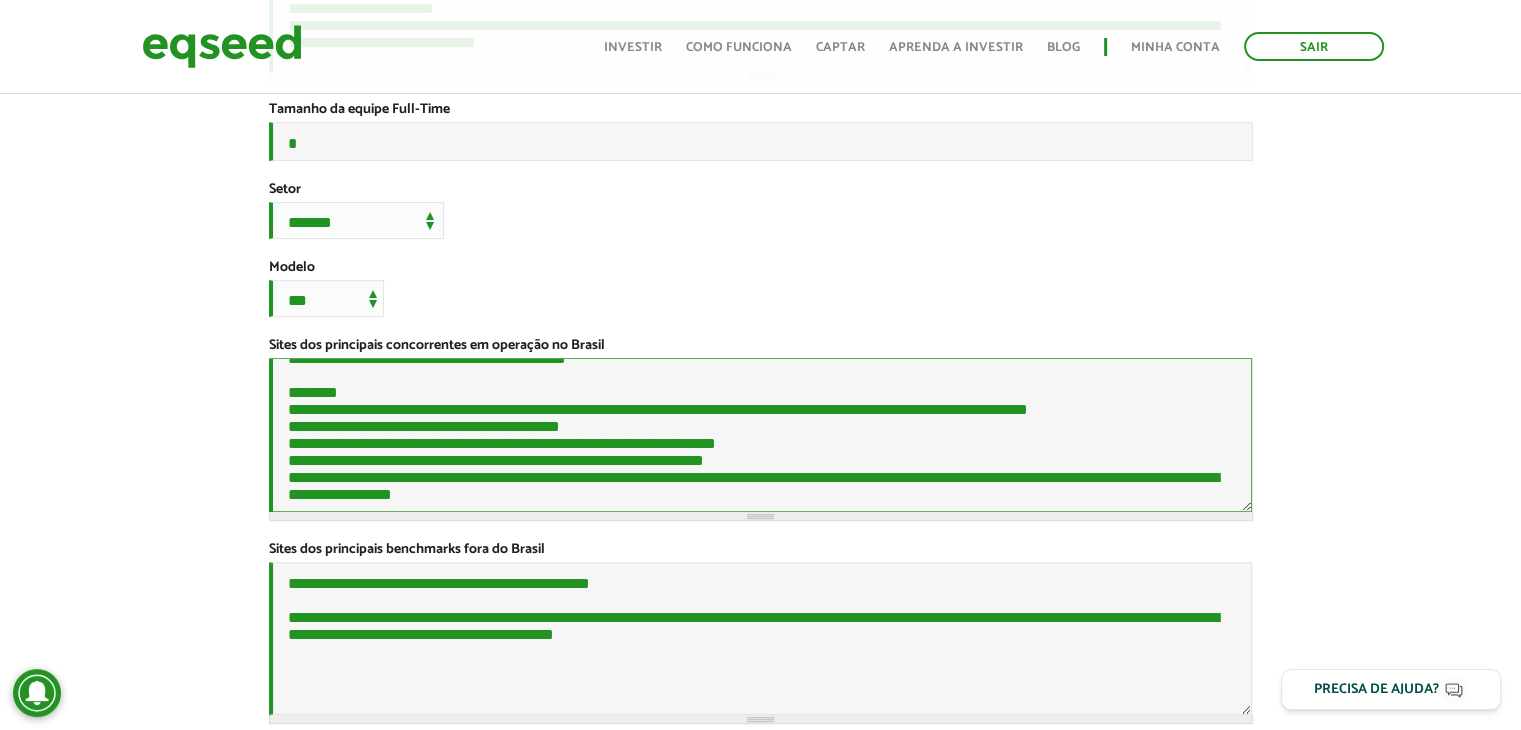 scroll, scrollTop: 501, scrollLeft: 0, axis: vertical 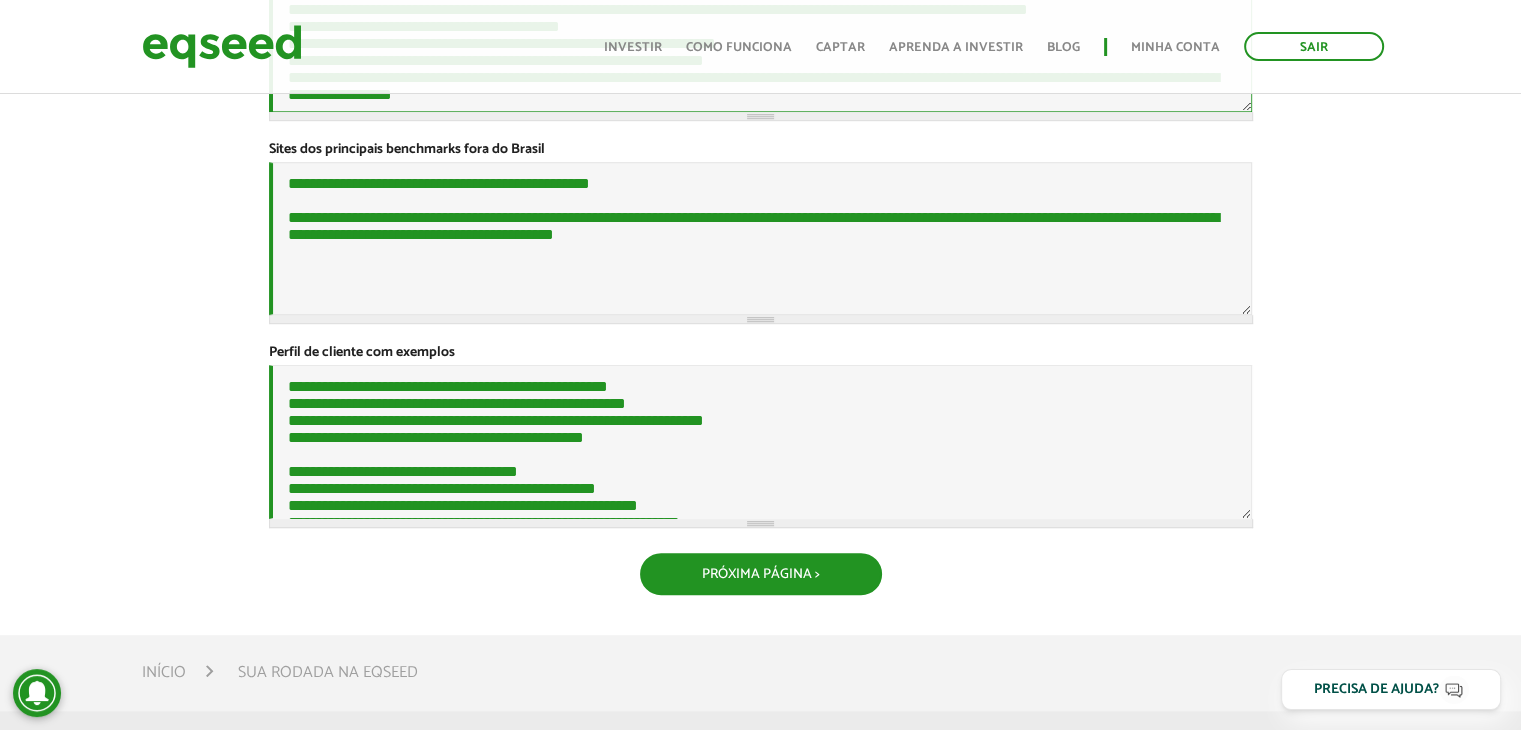 type on "**********" 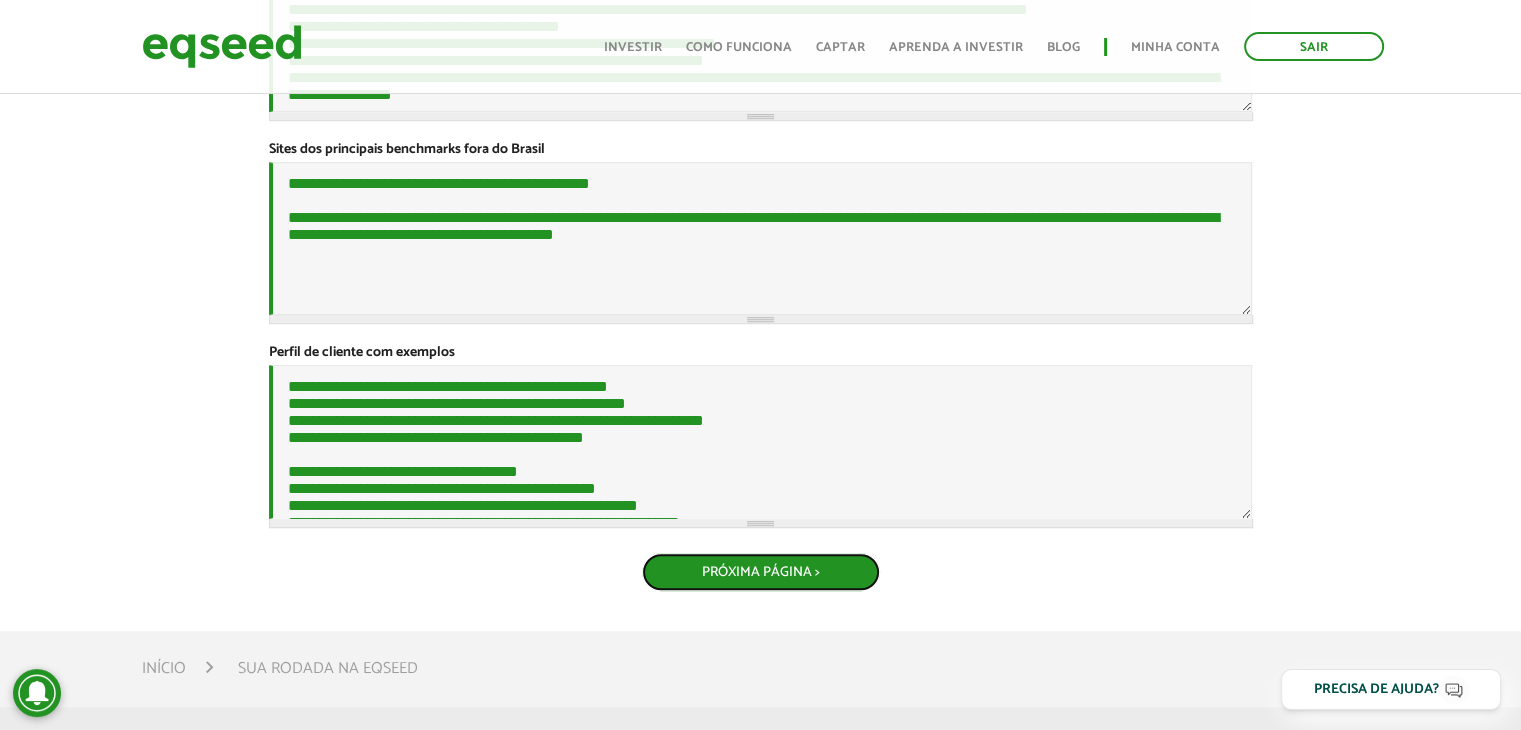 click on "Próxima Página >" at bounding box center (761, 572) 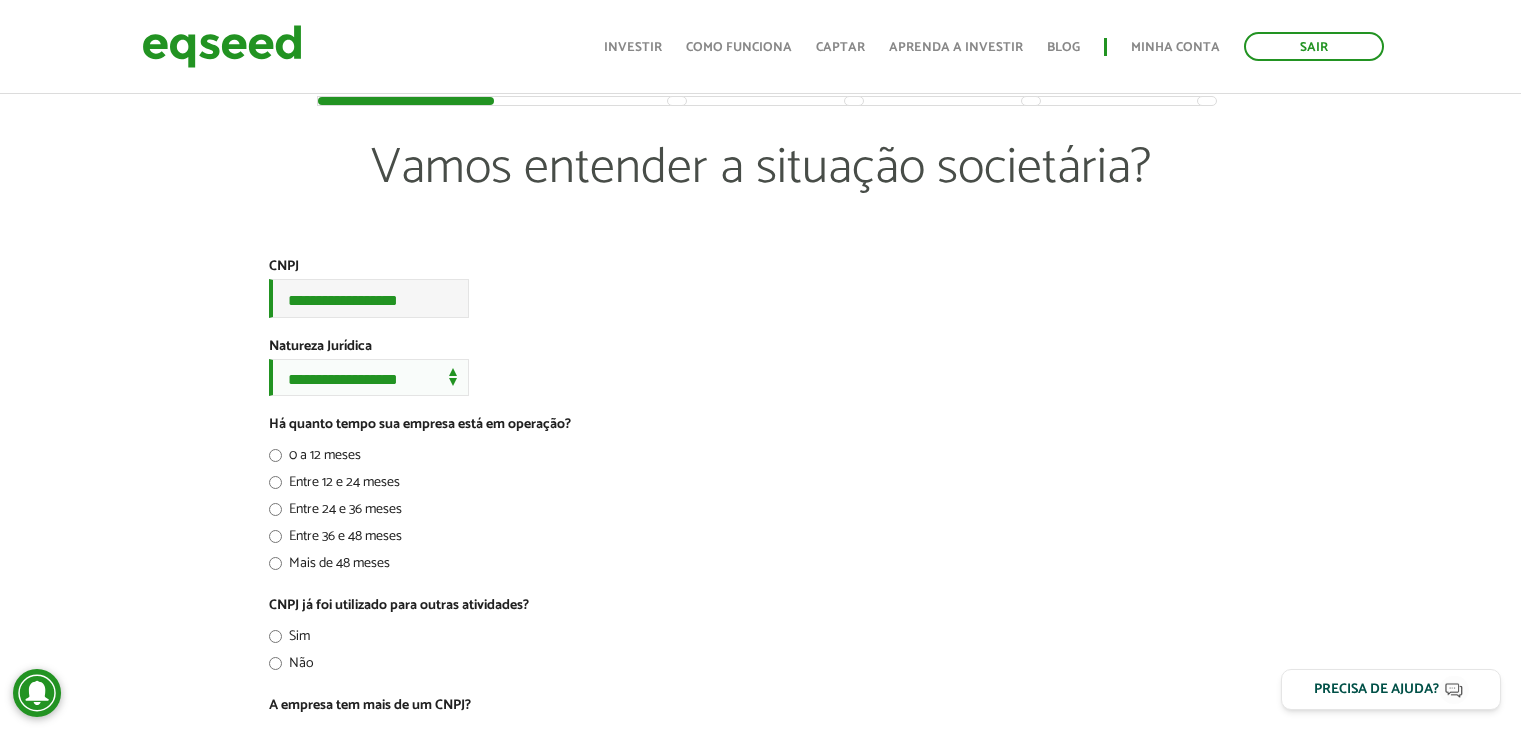 scroll, scrollTop: 302, scrollLeft: 0, axis: vertical 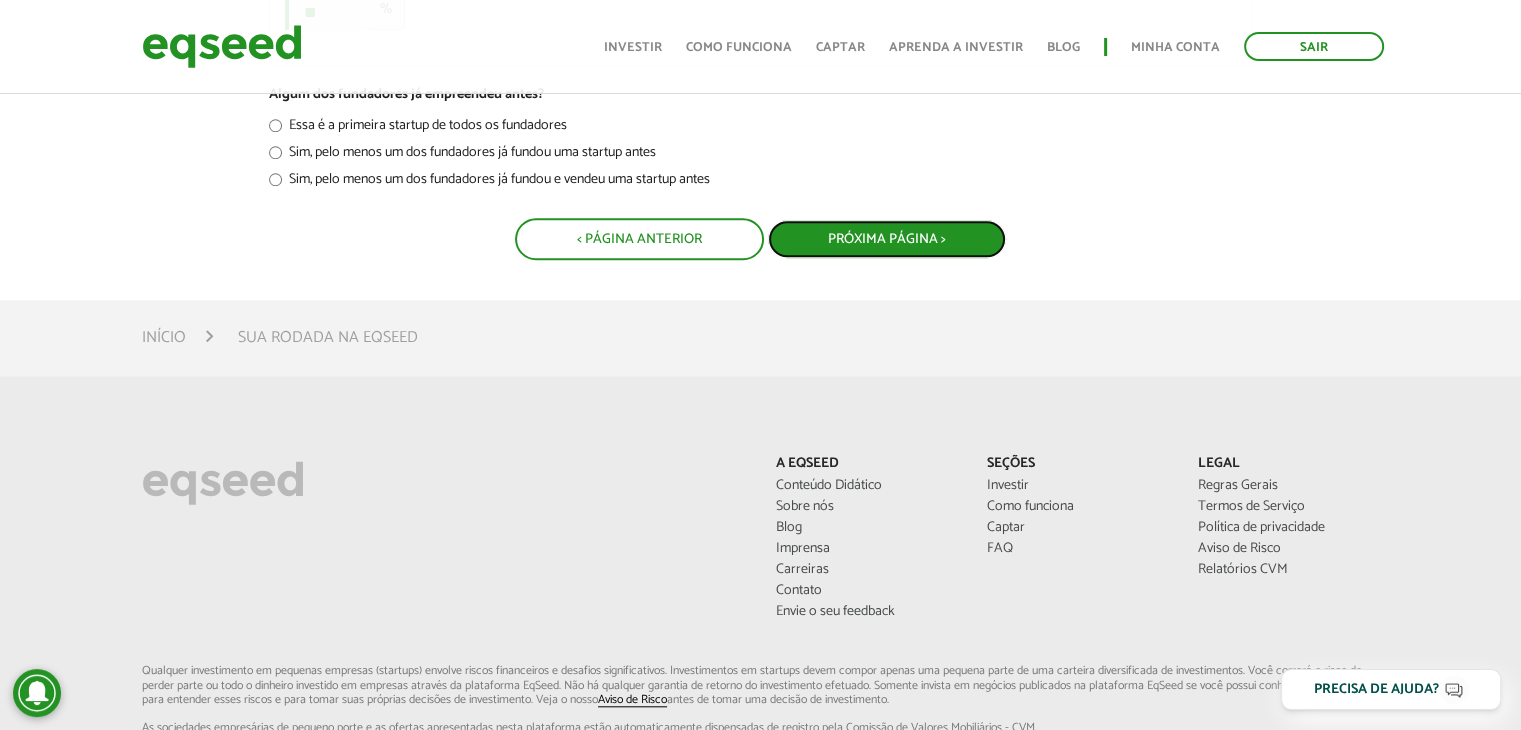 click on "Próxima Página >" at bounding box center [887, 239] 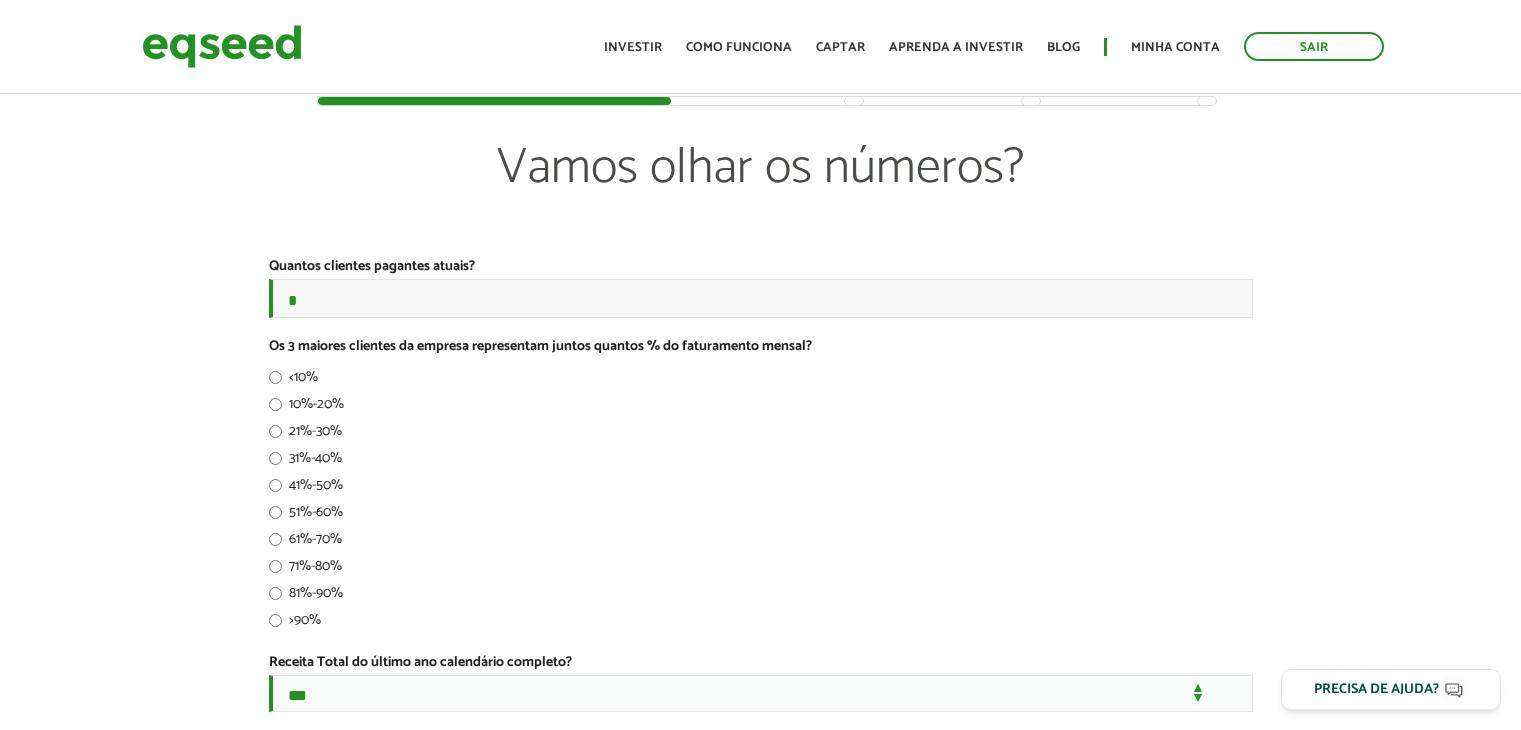 scroll, scrollTop: 0, scrollLeft: 0, axis: both 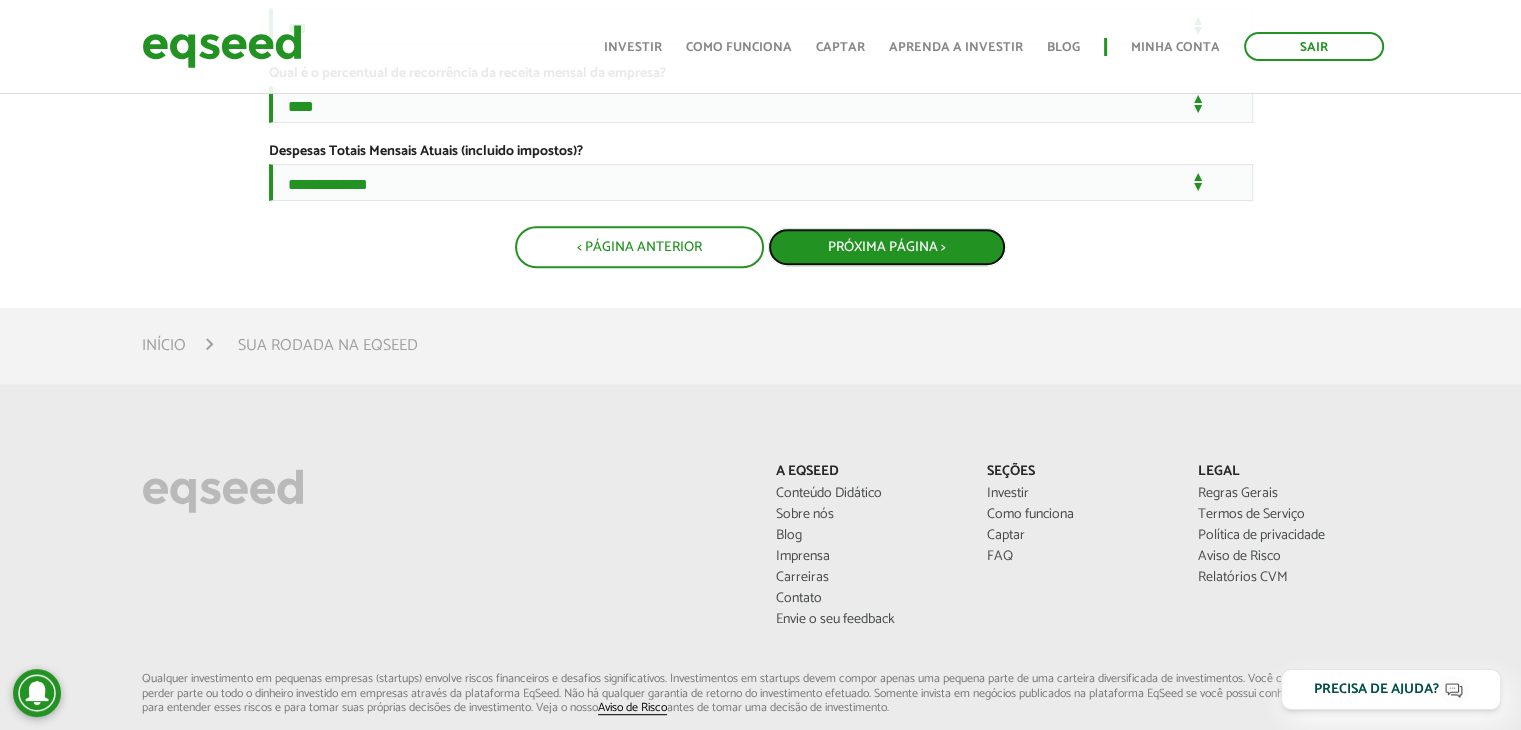 click on "Próxima Página >" at bounding box center [887, 247] 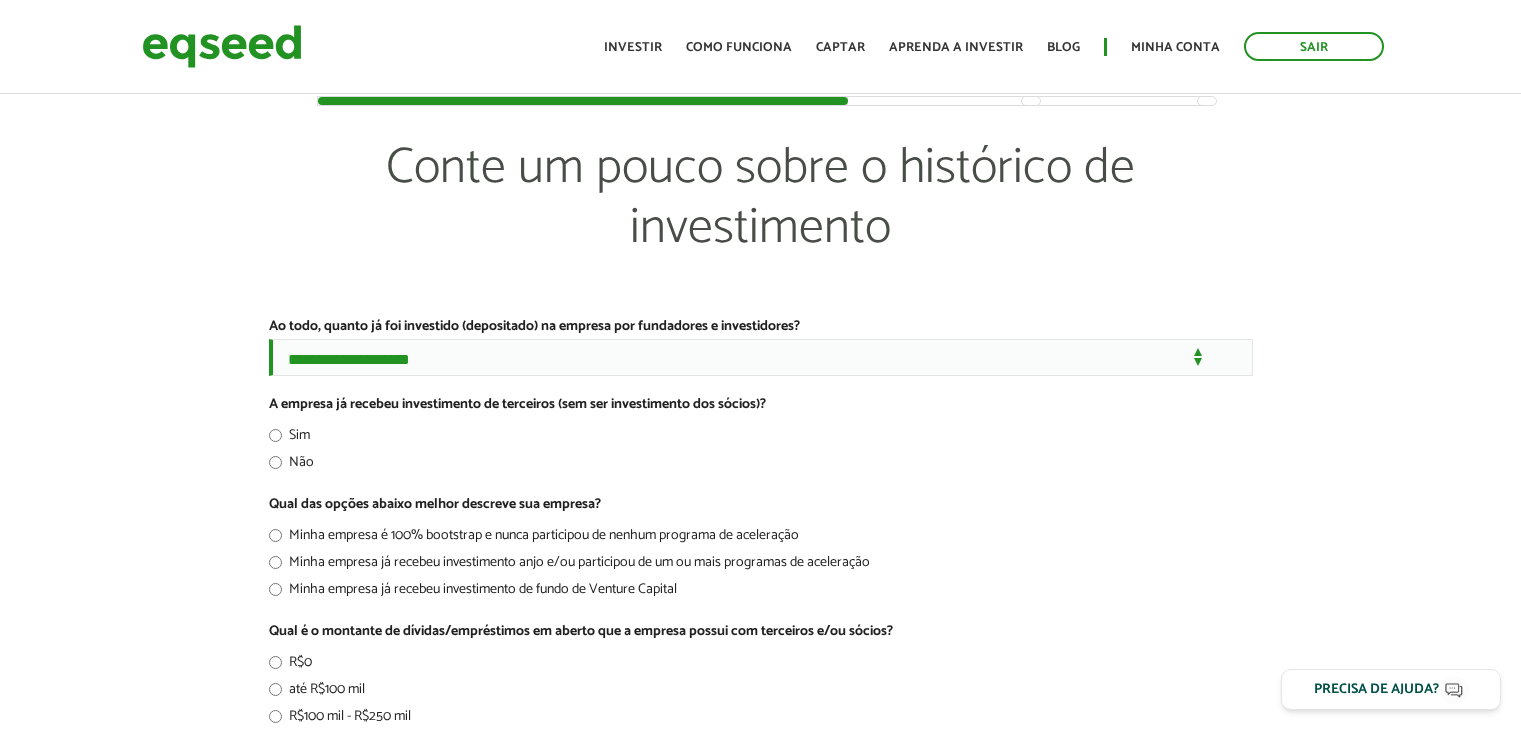 scroll, scrollTop: 0, scrollLeft: 0, axis: both 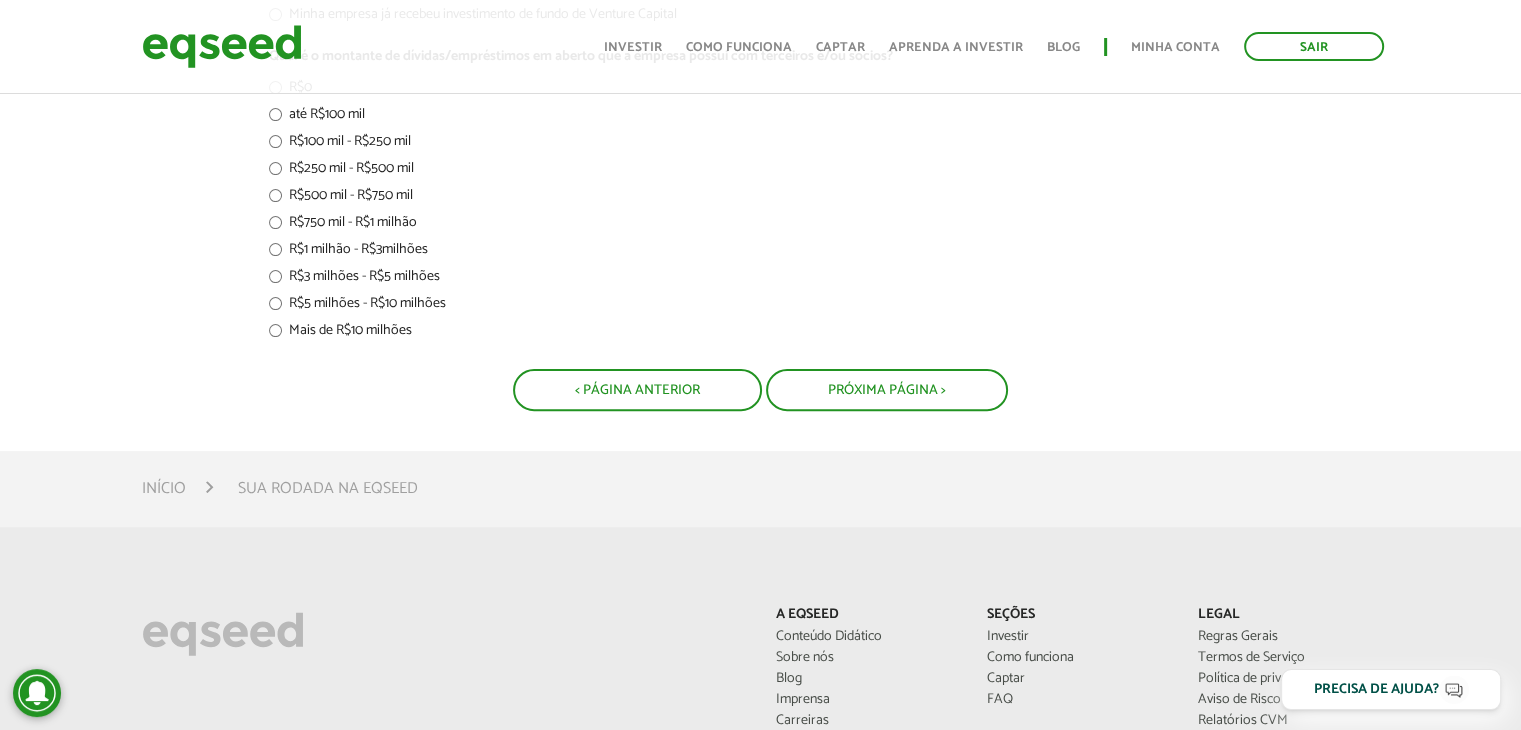 click on "Início
Sua rodada na EqSeed" at bounding box center [761, 489] 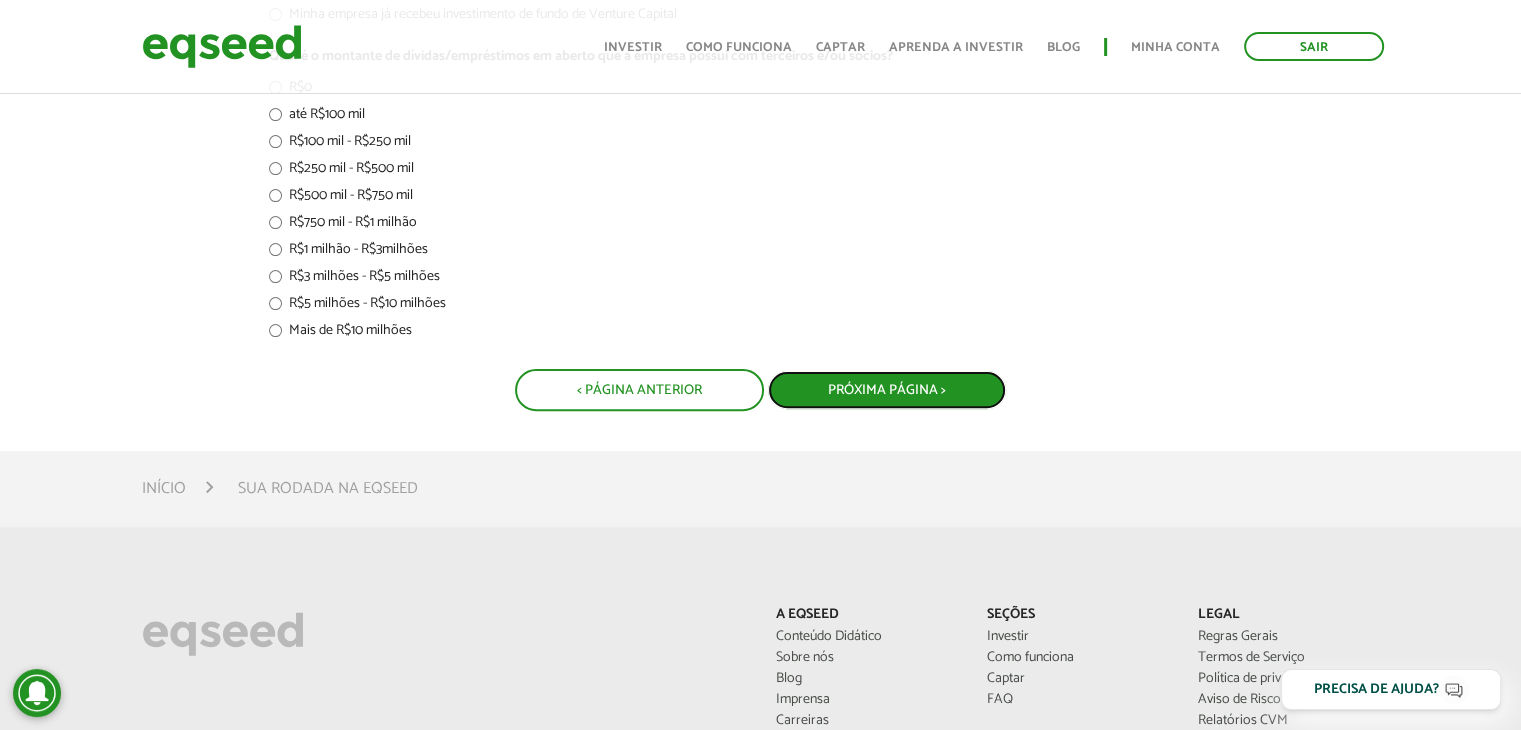 click on "Próxima Página >" at bounding box center (887, 390) 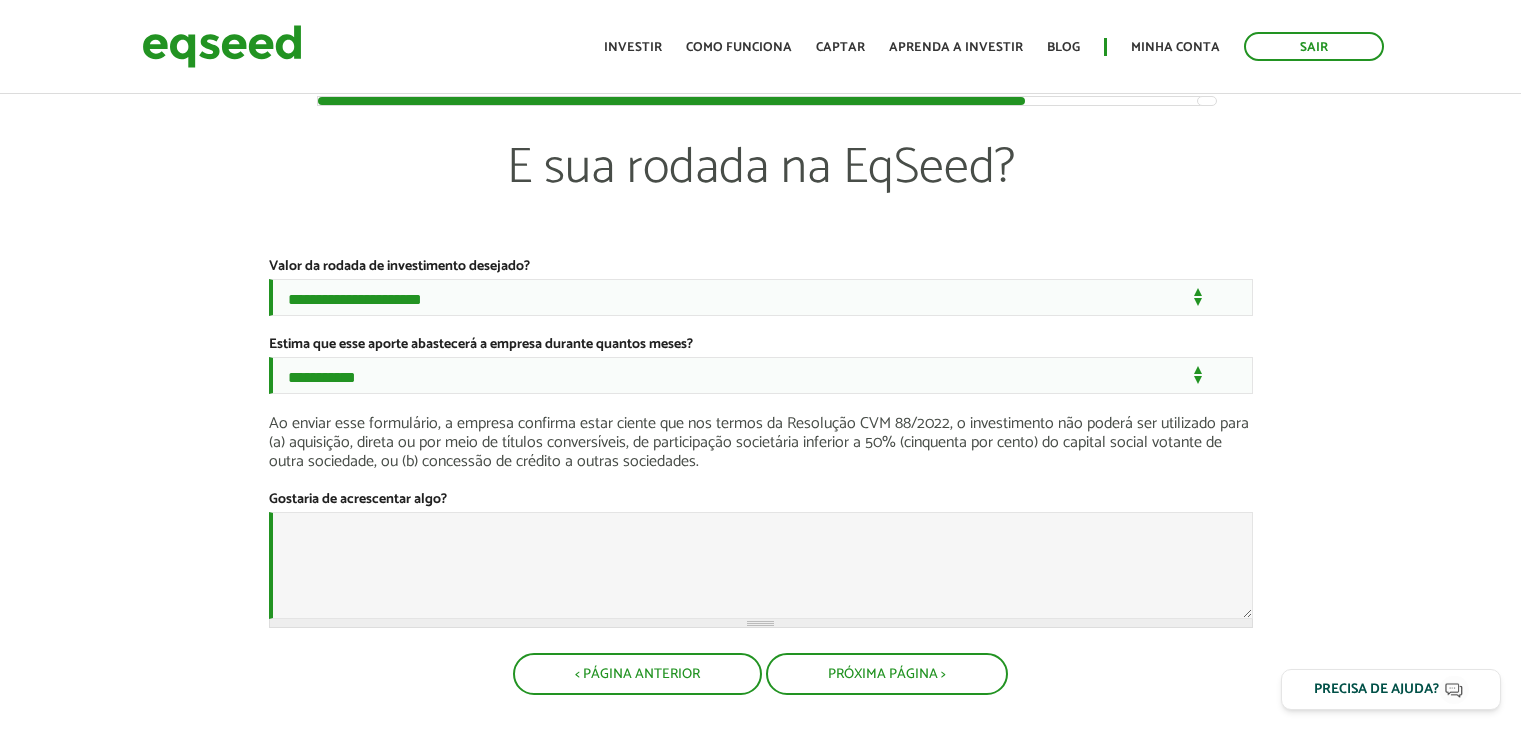 scroll, scrollTop: 0, scrollLeft: 0, axis: both 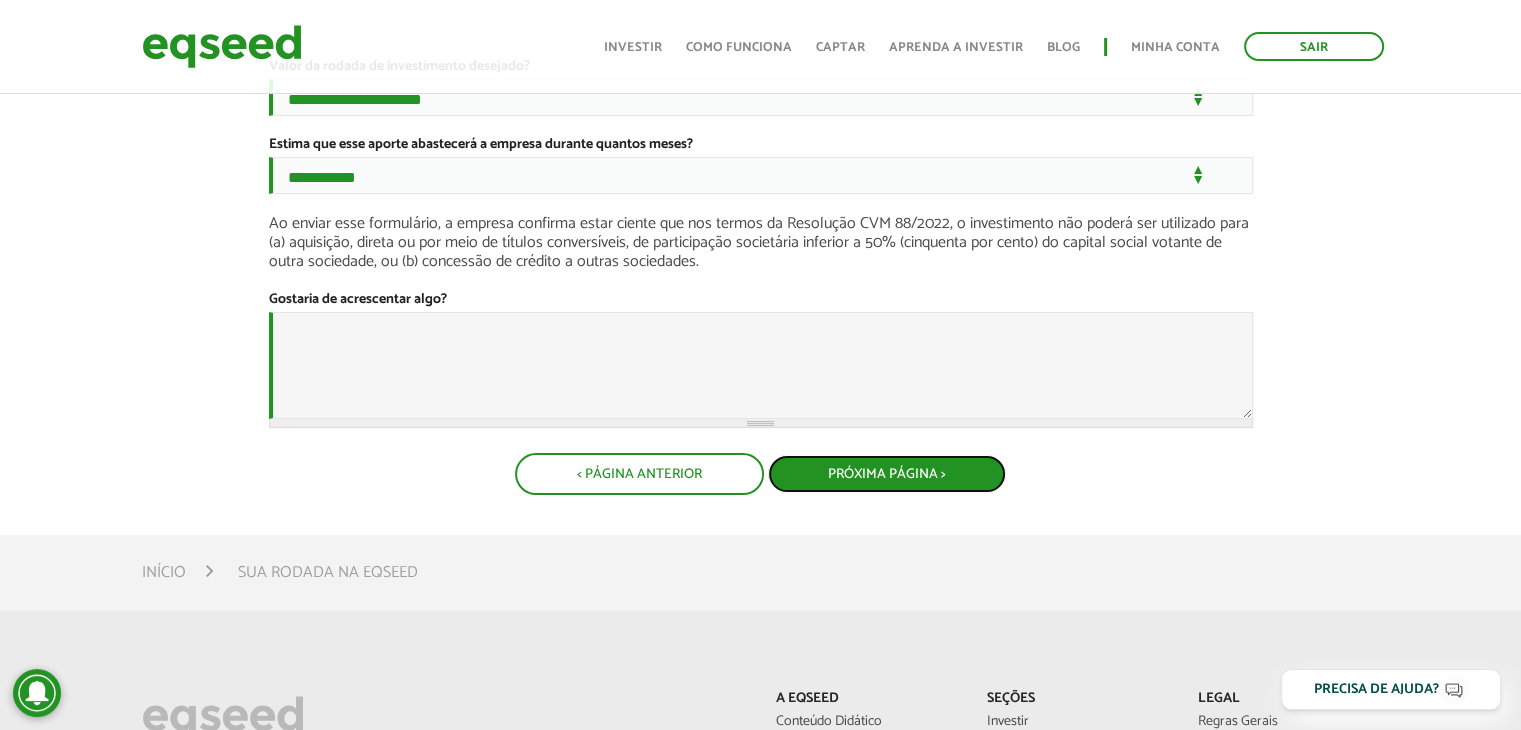 click on "Próxima Página >" at bounding box center (887, 474) 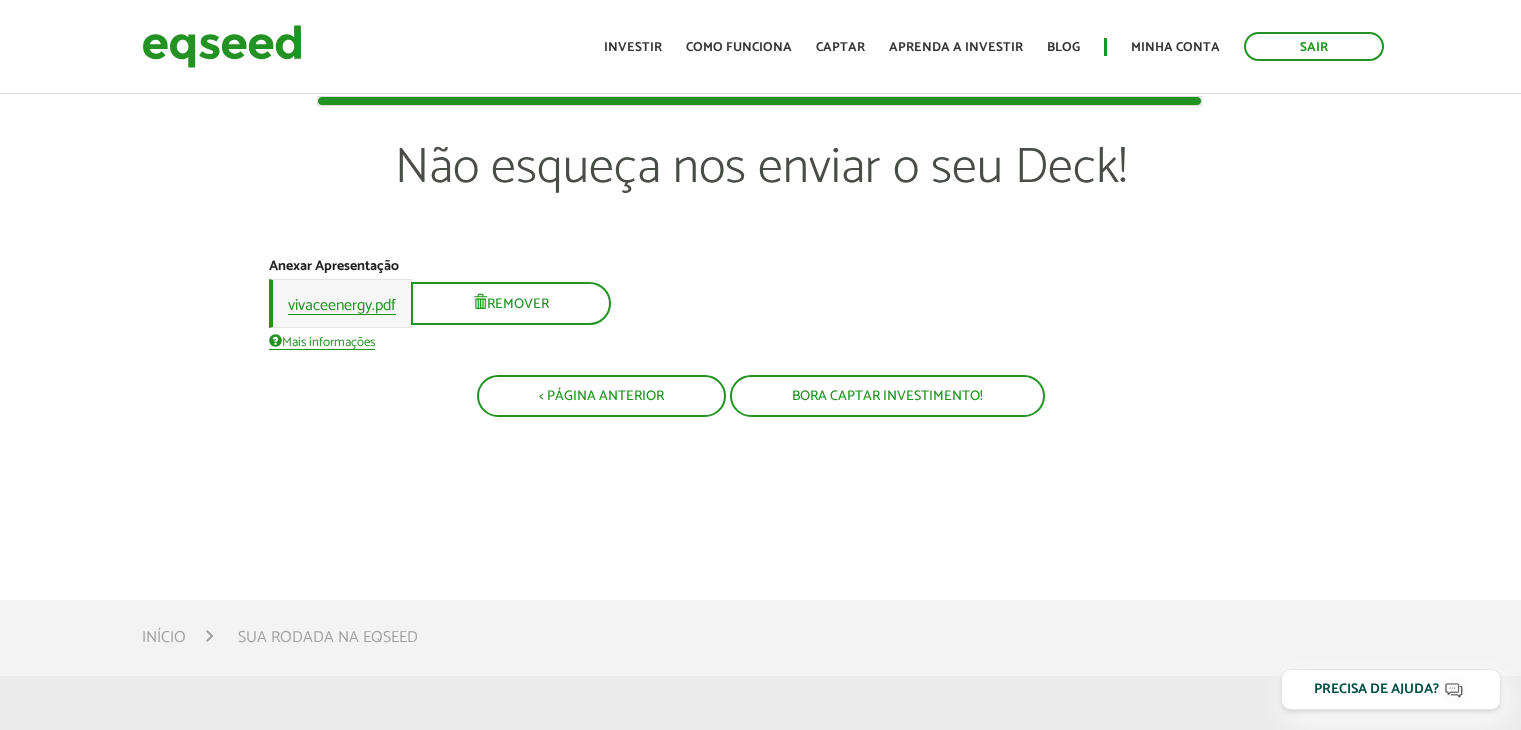 scroll, scrollTop: 0, scrollLeft: 0, axis: both 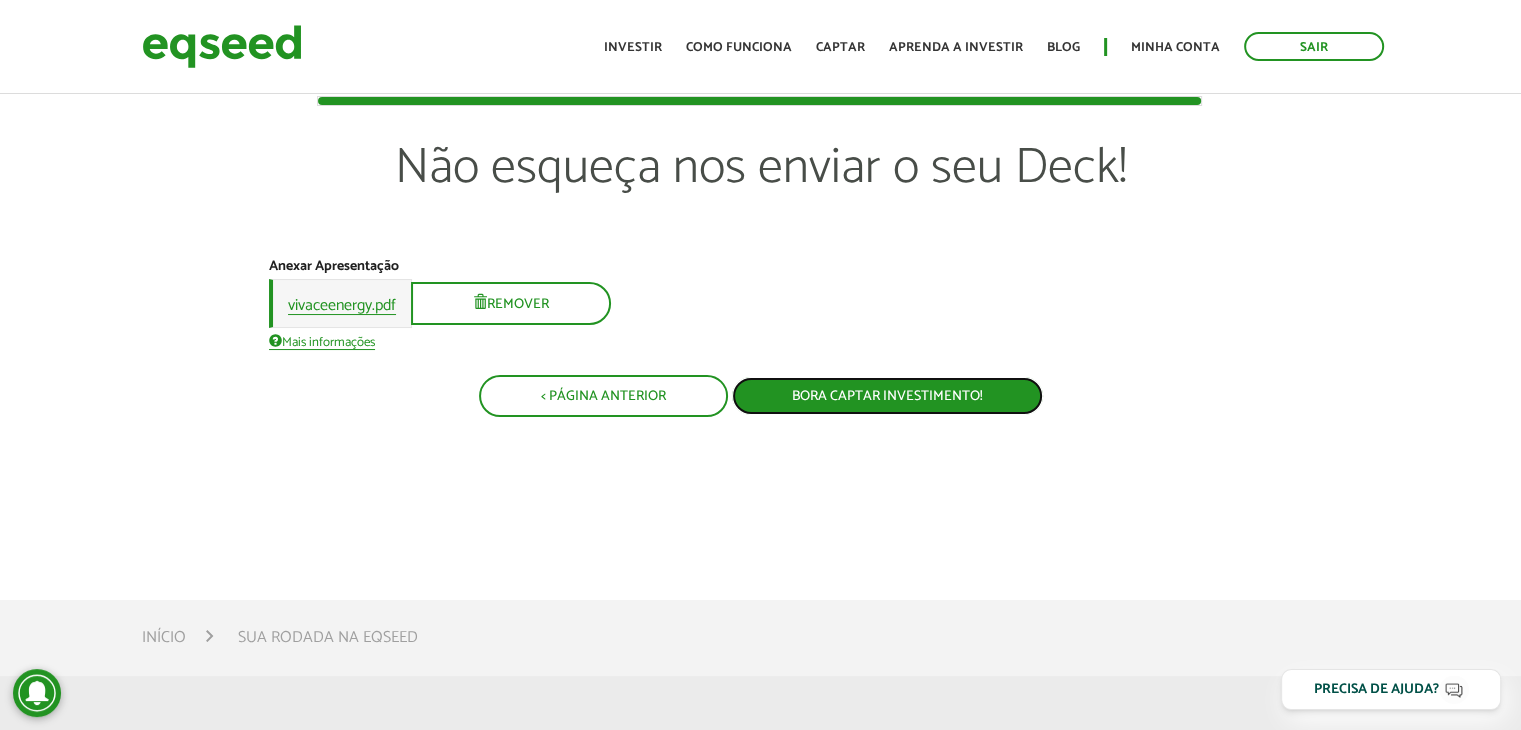 click on "Bora captar investimento!" at bounding box center (887, 396) 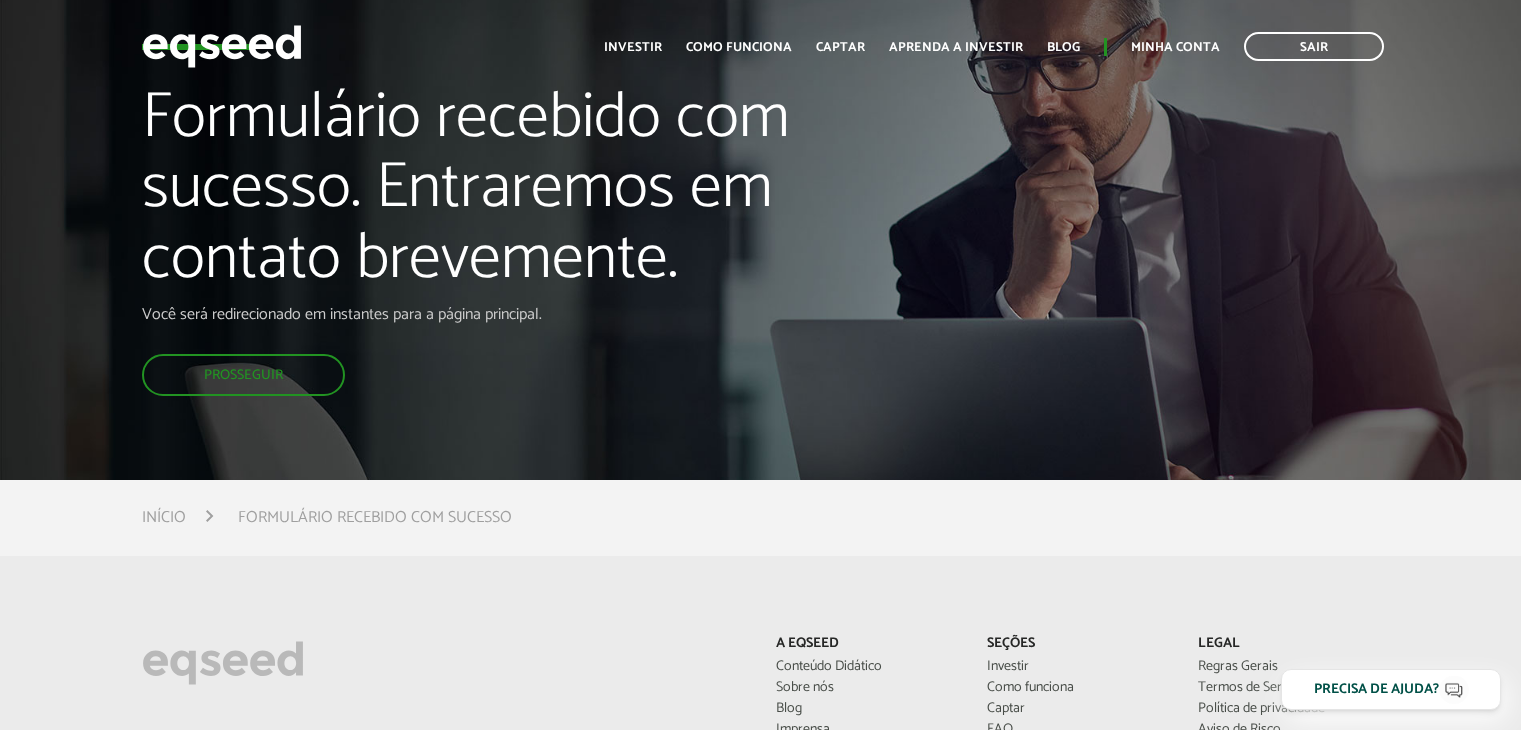 scroll, scrollTop: 0, scrollLeft: 0, axis: both 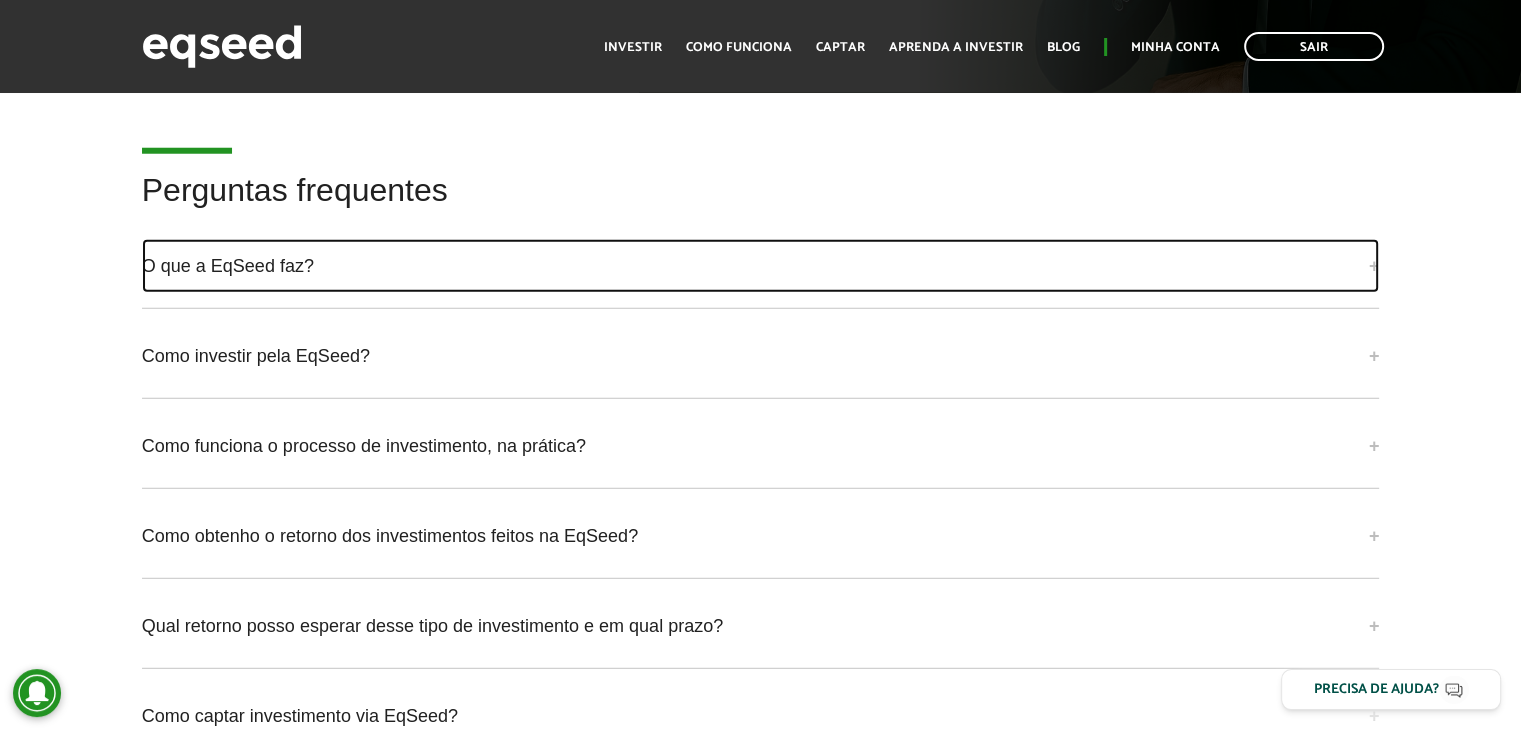 click on "O que a EqSeed faz?" at bounding box center (761, 266) 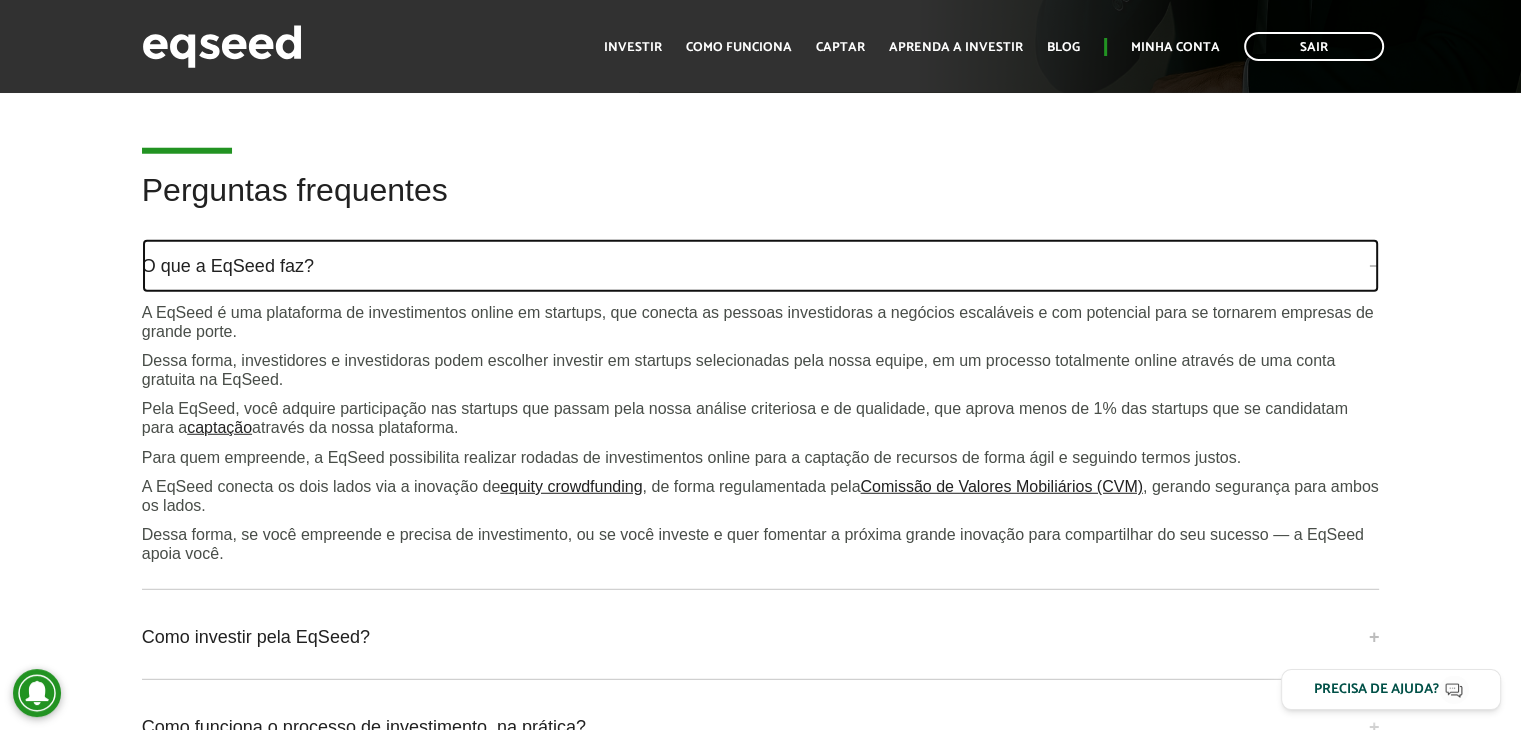 click on "O que a EqSeed faz?" at bounding box center [761, 266] 